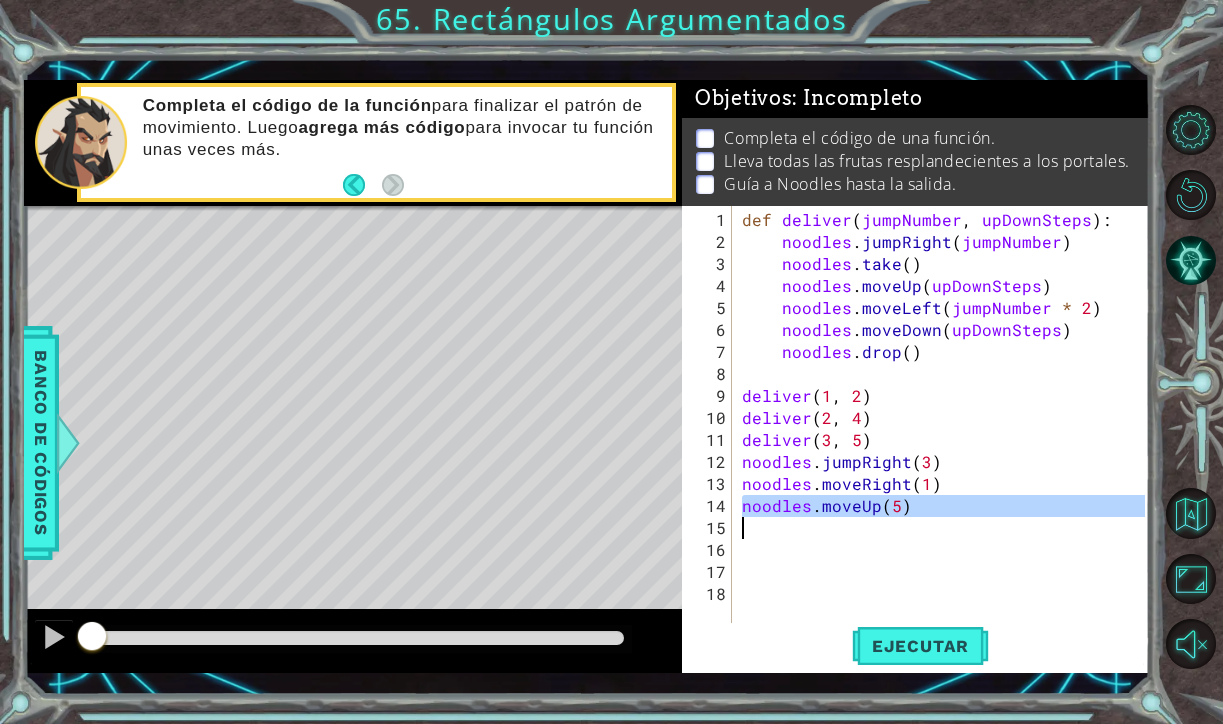 scroll, scrollTop: 0, scrollLeft: 0, axis: both 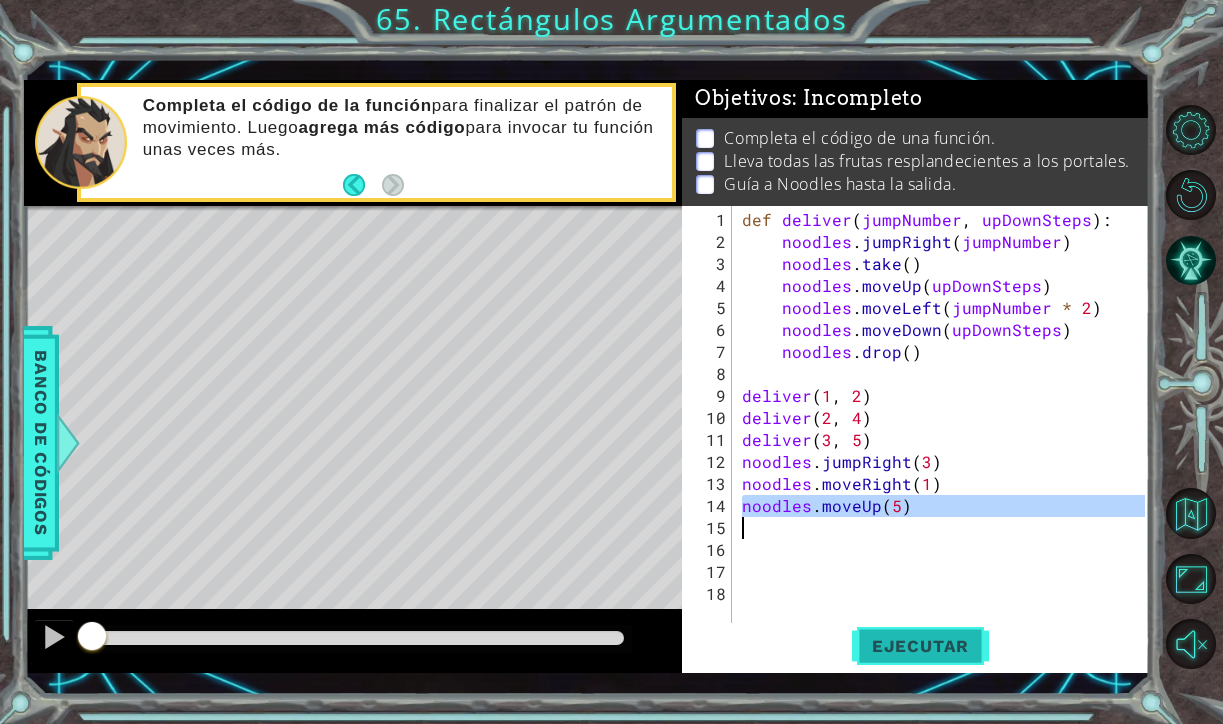 click on "Ejecutar" at bounding box center (920, 646) 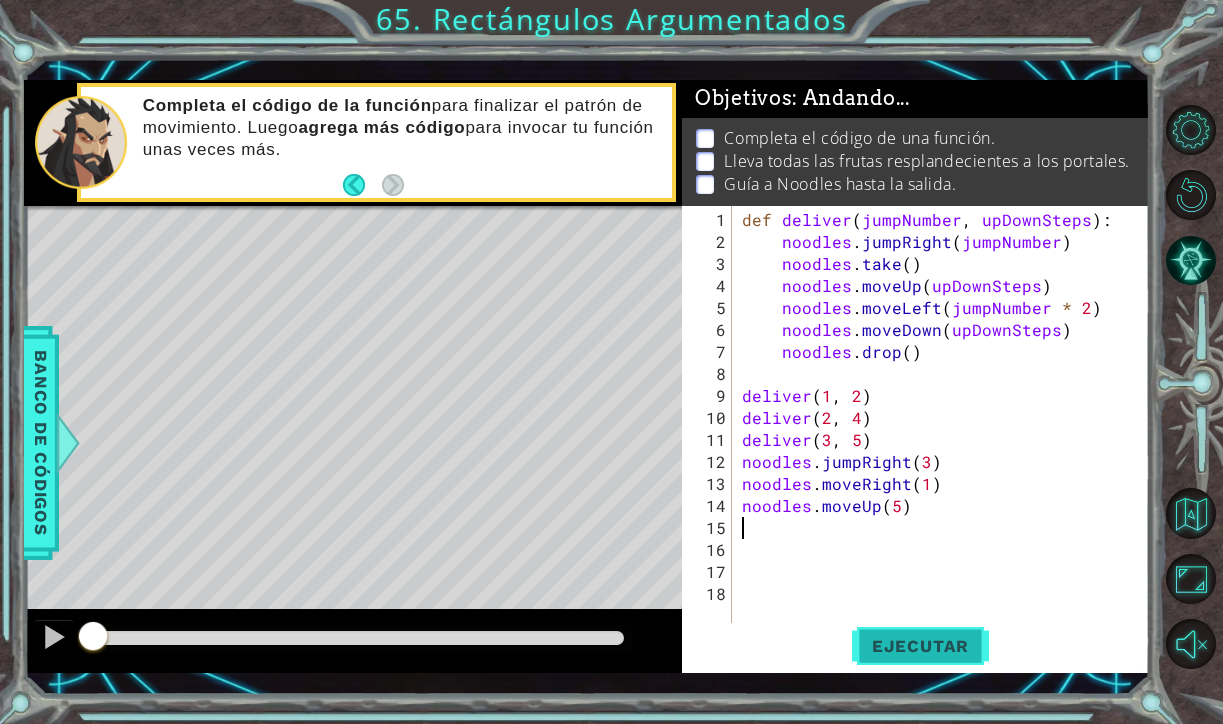 type 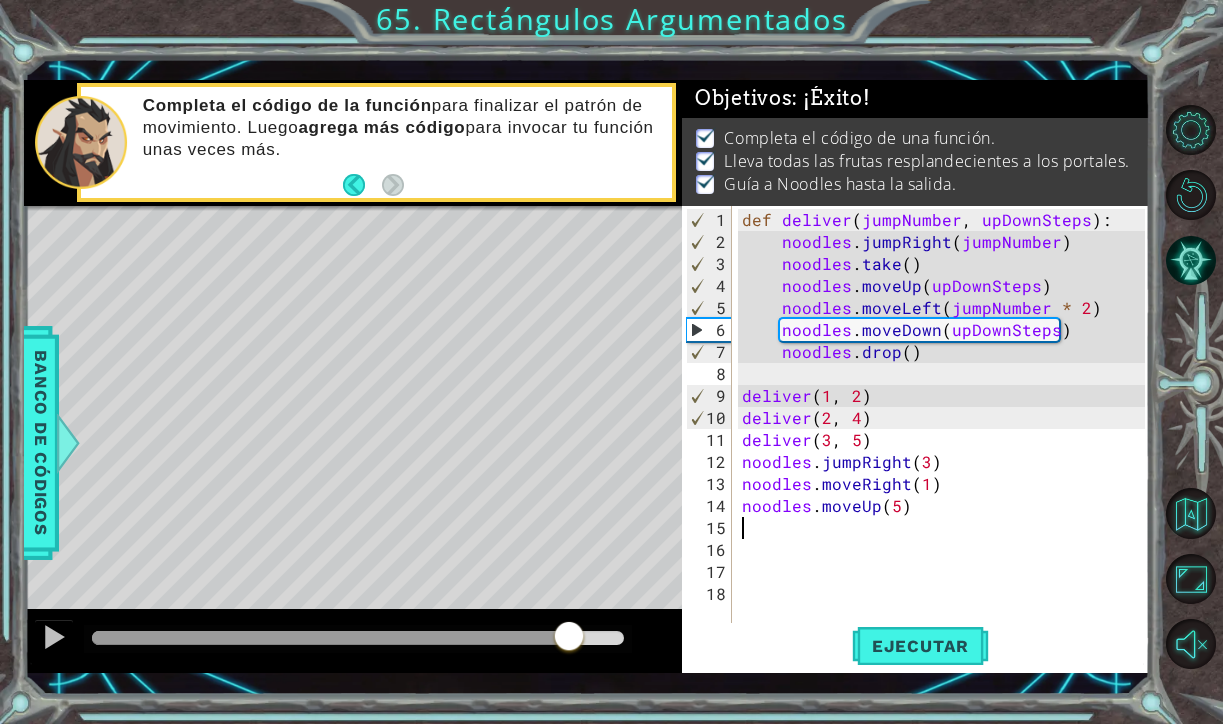 drag, startPoint x: 143, startPoint y: 632, endPoint x: 734, endPoint y: 724, distance: 598.11786 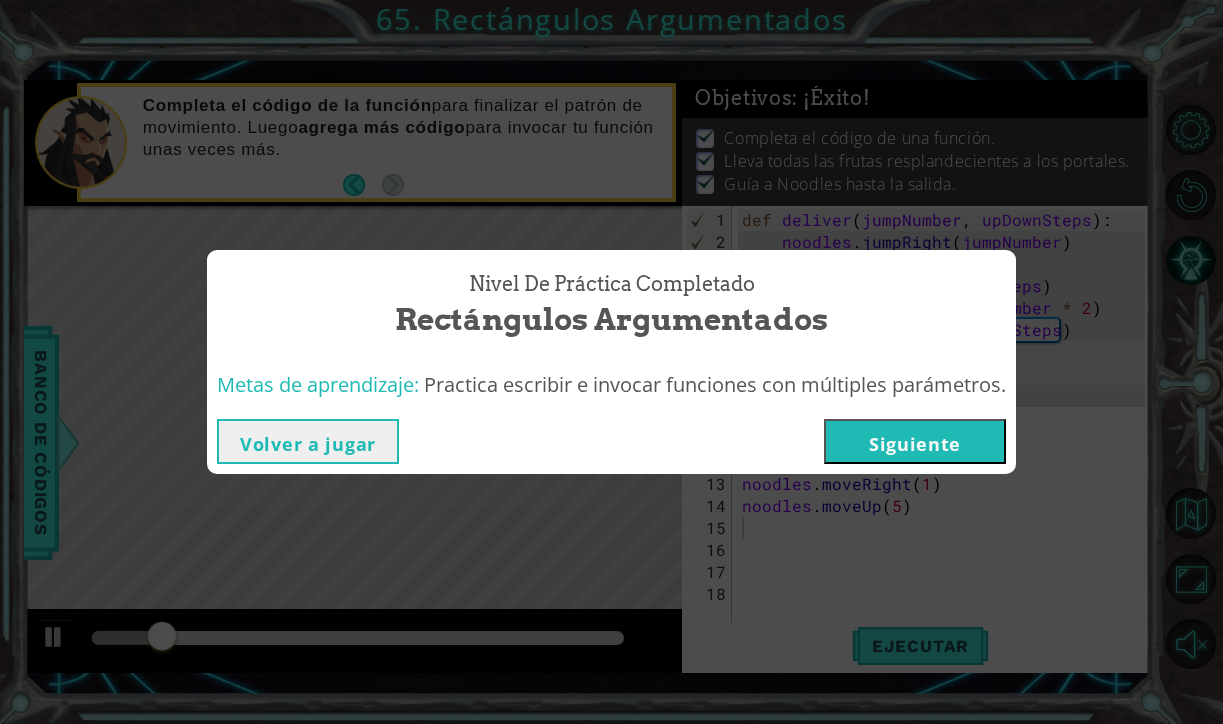 click on "Siguiente" at bounding box center (915, 441) 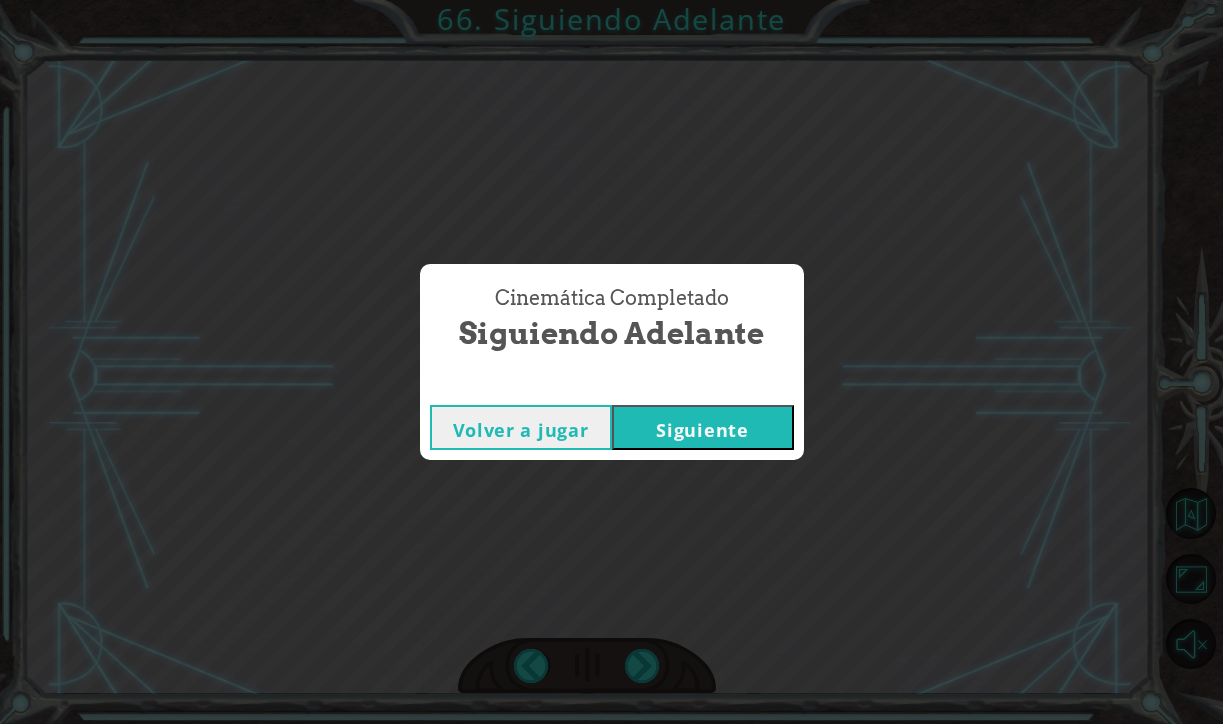 click on "Siguiente" at bounding box center (703, 427) 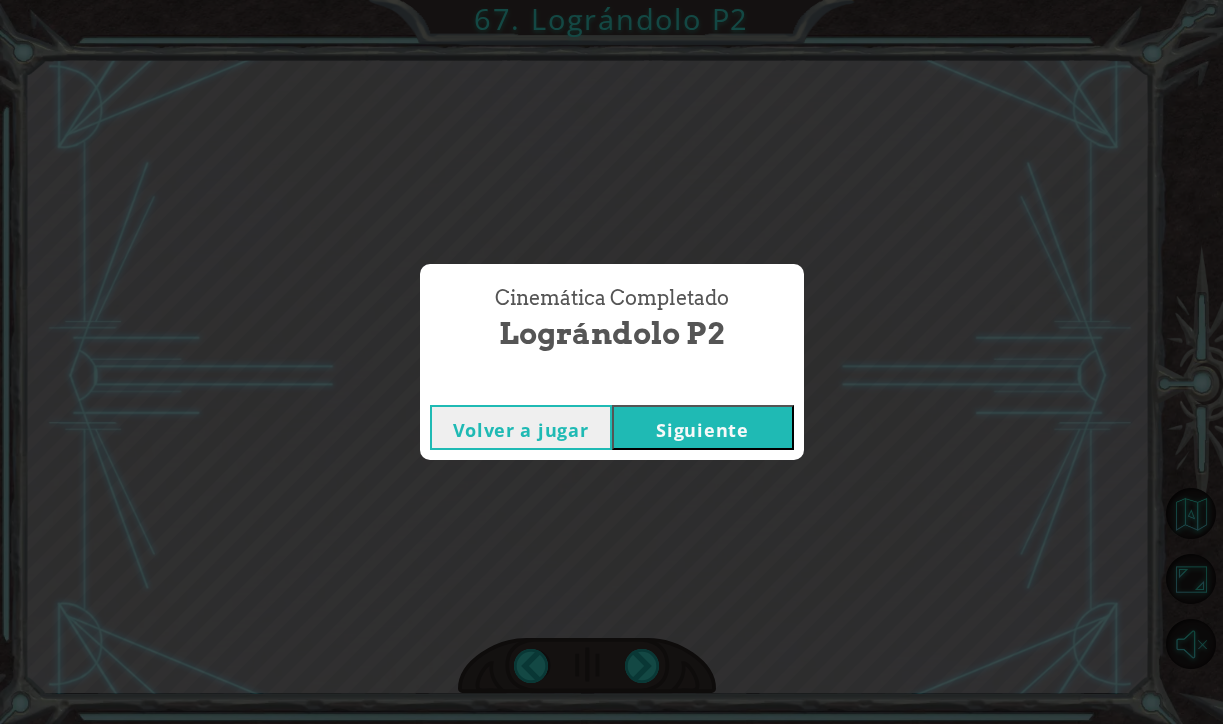 click on "Siguiente" at bounding box center [703, 427] 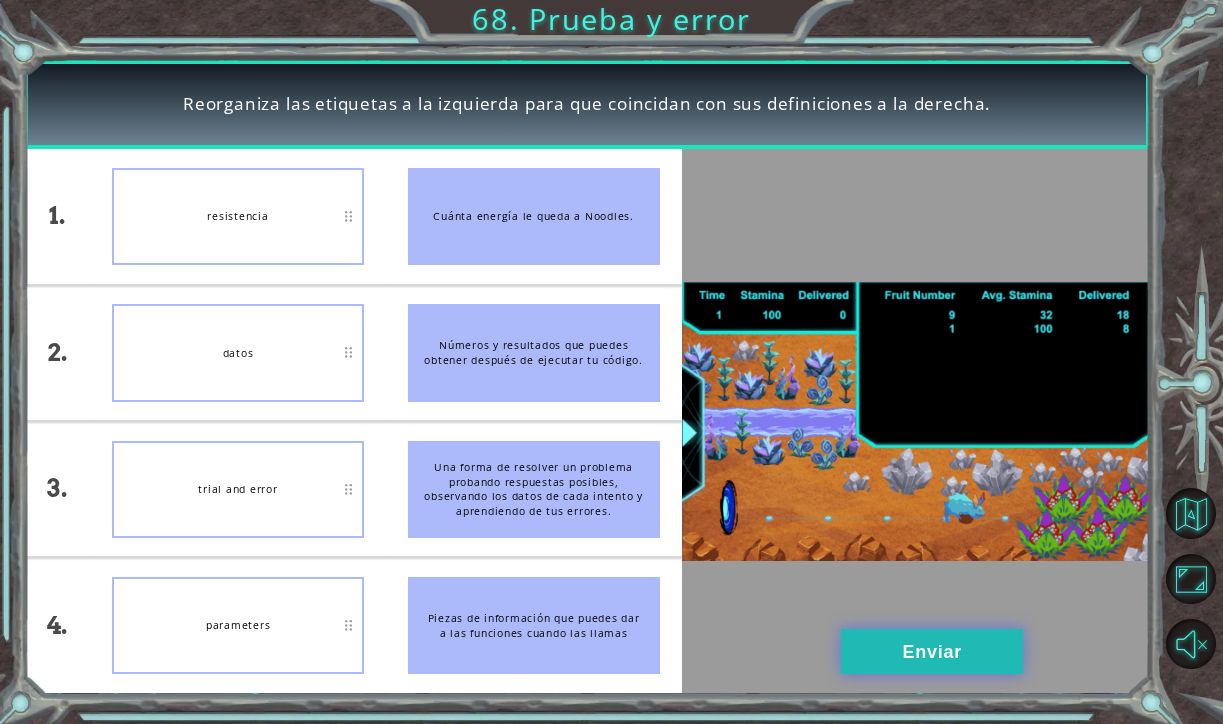 click on "Enviar" at bounding box center (932, 651) 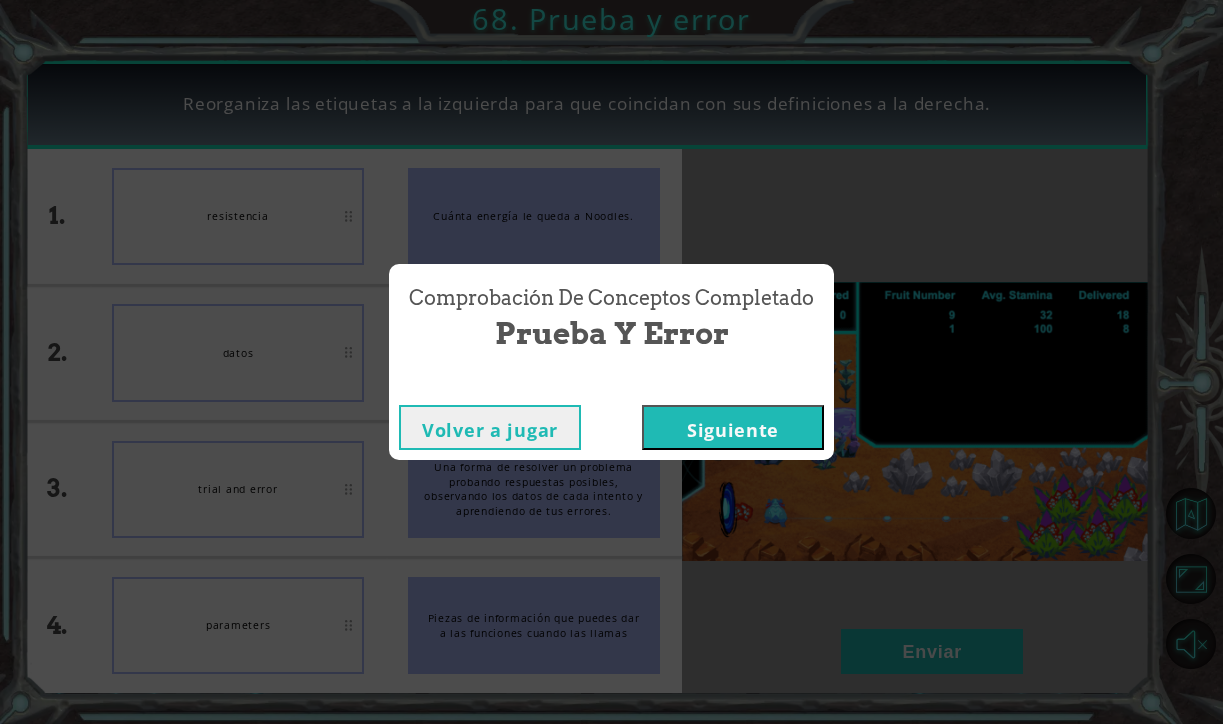 click on "Siguiente" at bounding box center [733, 427] 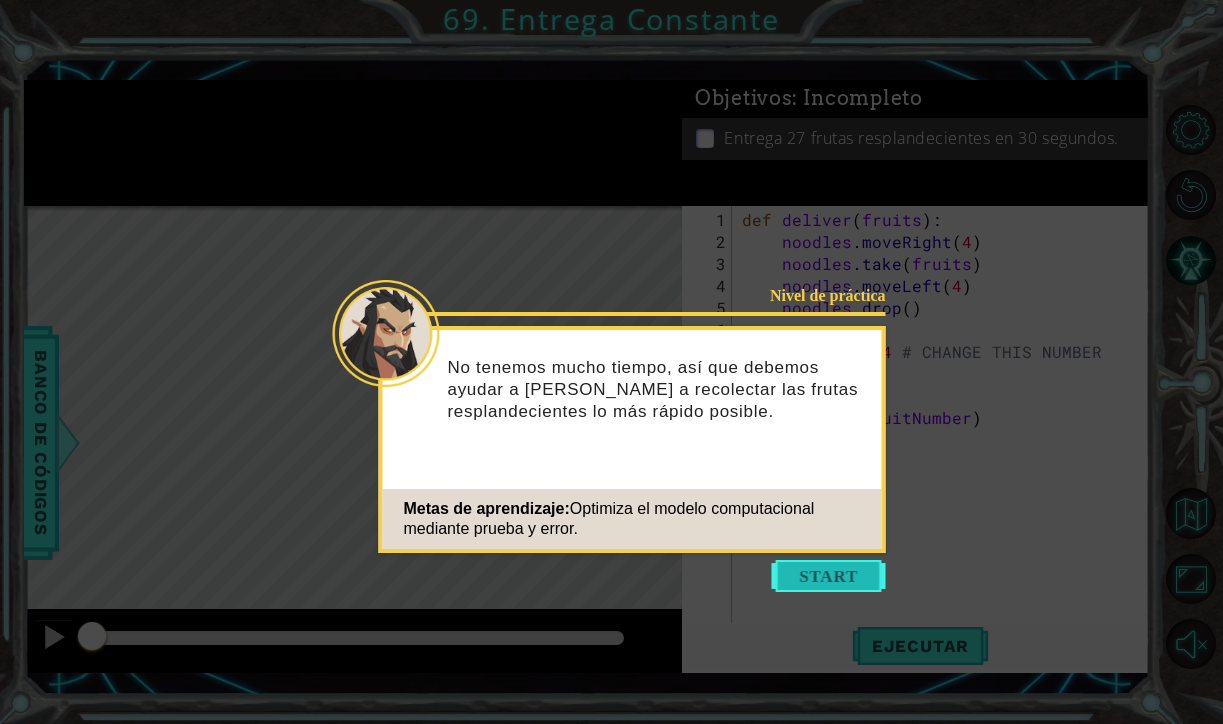 click at bounding box center (829, 576) 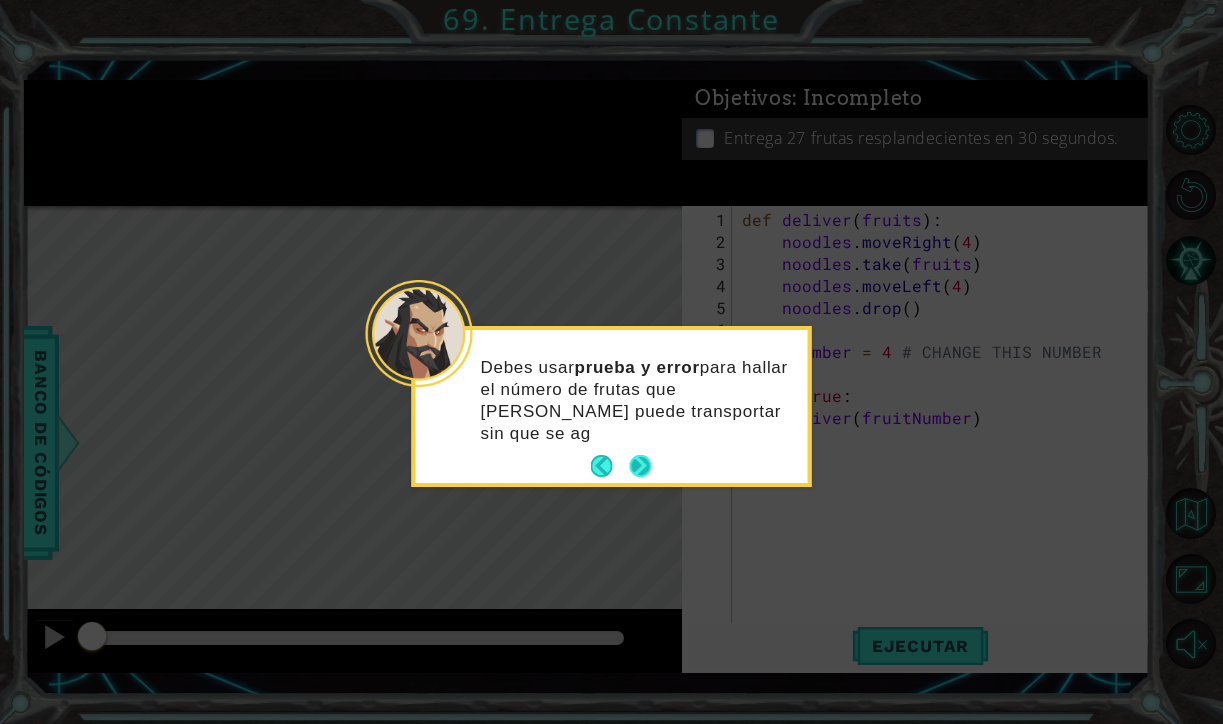 click at bounding box center (640, 466) 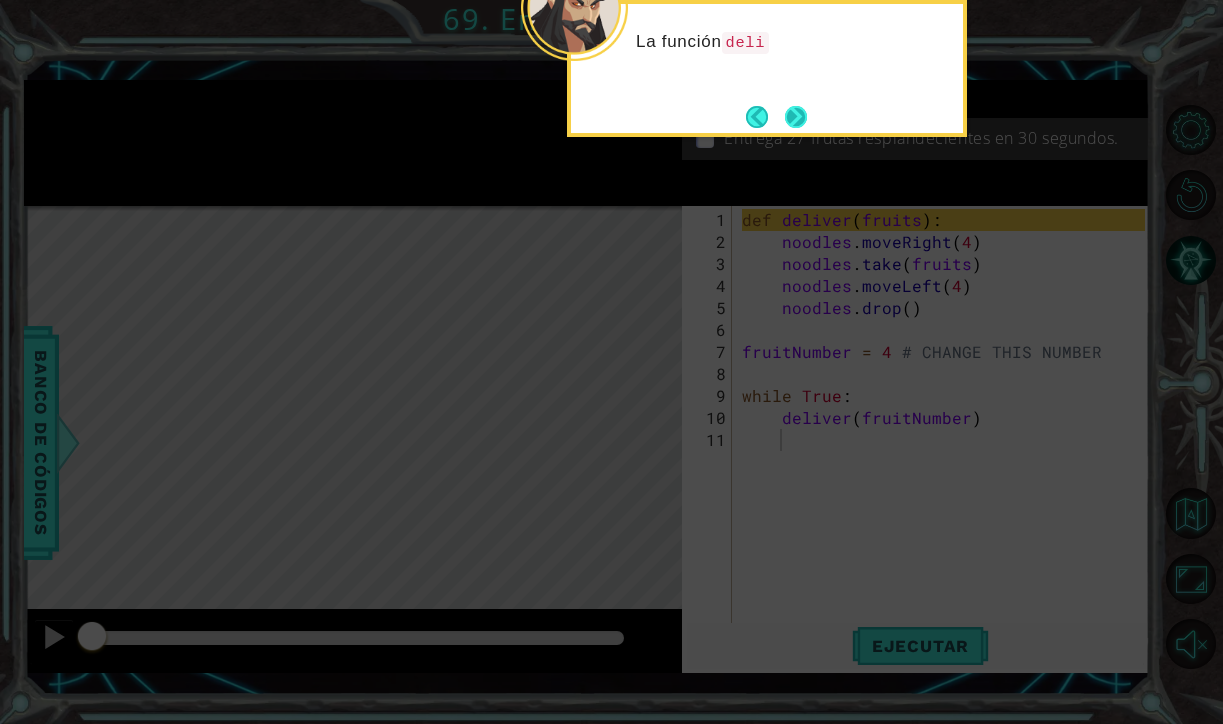 click at bounding box center [796, 117] 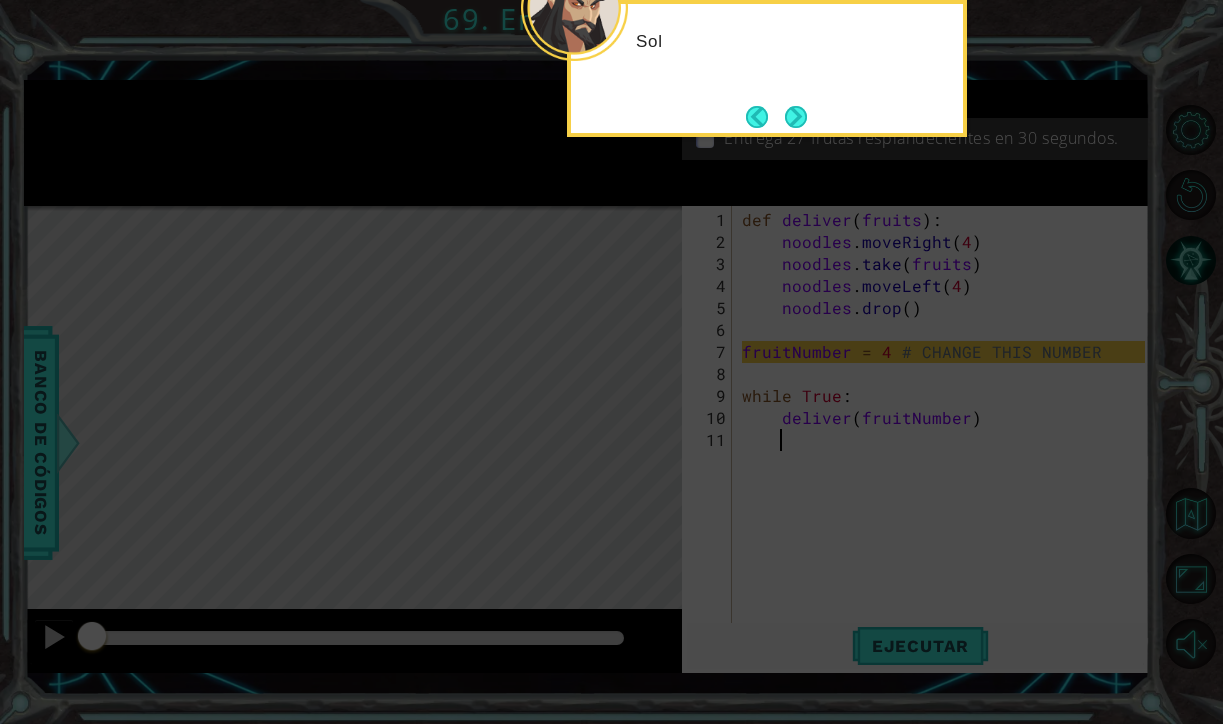 click at bounding box center (796, 117) 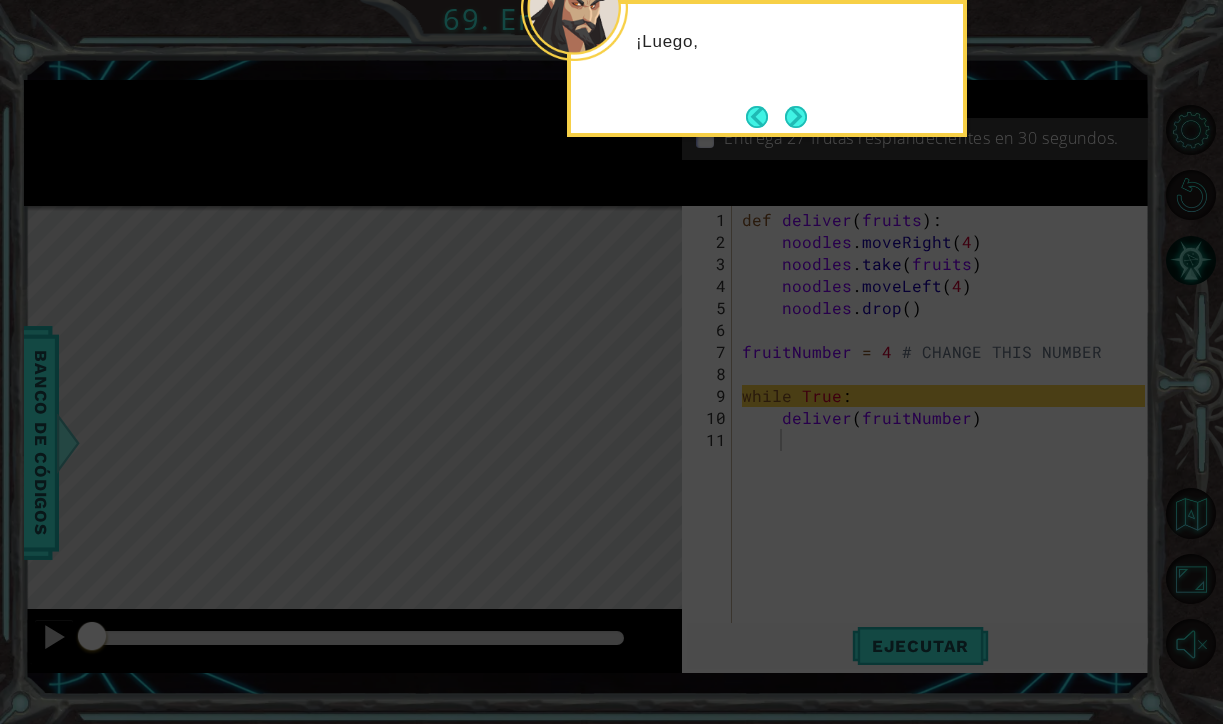 click at bounding box center [796, 117] 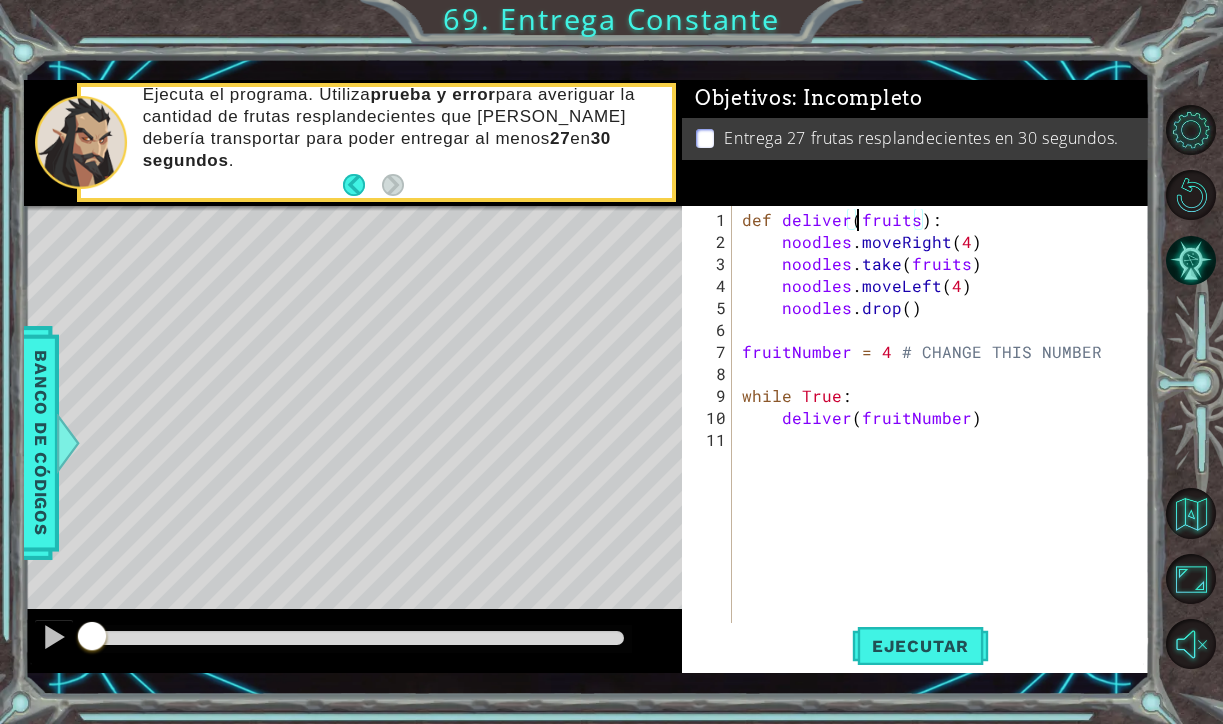 click on "def   deliver ( fruits ) :      noodles . moveRight ( 4 )      noodles . take ( fruits )      noodles . moveLeft ( 4 )      noodles . drop ( ) fruitNumber   =   4   # CHANGE THIS NUMBER while   True :      deliver ( fruitNumber )" at bounding box center (946, 451) 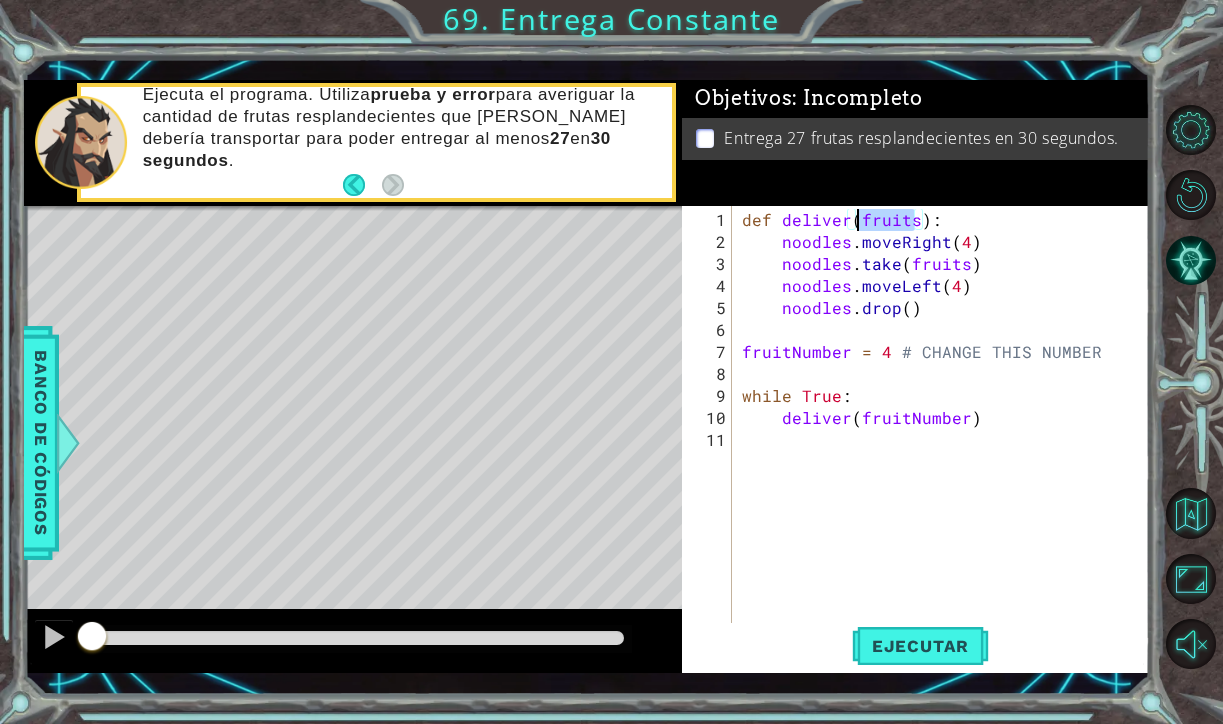 click on "def   deliver ( fruits ) :      noodles . moveRight ( 4 )      noodles . take ( fruits )      noodles . moveLeft ( 4 )      noodles . drop ( ) fruitNumber   =   4   # CHANGE THIS NUMBER while   True :      deliver ( fruitNumber )" at bounding box center [946, 451] 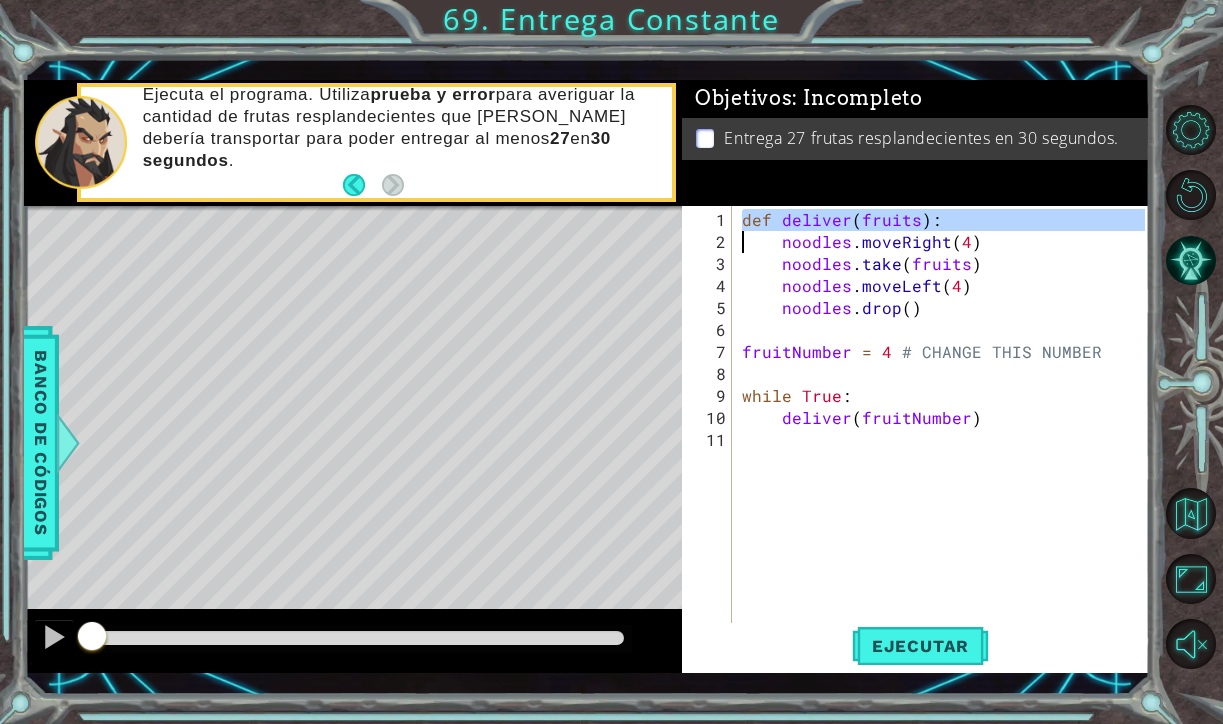 click on "def   deliver ( fruits ) :      noodles . moveRight ( 4 )      noodles . take ( fruits )      noodles . moveLeft ( 4 )      noodles . drop ( ) fruitNumber   =   4   # CHANGE THIS NUMBER while   True :      deliver ( fruitNumber )" at bounding box center [946, 451] 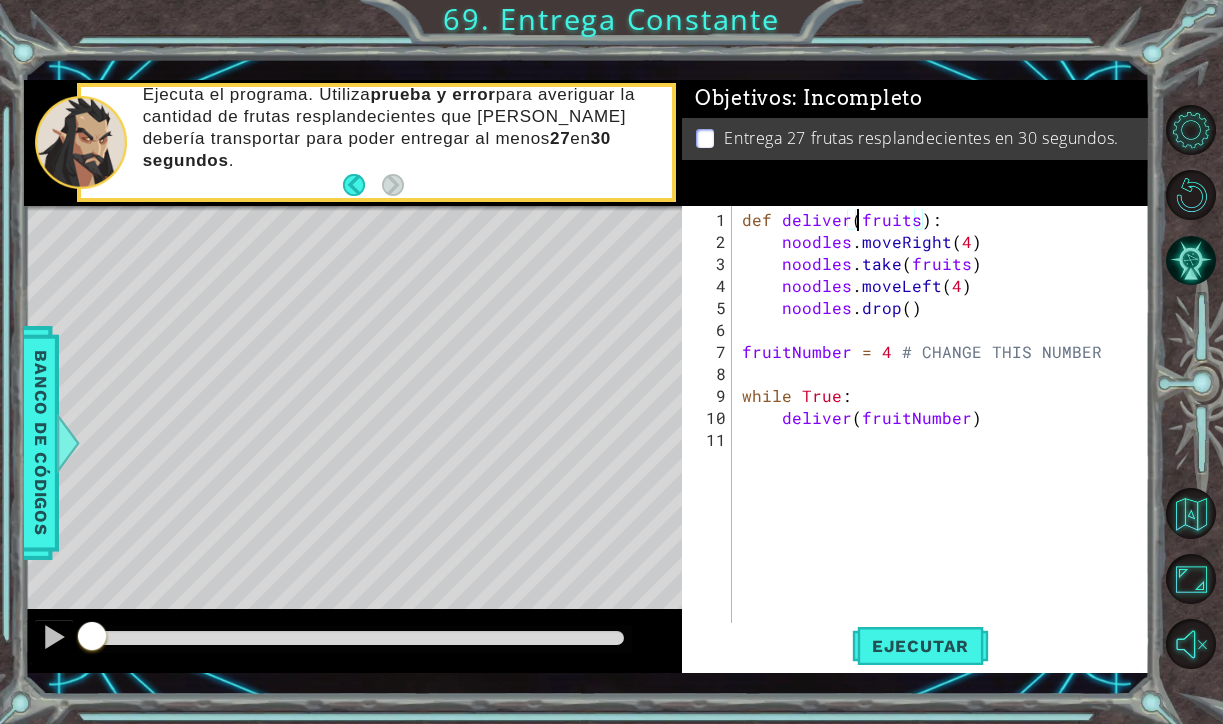 click on "def   deliver ( fruits ) :      noodles . moveRight ( 4 )      noodles . take ( fruits )      noodles . moveLeft ( 4 )      noodles . drop ( ) fruitNumber   =   4   # CHANGE THIS NUMBER while   True :      deliver ( fruitNumber )" at bounding box center (946, 451) 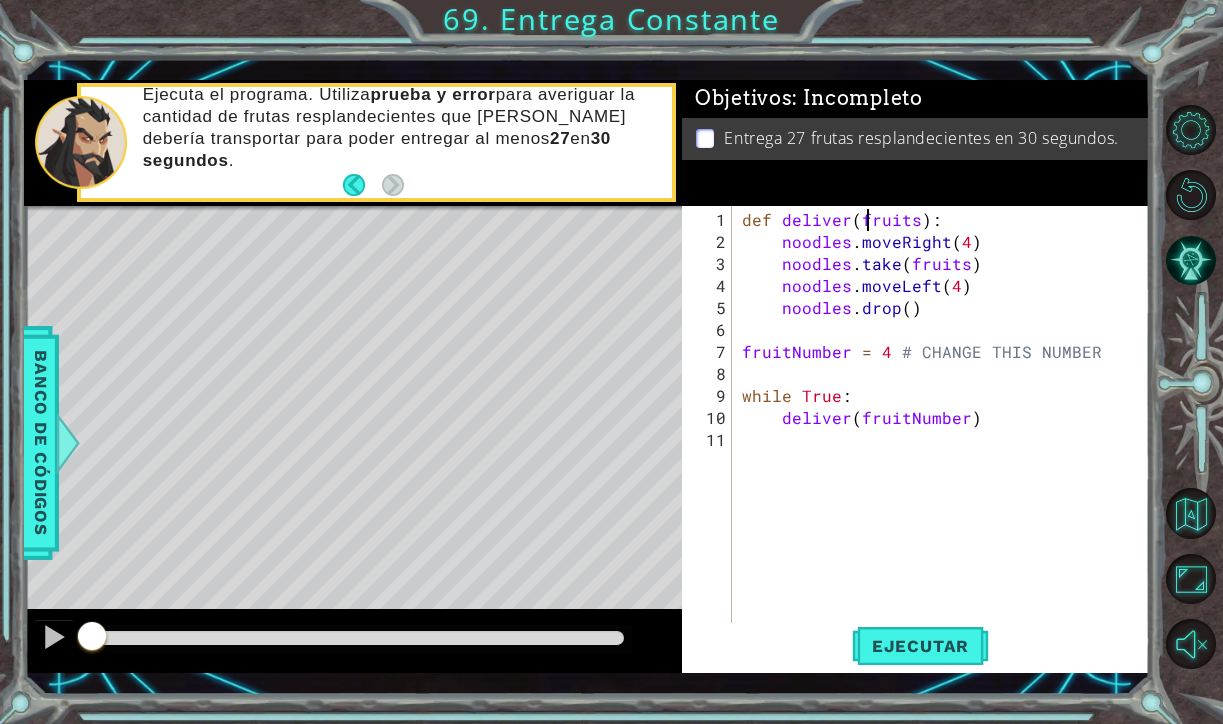 click on "def   deliver ( fruits ) :      noodles . moveRight ( 4 )      noodles . take ( fruits )      noodles . moveLeft ( 4 )      noodles . drop ( ) fruitNumber   =   4   # CHANGE THIS NUMBER while   True :      deliver ( fruitNumber )" at bounding box center [946, 451] 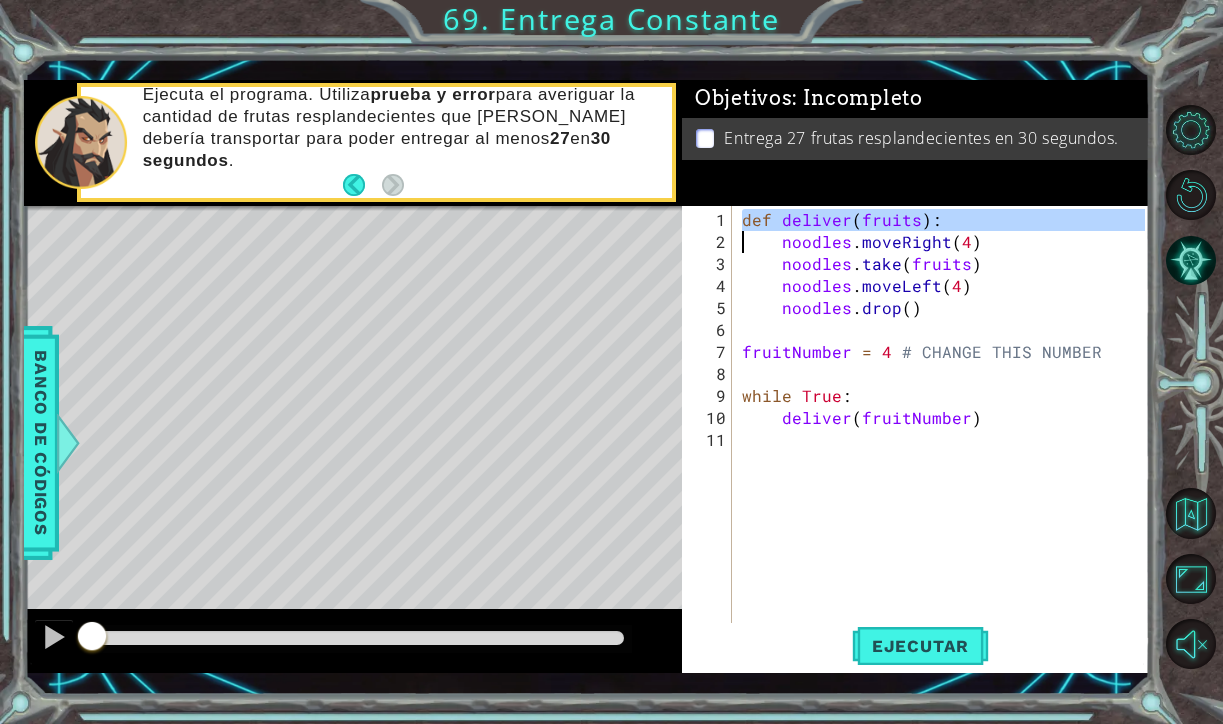 click on "def   deliver ( fruits ) :      noodles . moveRight ( 4 )      noodles . take ( fruits )      noodles . moveLeft ( 4 )      noodles . drop ( ) fruitNumber   =   4   # CHANGE THIS NUMBER while   True :      deliver ( fruitNumber )" at bounding box center [946, 451] 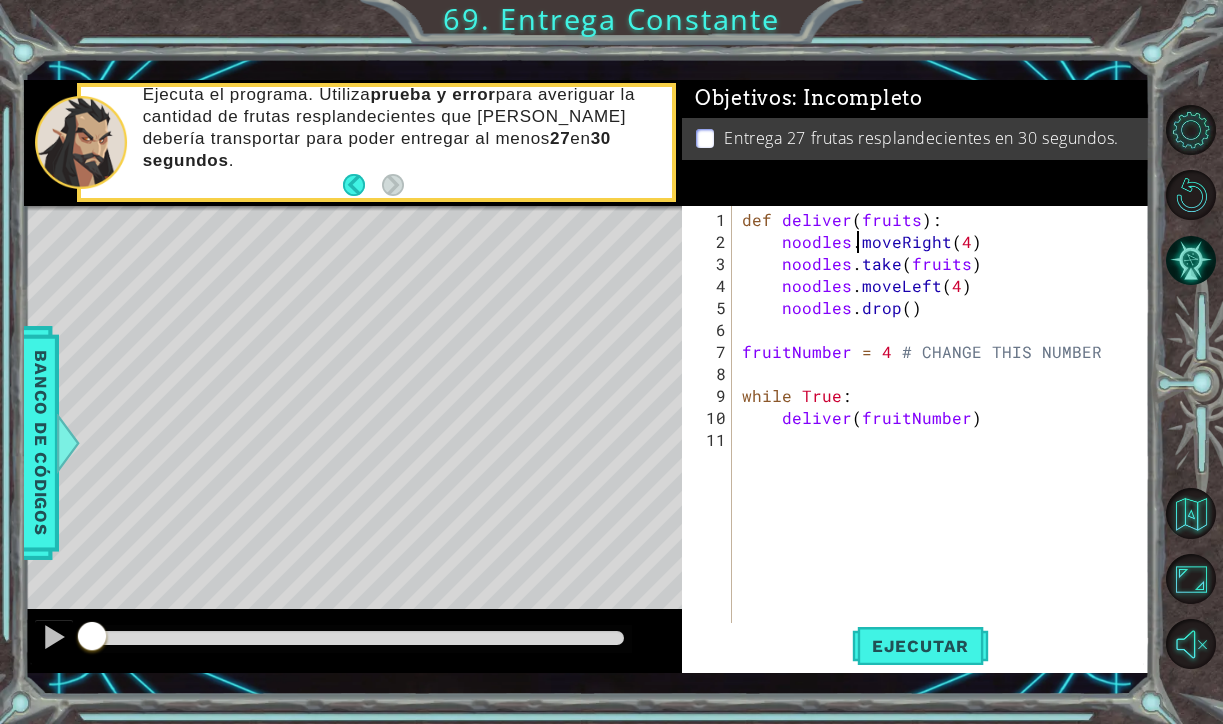 click on "def   deliver ( fruits ) :      noodles . moveRight ( 4 )      noodles . take ( fruits )      noodles . moveLeft ( 4 )      noodles . drop ( ) fruitNumber   =   4   # CHANGE THIS NUMBER while   True :      deliver ( fruitNumber )" at bounding box center [946, 451] 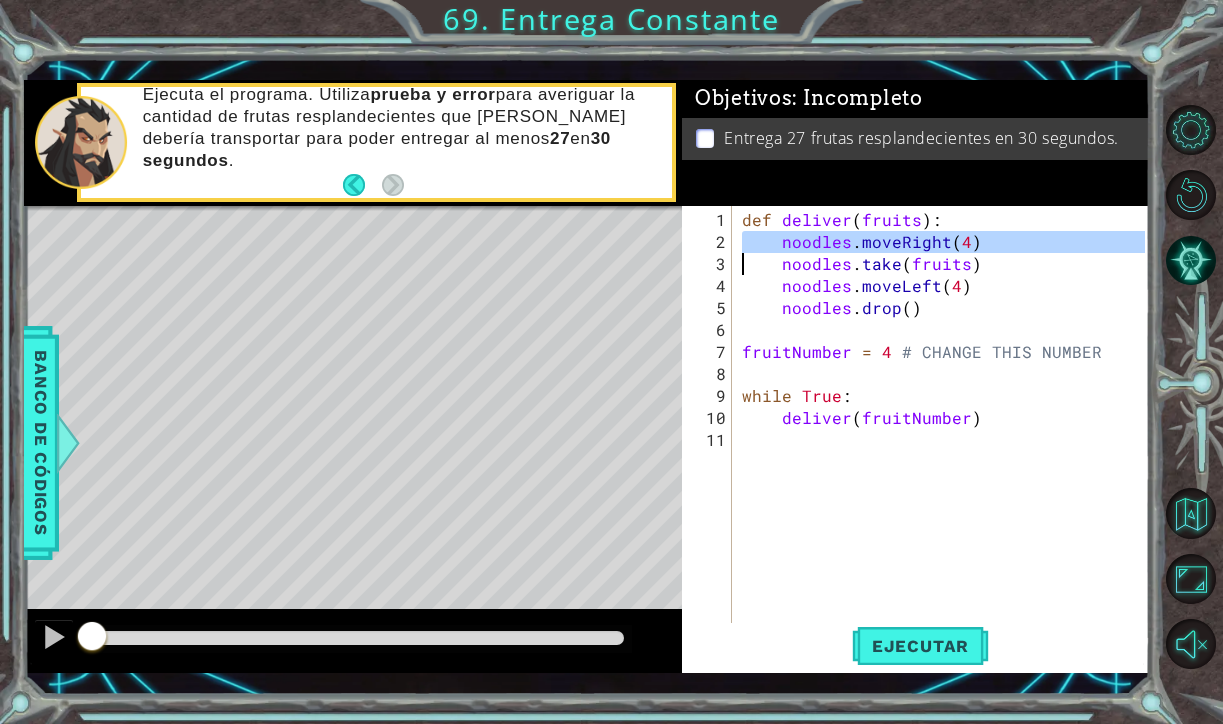 click on "def   deliver ( fruits ) :      noodles . moveRight ( 4 )      noodles . take ( fruits )      noodles . moveLeft ( 4 )      noodles . drop ( ) fruitNumber   =   4   # CHANGE THIS NUMBER while   True :      deliver ( fruitNumber )" at bounding box center (946, 451) 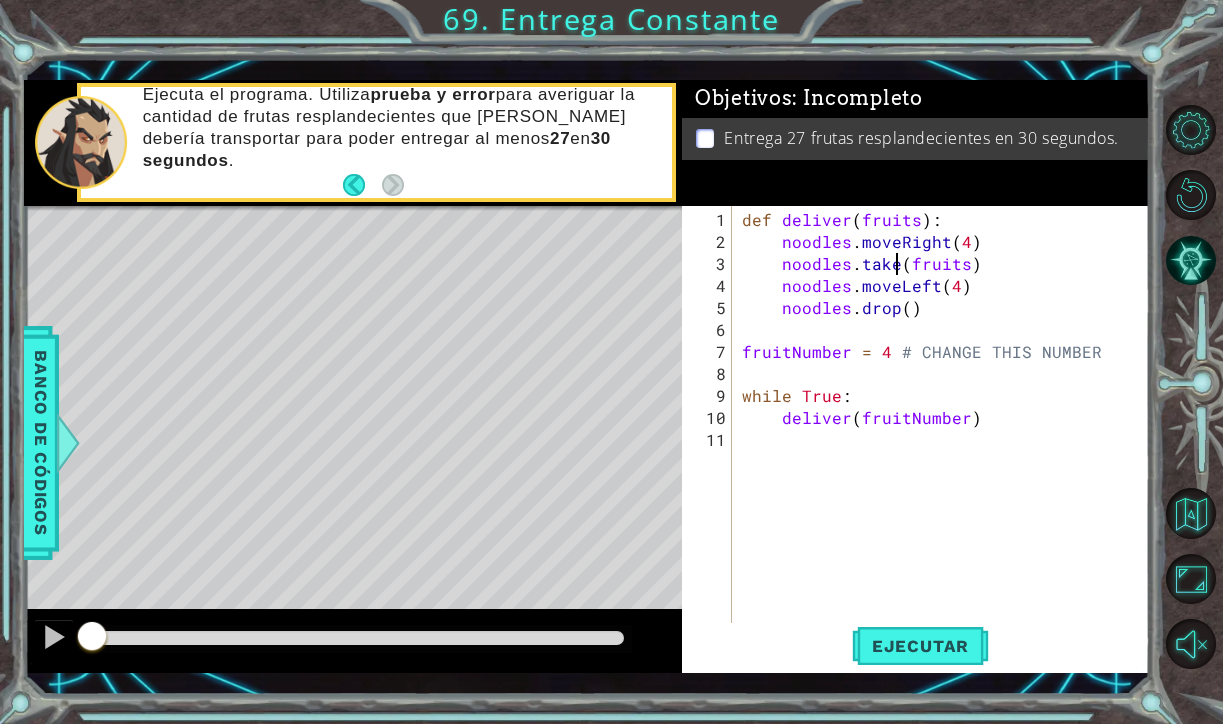 click on "def   deliver ( fruits ) :      noodles . moveRight ( 4 )      noodles . take ( fruits )      noodles . moveLeft ( 4 )      noodles . drop ( ) fruitNumber   =   4   # CHANGE THIS NUMBER while   True :      deliver ( fruitNumber )" at bounding box center [946, 451] 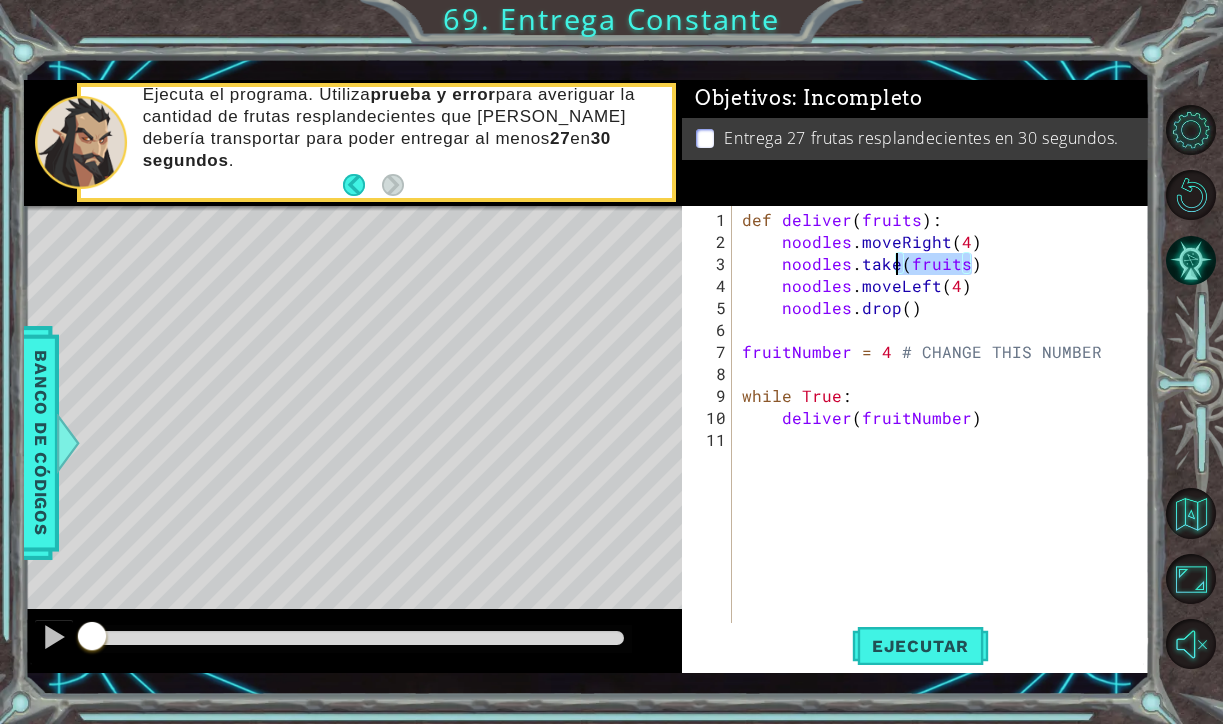 click on "def   deliver ( fruits ) :      noodles . moveRight ( 4 )      noodles . take ( fruits )      noodles . moveLeft ( 4 )      noodles . drop ( ) fruitNumber   =   4   # CHANGE THIS NUMBER while   True :      deliver ( fruitNumber )" at bounding box center [946, 451] 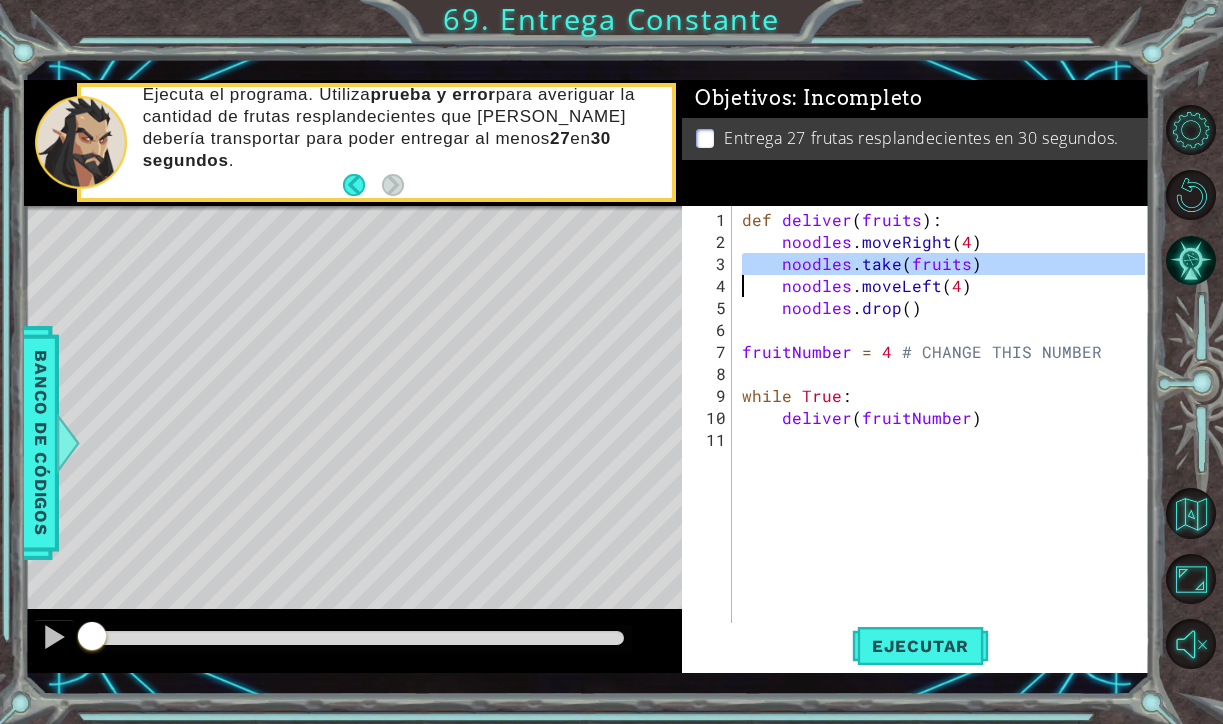 click on "def   deliver ( fruits ) :      noodles . moveRight ( 4 )      noodles . take ( fruits )      noodles . moveLeft ( 4 )      noodles . drop ( ) fruitNumber   =   4   # CHANGE THIS NUMBER while   True :      deliver ( fruitNumber )" at bounding box center [946, 451] 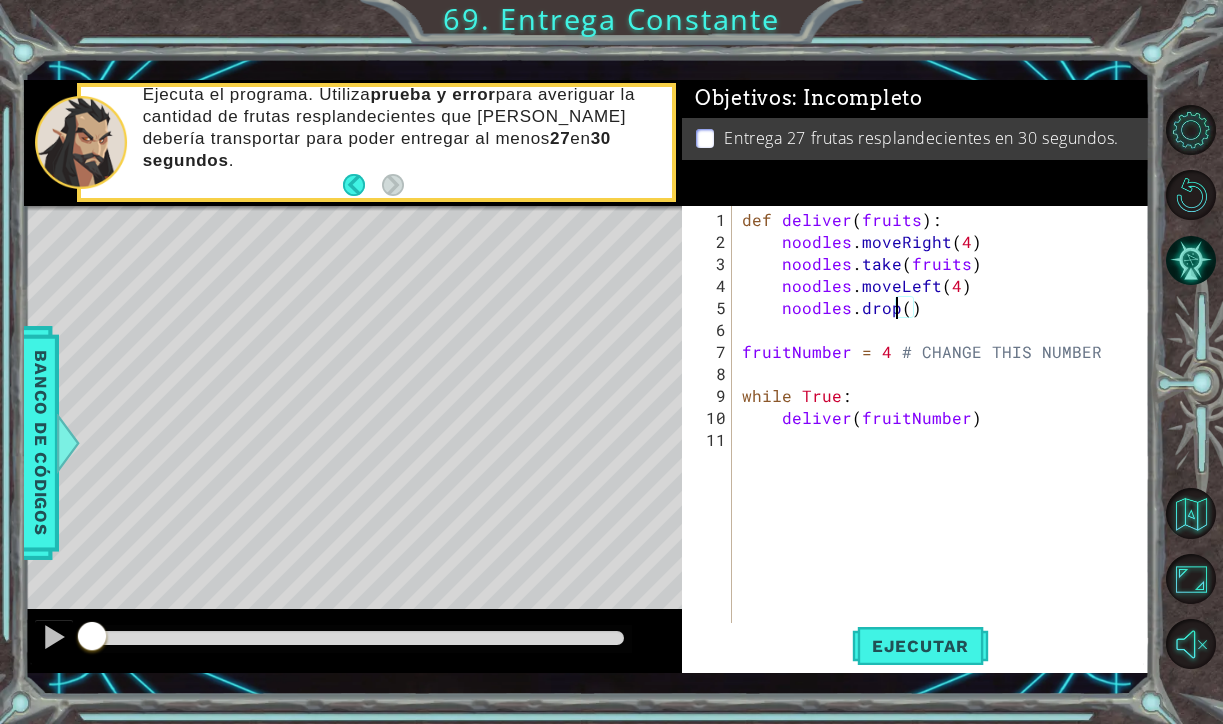 click on "def   deliver ( fruits ) :      noodles . moveRight ( 4 )      noodles . take ( fruits )      noodles . moveLeft ( 4 )      noodles . drop ( ) fruitNumber   =   4   # CHANGE THIS NUMBER while   True :      deliver ( fruitNumber )" at bounding box center (946, 451) 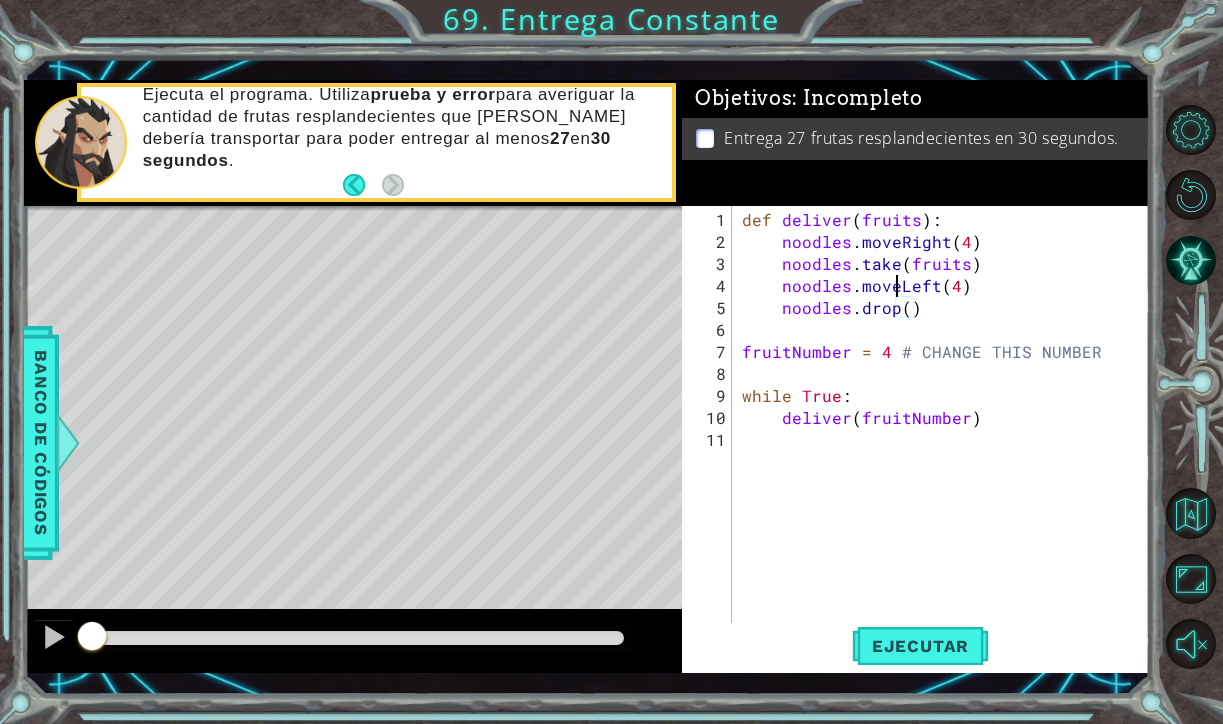 click on "def   deliver ( fruits ) :      noodles . moveRight ( 4 )      noodles . take ( fruits )      noodles . moveLeft ( 4 )      noodles . drop ( ) fruitNumber   =   4   # CHANGE THIS NUMBER while   True :      deliver ( fruitNumber )" at bounding box center (946, 451) 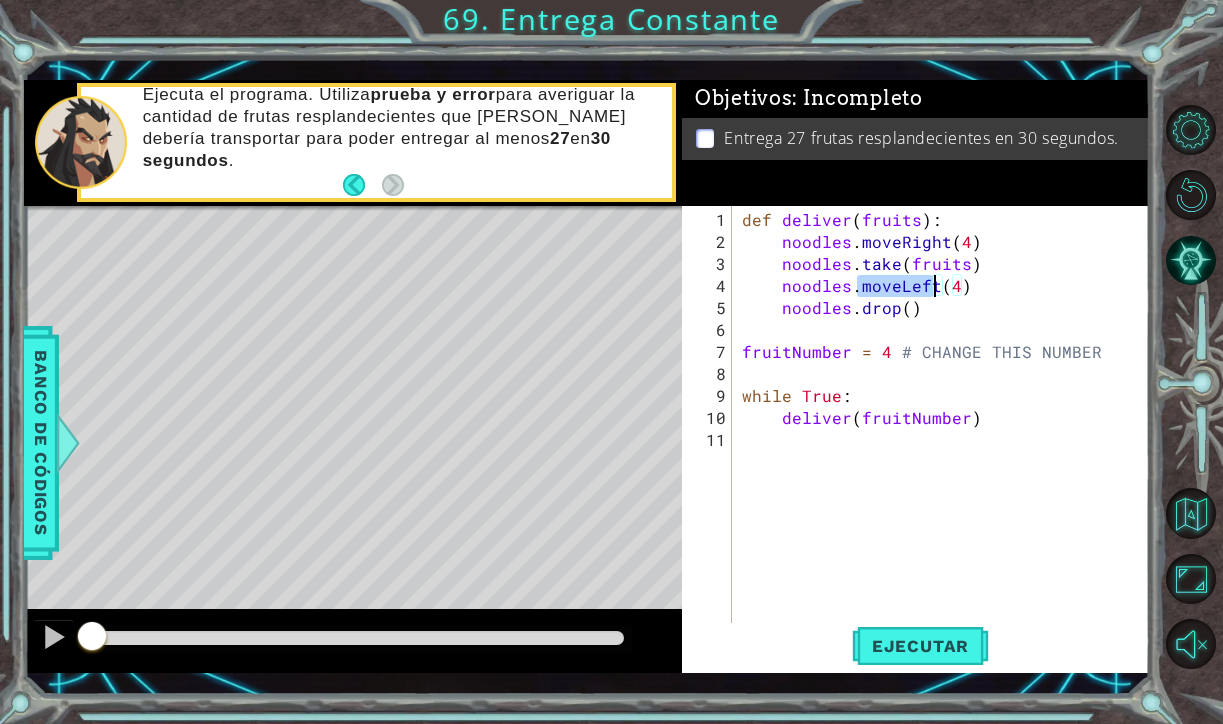 click on "def   deliver ( fruits ) :      noodles . moveRight ( 4 )      noodles . take ( fruits )      noodles . moveLeft ( 4 )      noodles . drop ( ) fruitNumber   =   4   # CHANGE THIS NUMBER while   True :      deliver ( fruitNumber )" at bounding box center [946, 451] 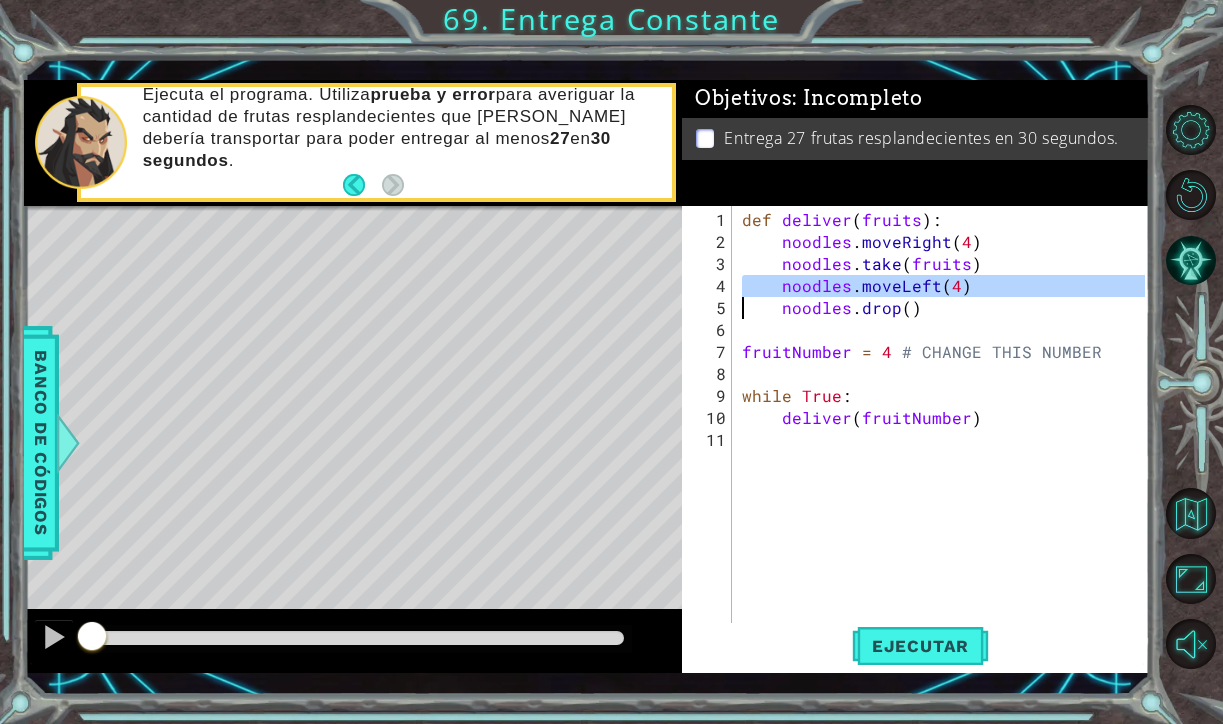 click on "def   deliver ( fruits ) :      noodles . moveRight ( 4 )      noodles . take ( fruits )      noodles . moveLeft ( 4 )      noodles . drop ( ) fruitNumber   =   4   # CHANGE THIS NUMBER while   True :      deliver ( fruitNumber )" at bounding box center [946, 451] 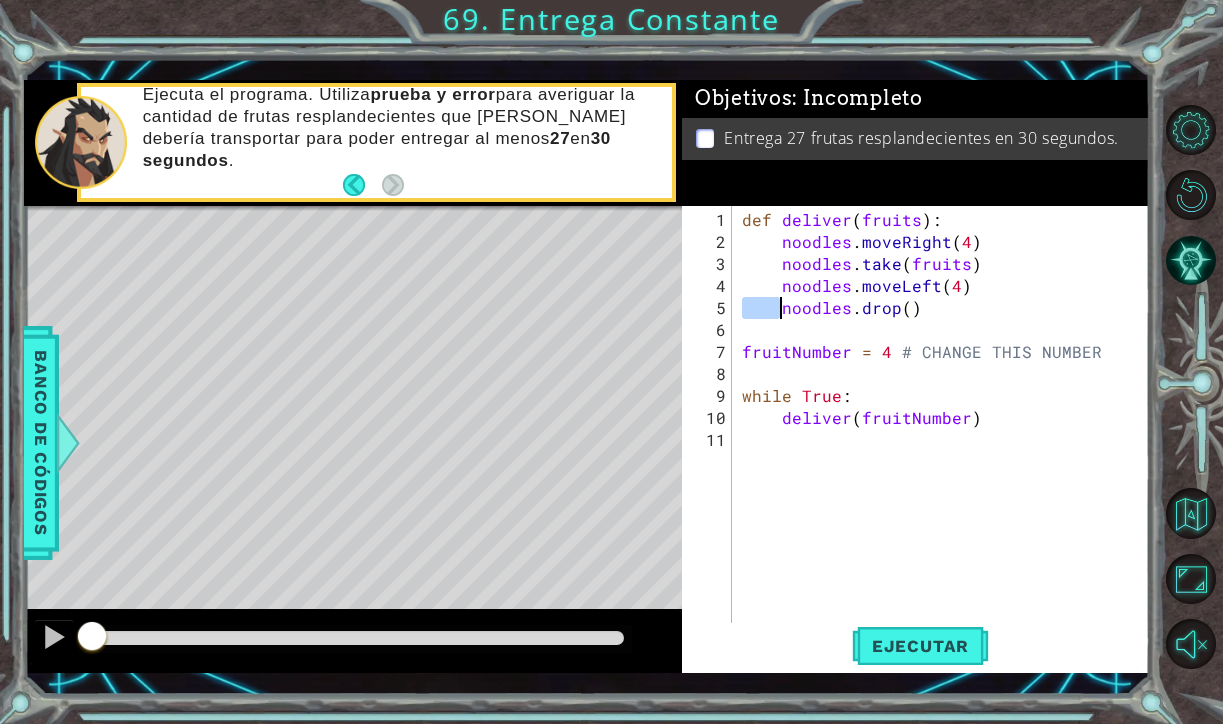 click on "def   deliver ( fruits ) :      noodles . moveRight ( 4 )      noodles . take ( fruits )      noodles . moveLeft ( 4 )      noodles . drop ( ) fruitNumber   =   4   # CHANGE THIS NUMBER while   True :      deliver ( fruitNumber )" at bounding box center [946, 451] 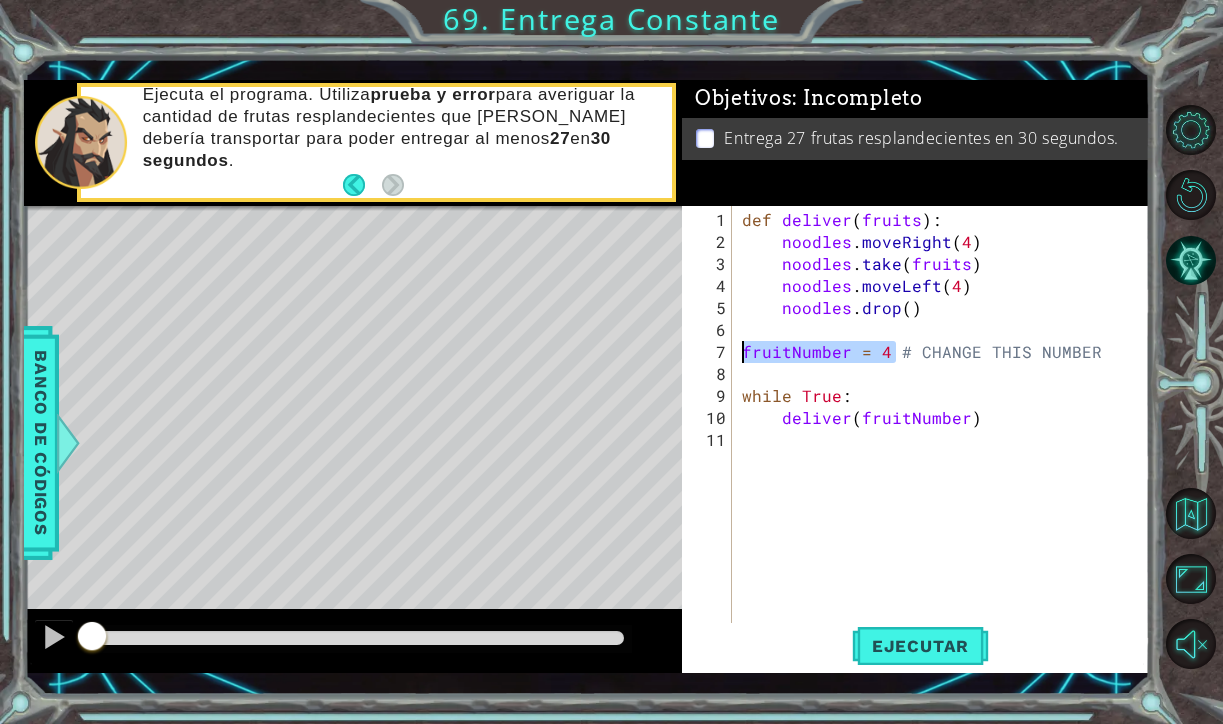 drag, startPoint x: 892, startPoint y: 350, endPoint x: 723, endPoint y: 348, distance: 169.01184 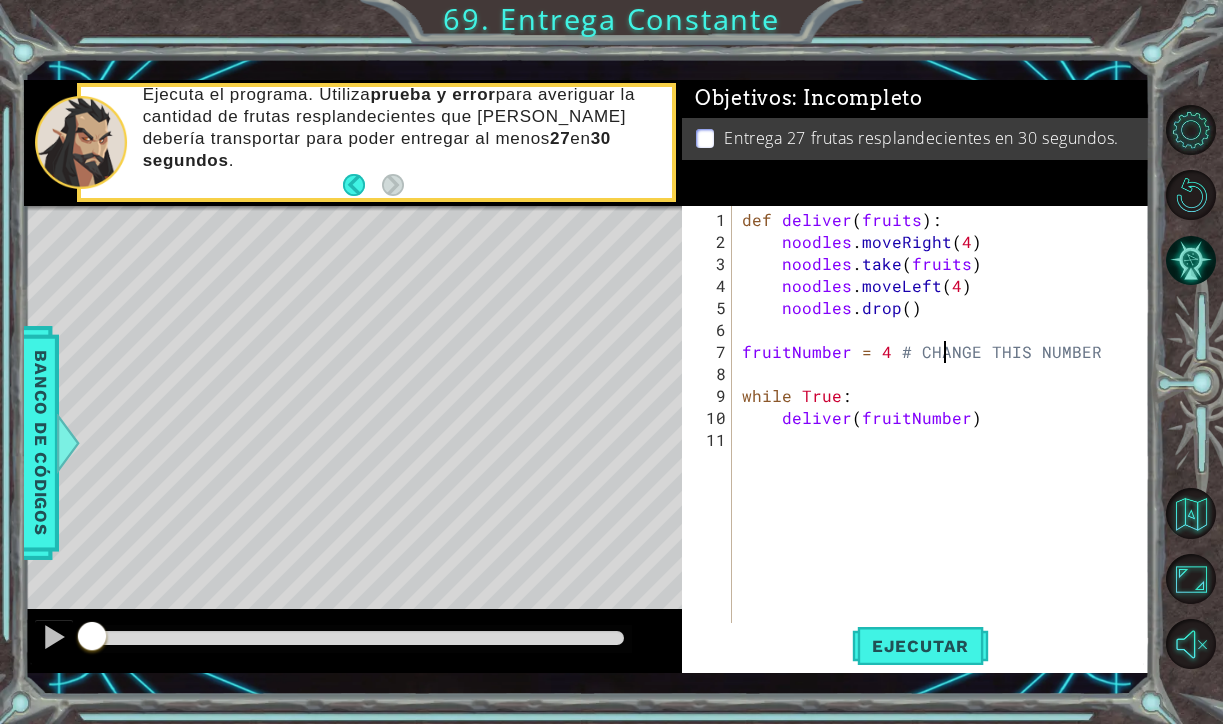 click on "def   deliver ( fruits ) :      noodles . moveRight ( 4 )      noodles . take ( fruits )      noodles . moveLeft ( 4 )      noodles . drop ( ) fruitNumber   =   4   # CHANGE THIS NUMBER while   True :      deliver ( fruitNumber )" at bounding box center [946, 451] 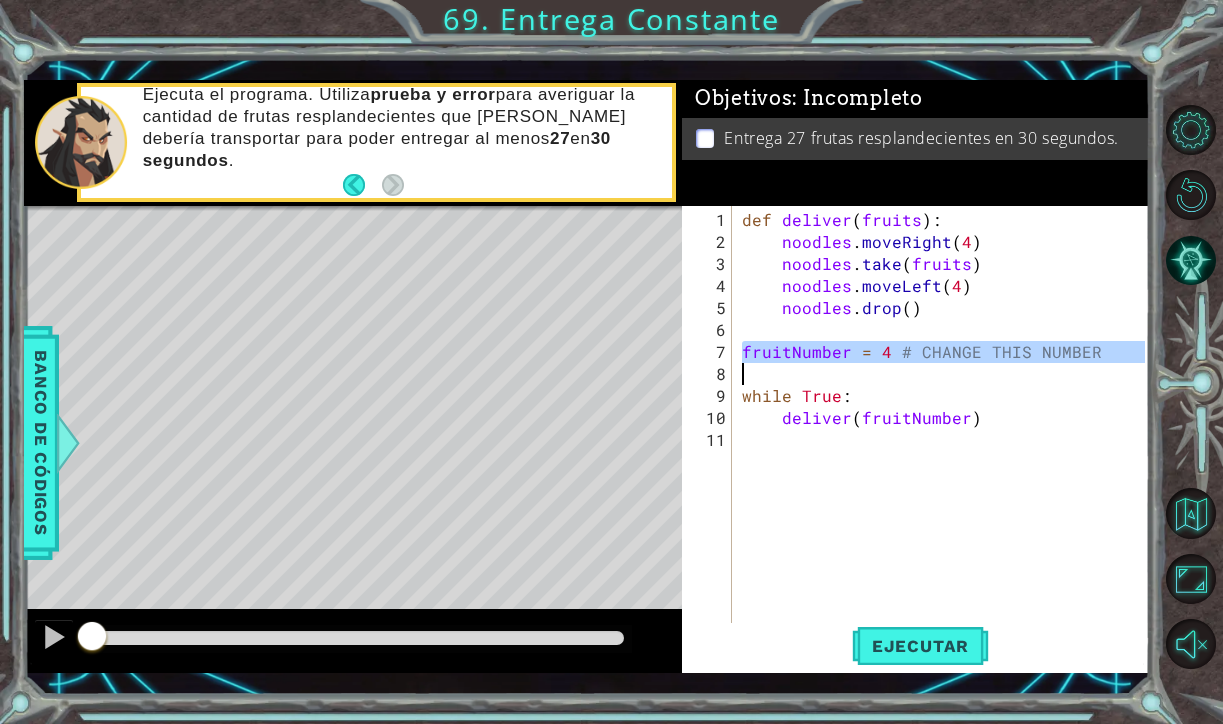 click on "def   deliver ( fruits ) :      noodles . moveRight ( 4 )      noodles . take ( fruits )      noodles . moveLeft ( 4 )      noodles . drop ( ) fruitNumber   =   4   # CHANGE THIS NUMBER while   True :      deliver ( fruitNumber )" at bounding box center (946, 451) 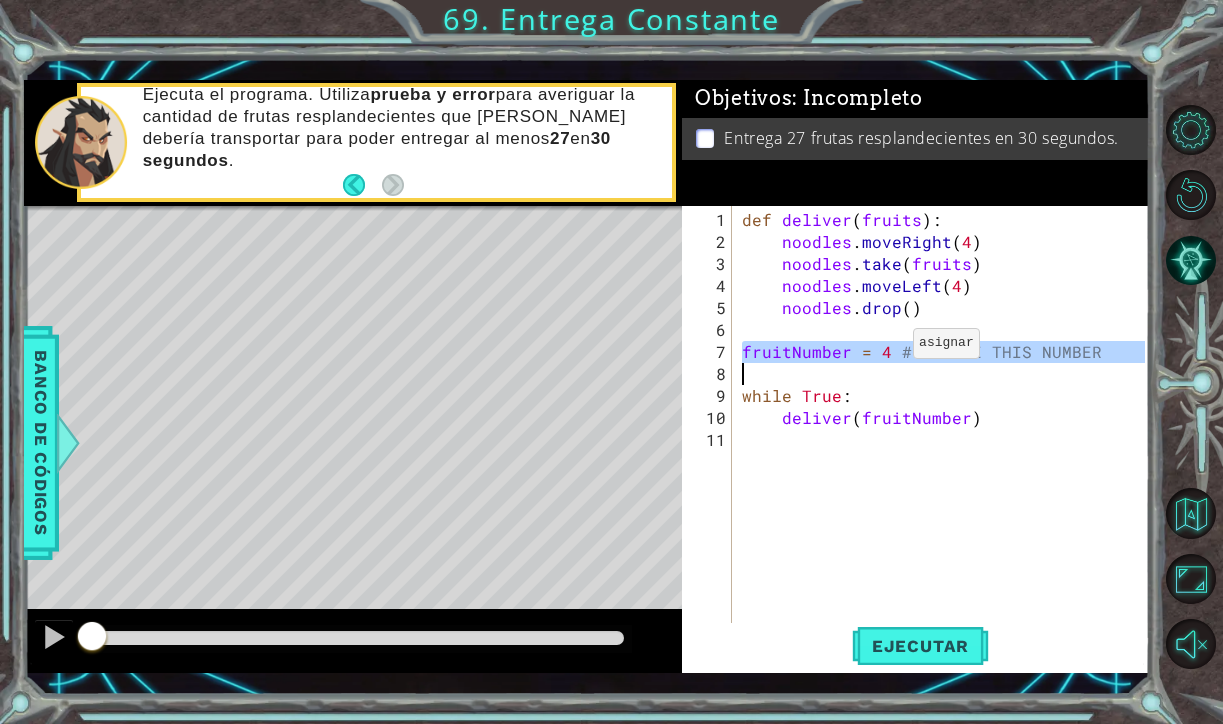 click on "def   deliver ( fruits ) :      noodles . moveRight ( 4 )      noodles . take ( fruits )      noodles . moveLeft ( 4 )      noodles . drop ( ) fruitNumber   =   4   # CHANGE THIS NUMBER while   True :      deliver ( fruitNumber )" at bounding box center (941, 426) 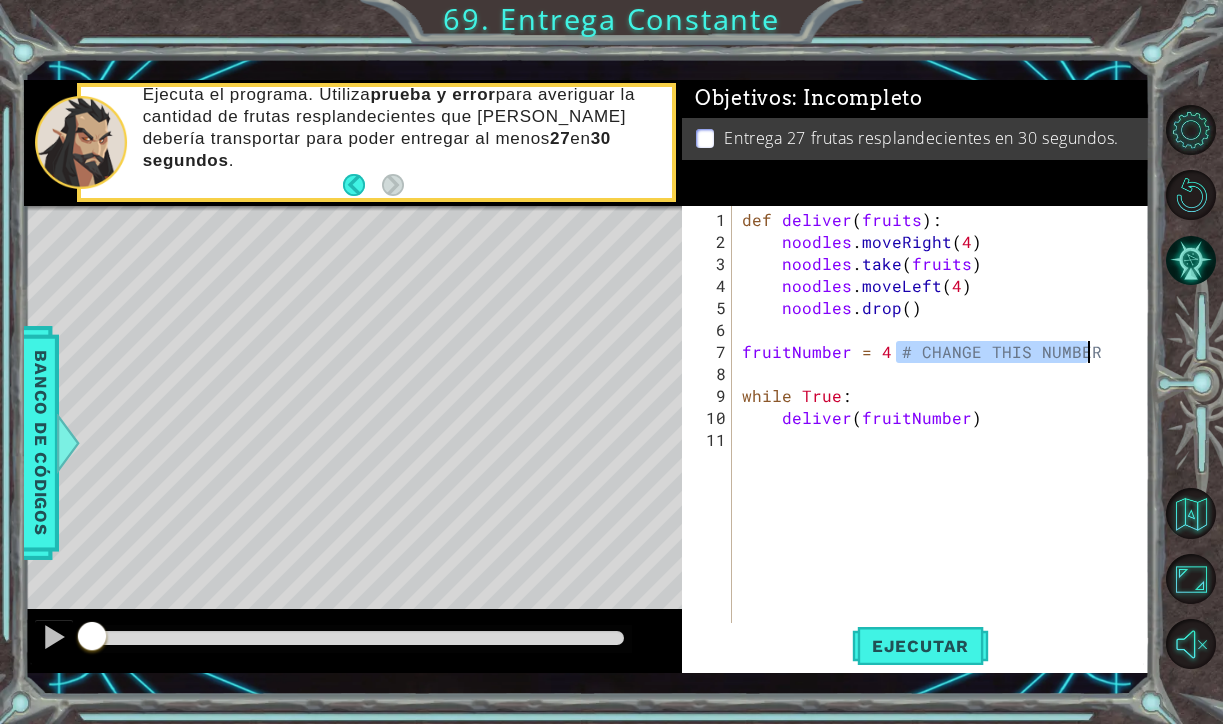 drag, startPoint x: 896, startPoint y: 352, endPoint x: 1140, endPoint y: 358, distance: 244.07376 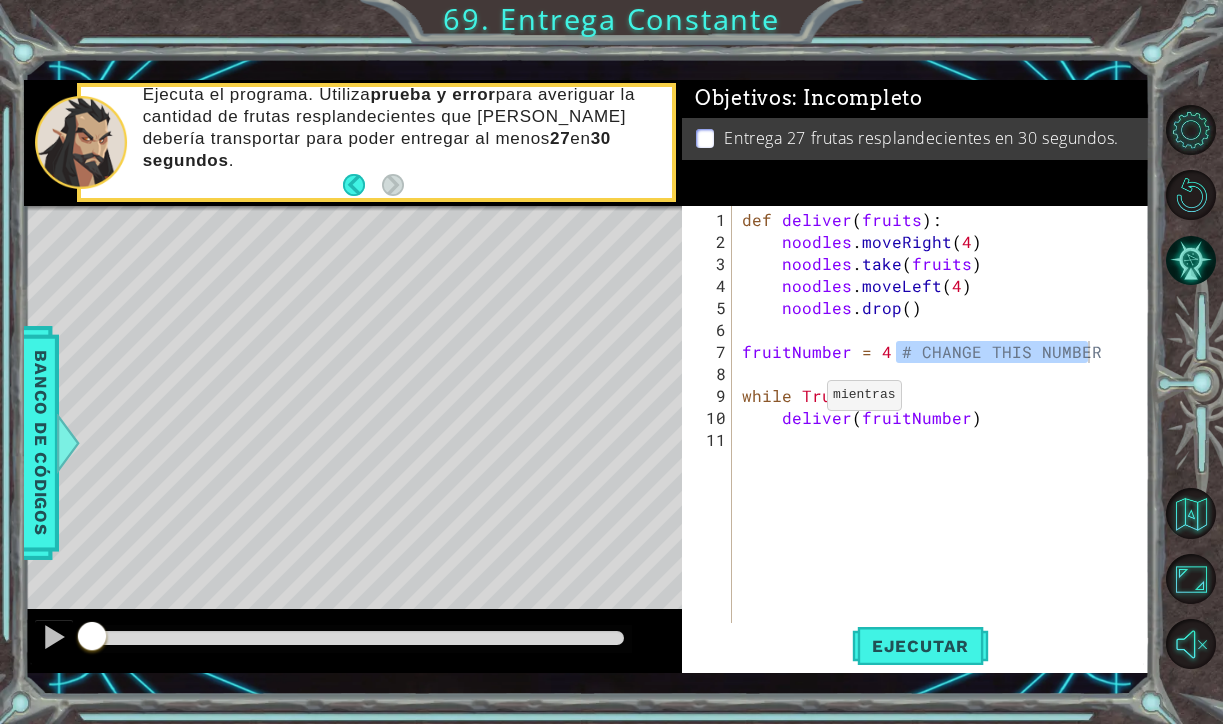 click on "def   deliver ( fruits ) :      noodles . moveRight ( 4 )      noodles . take ( fruits )      noodles . moveLeft ( 4 )      noodles . drop ( ) fruitNumber   =   4   # CHANGE THIS NUMBER while   True :      deliver ( fruitNumber )" at bounding box center (946, 451) 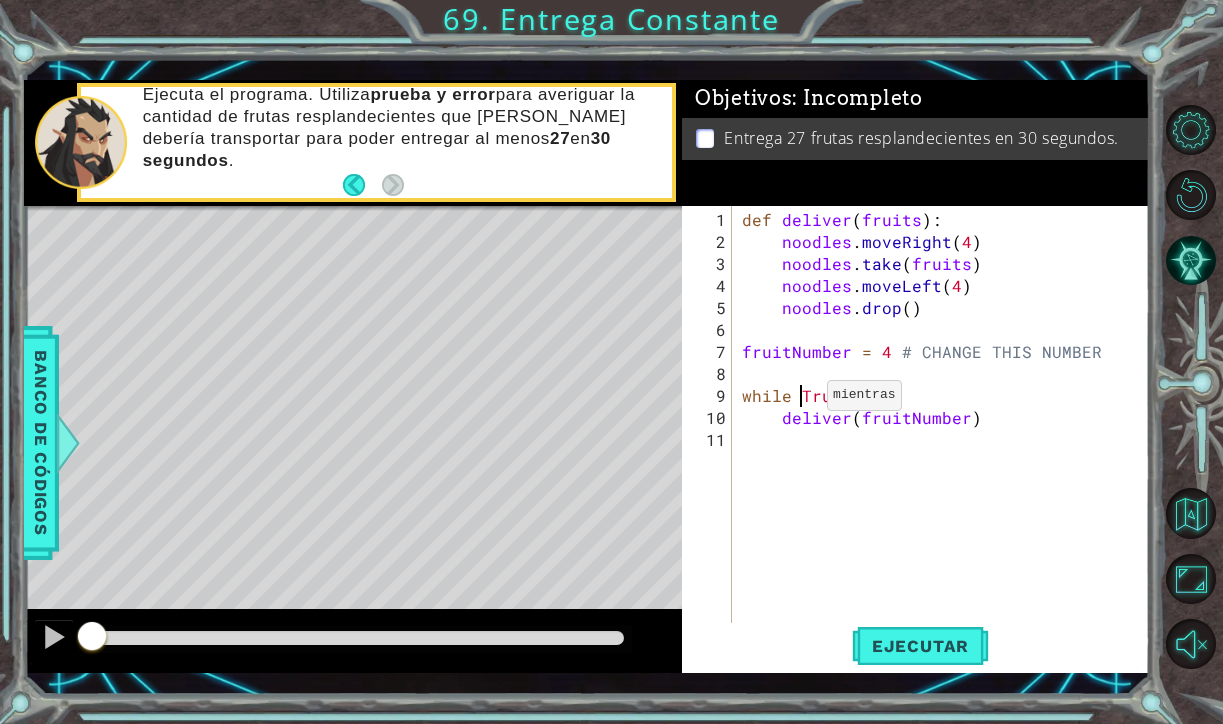 click on "def   deliver ( fruits ) :      noodles . moveRight ( 4 )      noodles . take ( fruits )      noodles . moveLeft ( 4 )      noodles . drop ( ) fruitNumber   =   4   # CHANGE THIS NUMBER while   True :      deliver ( fruitNumber )" at bounding box center [946, 451] 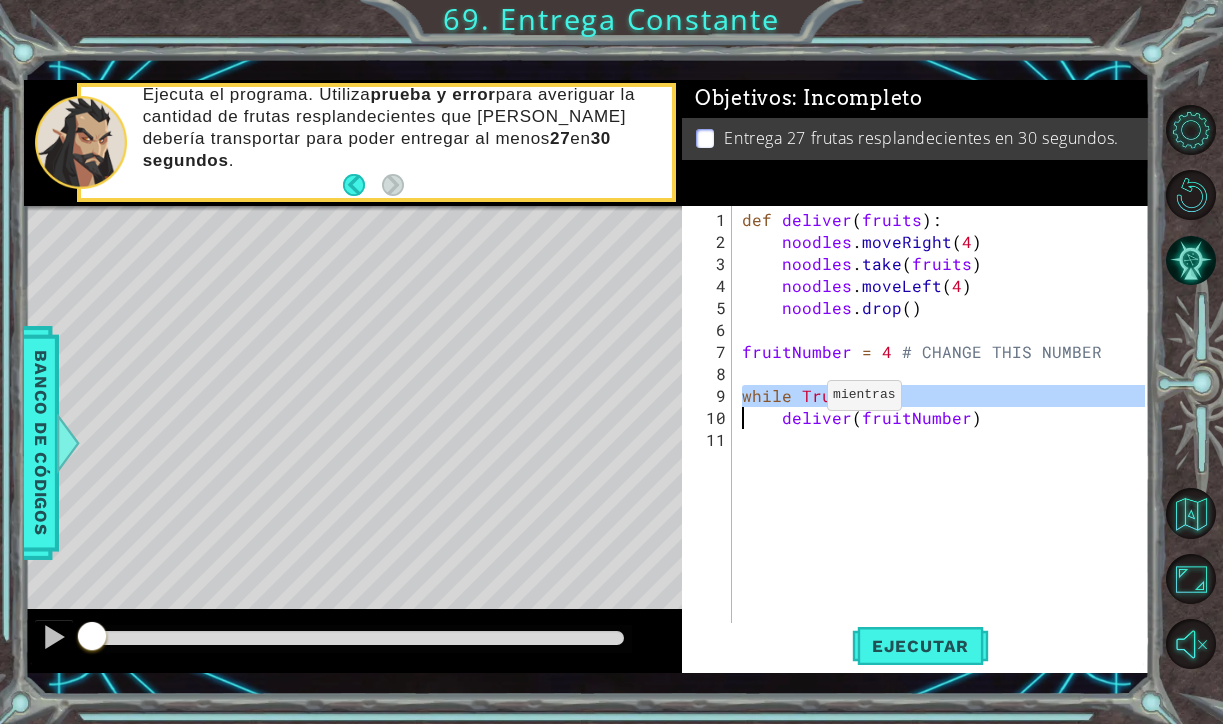 click on "def   deliver ( fruits ) :      noodles . moveRight ( 4 )      noodles . take ( fruits )      noodles . moveLeft ( 4 )      noodles . drop ( ) fruitNumber   =   4   # CHANGE THIS NUMBER while   True :      deliver ( fruitNumber )" at bounding box center [946, 451] 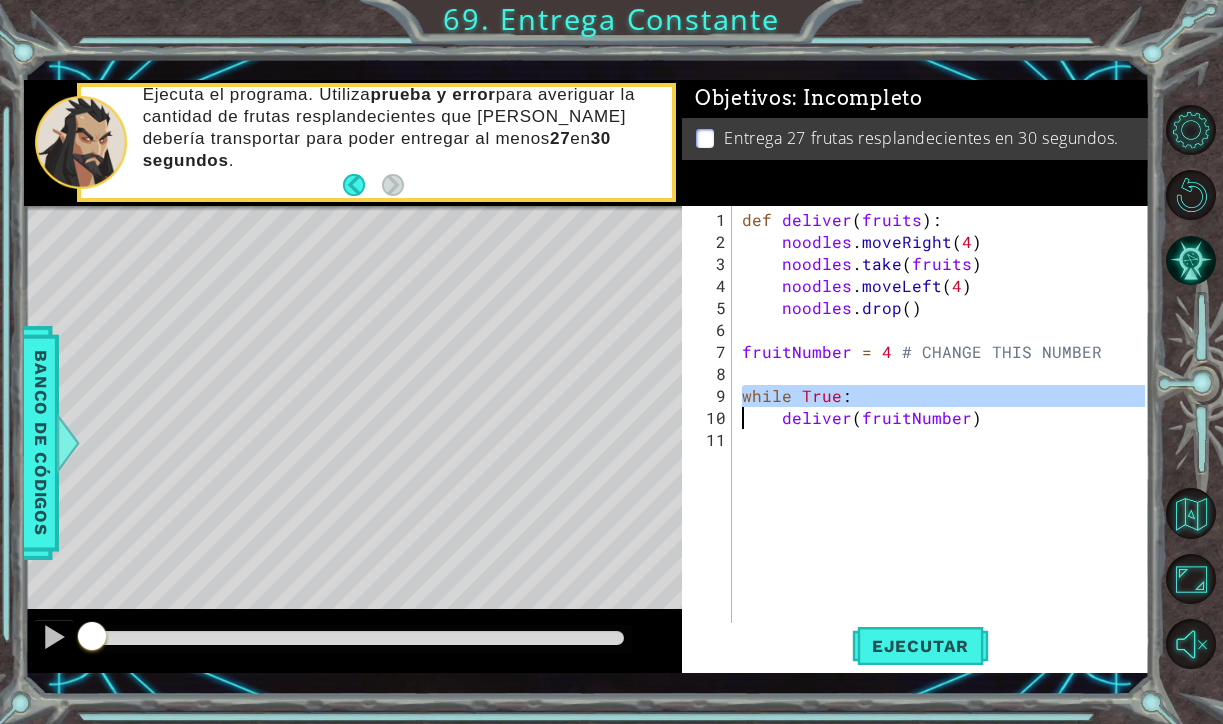 click on "def   deliver ( fruits ) :      noodles . moveRight ( 4 )      noodles . take ( fruits )      noodles . moveLeft ( 4 )      noodles . drop ( ) fruitNumber   =   4   # CHANGE THIS NUMBER while   True :      deliver ( fruitNumber )" at bounding box center [946, 451] 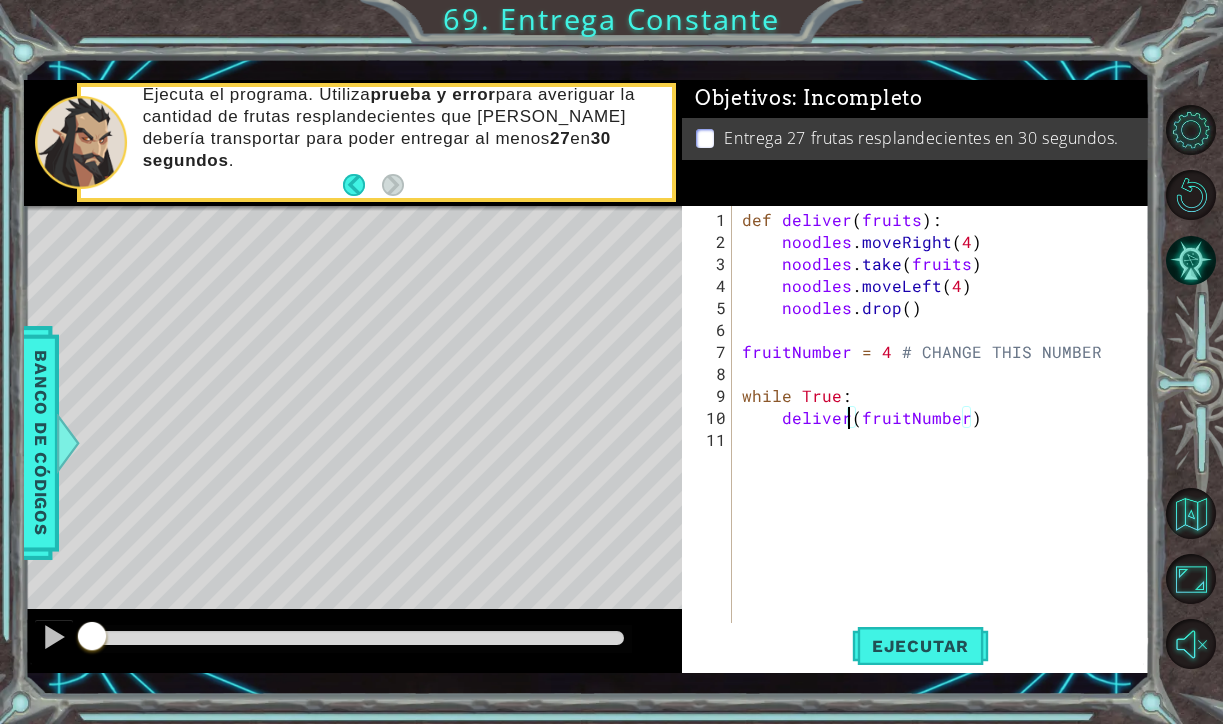 click on "def   deliver ( fruits ) :      noodles . moveRight ( 4 )      noodles . take ( fruits )      noodles . moveLeft ( 4 )      noodles . drop ( ) fruitNumber   =   4   # CHANGE THIS NUMBER while   True :      deliver ( fruitNumber )" at bounding box center (946, 451) 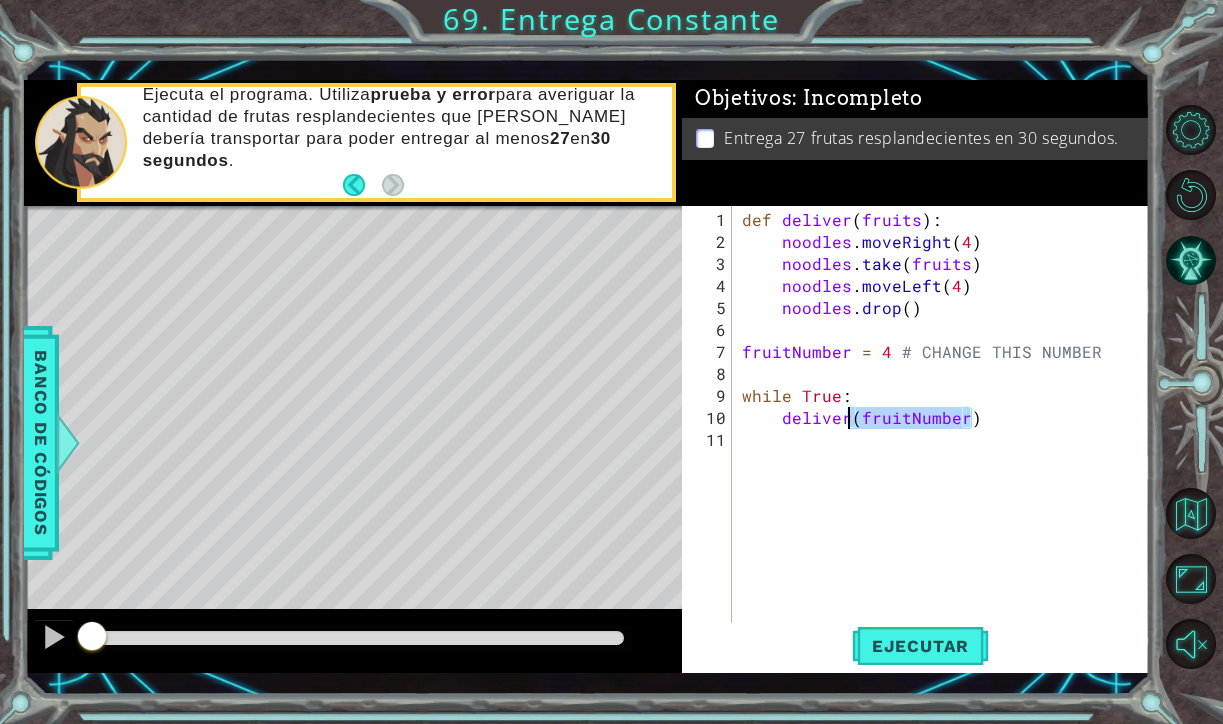 click on "def   deliver ( fruits ) :      noodles . moveRight ( 4 )      noodles . take ( fruits )      noodles . moveLeft ( 4 )      noodles . drop ( ) fruitNumber   =   4   # CHANGE THIS NUMBER while   True :      deliver ( fruitNumber )" at bounding box center [946, 451] 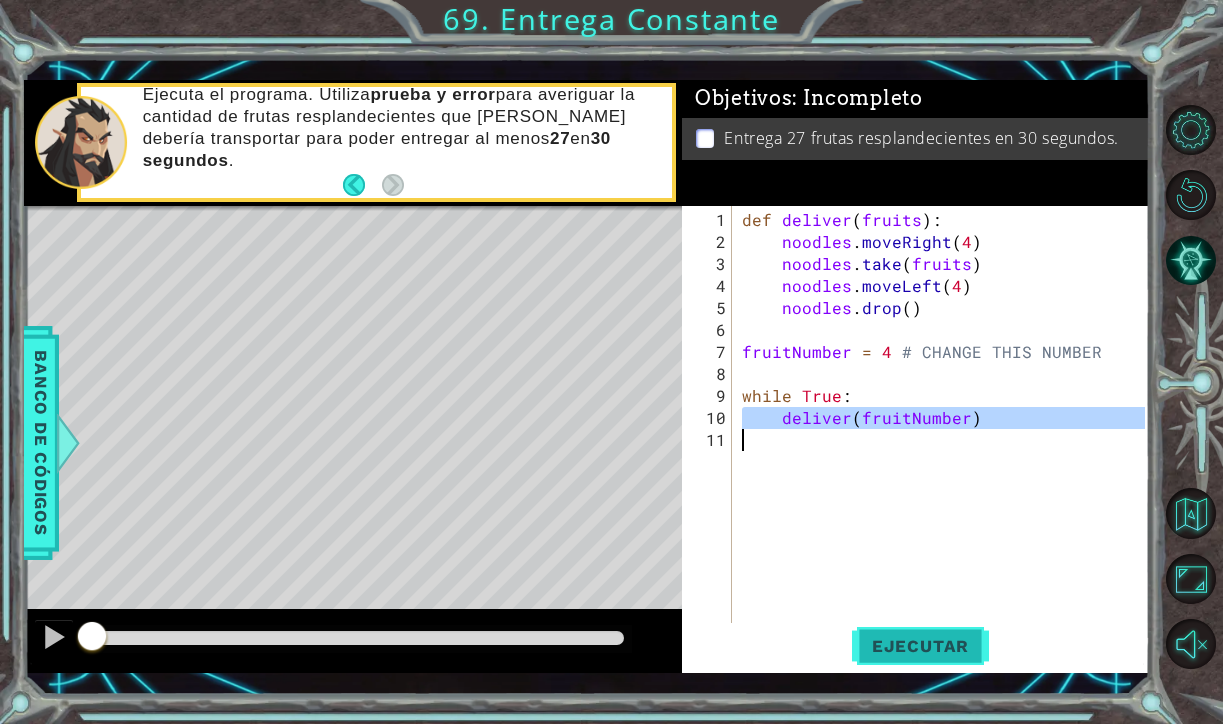 click on "Ejecutar" at bounding box center [920, 646] 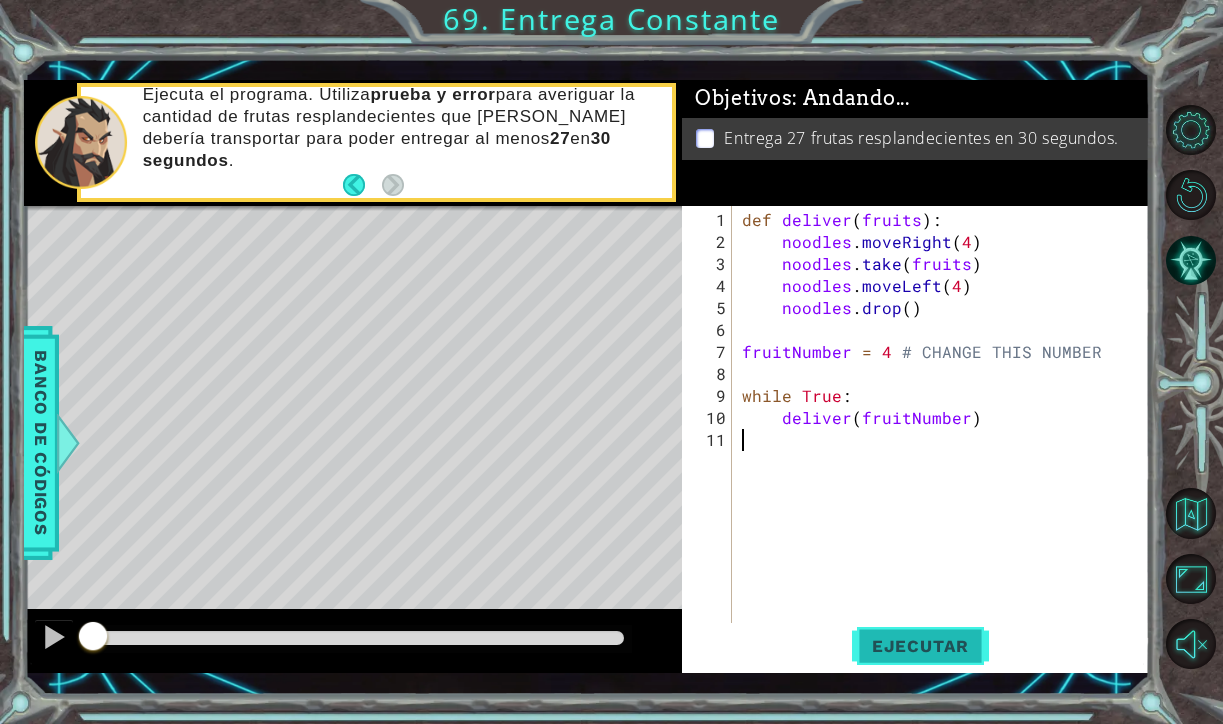 type 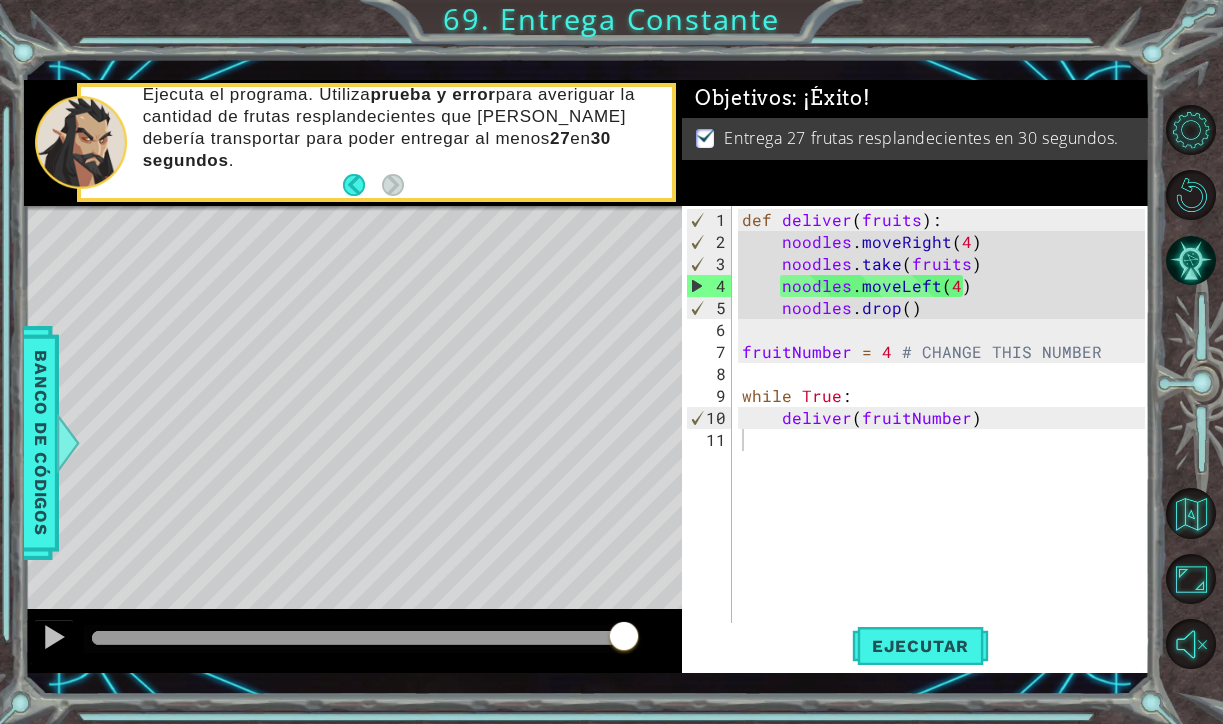 drag, startPoint x: 112, startPoint y: 635, endPoint x: 809, endPoint y: 665, distance: 697.6453 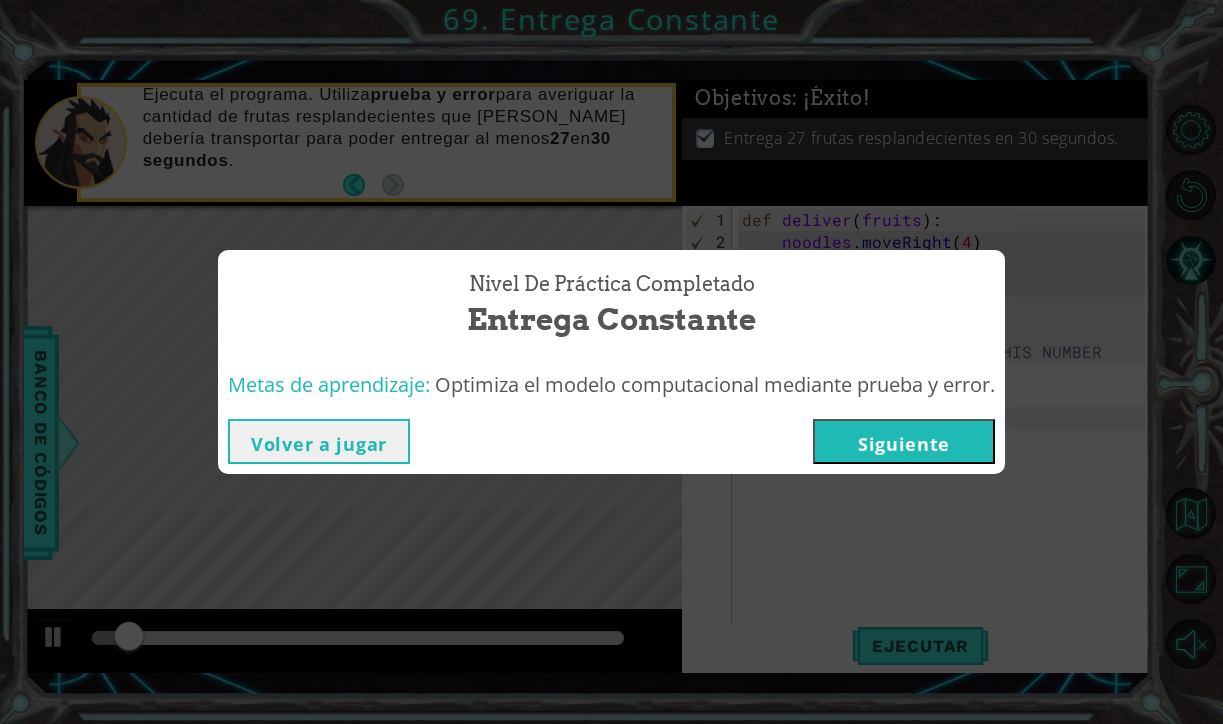 click on "Siguiente" at bounding box center [904, 441] 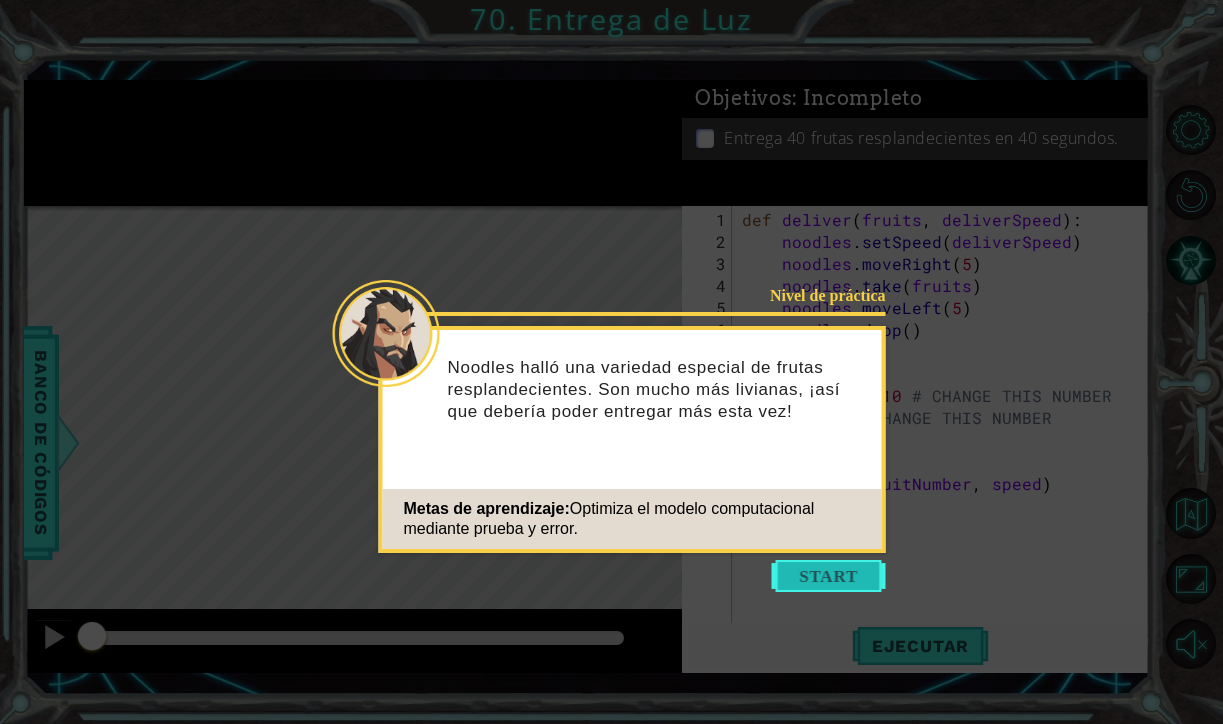 click at bounding box center [829, 576] 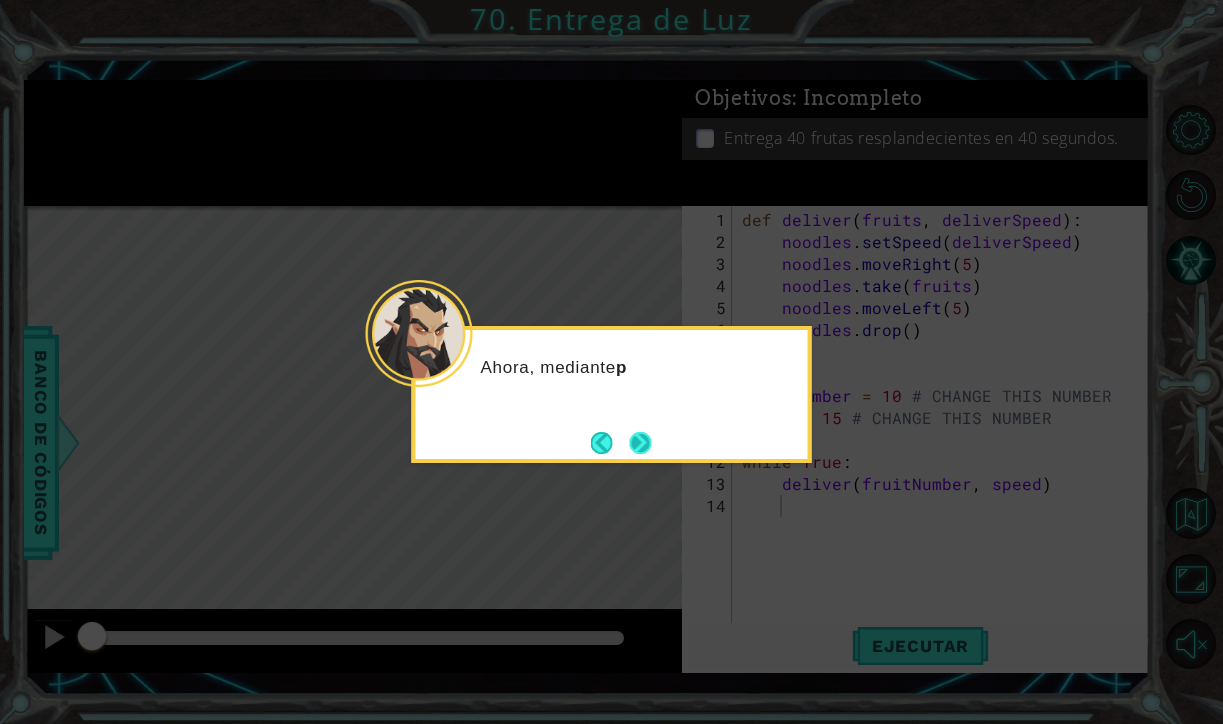 click at bounding box center (640, 443) 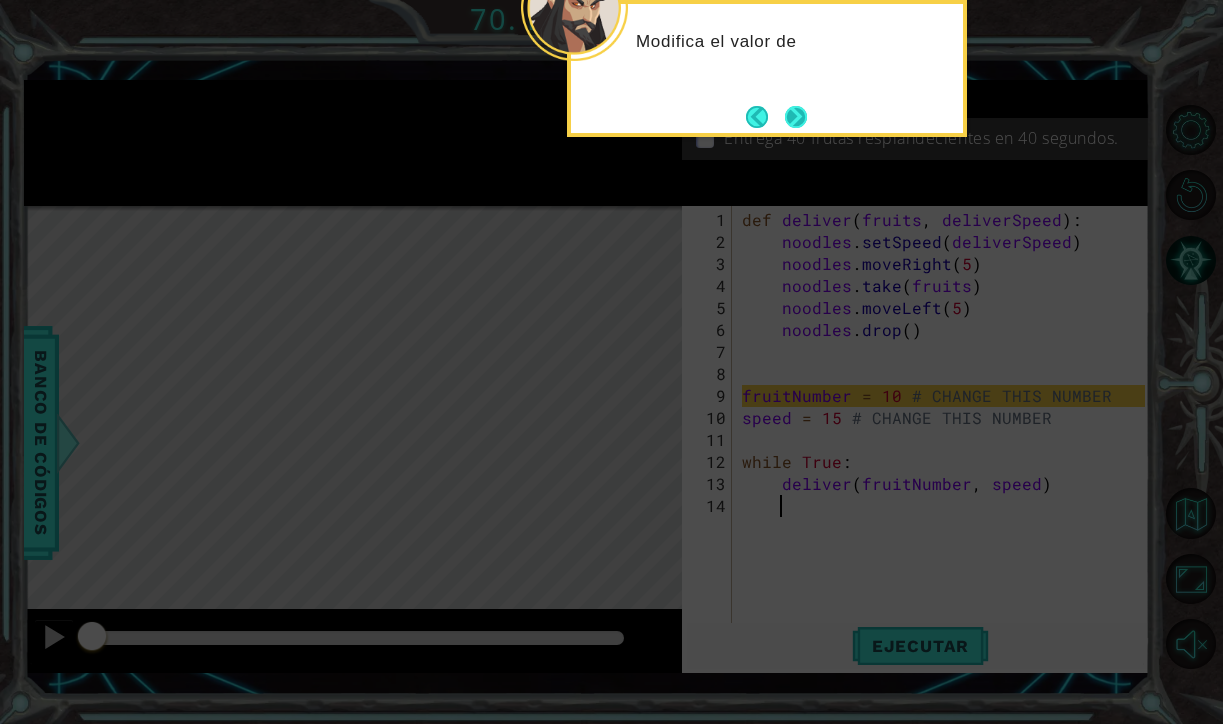 click at bounding box center [796, 117] 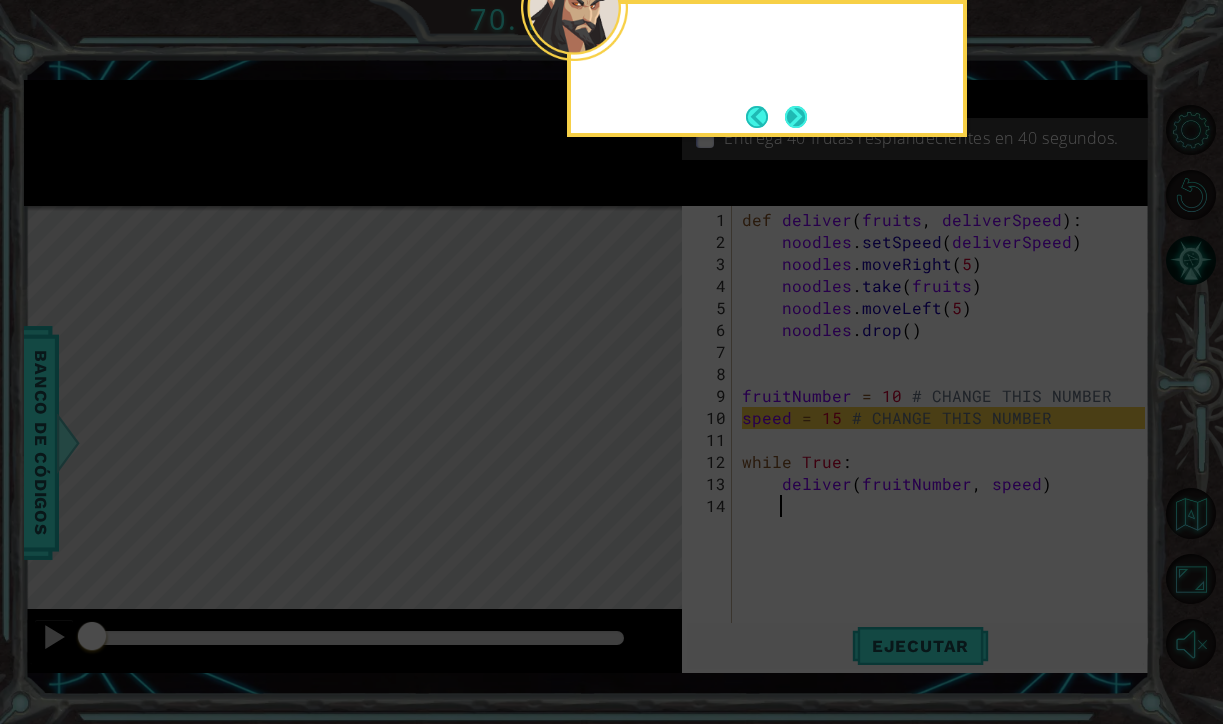 click at bounding box center (796, 117) 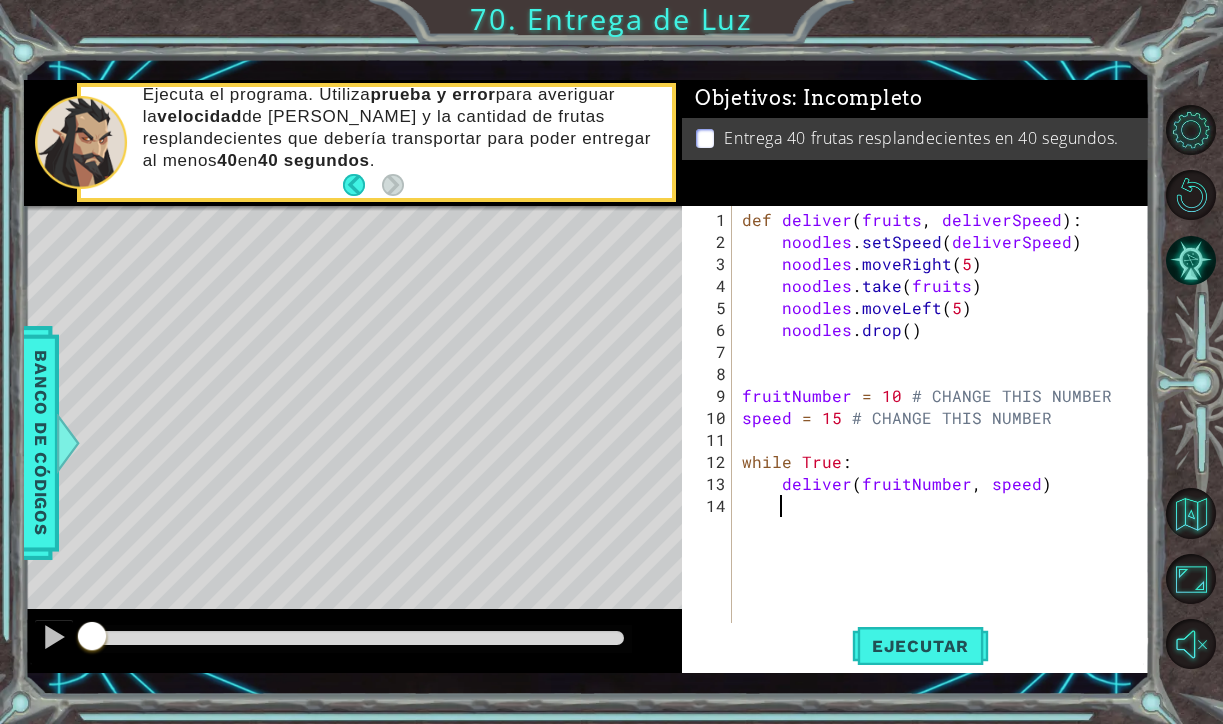 click on "def   deliver ( fruits ,   deliverSpeed ) :      noodles . setSpeed ( deliverSpeed )      noodles . moveRight ( 5 )      noodles . take ( fruits )      noodles . moveLeft ( 5 )      noodles . drop ( ) fruitNumber   =   10   # CHANGE THIS NUMBER speed   =   15   # CHANGE THIS NUMBER while   True :      deliver ( fruitNumber ,   speed )" at bounding box center [946, 451] 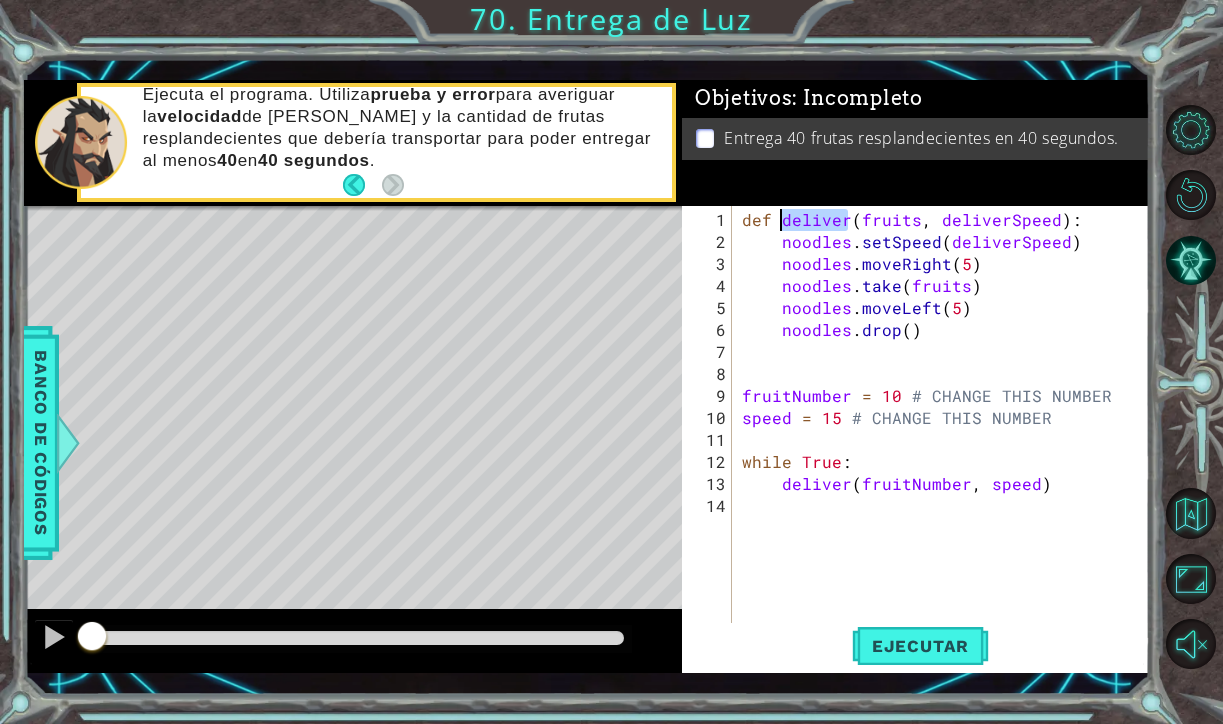 click on "def   deliver ( fruits ,   deliverSpeed ) :      noodles . setSpeed ( deliverSpeed )      noodles . moveRight ( 5 )      noodles . take ( fruits )      noodles . moveLeft ( 5 )      noodles . drop ( ) fruitNumber   =   10   # CHANGE THIS NUMBER speed   =   15   # CHANGE THIS NUMBER while   True :      deliver ( fruitNumber ,   speed )" at bounding box center [946, 451] 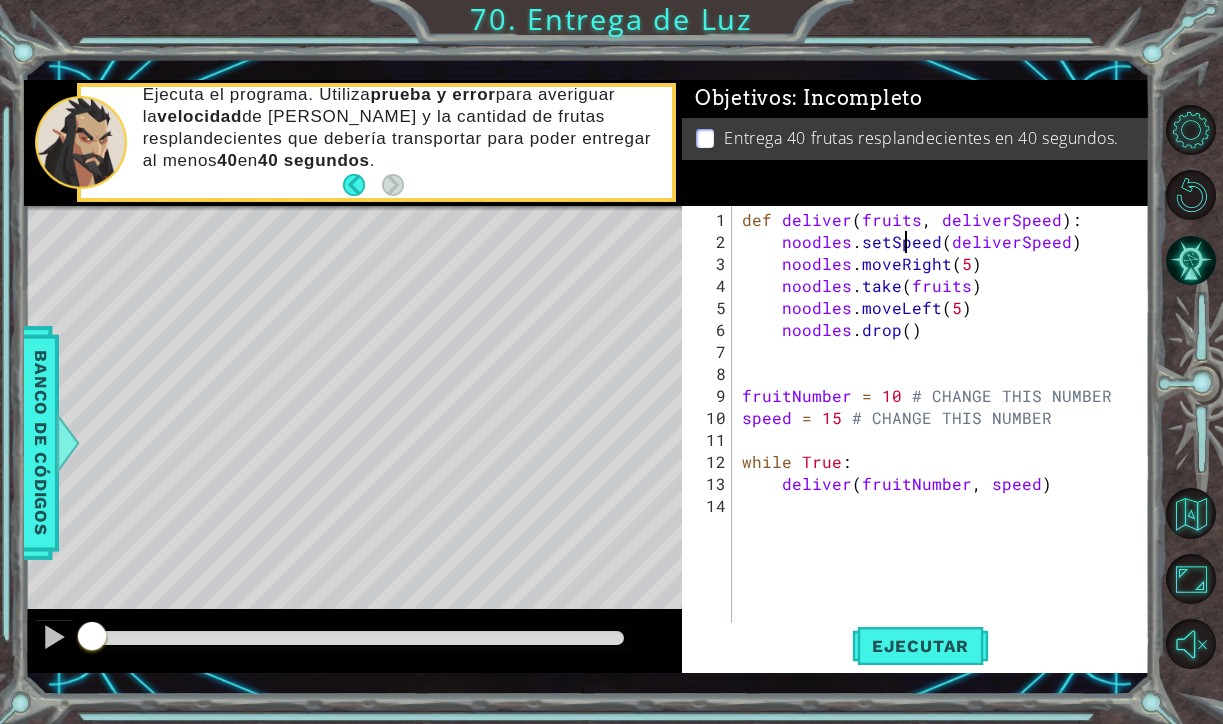 click on "def   deliver ( fruits ,   deliverSpeed ) :      noodles . setSpeed ( deliverSpeed )      noodles . moveRight ( 5 )      noodles . take ( fruits )      noodles . moveLeft ( 5 )      noodles . drop ( ) fruitNumber   =   10   # CHANGE THIS NUMBER speed   =   15   # CHANGE THIS NUMBER while   True :      deliver ( fruitNumber ,   speed )" at bounding box center [946, 451] 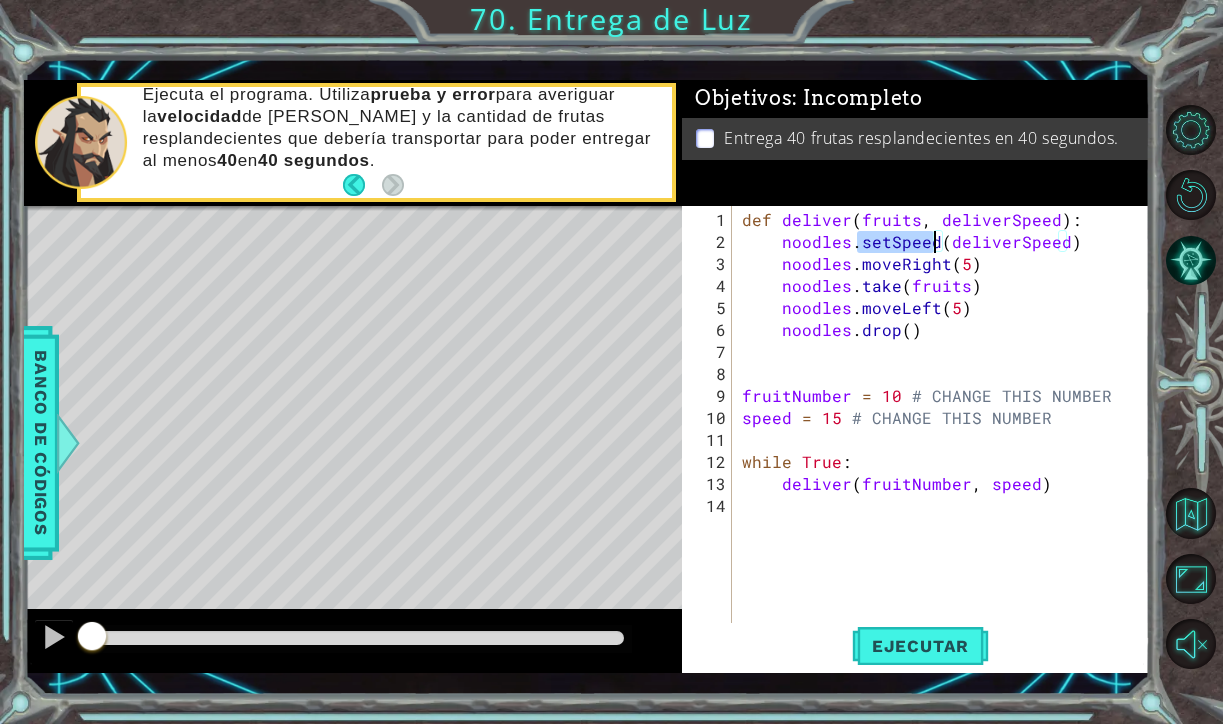 click on "def   deliver ( fruits ,   deliverSpeed ) :      noodles . setSpeed ( deliverSpeed )      noodles . moveRight ( 5 )      noodles . take ( fruits )      noodles . moveLeft ( 5 )      noodles . drop ( ) fruitNumber   =   10   # CHANGE THIS NUMBER speed   =   15   # CHANGE THIS NUMBER while   True :      deliver ( fruitNumber ,   speed )" at bounding box center (946, 451) 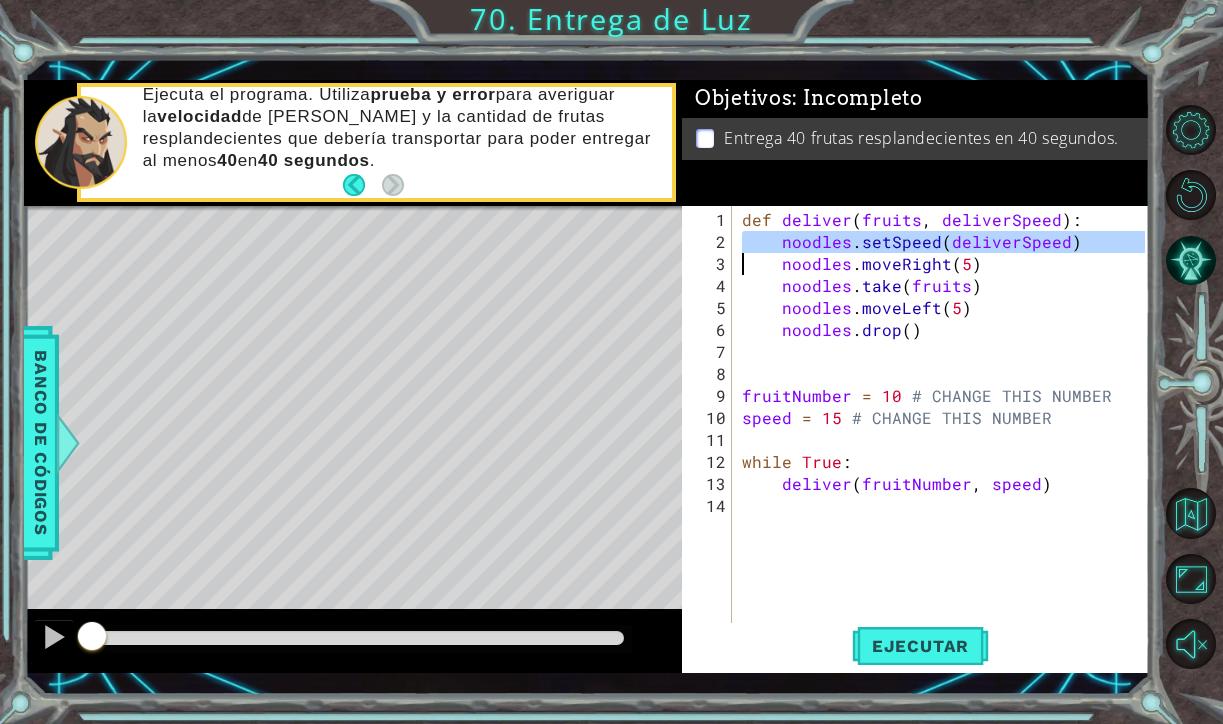 click on "def   deliver ( fruits ,   deliverSpeed ) :      noodles . setSpeed ( deliverSpeed )      noodles . moveRight ( 5 )      noodles . take ( fruits )      noodles . moveLeft ( 5 )      noodles . drop ( ) fruitNumber   =   10   # CHANGE THIS NUMBER speed   =   15   # CHANGE THIS NUMBER while   True :      deliver ( fruitNumber ,   speed )" at bounding box center (946, 451) 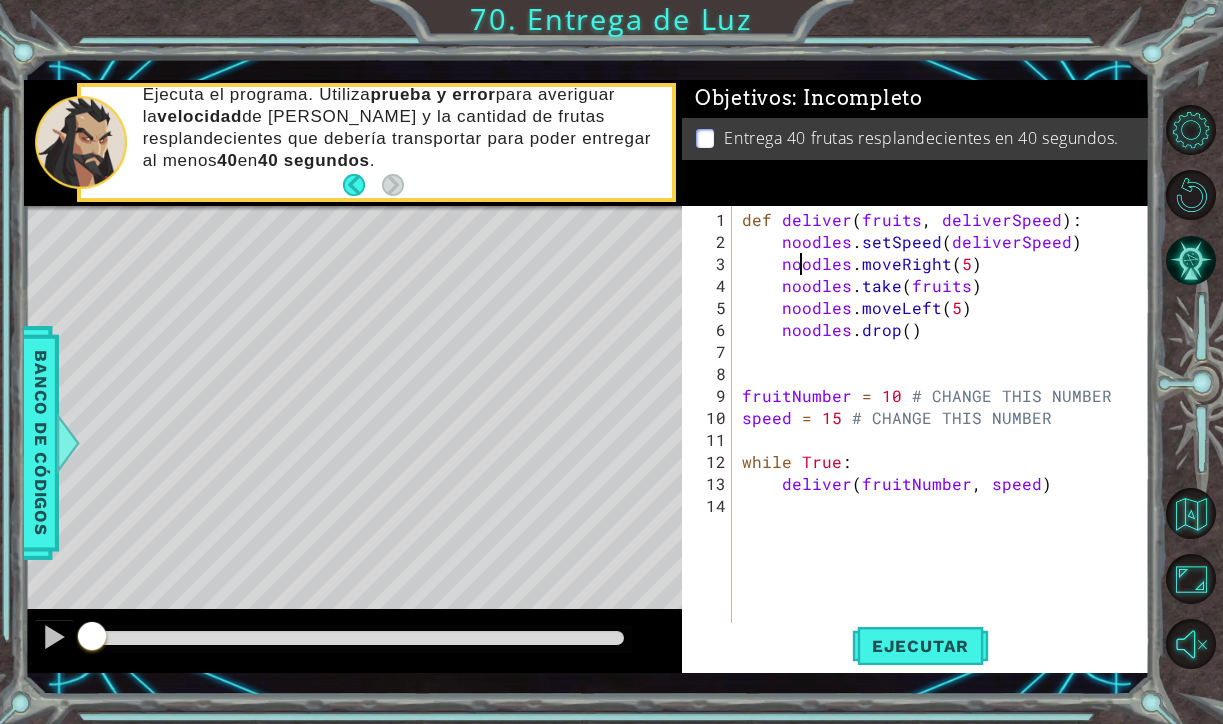 click on "def   deliver ( fruits ,   deliverSpeed ) :      noodles . setSpeed ( deliverSpeed )      noodles . moveRight ( 5 )      noodles . take ( fruits )      noodles . moveLeft ( 5 )      noodles . drop ( ) fruitNumber   =   10   # CHANGE THIS NUMBER speed   =   15   # CHANGE THIS NUMBER while   True :      deliver ( fruitNumber ,   speed )" at bounding box center (946, 451) 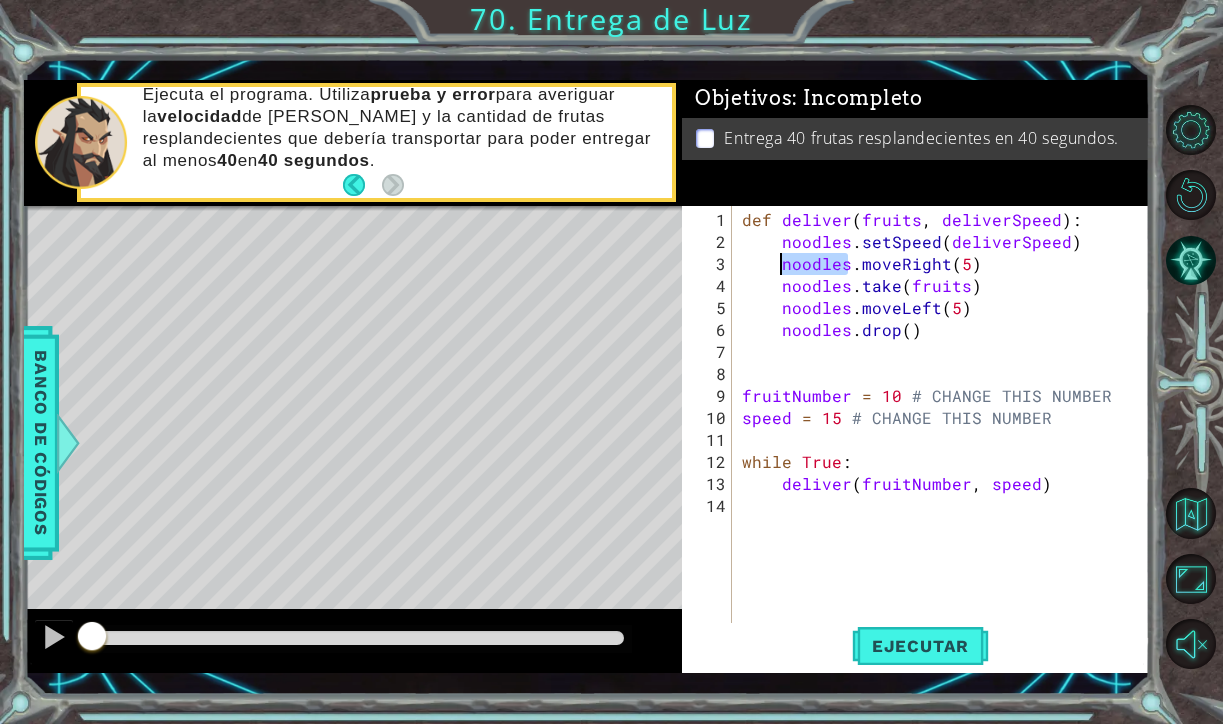 click on "def   deliver ( fruits ,   deliverSpeed ) :      noodles . setSpeed ( deliverSpeed )      noodles . moveRight ( 5 )      noodles . take ( fruits )      noodles . moveLeft ( 5 )      noodles . drop ( ) fruitNumber   =   10   # CHANGE THIS NUMBER speed   =   15   # CHANGE THIS NUMBER while   True :      deliver ( fruitNumber ,   speed )" at bounding box center [946, 451] 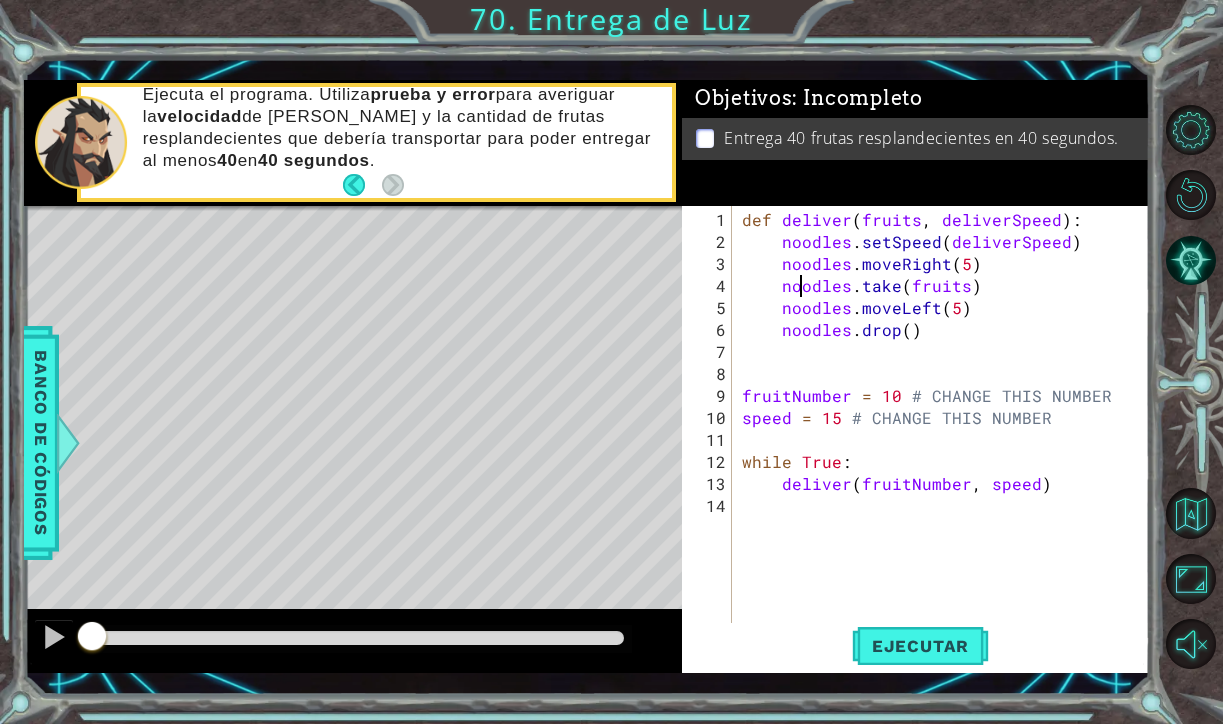click on "def   deliver ( fruits ,   deliverSpeed ) :      noodles . setSpeed ( deliverSpeed )      noodles . moveRight ( 5 )      noodles . take ( fruits )      noodles . moveLeft ( 5 )      noodles . drop ( ) fruitNumber   =   10   # CHANGE THIS NUMBER speed   =   15   # CHANGE THIS NUMBER while   True :      deliver ( fruitNumber ,   speed )" at bounding box center [946, 451] 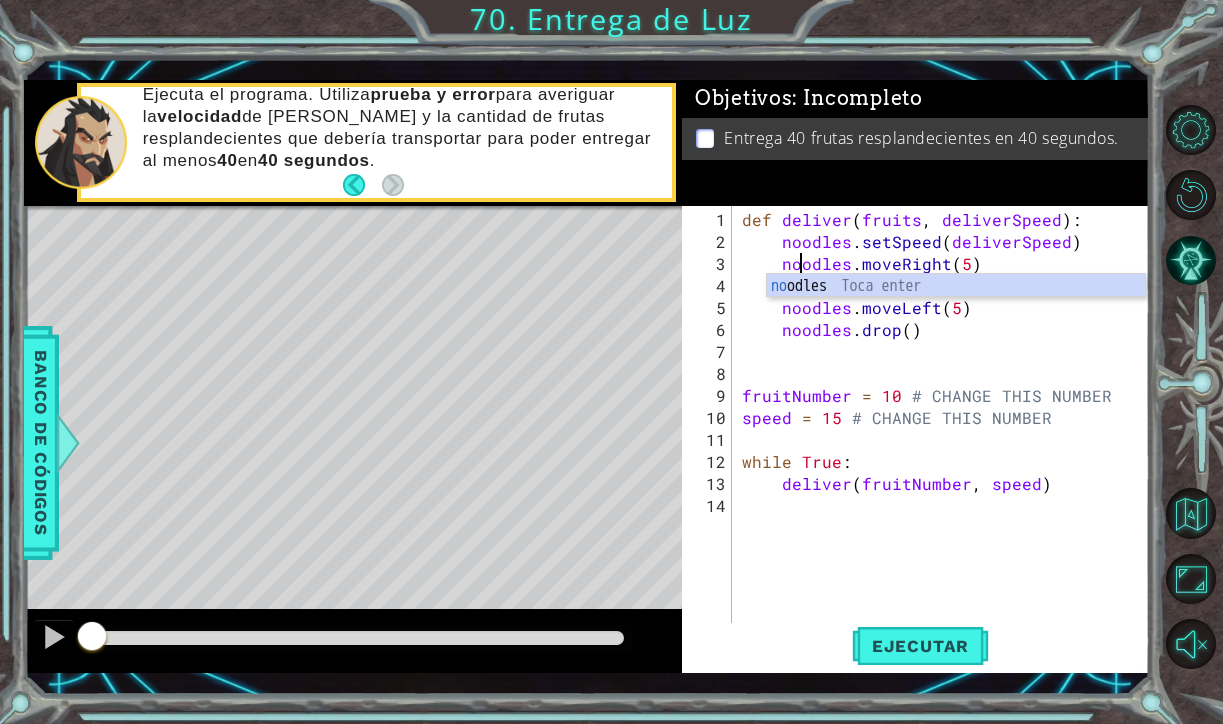click on "def   deliver ( fruits ,   deliverSpeed ) :      noodles . setSpeed ( deliverSpeed )      noodles . moveRight ( 5 )      noodles . take ( fruits )      noodles . moveLeft ( 5 )      noodles . drop ( ) fruitNumber   =   10   # CHANGE THIS NUMBER speed   =   15   # CHANGE THIS NUMBER while   True :      deliver ( fruitNumber ,   speed )" at bounding box center [946, 440] 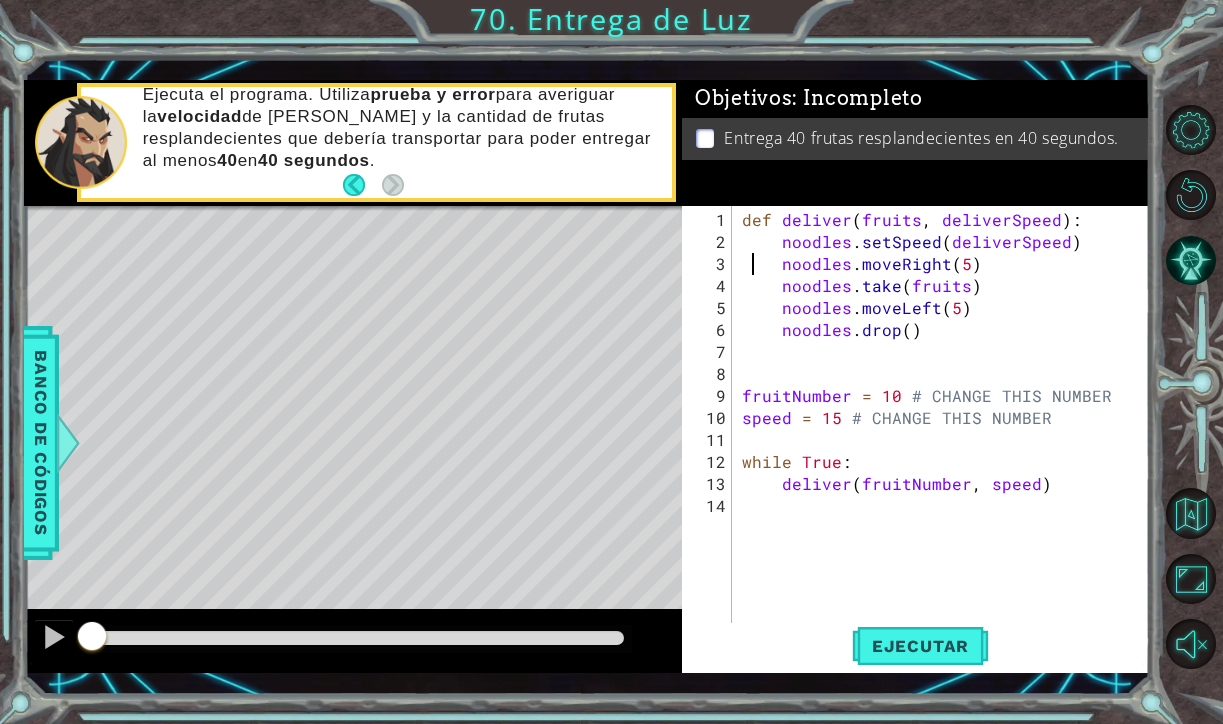 click on "3" at bounding box center [709, 264] 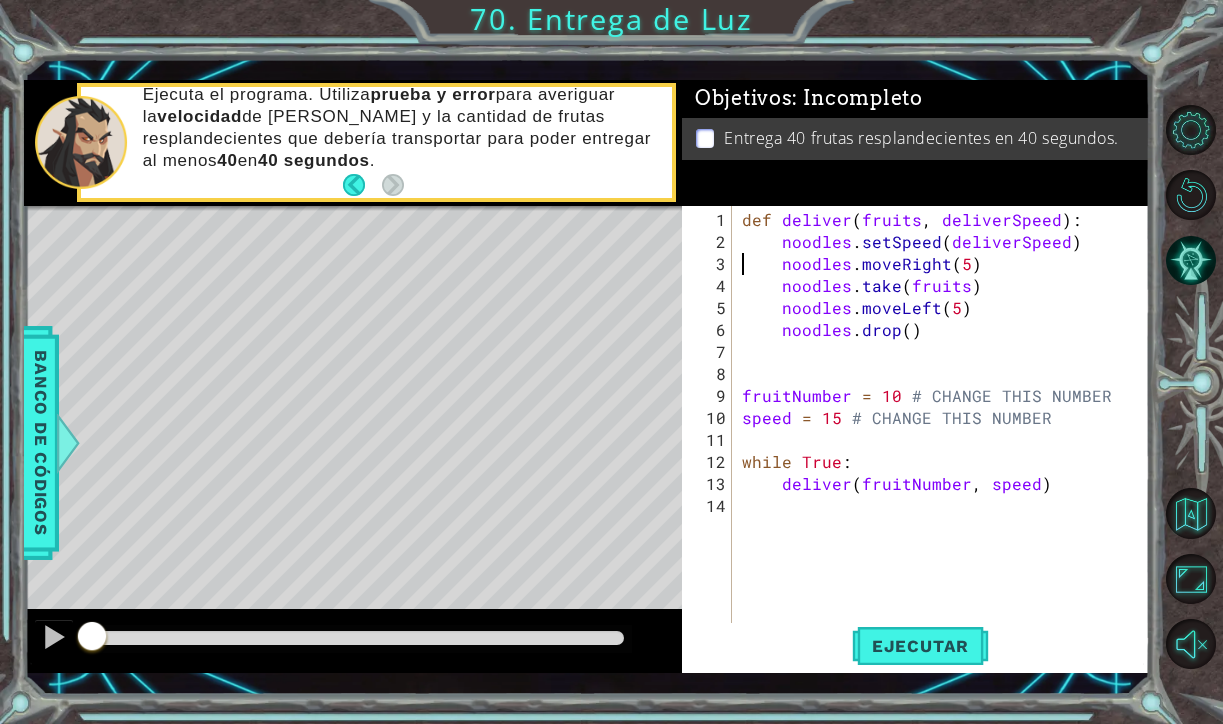click on "def   deliver ( fruits ,   deliverSpeed ) :      noodles . setSpeed ( deliverSpeed )      noodles . moveRight ( 5 )      noodles . take ( fruits )      noodles . moveLeft ( 5 )      noodles . drop ( ) fruitNumber   =   10   # CHANGE THIS NUMBER speed   =   15   # CHANGE THIS NUMBER while   True :      deliver ( fruitNumber ,   speed )" at bounding box center (946, 440) 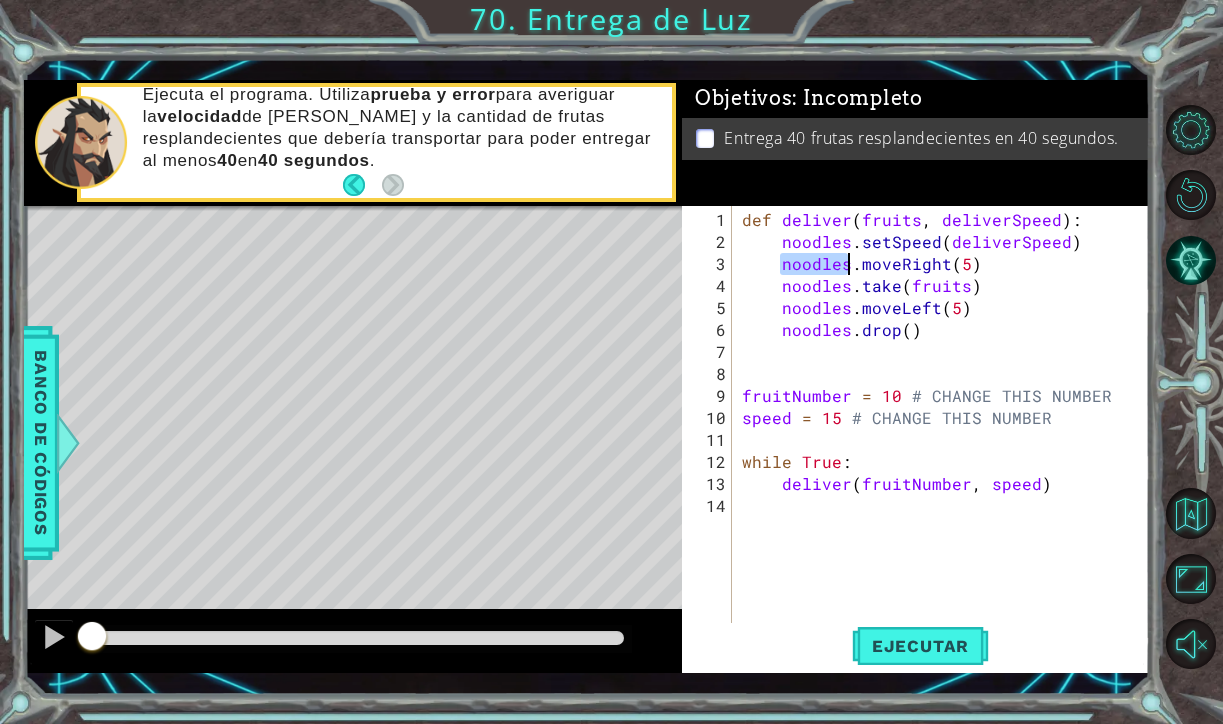 click on "def   deliver ( fruits ,   deliverSpeed ) :      noodles . setSpeed ( deliverSpeed )      noodles . moveRight ( 5 )      noodles . take ( fruits )      noodles . moveLeft ( 5 )      noodles . drop ( ) fruitNumber   =   10   # CHANGE THIS NUMBER speed   =   15   # CHANGE THIS NUMBER while   True :      deliver ( fruitNumber ,   speed )" at bounding box center (946, 440) 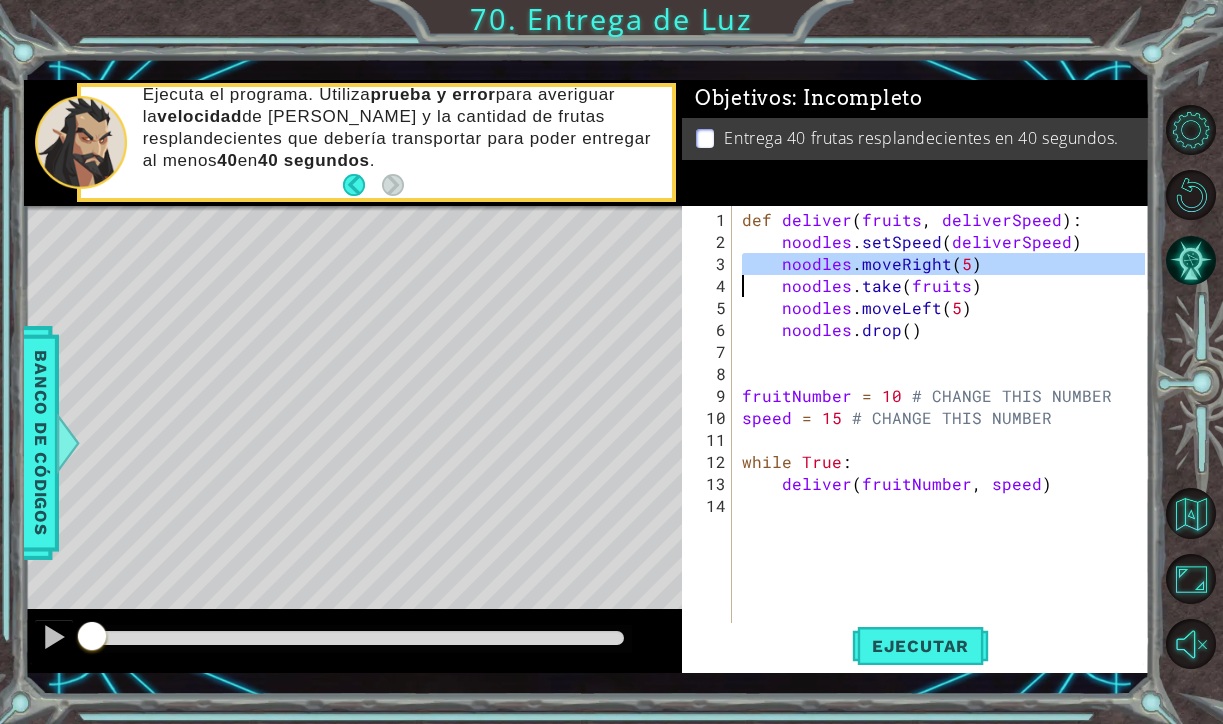 click on "def   deliver ( fruits ,   deliverSpeed ) :      noodles . setSpeed ( deliverSpeed )      noodles . moveRight ( 5 )      noodles . take ( fruits )      noodles . moveLeft ( 5 )      noodles . drop ( ) fruitNumber   =   10   # CHANGE THIS NUMBER speed   =   15   # CHANGE THIS NUMBER while   True :      deliver ( fruitNumber ,   speed )" at bounding box center [946, 440] 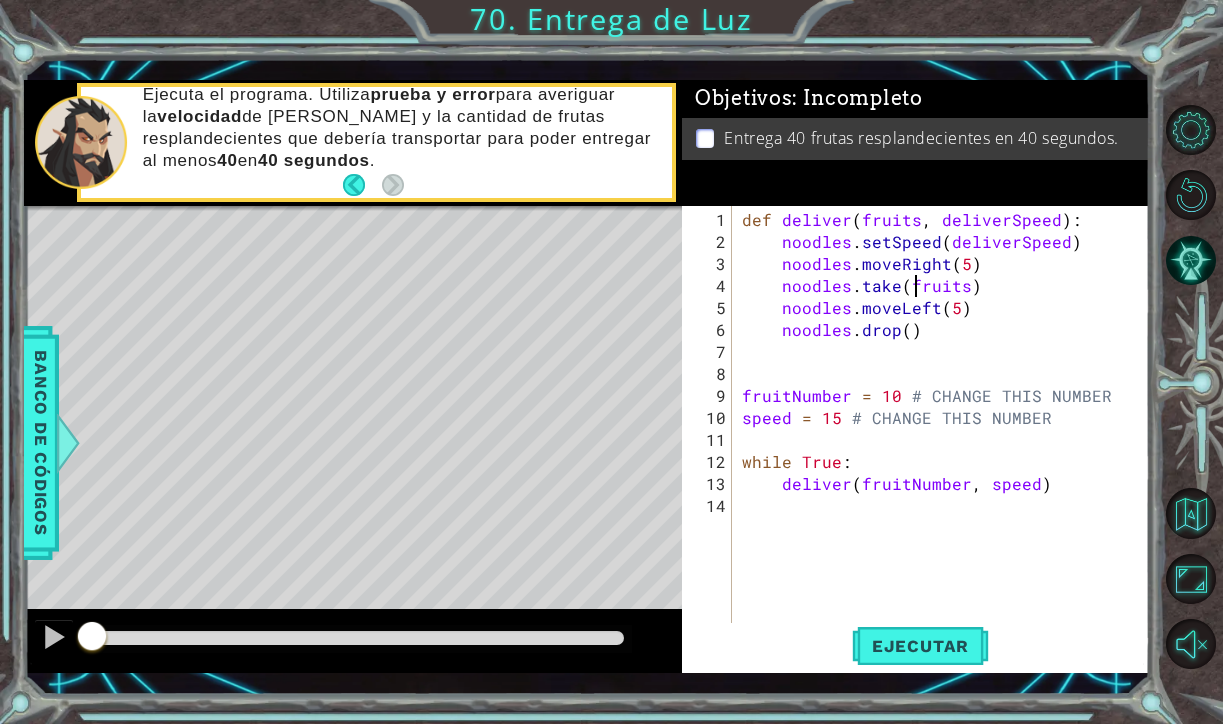 click on "def   deliver ( fruits ,   deliverSpeed ) :      noodles . setSpeed ( deliverSpeed )      noodles . moveRight ( 5 )      noodles . take ( fruits )      noodles . moveLeft ( 5 )      noodles . drop ( ) fruitNumber   =   10   # CHANGE THIS NUMBER speed   =   15   # CHANGE THIS NUMBER while   True :      deliver ( fruitNumber ,   speed )" at bounding box center (946, 440) 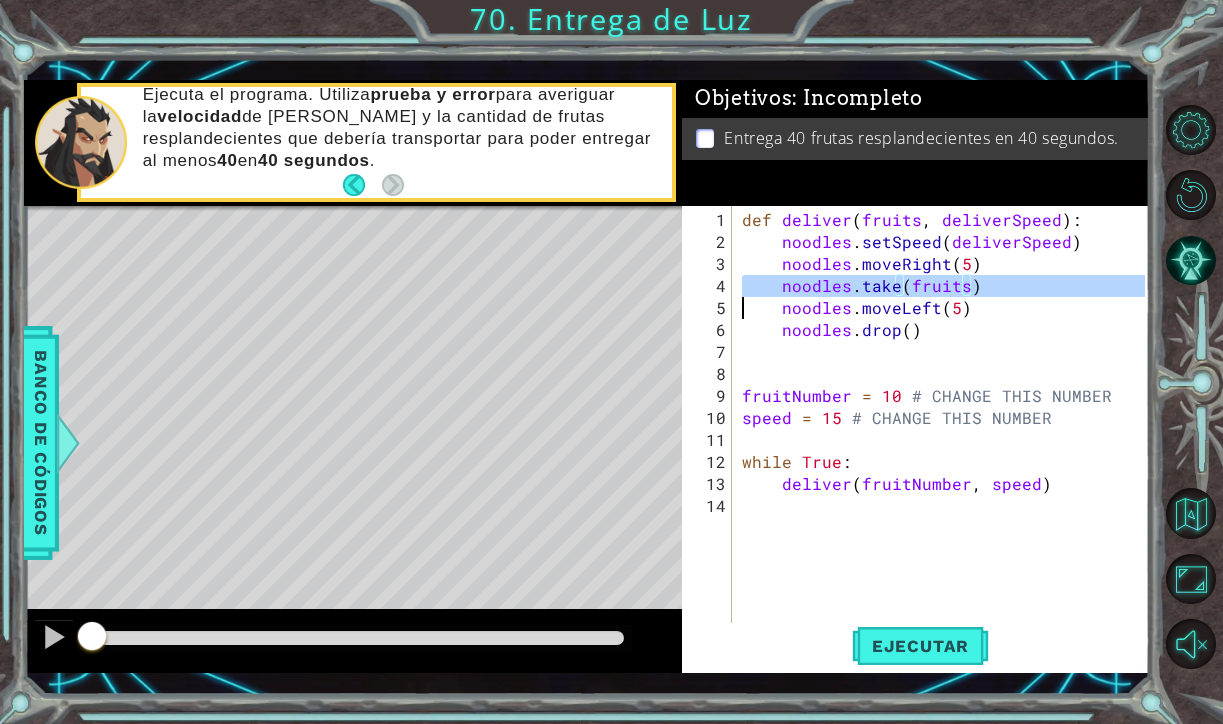 click on "def   deliver ( fruits ,   deliverSpeed ) :      noodles . setSpeed ( deliverSpeed )      noodles . moveRight ( 5 )      noodles . take ( fruits )      noodles . moveLeft ( 5 )      noodles . drop ( ) fruitNumber   =   10   # CHANGE THIS NUMBER speed   =   15   # CHANGE THIS NUMBER while   True :      deliver ( fruitNumber ,   speed )" at bounding box center (946, 440) 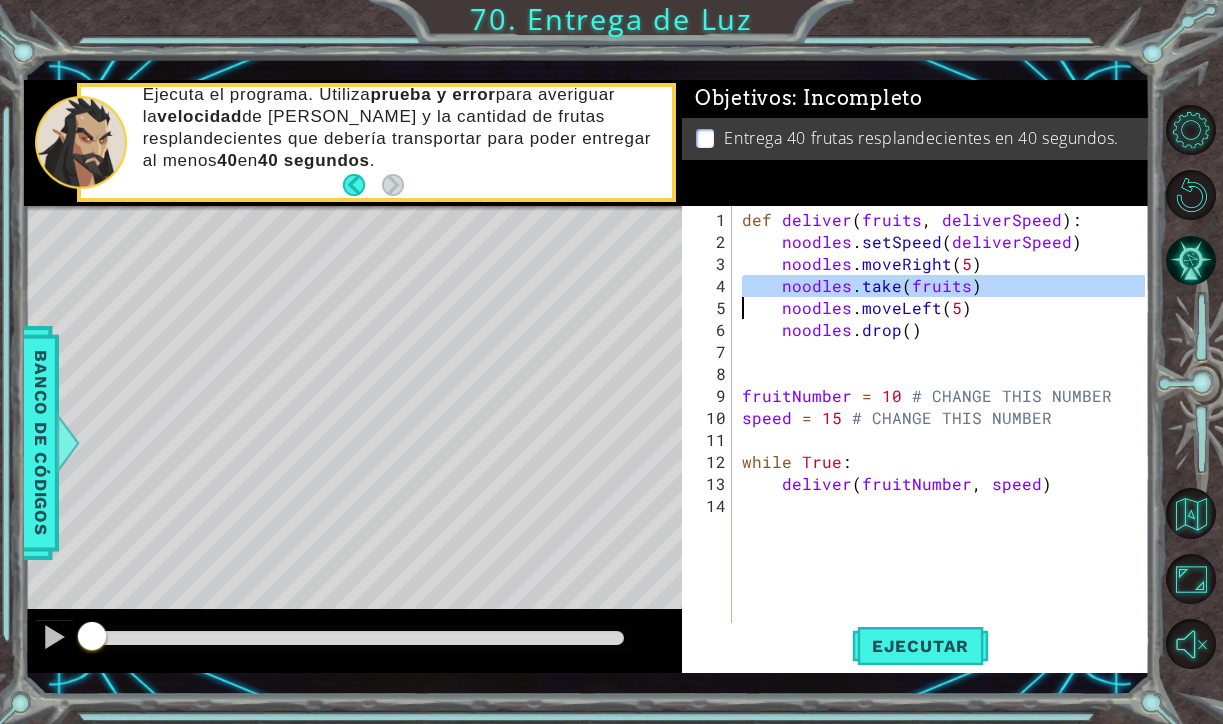 click on "def   deliver ( fruits ,   deliverSpeed ) :      noodles . setSpeed ( deliverSpeed )      noodles . moveRight ( 5 )      noodles . take ( fruits )      noodles . moveLeft ( 5 )      noodles . drop ( ) fruitNumber   =   10   # CHANGE THIS NUMBER speed   =   15   # CHANGE THIS NUMBER while   True :      deliver ( fruitNumber ,   speed )" at bounding box center [946, 440] 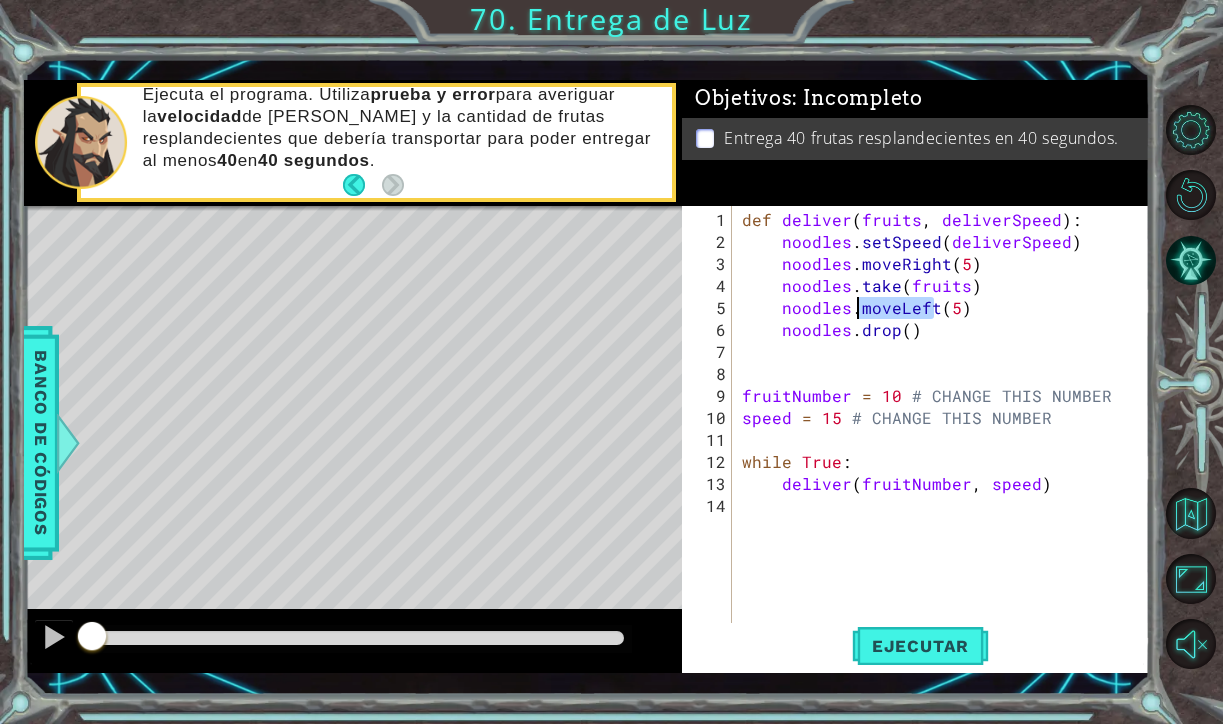 click on "def   deliver ( fruits ,   deliverSpeed ) :      noodles . setSpeed ( deliverSpeed )      noodles . moveRight ( 5 )      noodles . take ( fruits )      noodles . moveLeft ( 5 )      noodles . drop ( ) fruitNumber   =   10   # CHANGE THIS NUMBER speed   =   15   # CHANGE THIS NUMBER while   True :      deliver ( fruitNumber ,   speed )" at bounding box center (946, 440) 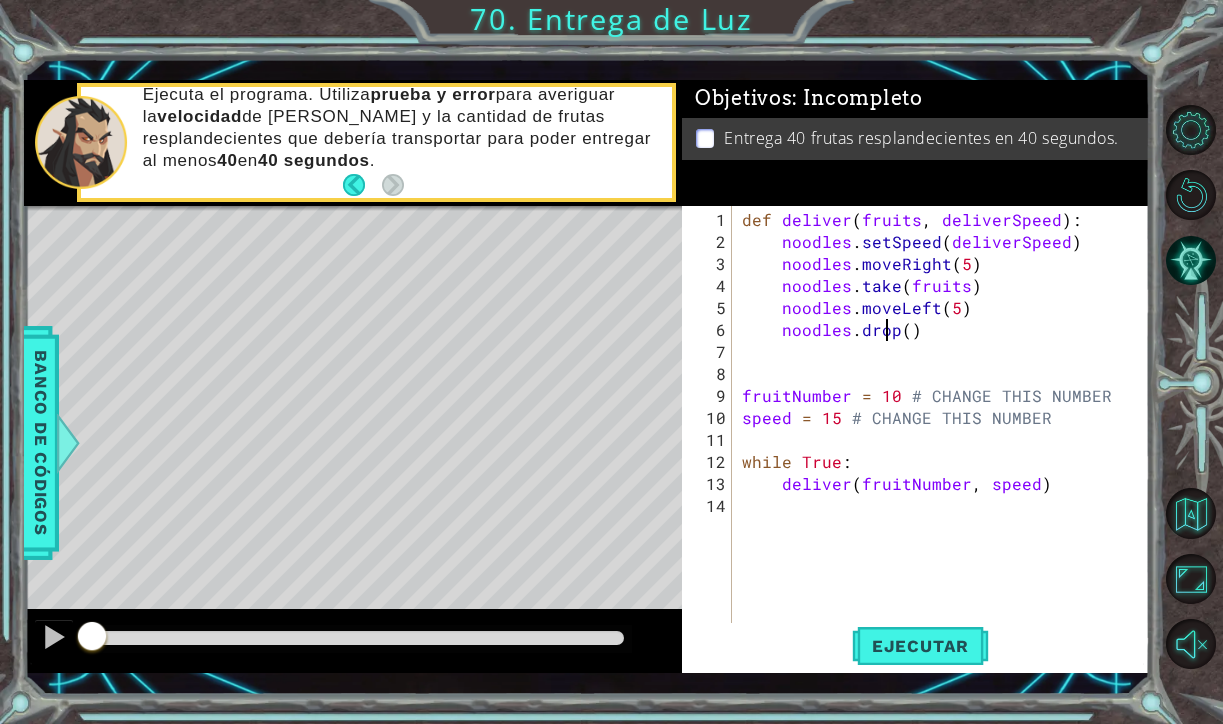 click on "def   deliver ( fruits ,   deliverSpeed ) :      noodles . setSpeed ( deliverSpeed )      noodles . moveRight ( 5 )      noodles . take ( fruits )      noodles . moveLeft ( 5 )      noodles . drop ( ) fruitNumber   =   10   # CHANGE THIS NUMBER speed   =   15   # CHANGE THIS NUMBER while   True :      deliver ( fruitNumber ,   speed )" at bounding box center (946, 440) 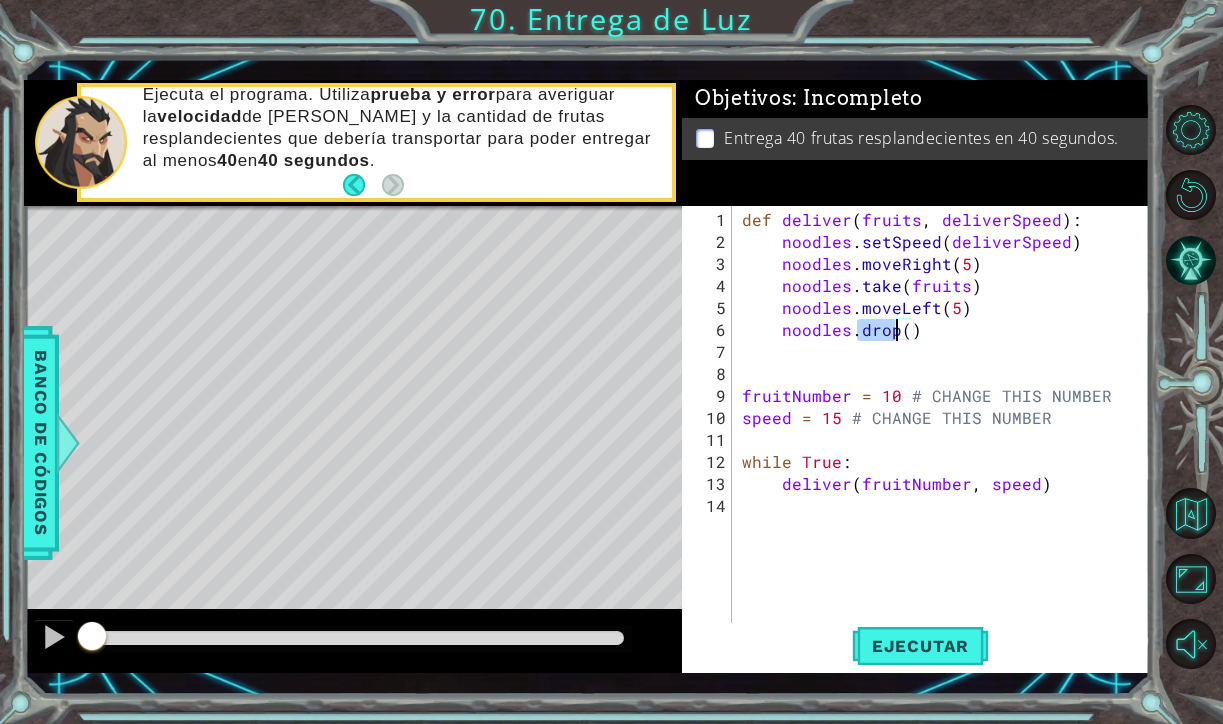 click on "def   deliver ( fruits ,   deliverSpeed ) :      noodles . setSpeed ( deliverSpeed )      noodles . moveRight ( 5 )      noodles . take ( fruits )      noodles . moveLeft ( 5 )      noodles . drop ( ) fruitNumber   =   10   # CHANGE THIS NUMBER speed   =   15   # CHANGE THIS NUMBER while   True :      deliver ( fruitNumber ,   speed )" at bounding box center (946, 440) 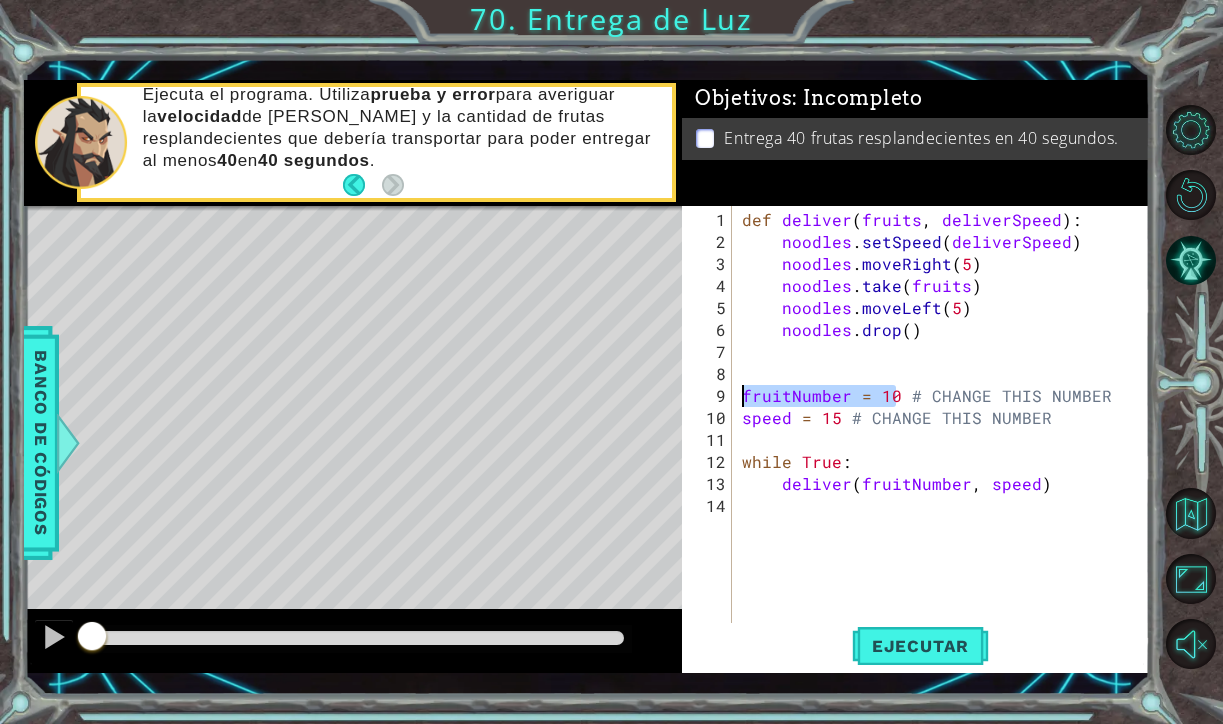 drag, startPoint x: 898, startPoint y: 397, endPoint x: 746, endPoint y: 392, distance: 152.08221 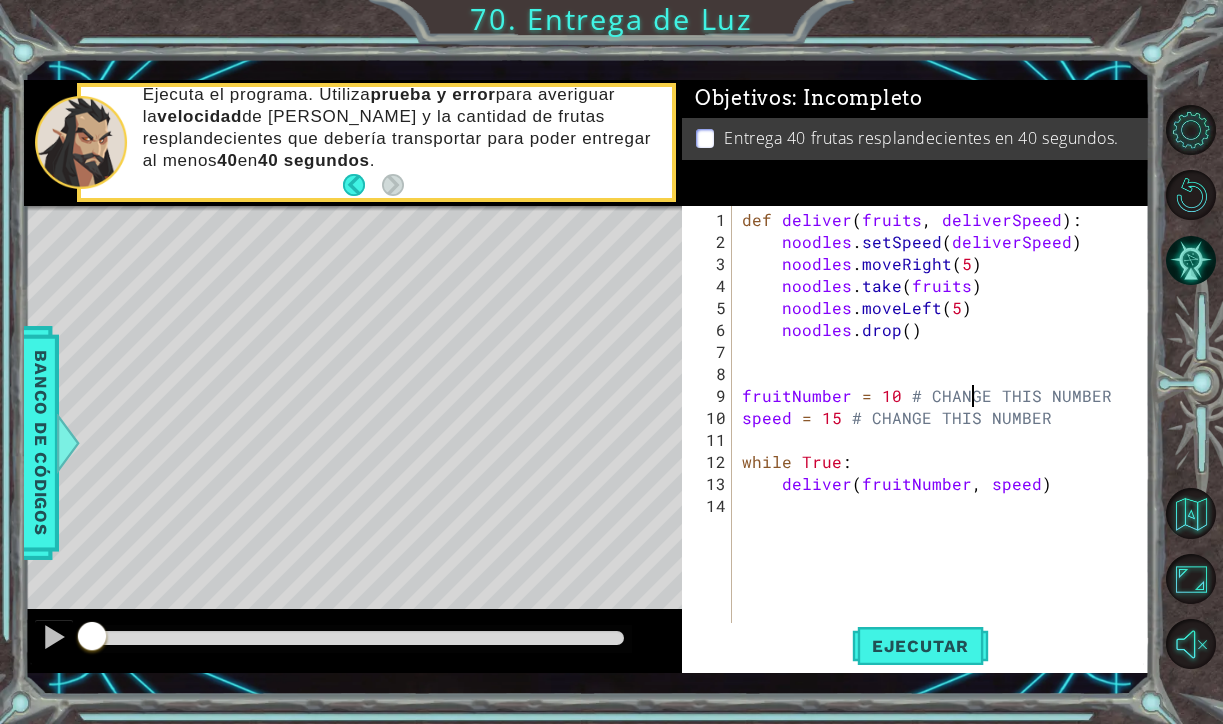 click on "def   deliver ( fruits ,   deliverSpeed ) :      noodles . setSpeed ( deliverSpeed )      noodles . moveRight ( 5 )      noodles . take ( fruits )      noodles . moveLeft ( 5 )      noodles . drop ( ) fruitNumber   =   10   # CHANGE THIS NUMBER speed   =   15   # CHANGE THIS NUMBER while   True :      deliver ( fruitNumber ,   speed )" at bounding box center [946, 440] 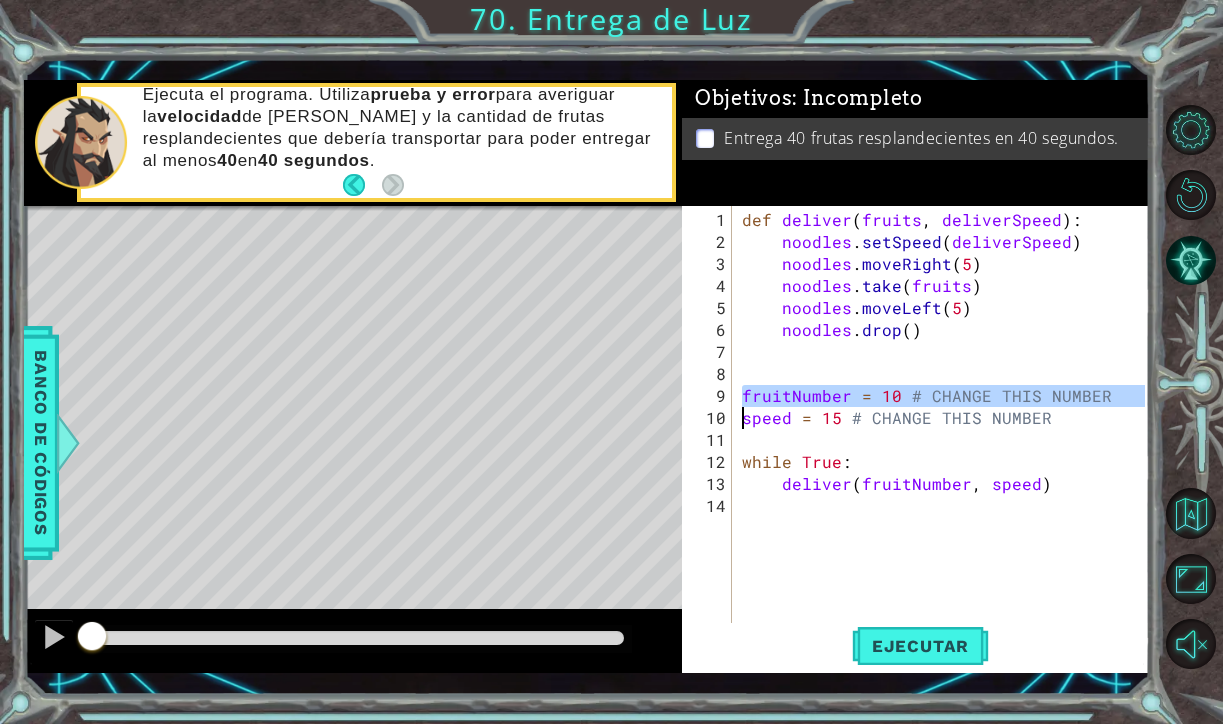 click on "def   deliver ( fruits ,   deliverSpeed ) :      noodles . setSpeed ( deliverSpeed )      noodles . moveRight ( 5 )      noodles . take ( fruits )      noodles . moveLeft ( 5 )      noodles . drop ( ) fruitNumber   =   10   # CHANGE THIS NUMBER speed   =   15   # CHANGE THIS NUMBER while   True :      deliver ( fruitNumber ,   speed )" at bounding box center [946, 440] 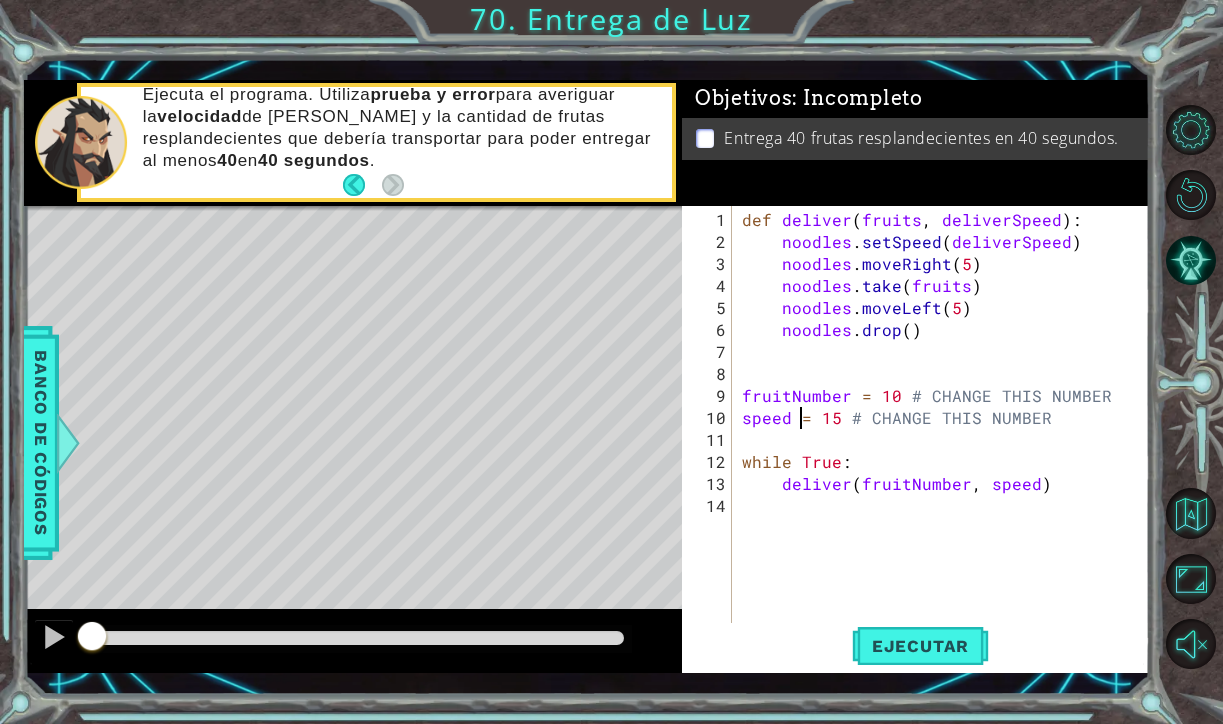 click on "def   deliver ( fruits ,   deliverSpeed ) :      noodles . setSpeed ( deliverSpeed )      noodles . moveRight ( 5 )      noodles . take ( fruits )      noodles . moveLeft ( 5 )      noodles . drop ( ) fruitNumber   =   10   # CHANGE THIS NUMBER speed   =   15   # CHANGE THIS NUMBER while   True :      deliver ( fruitNumber ,   speed )" at bounding box center (946, 440) 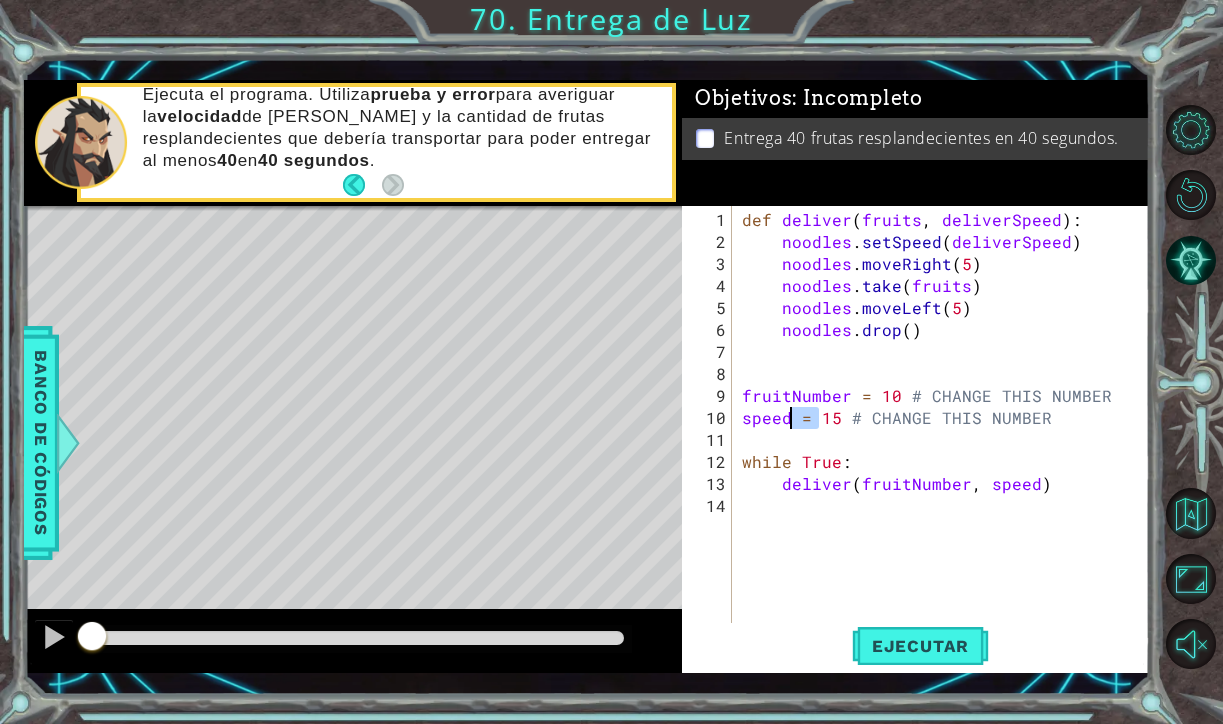 click on "def   deliver ( fruits ,   deliverSpeed ) :      noodles . setSpeed ( deliverSpeed )      noodles . moveRight ( 5 )      noodles . take ( fruits )      noodles . moveLeft ( 5 )      noodles . drop ( ) fruitNumber   =   10   # CHANGE THIS NUMBER speed   =   15   # CHANGE THIS NUMBER while   True :      deliver ( fruitNumber ,   speed )" at bounding box center (946, 440) 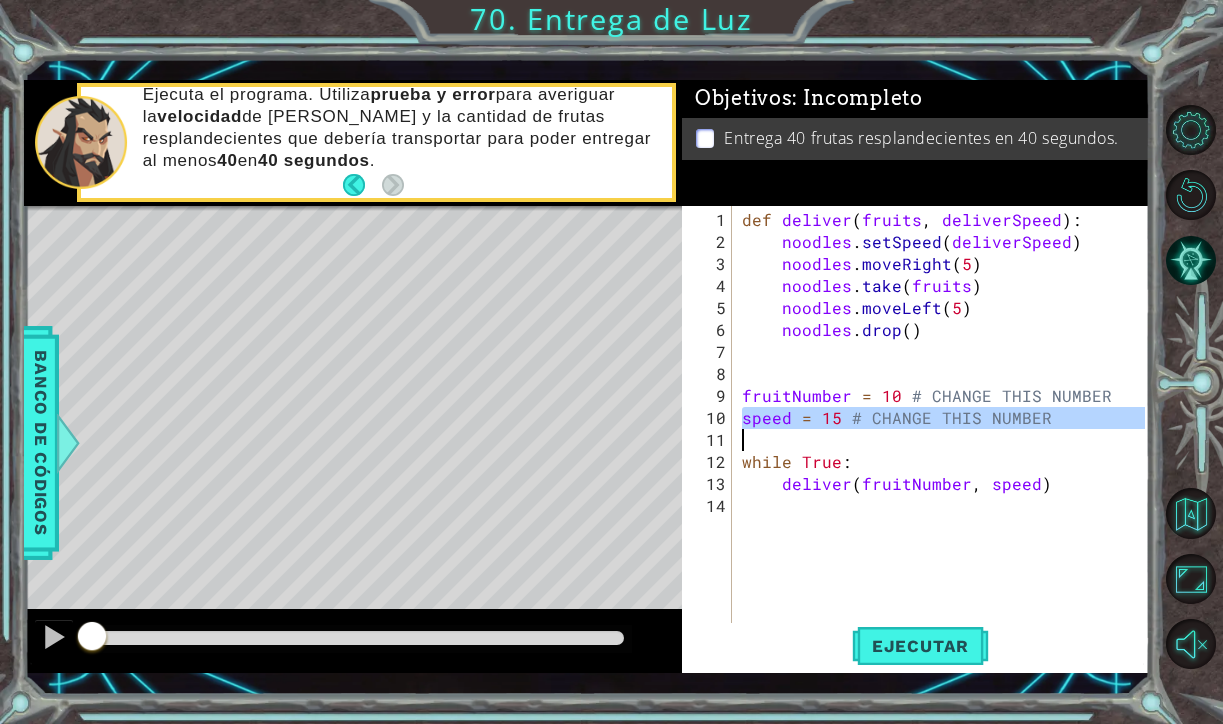 click on "def   deliver ( fruits ,   deliverSpeed ) :      noodles . setSpeed ( deliverSpeed )      noodles . moveRight ( 5 )      noodles . take ( fruits )      noodles . moveLeft ( 5 )      noodles . drop ( ) fruitNumber   =   10   # CHANGE THIS NUMBER speed   =   15   # CHANGE THIS NUMBER while   True :      deliver ( fruitNumber ,   speed )" at bounding box center [946, 440] 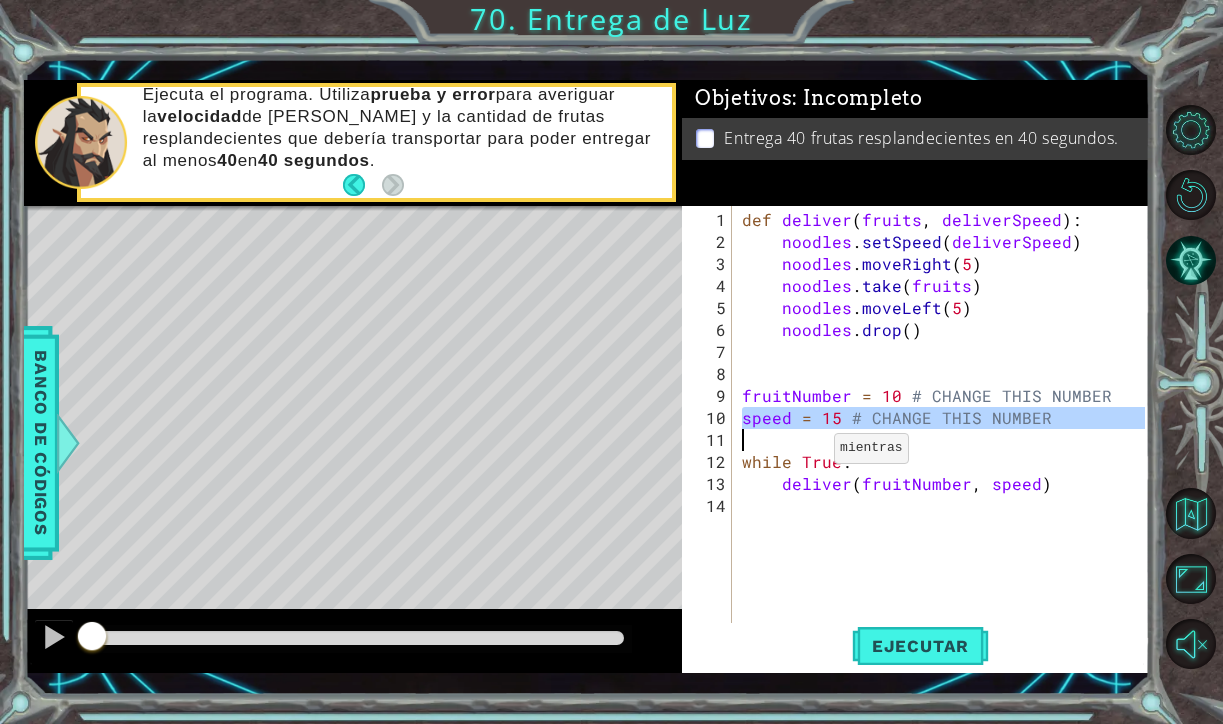 click on "def   deliver ( fruits ,   deliverSpeed ) :      noodles . setSpeed ( deliverSpeed )      noodles . moveRight ( 5 )      noodles . take ( fruits )      noodles . moveLeft ( 5 )      noodles . drop ( ) fruitNumber   =   10   # CHANGE THIS NUMBER speed   =   15   # CHANGE THIS NUMBER while   True :      deliver ( fruitNumber ,   speed )" at bounding box center [946, 440] 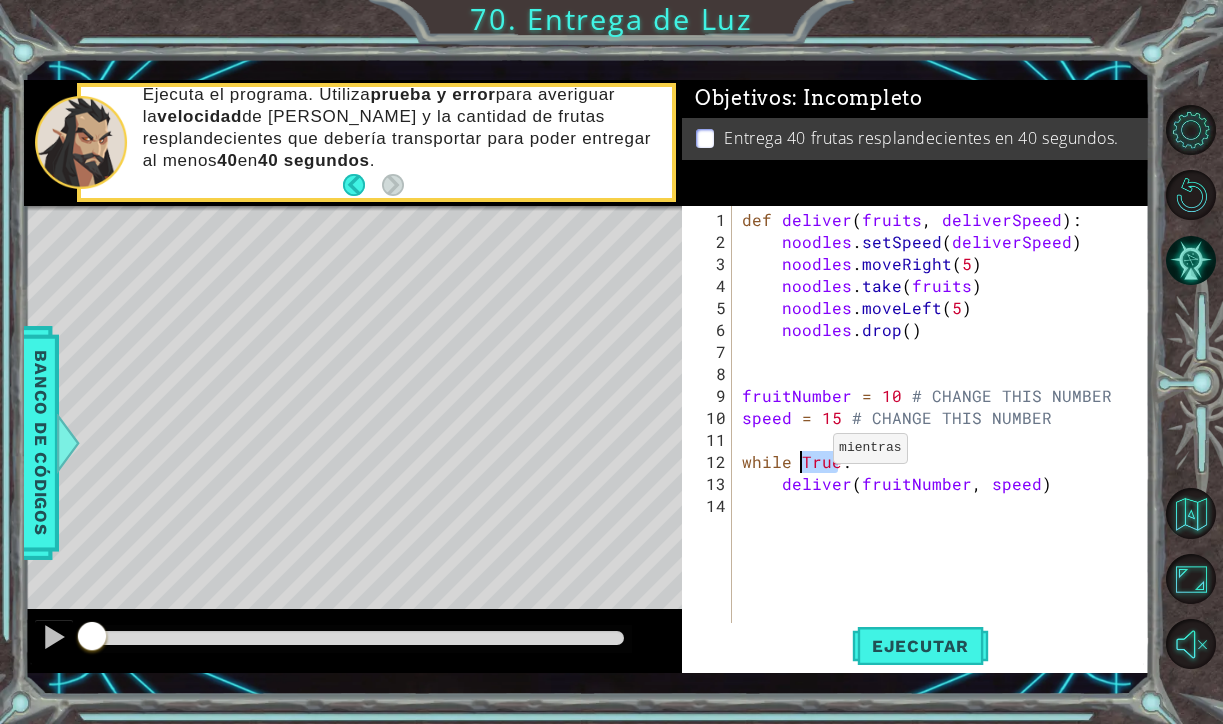 click on "def   deliver ( fruits ,   deliverSpeed ) :      noodles . setSpeed ( deliverSpeed )      noodles . moveRight ( 5 )      noodles . take ( fruits )      noodles . moveLeft ( 5 )      noodles . drop ( ) fruitNumber   =   10   # CHANGE THIS NUMBER speed   =   15   # CHANGE THIS NUMBER while   True :      deliver ( fruitNumber ,   speed )" at bounding box center (946, 440) 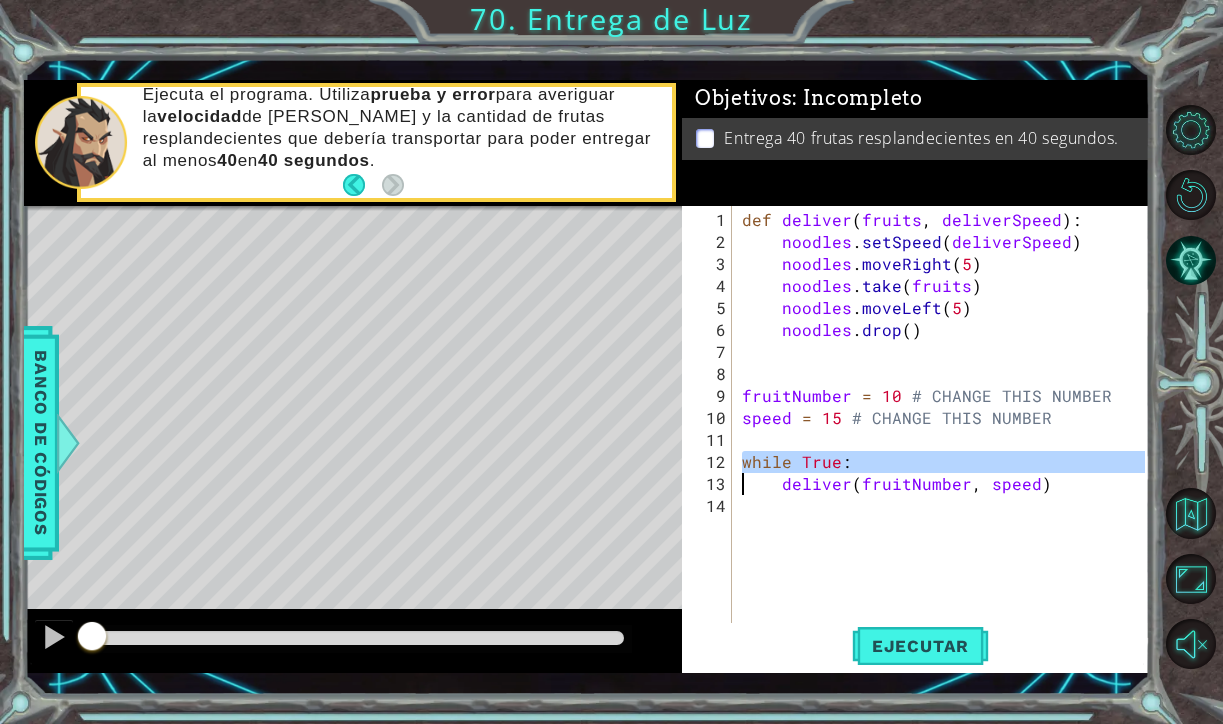 click on "def   deliver ( fruits ,   deliverSpeed ) :      noodles . setSpeed ( deliverSpeed )      noodles . moveRight ( 5 )      noodles . take ( fruits )      noodles . moveLeft ( 5 )      noodles . drop ( ) fruitNumber   =   10   # CHANGE THIS NUMBER speed   =   15   # CHANGE THIS NUMBER while   True :      deliver ( fruitNumber ,   speed )" at bounding box center (946, 440) 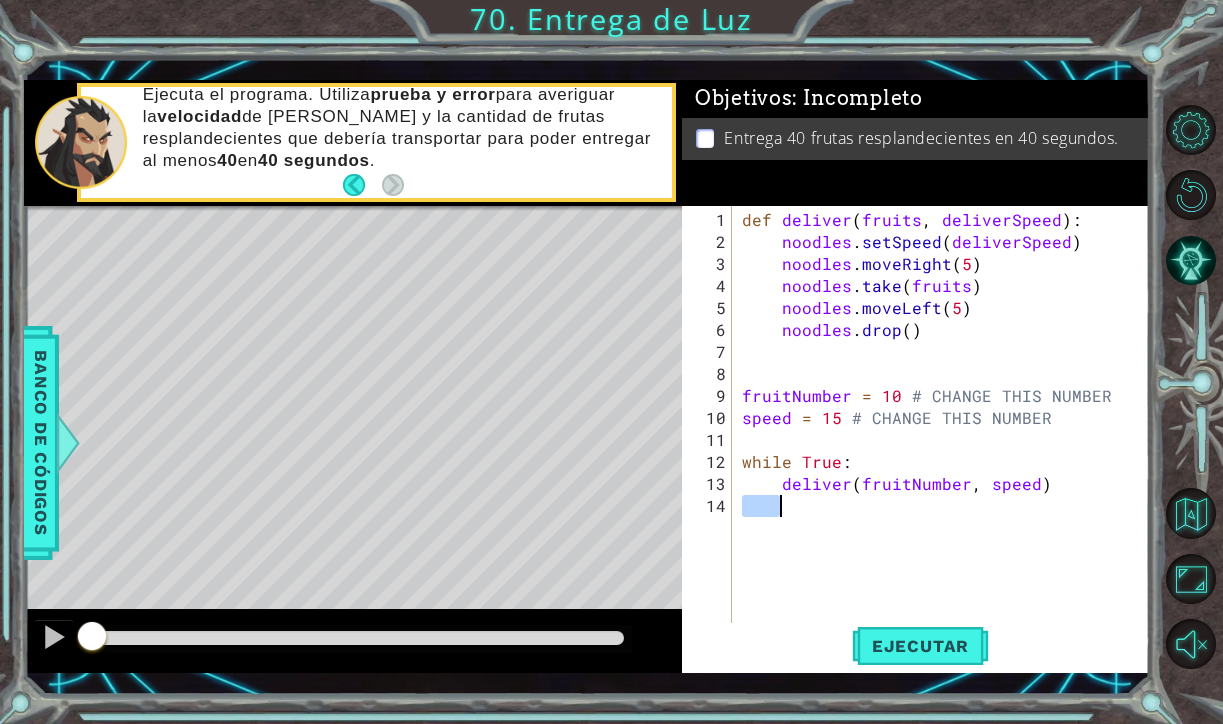 click on "def   deliver ( fruits ,   deliverSpeed ) :      noodles . setSpeed ( deliverSpeed )      noodles . moveRight ( 5 )      noodles . take ( fruits )      noodles . moveLeft ( 5 )      noodles . drop ( ) fruitNumber   =   10   # CHANGE THIS NUMBER speed   =   15   # CHANGE THIS NUMBER while   True :      deliver ( fruitNumber ,   speed )" at bounding box center [946, 440] 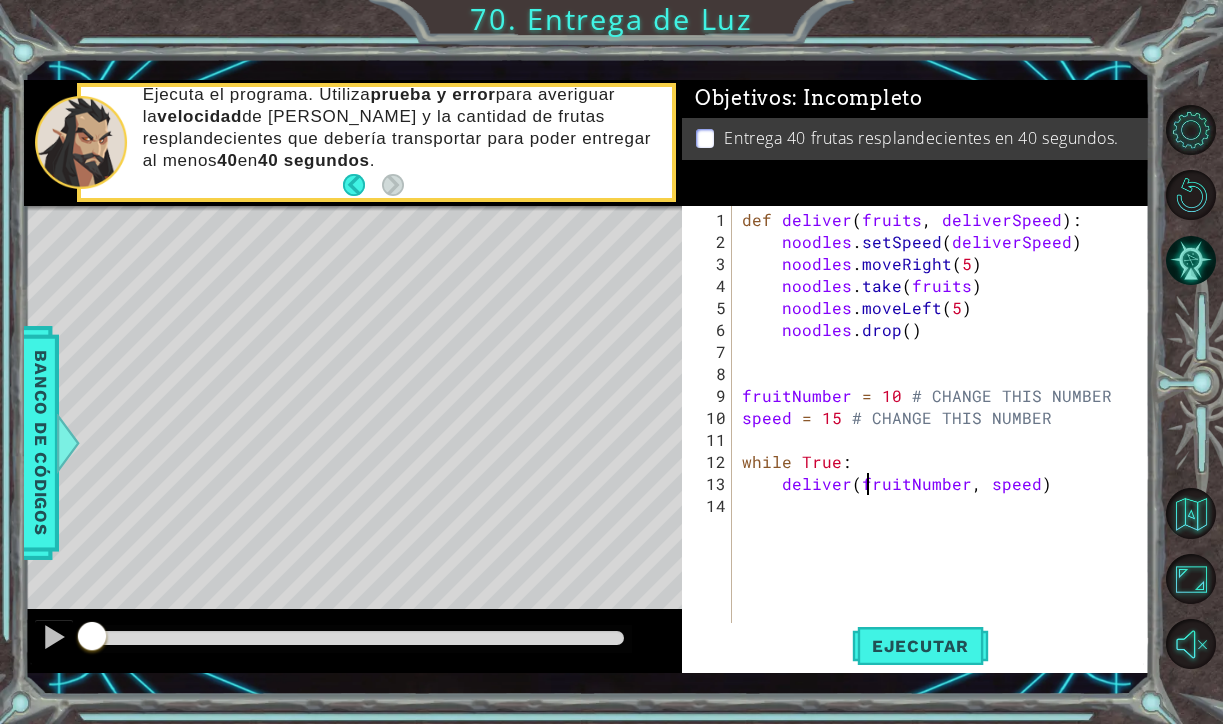 click on "def   deliver ( fruits ,   deliverSpeed ) :      noodles . setSpeed ( deliverSpeed )      noodles . moveRight ( 5 )      noodles . take ( fruits )      noodles . moveLeft ( 5 )      noodles . drop ( ) fruitNumber   =   10   # CHANGE THIS NUMBER speed   =   15   # CHANGE THIS NUMBER while   True :      deliver ( fruitNumber ,   speed )" at bounding box center [946, 440] 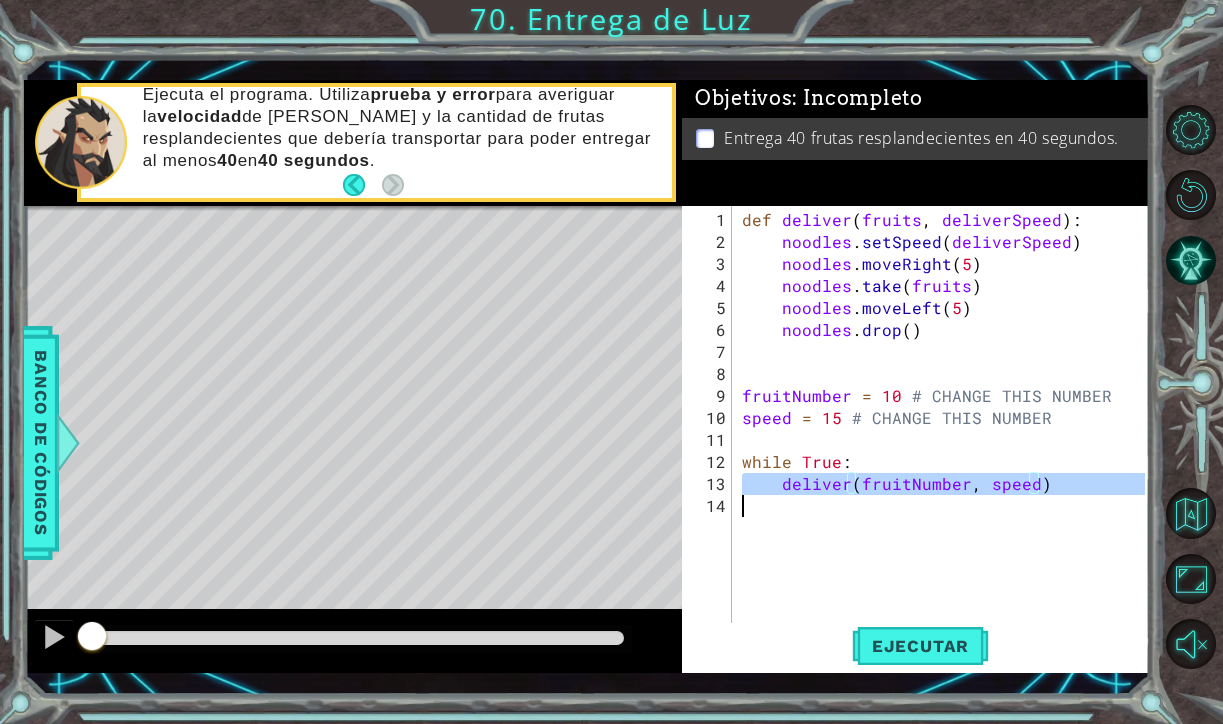click on "def   deliver ( fruits ,   deliverSpeed ) :      noodles . setSpeed ( deliverSpeed )      noodles . moveRight ( 5 )      noodles . take ( fruits )      noodles . moveLeft ( 5 )      noodles . drop ( ) fruitNumber   =   10   # CHANGE THIS NUMBER speed   =   15   # CHANGE THIS NUMBER while   True :      deliver ( fruitNumber ,   speed )" at bounding box center (946, 440) 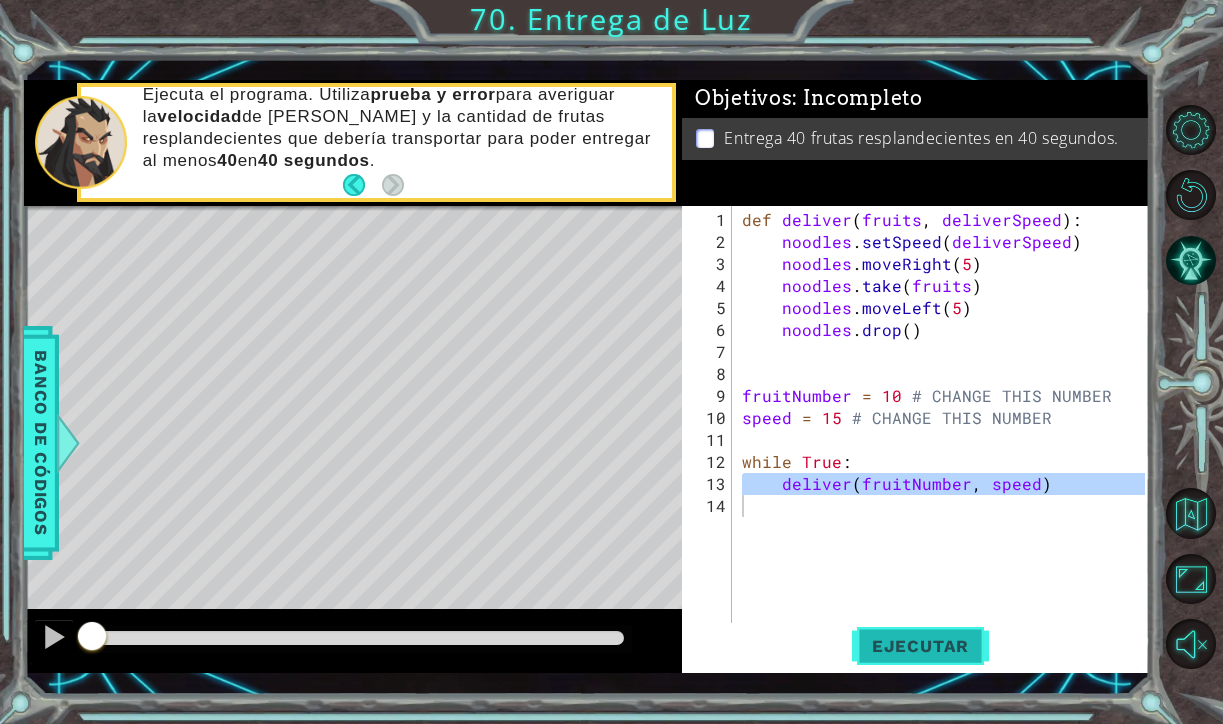 click on "Ejecutar" at bounding box center (920, 646) 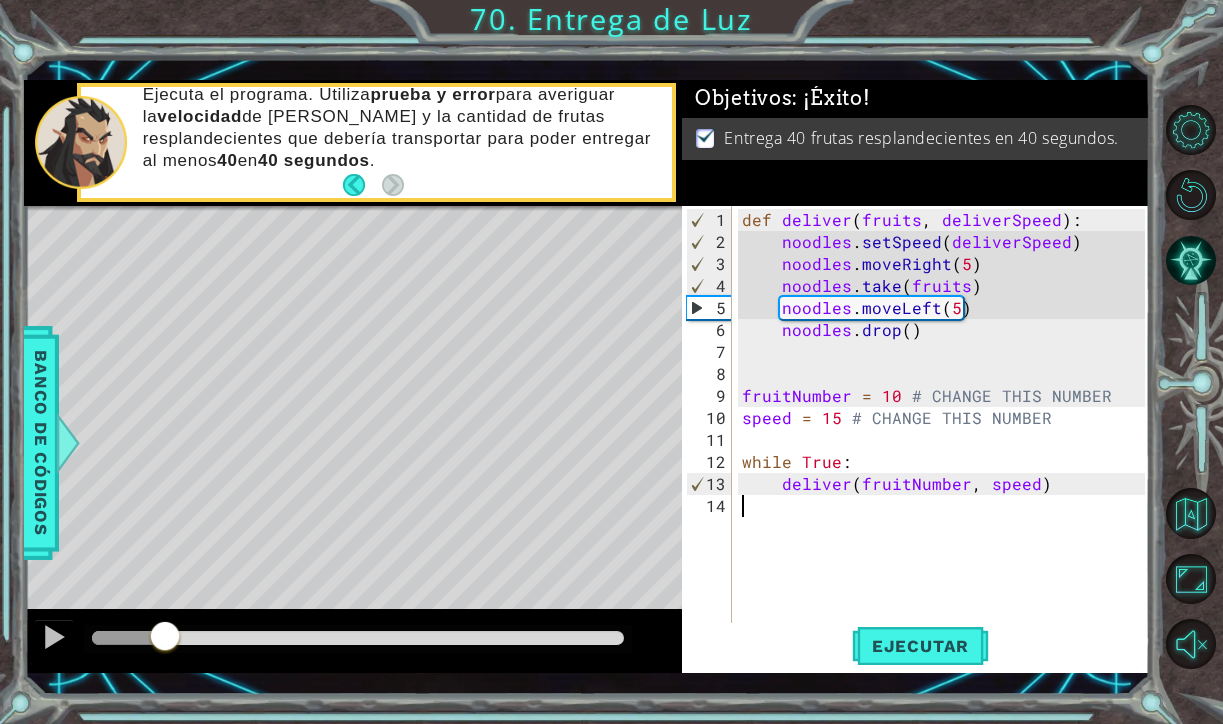 drag, startPoint x: 165, startPoint y: 646, endPoint x: 796, endPoint y: 787, distance: 646.56165 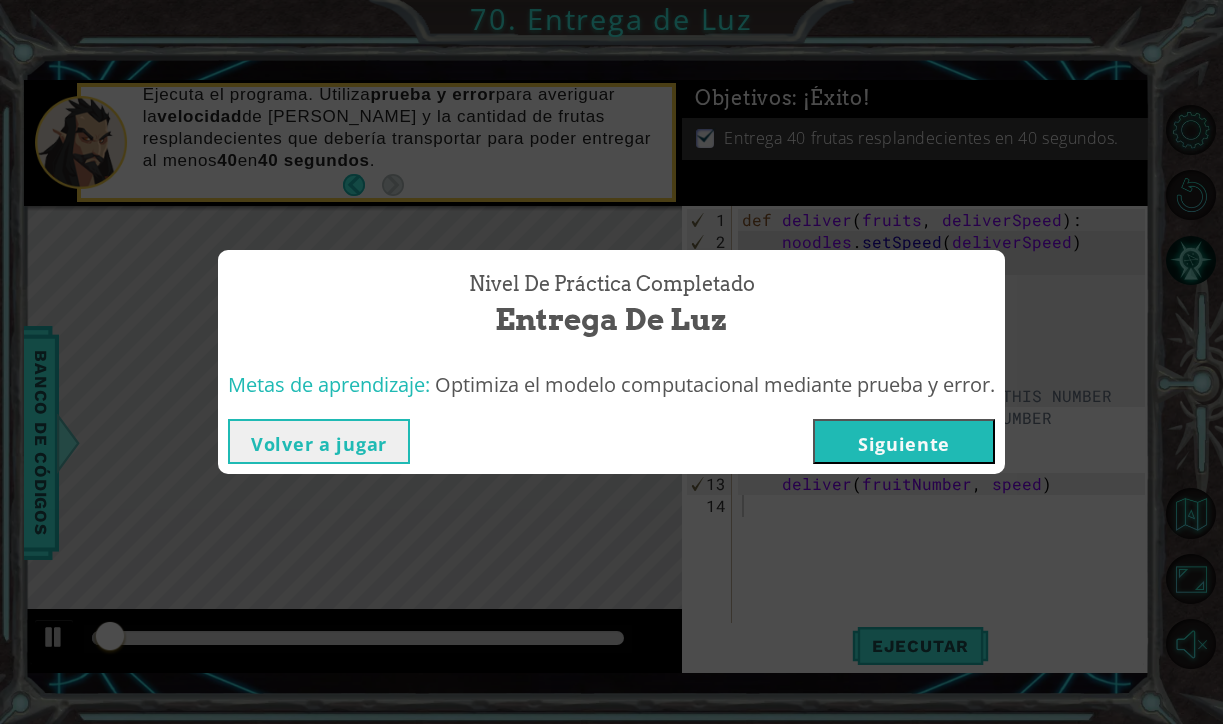 click on "Siguiente" at bounding box center (904, 441) 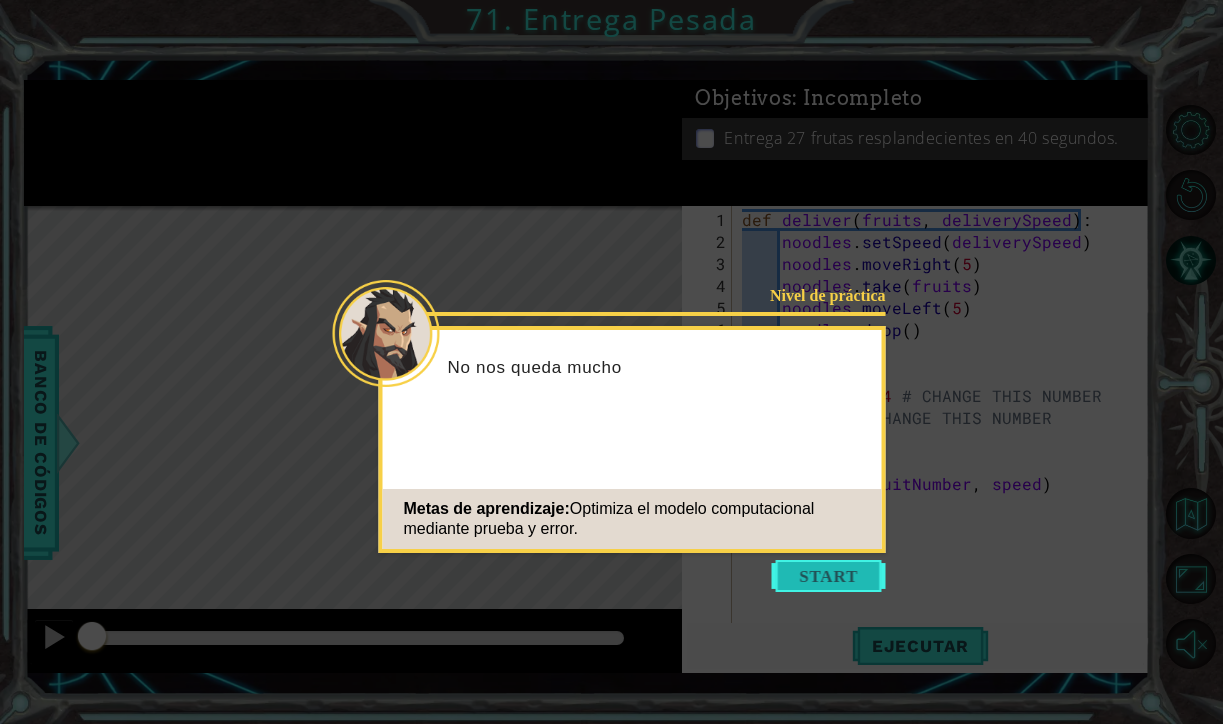 click at bounding box center (829, 576) 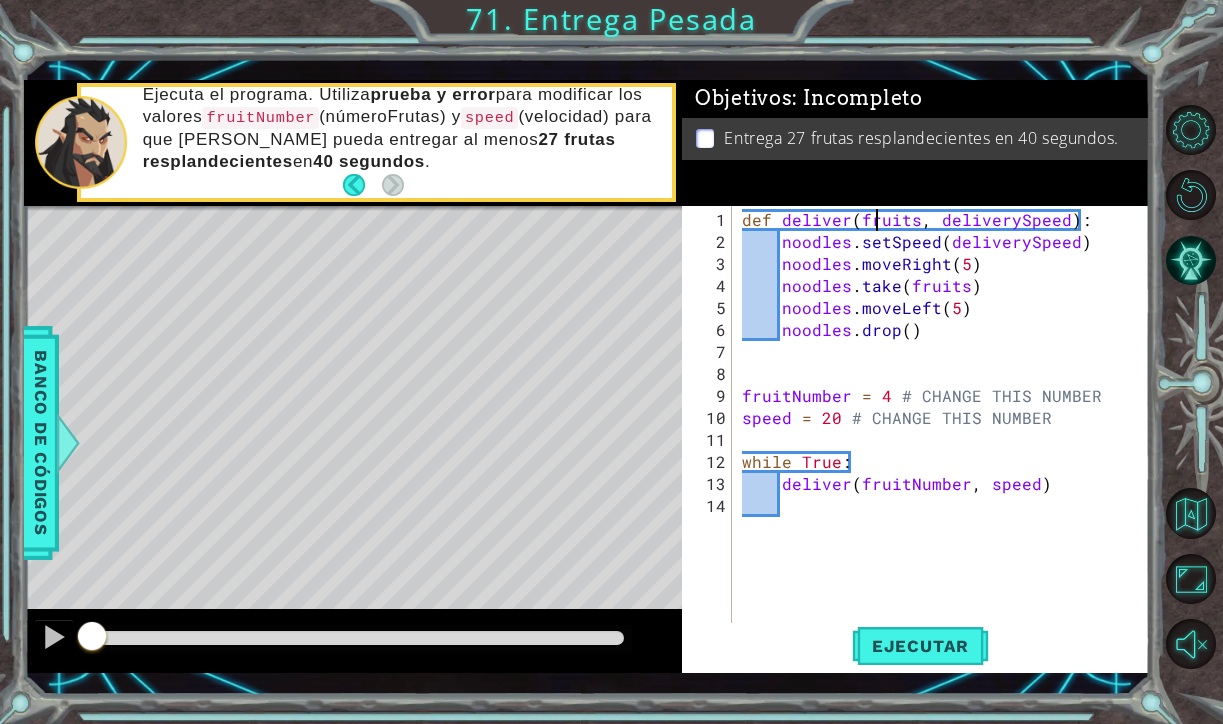 click on "def   deliver ( fruits ,   deliverySpeed ) :      noodles . setSpeed ( deliverySpeed )      noodles . moveRight ( 5 )      noodles . take ( fruits )      noodles . moveLeft ( 5 )      noodles . drop ( ) fruitNumber   =   4   # CHANGE THIS NUMBER speed   =   20   # CHANGE THIS NUMBER while   True :      deliver ( fruitNumber ,   speed )" at bounding box center (946, 451) 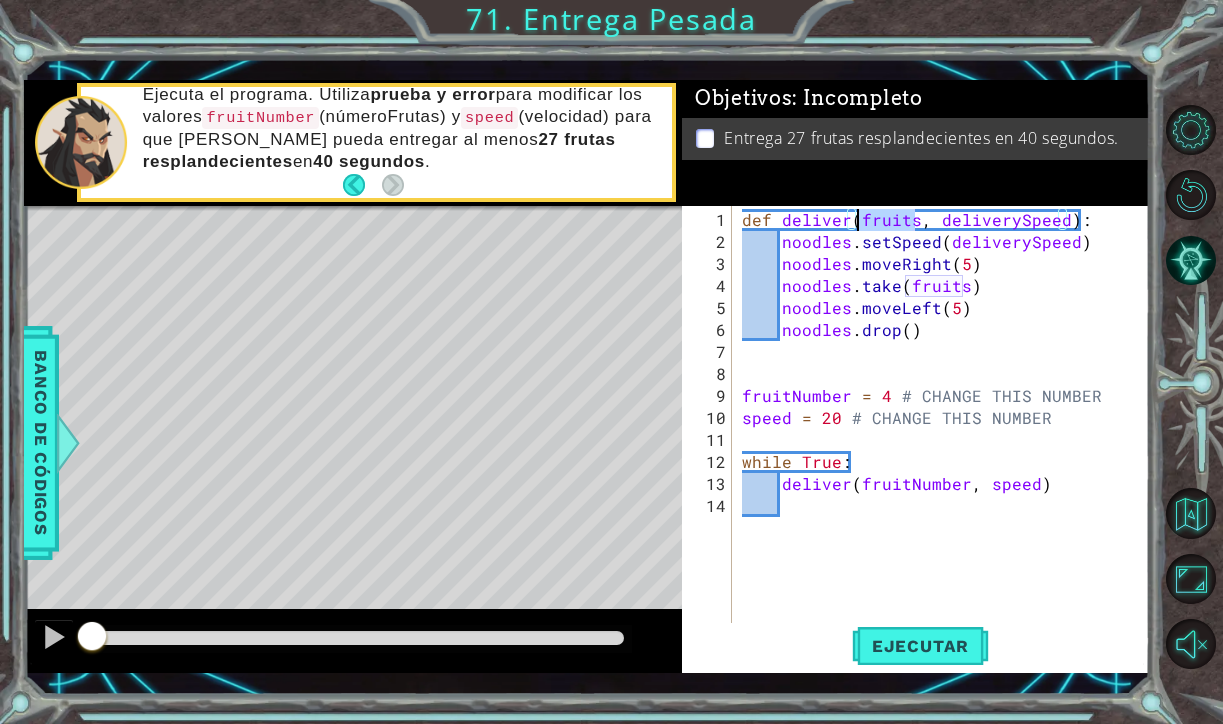 click on "def   deliver ( fruits ,   deliverySpeed ) :      noodles . setSpeed ( deliverySpeed )      noodles . moveRight ( 5 )      noodles . take ( fruits )      noodles . moveLeft ( 5 )      noodles . drop ( ) fruitNumber   =   4   # CHANGE THIS NUMBER speed   =   20   # CHANGE THIS NUMBER while   True :      deliver ( fruitNumber ,   speed )" at bounding box center [946, 451] 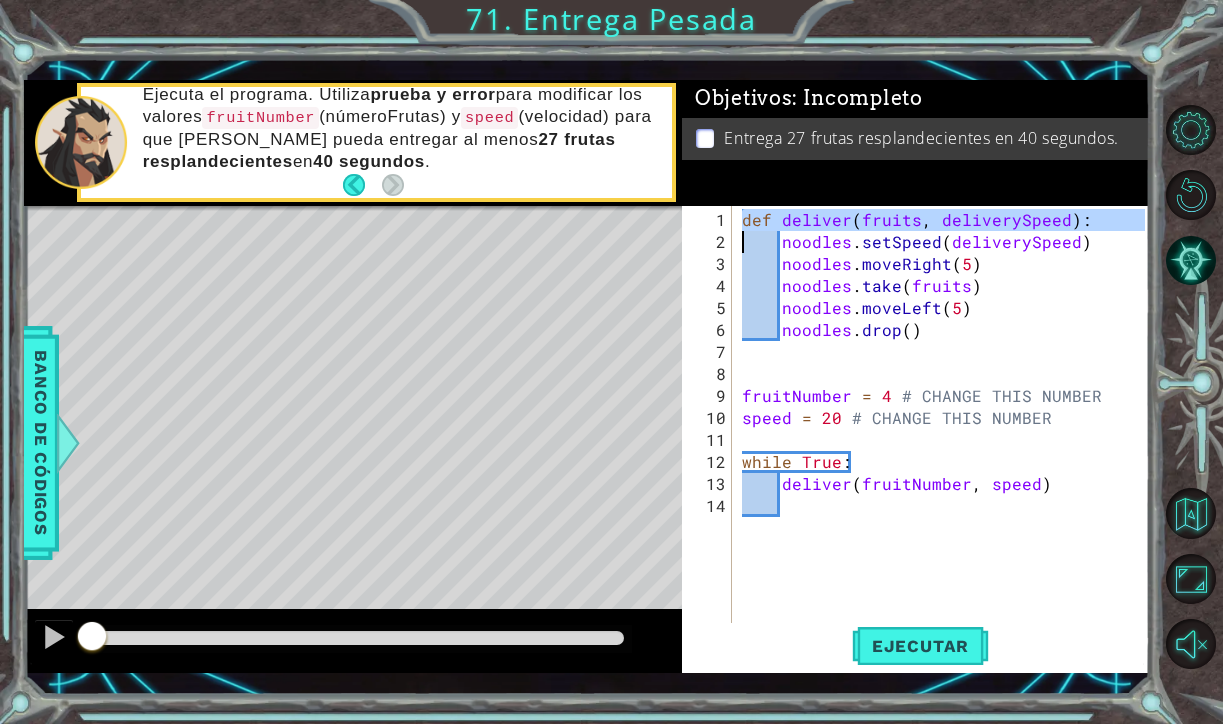 click on "def   deliver ( fruits ,   deliverySpeed ) :      noodles . setSpeed ( deliverySpeed )      noodles . moveRight ( 5 )      noodles . take ( fruits )      noodles . moveLeft ( 5 )      noodles . drop ( ) fruitNumber   =   4   # CHANGE THIS NUMBER speed   =   20   # CHANGE THIS NUMBER while   True :      deliver ( fruitNumber ,   speed )" at bounding box center (946, 451) 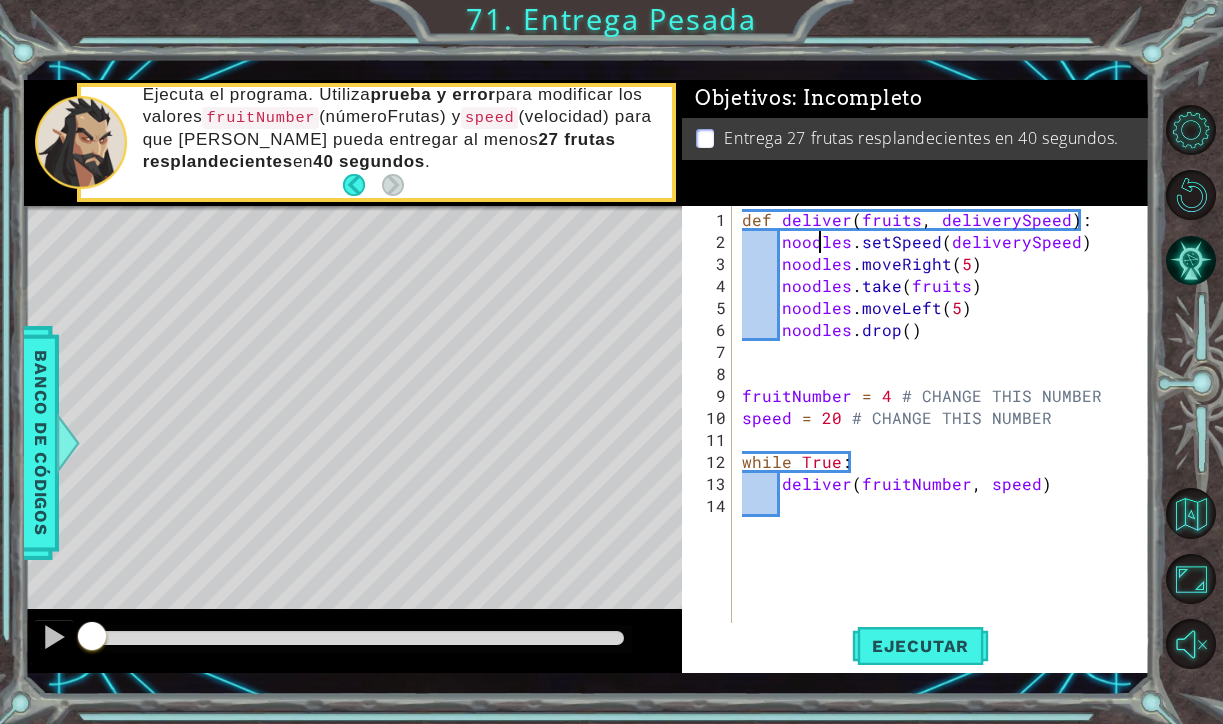 click on "def   deliver ( fruits ,   deliverySpeed ) :      noodles . setSpeed ( deliverySpeed )      noodles . moveRight ( 5 )      noodles . take ( fruits )      noodles . moveLeft ( 5 )      noodles . drop ( ) fruitNumber   =   4   # CHANGE THIS NUMBER speed   =   20   # CHANGE THIS NUMBER while   True :      deliver ( fruitNumber ,   speed )" at bounding box center (946, 451) 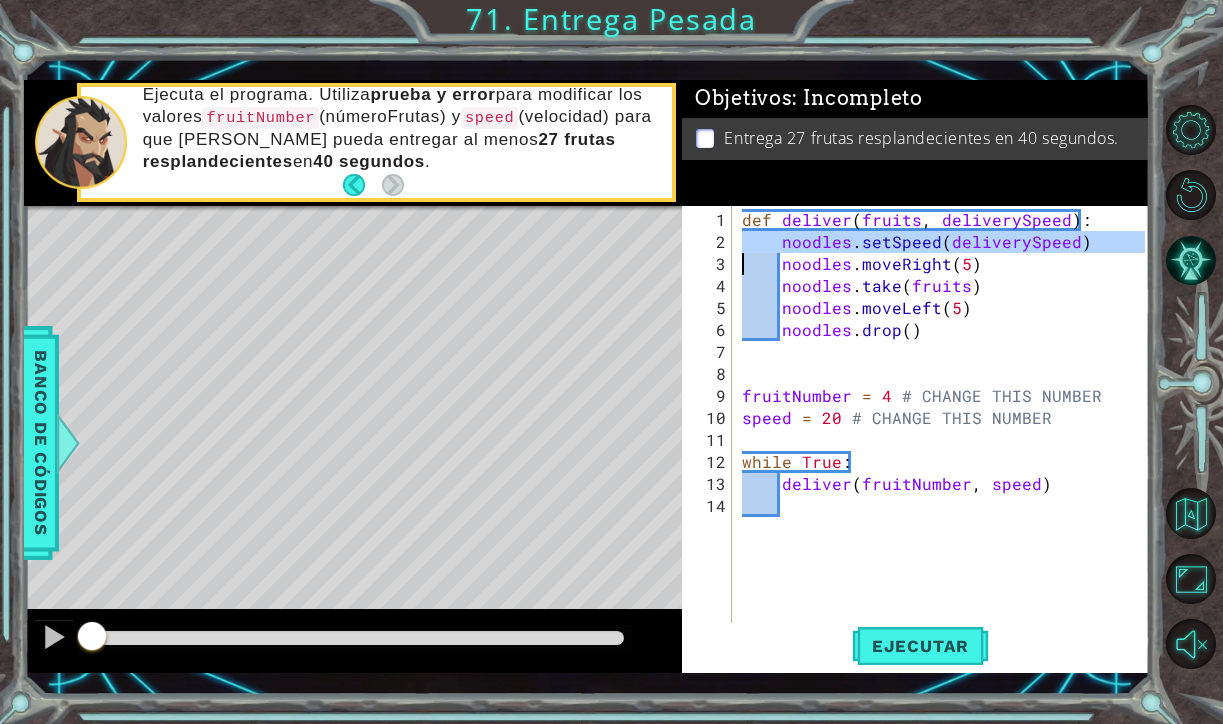 click on "def   deliver ( fruits ,   deliverySpeed ) :      noodles . setSpeed ( deliverySpeed )      noodles . moveRight ( 5 )      noodles . take ( fruits )      noodles . moveLeft ( 5 )      noodles . drop ( ) fruitNumber   =   4   # CHANGE THIS NUMBER speed   =   20   # CHANGE THIS NUMBER while   True :      deliver ( fruitNumber ,   speed )" at bounding box center [946, 451] 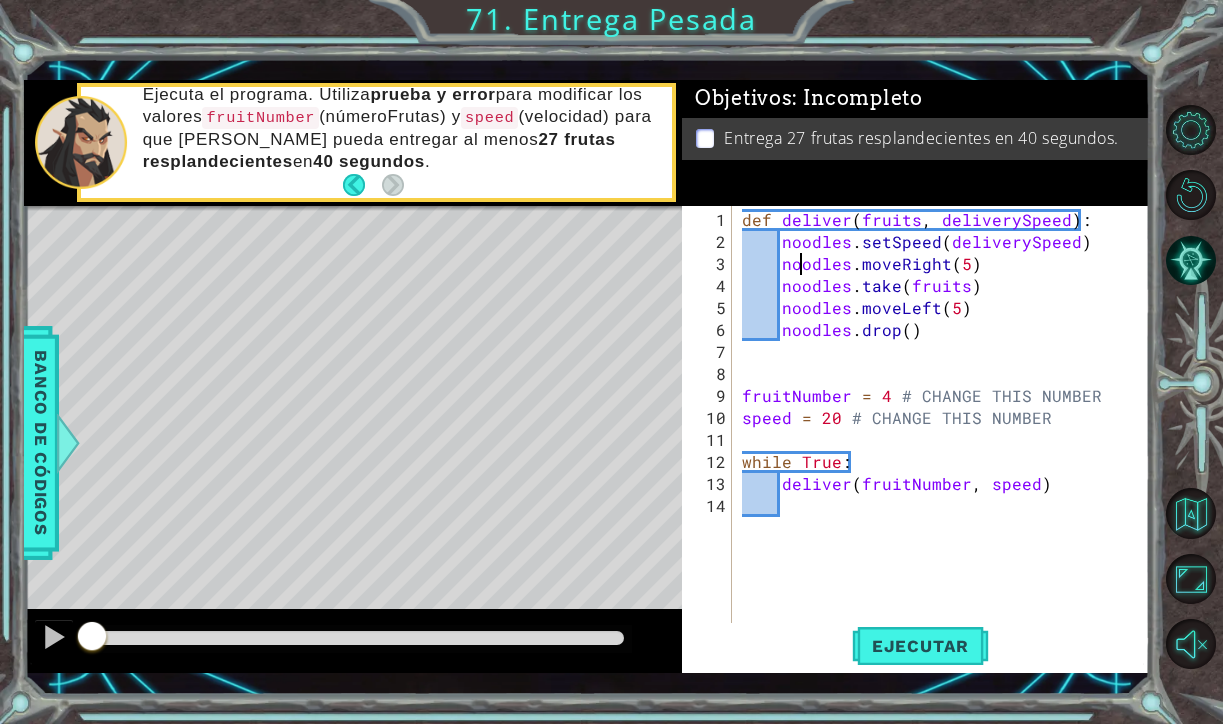click on "def   deliver ( fruits ,   deliverySpeed ) :      noodles . setSpeed ( deliverySpeed )      noodles . moveRight ( 5 )      noodles . take ( fruits )      noodles . moveLeft ( 5 )      noodles . drop ( ) fruitNumber   =   4   # CHANGE THIS NUMBER speed   =   20   # CHANGE THIS NUMBER while   True :      deliver ( fruitNumber ,   speed )" at bounding box center [946, 451] 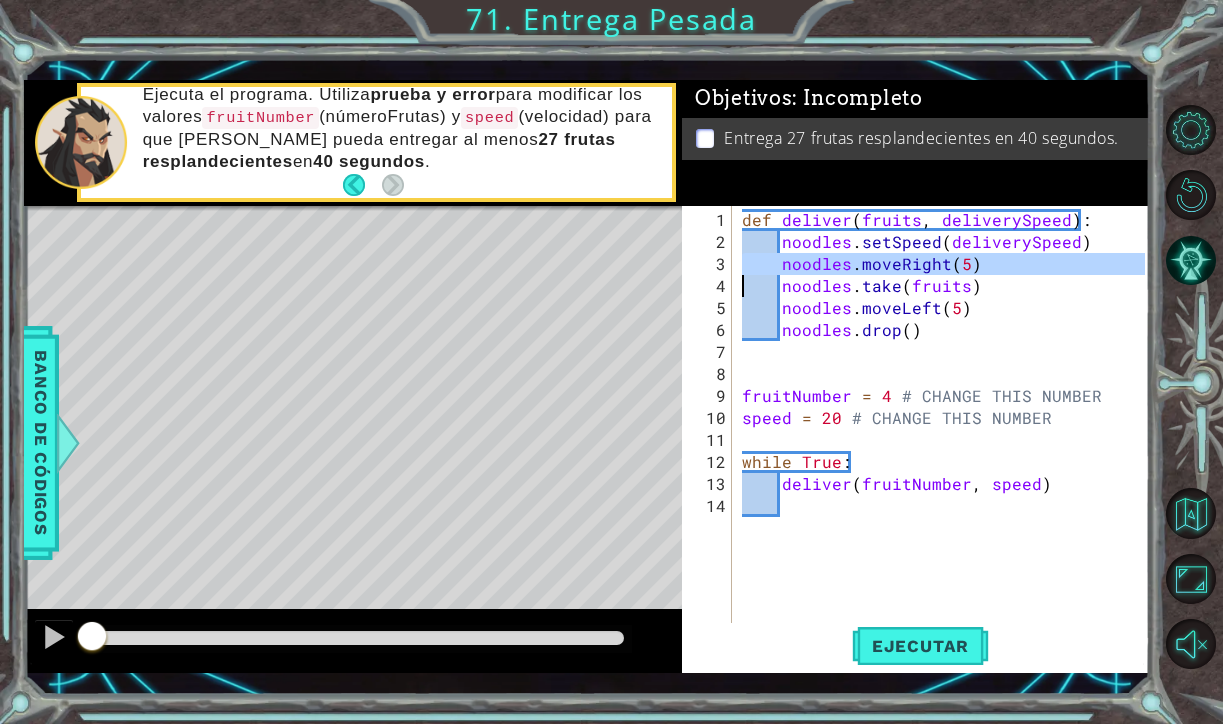 click on "def   deliver ( fruits ,   deliverySpeed ) :      noodles . setSpeed ( deliverySpeed )      noodles . moveRight ( 5 )      noodles . take ( fruits )      noodles . moveLeft ( 5 )      noodles . drop ( ) fruitNumber   =   4   # CHANGE THIS NUMBER speed   =   20   # CHANGE THIS NUMBER while   True :      deliver ( fruitNumber ,   speed )" at bounding box center [946, 451] 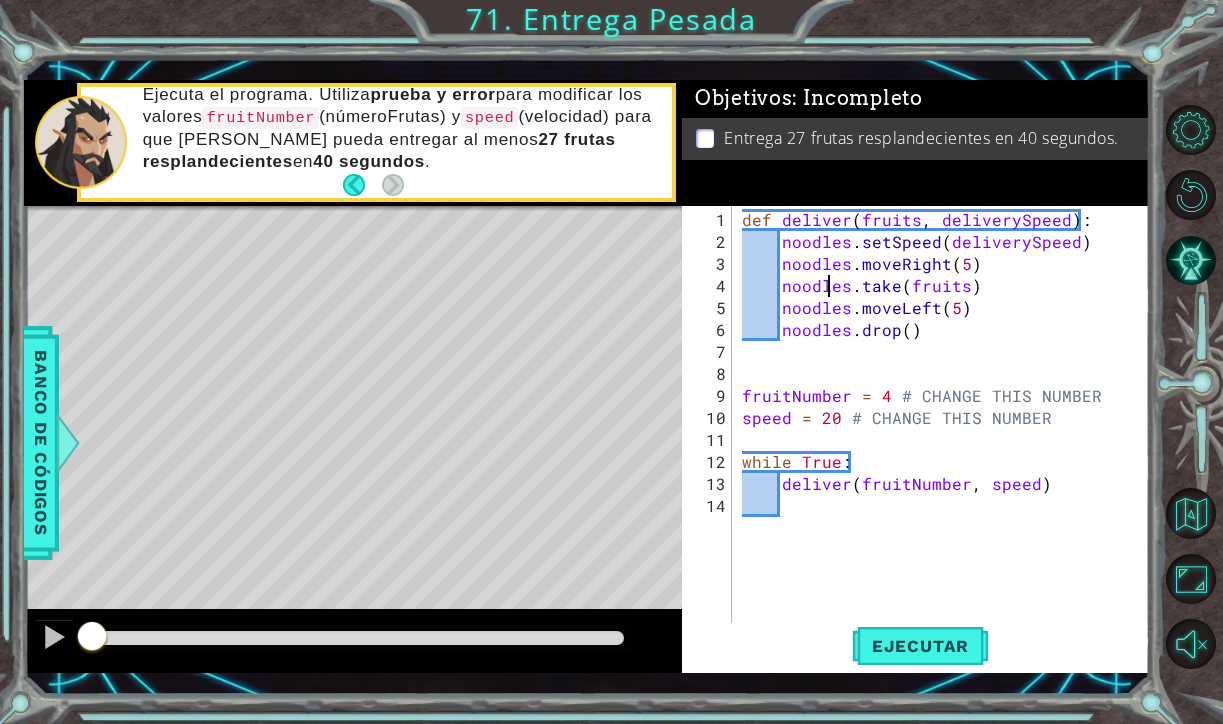 click on "def   deliver ( fruits ,   deliverySpeed ) :      noodles . setSpeed ( deliverySpeed )      noodles . moveRight ( 5 )      noodles . take ( fruits )      noodles . moveLeft ( 5 )      noodles . drop ( ) fruitNumber   =   4   # CHANGE THIS NUMBER speed   =   20   # CHANGE THIS NUMBER while   True :      deliver ( fruitNumber ,   speed )" at bounding box center [946, 451] 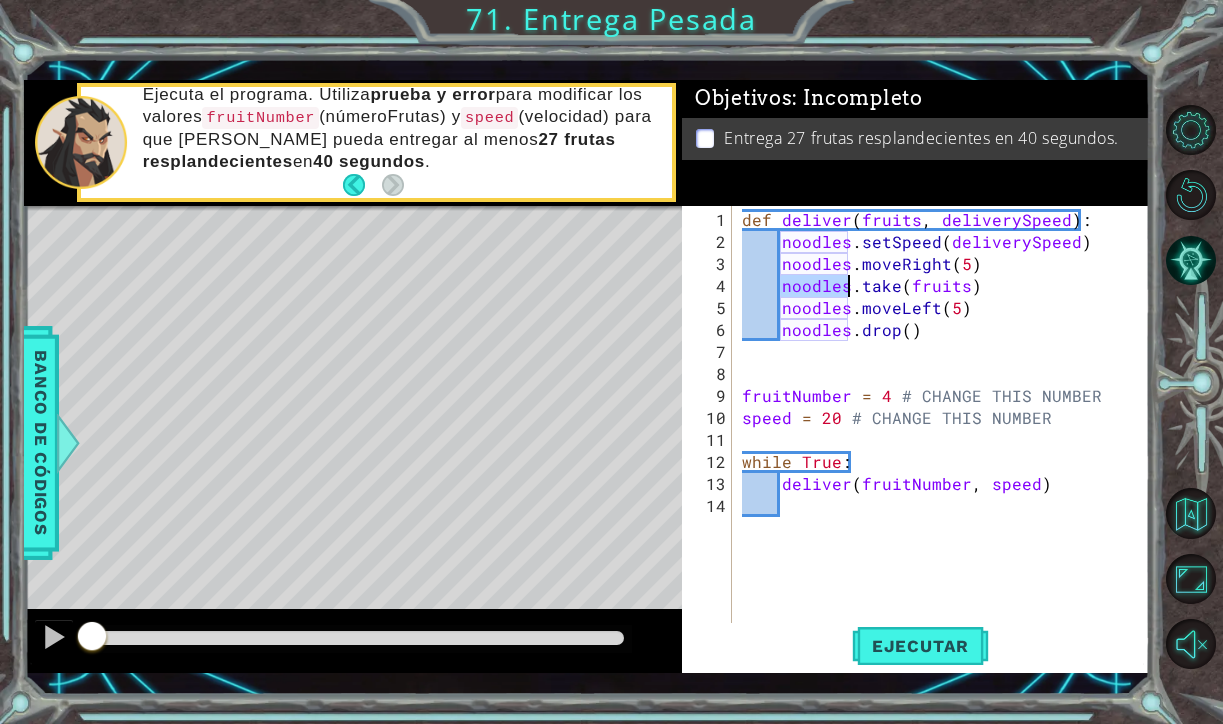 click on "def   deliver ( fruits ,   deliverySpeed ) :      noodles . setSpeed ( deliverySpeed )      noodles . moveRight ( 5 )      noodles . take ( fruits )      noodles . moveLeft ( 5 )      noodles . drop ( ) fruitNumber   =   4   # CHANGE THIS NUMBER speed   =   20   # CHANGE THIS NUMBER while   True :      deliver ( fruitNumber ,   speed )" at bounding box center (946, 451) 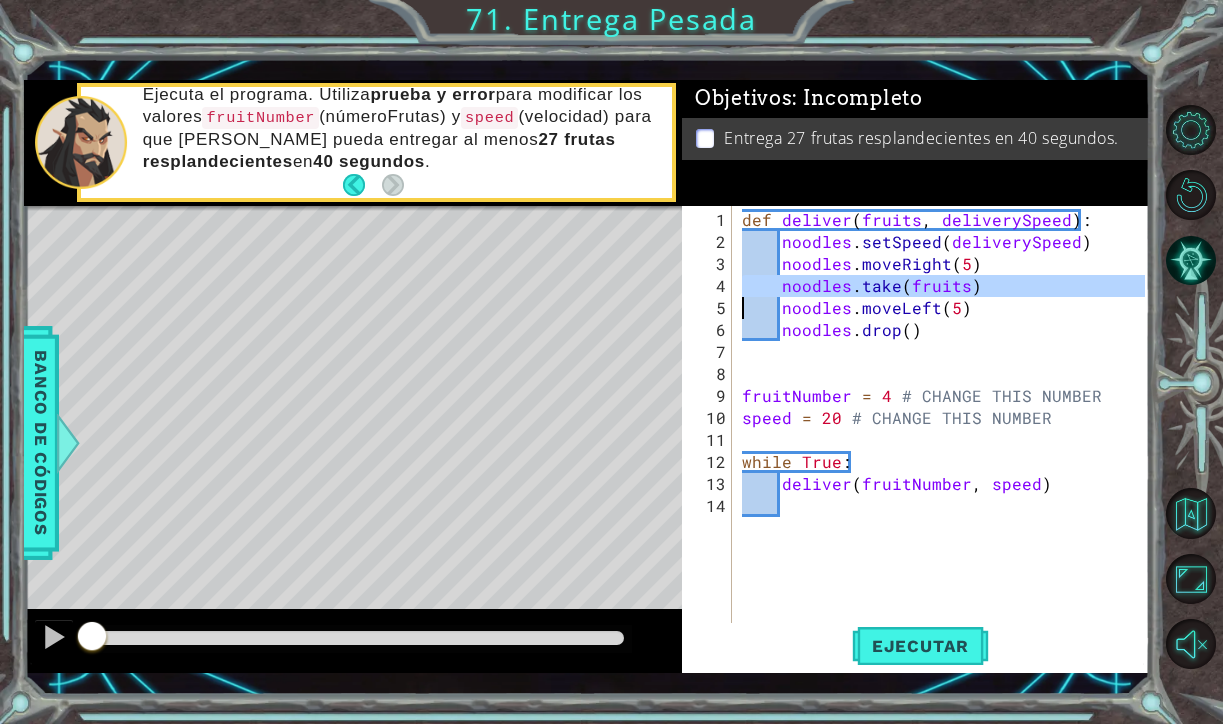 click on "def   deliver ( fruits ,   deliverySpeed ) :      noodles . setSpeed ( deliverySpeed )      noodles . moveRight ( 5 )      noodles . take ( fruits )      noodles . moveLeft ( 5 )      noodles . drop ( ) fruitNumber   =   4   # CHANGE THIS NUMBER speed   =   20   # CHANGE THIS NUMBER while   True :      deliver ( fruitNumber ,   speed )" at bounding box center (946, 451) 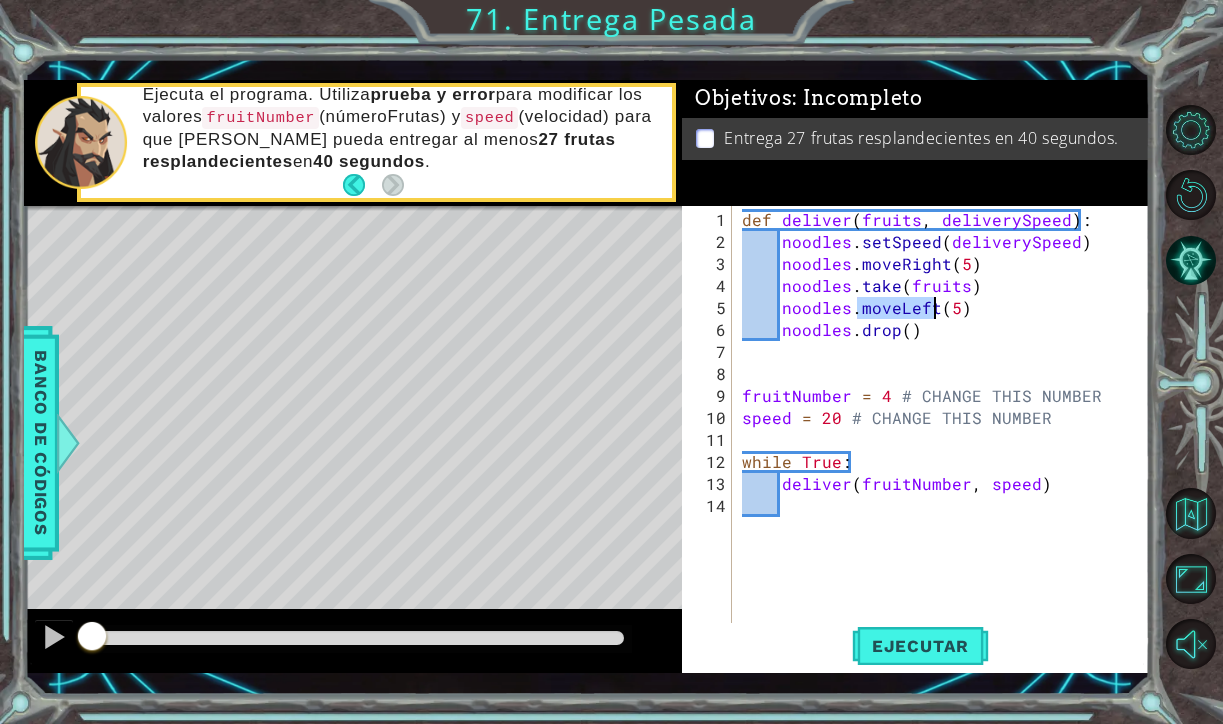 click on "def   deliver ( fruits ,   deliverySpeed ) :      noodles . setSpeed ( deliverySpeed )      noodles . moveRight ( 5 )      noodles . take ( fruits )      noodles . moveLeft ( 5 )      noodles . drop ( ) fruitNumber   =   4   # CHANGE THIS NUMBER speed   =   20   # CHANGE THIS NUMBER while   True :      deliver ( fruitNumber ,   speed )" at bounding box center [946, 451] 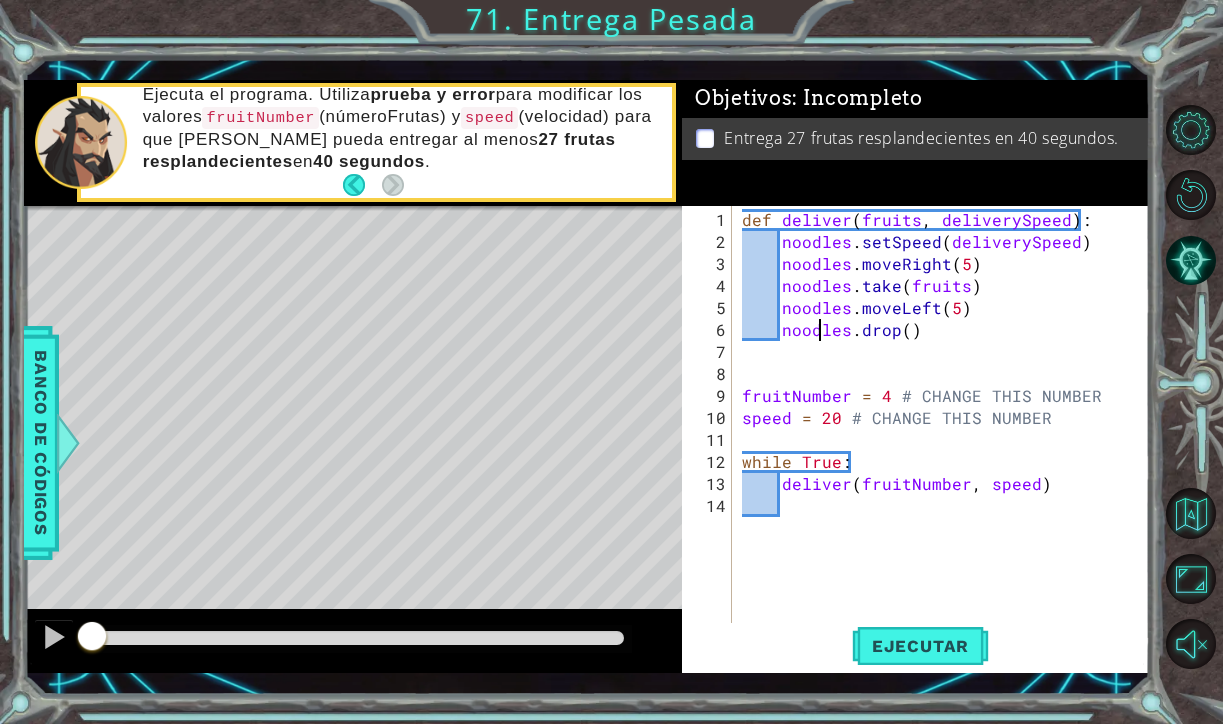 click on "def   deliver ( fruits ,   deliverySpeed ) :      noodles . setSpeed ( deliverySpeed )      noodles . moveRight ( 5 )      noodles . take ( fruits )      noodles . moveLeft ( 5 )      noodles . drop ( ) fruitNumber   =   4   # CHANGE THIS NUMBER speed   =   20   # CHANGE THIS NUMBER while   True :      deliver ( fruitNumber ,   speed )" at bounding box center [946, 451] 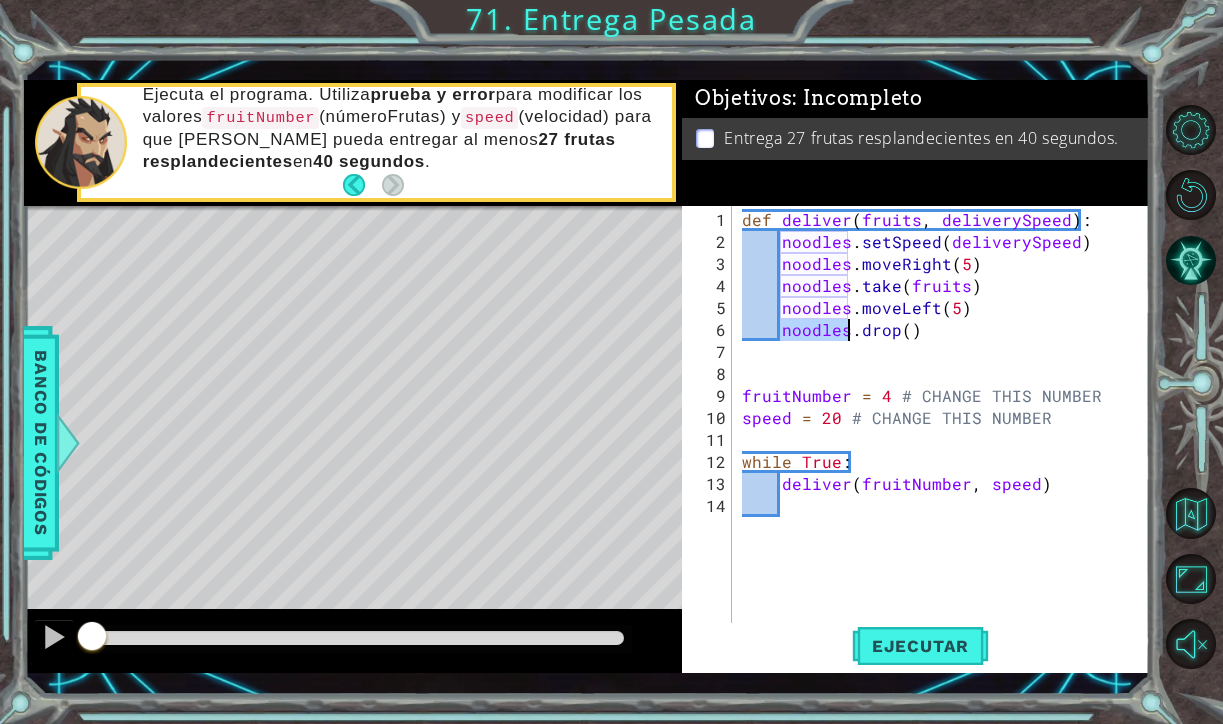 click on "def   deliver ( fruits ,   deliverySpeed ) :      noodles . setSpeed ( deliverySpeed )      noodles . moveRight ( 5 )      noodles . take ( fruits )      noodles . moveLeft ( 5 )      noodles . drop ( ) fruitNumber   =   4   # CHANGE THIS NUMBER speed   =   20   # CHANGE THIS NUMBER while   True :      deliver ( fruitNumber ,   speed )" at bounding box center (946, 451) 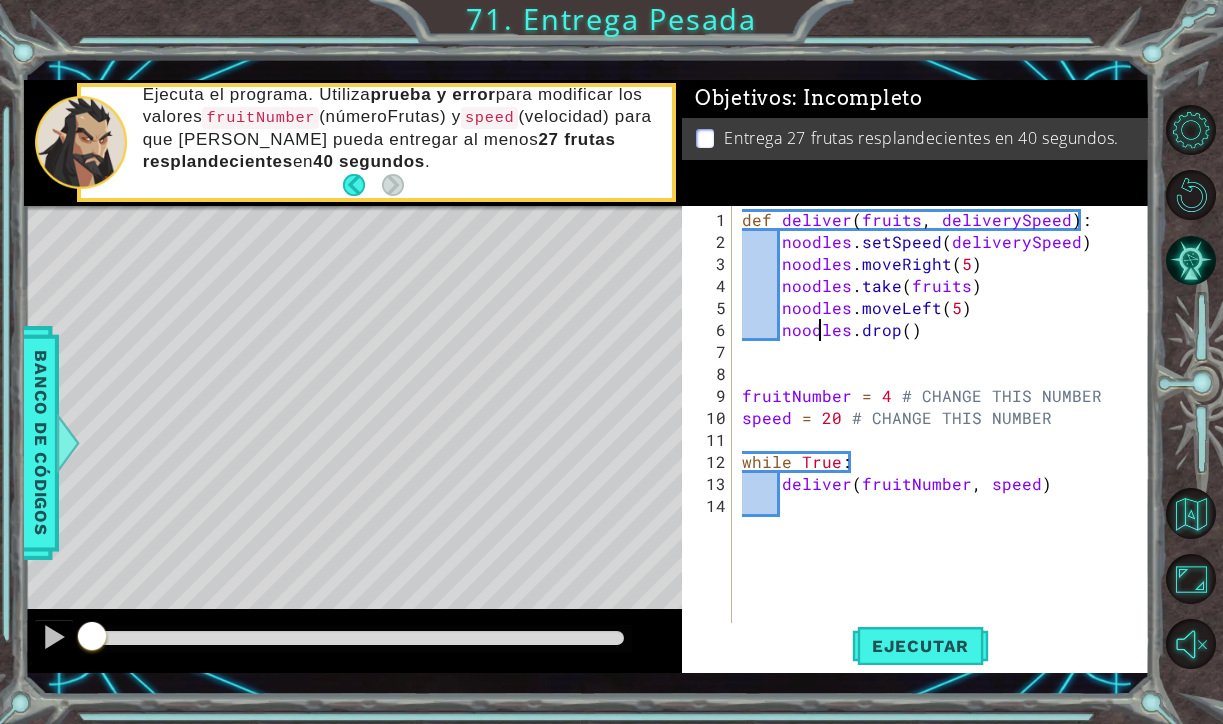 click on "def   deliver ( fruits ,   deliverySpeed ) :      noodles . setSpeed ( deliverySpeed )      noodles . moveRight ( 5 )      noodles . take ( fruits )      noodles . moveLeft ( 5 )      noodles . drop ( ) fruitNumber   =   4   # CHANGE THIS NUMBER speed   =   20   # CHANGE THIS NUMBER while   True :      deliver ( fruitNumber ,   speed )" at bounding box center (946, 451) 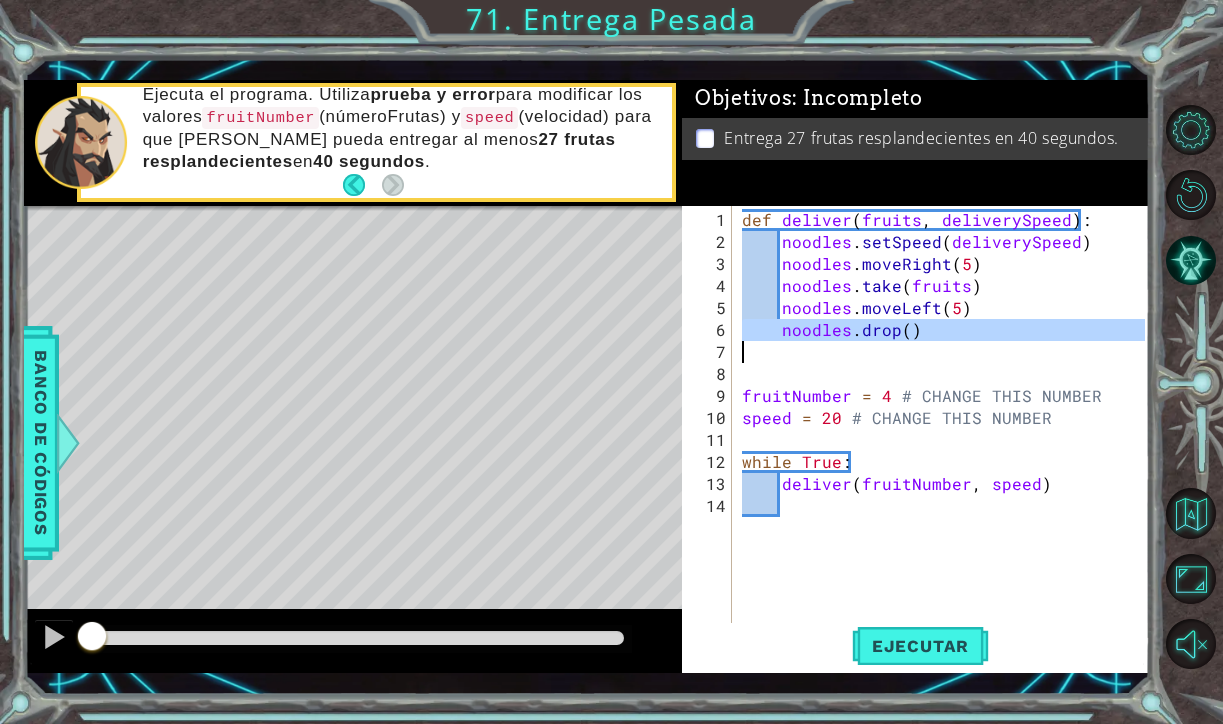 click on "def   deliver ( fruits ,   deliverySpeed ) :      noodles . setSpeed ( deliverySpeed )      noodles . moveRight ( 5 )      noodles . take ( fruits )      noodles . moveLeft ( 5 )      noodles . drop ( ) fruitNumber   =   4   # CHANGE THIS NUMBER speed   =   20   # CHANGE THIS NUMBER while   True :      deliver ( fruitNumber ,   speed )" at bounding box center (946, 451) 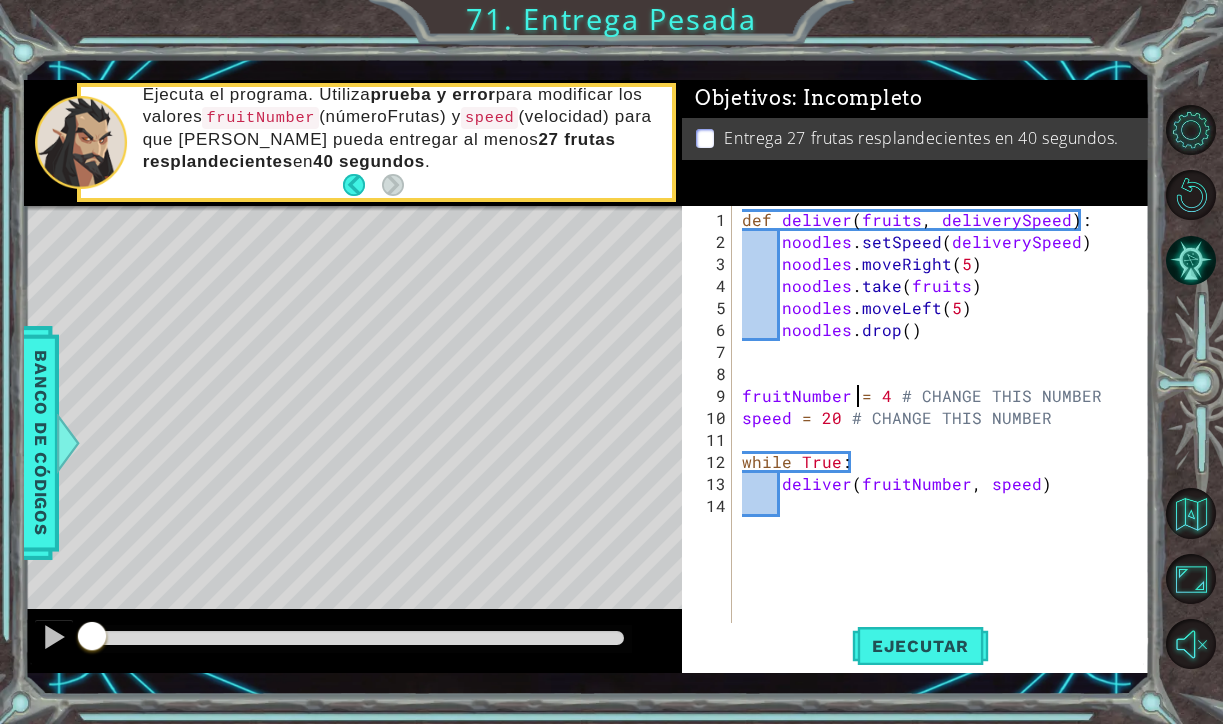 click on "def   deliver ( fruits ,   deliverySpeed ) :      noodles . setSpeed ( deliverySpeed )      noodles . moveRight ( 5 )      noodles . take ( fruits )      noodles . moveLeft ( 5 )      noodles . drop ( ) fruitNumber   =   4   # CHANGE THIS NUMBER speed   =   20   # CHANGE THIS NUMBER while   True :      deliver ( fruitNumber ,   speed )" at bounding box center (946, 451) 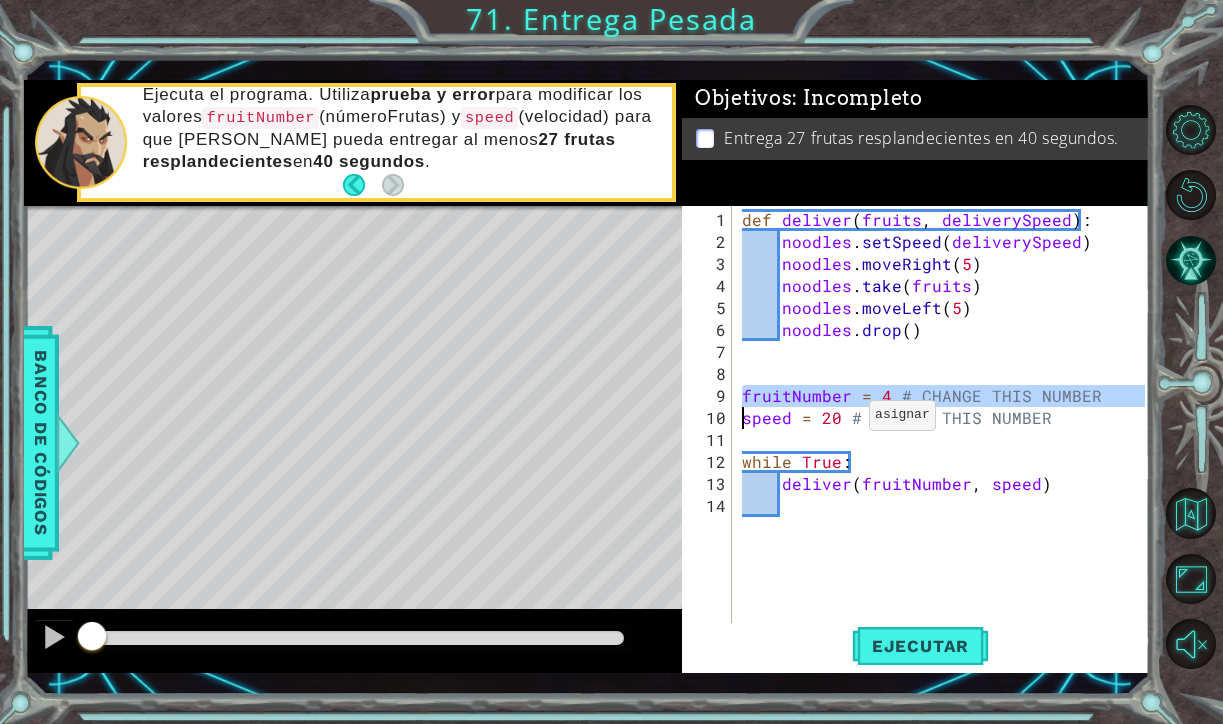 click on "def   deliver ( fruits ,   deliverySpeed ) :      noodles . setSpeed ( deliverySpeed )      noodles . moveRight ( 5 )      noodles . take ( fruits )      noodles . moveLeft ( 5 )      noodles . drop ( ) fruitNumber   =   4   # CHANGE THIS NUMBER speed   =   20   # CHANGE THIS NUMBER while   True :      deliver ( fruitNumber ,   speed )" at bounding box center (946, 451) 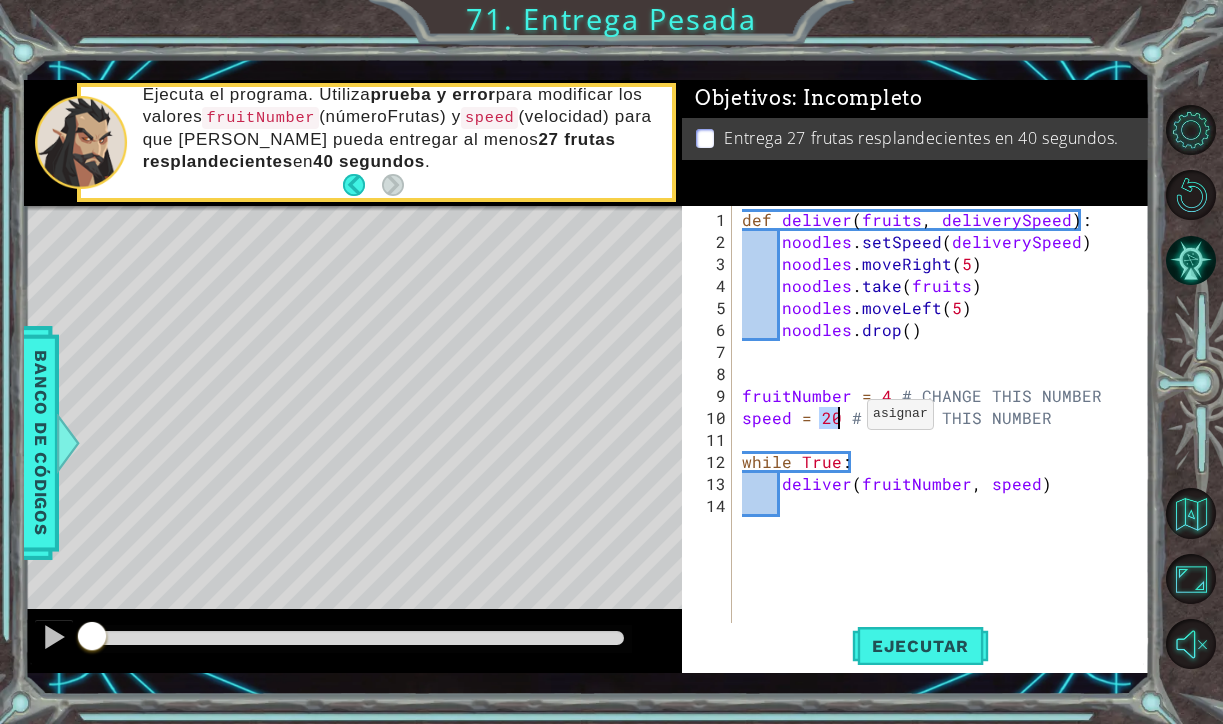 click on "def   deliver ( fruits ,   deliverySpeed ) :      noodles . setSpeed ( deliverySpeed )      noodles . moveRight ( 5 )      noodles . take ( fruits )      noodles . moveLeft ( 5 )      noodles . drop ( ) fruitNumber   =   4   # CHANGE THIS NUMBER speed   =   20   # CHANGE THIS NUMBER while   True :      deliver ( fruitNumber ,   speed )" at bounding box center [946, 451] 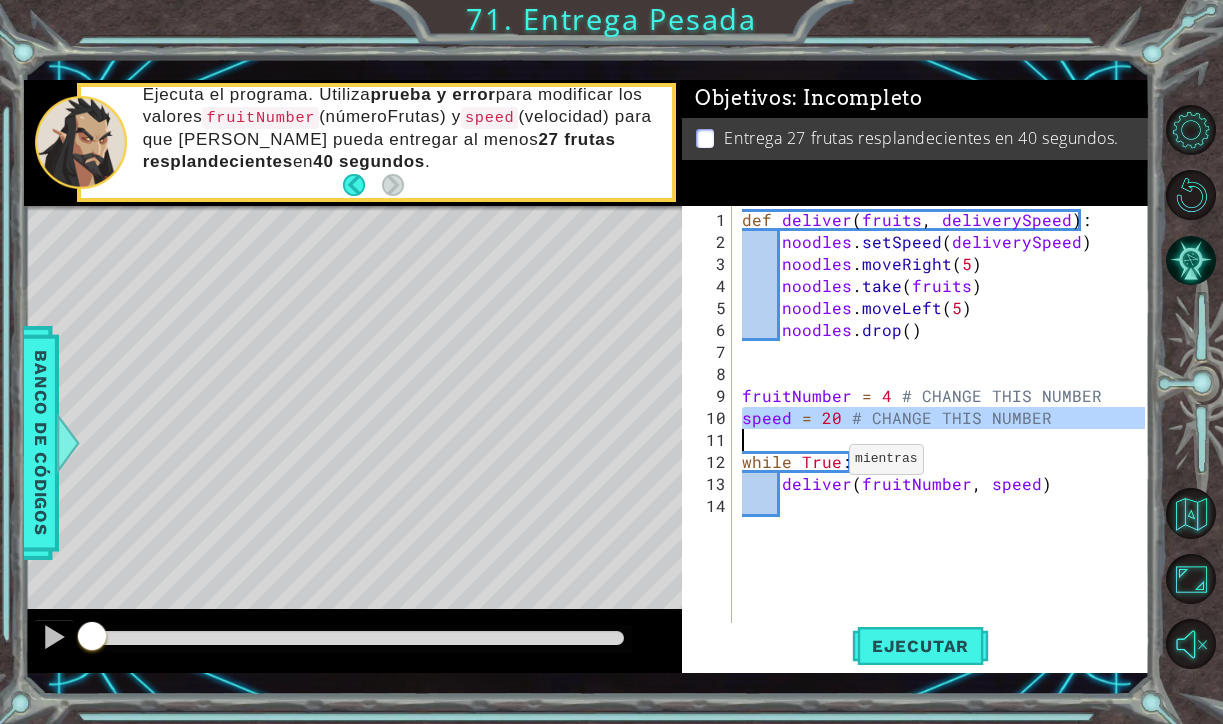click on "def   deliver ( fruits ,   deliverySpeed ) :      noodles . setSpeed ( deliverySpeed )      noodles . moveRight ( 5 )      noodles . take ( fruits )      noodles . moveLeft ( 5 )      noodles . drop ( ) fruitNumber   =   4   # CHANGE THIS NUMBER speed   =   20   # CHANGE THIS NUMBER while   True :      deliver ( fruitNumber ,   speed )" at bounding box center [946, 451] 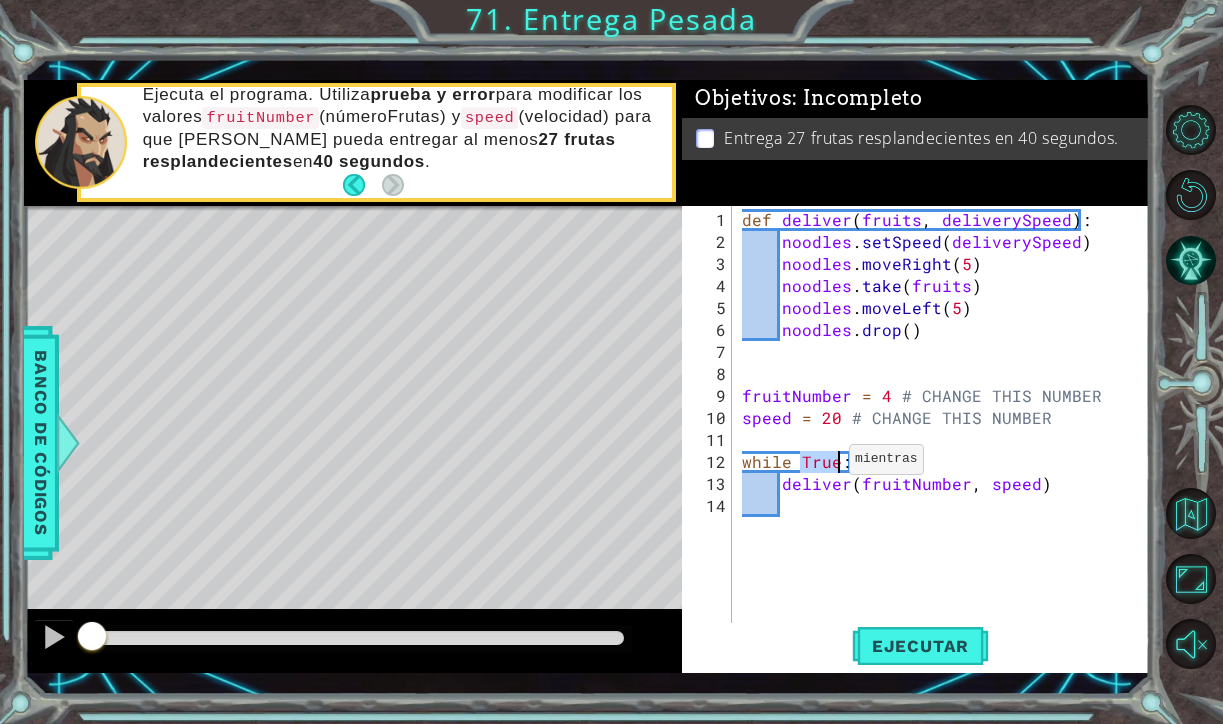 click on "def   deliver ( fruits ,   deliverySpeed ) :      noodles . setSpeed ( deliverySpeed )      noodles . moveRight ( 5 )      noodles . take ( fruits )      noodles . moveLeft ( 5 )      noodles . drop ( ) fruitNumber   =   4   # CHANGE THIS NUMBER speed   =   20   # CHANGE THIS NUMBER while   True :      deliver ( fruitNumber ,   speed )" at bounding box center [946, 451] 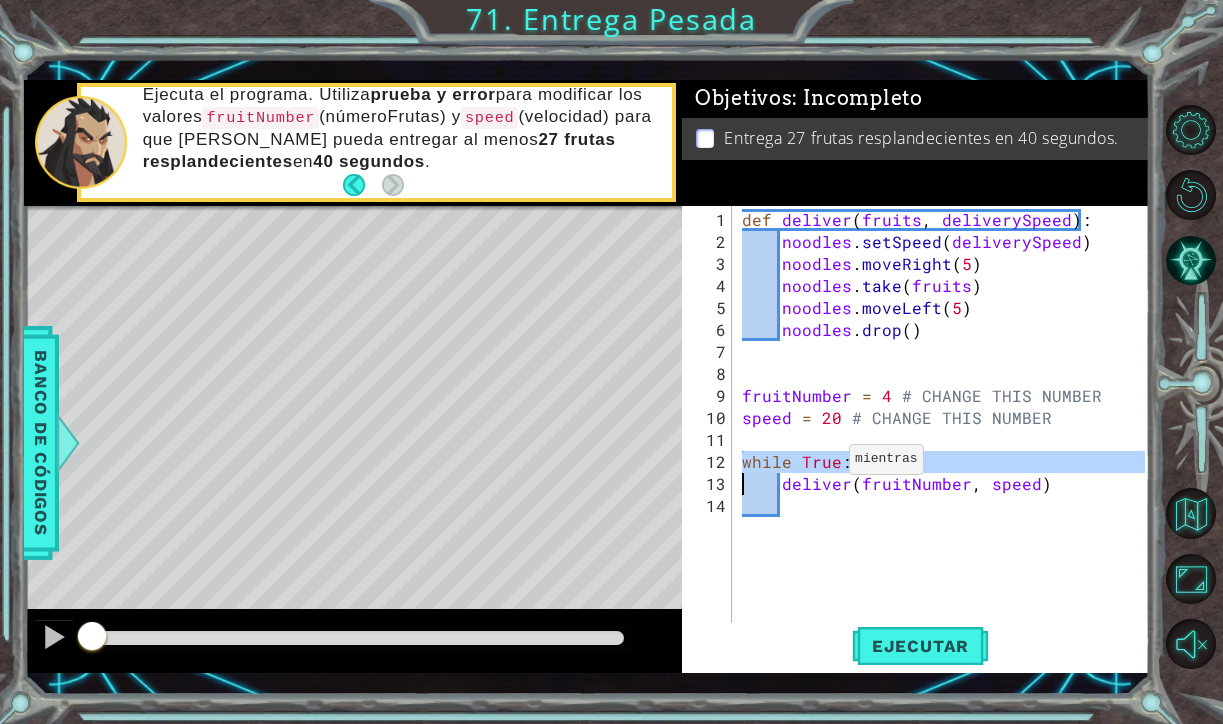 click on "def   deliver ( fruits ,   deliverySpeed ) :      noodles . setSpeed ( deliverySpeed )      noodles . moveRight ( 5 )      noodles . take ( fruits )      noodles . moveLeft ( 5 )      noodles . drop ( ) fruitNumber   =   4   # CHANGE THIS NUMBER speed   =   20   # CHANGE THIS NUMBER while   True :      deliver ( fruitNumber ,   speed )" at bounding box center (946, 451) 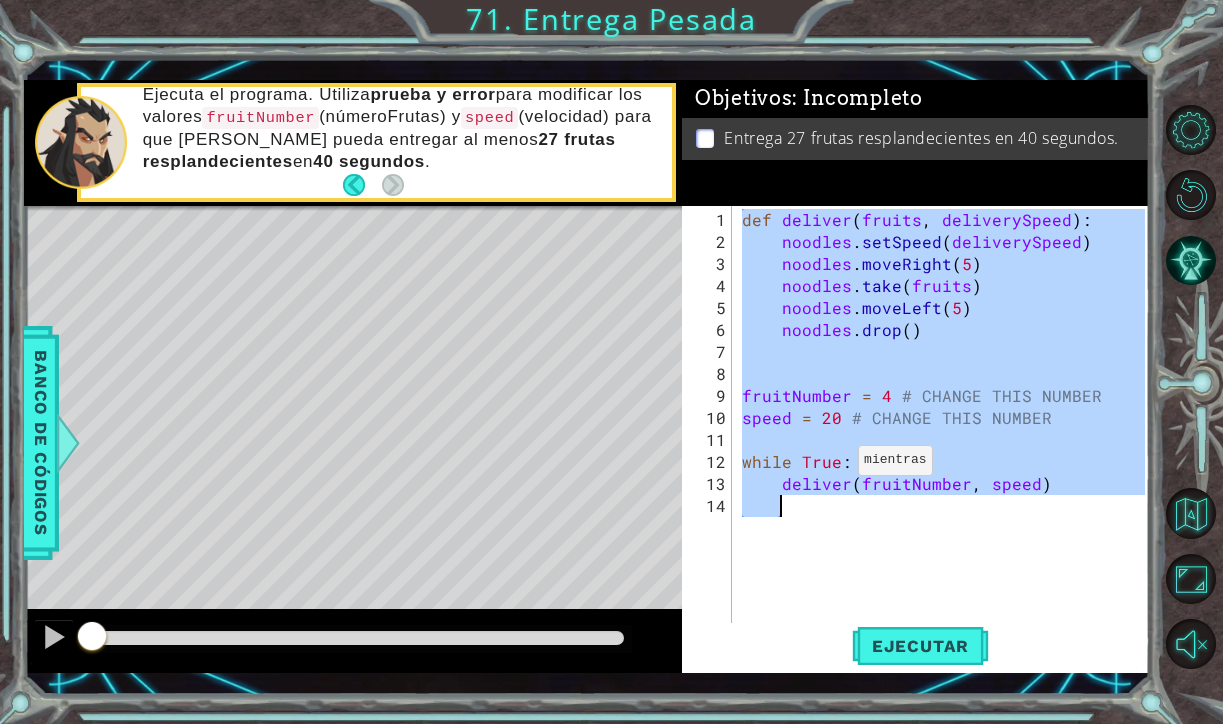 click on "def   deliver ( fruits ,   deliverySpeed ) :      noodles . setSpeed ( deliverySpeed )      noodles . moveRight ( 5 )      noodles . take ( fruits )      noodles . moveLeft ( 5 )      noodles . drop ( ) fruitNumber   =   4   # CHANGE THIS NUMBER speed   =   20   # CHANGE THIS NUMBER while   True :      deliver ( fruitNumber ,   speed )" at bounding box center (946, 451) 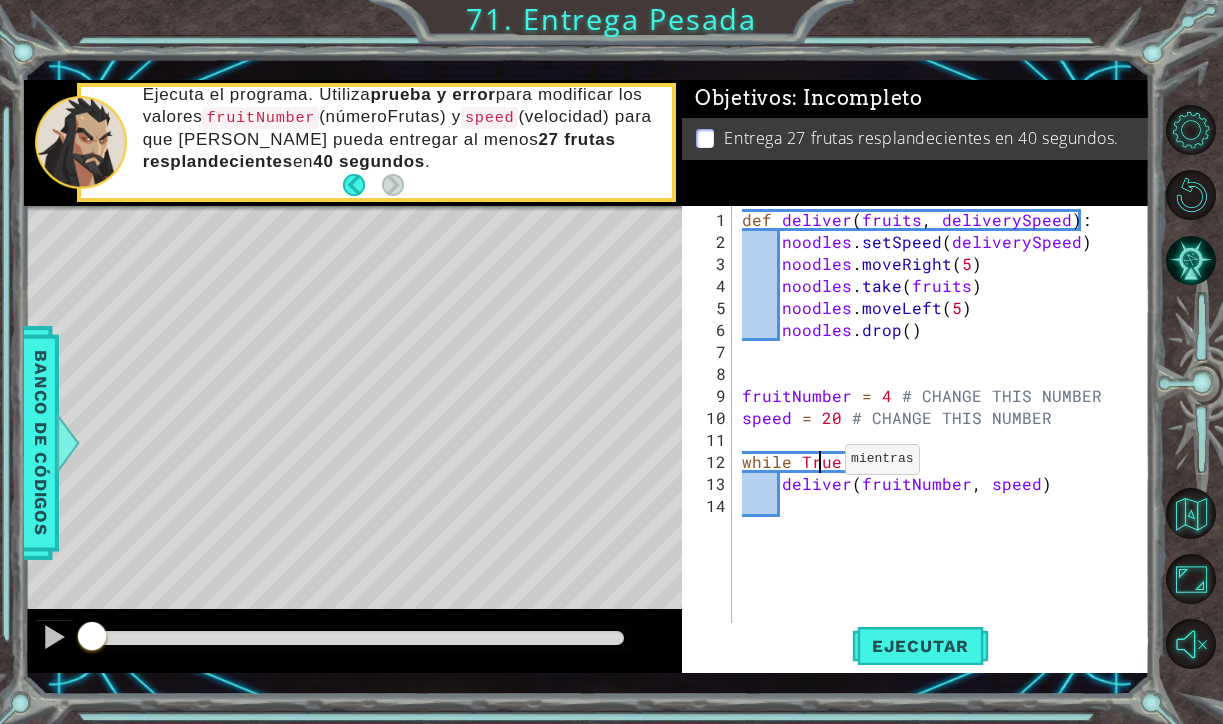 click on "def   deliver ( fruits ,   deliverySpeed ) :      noodles . setSpeed ( deliverySpeed )      noodles . moveRight ( 5 )      noodles . take ( fruits )      noodles . moveLeft ( 5 )      noodles . drop ( ) fruitNumber   =   4   # CHANGE THIS NUMBER speed   =   20   # CHANGE THIS NUMBER while   True :      deliver ( fruitNumber ,   speed )" at bounding box center [946, 451] 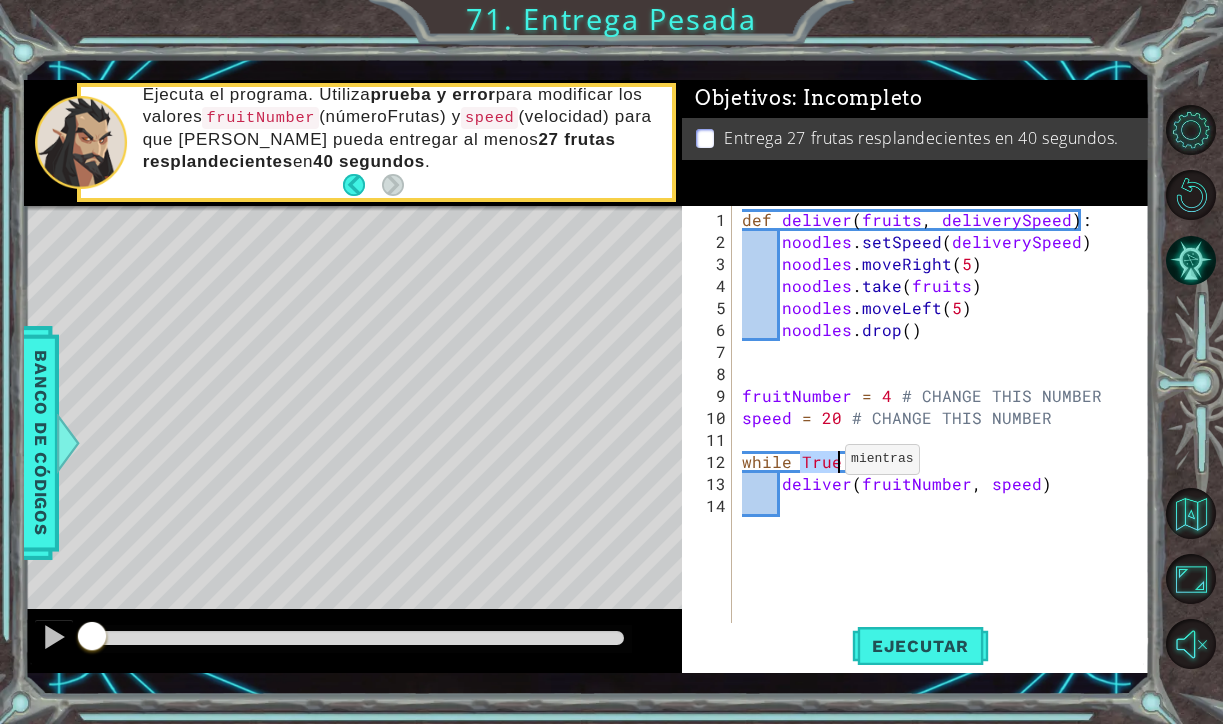 click on "def   deliver ( fruits ,   deliverySpeed ) :      noodles . setSpeed ( deliverySpeed )      noodles . moveRight ( 5 )      noodles . take ( fruits )      noodles . moveLeft ( 5 )      noodles . drop ( ) fruitNumber   =   4   # CHANGE THIS NUMBER speed   =   20   # CHANGE THIS NUMBER while   True :      deliver ( fruitNumber ,   speed )" at bounding box center [946, 451] 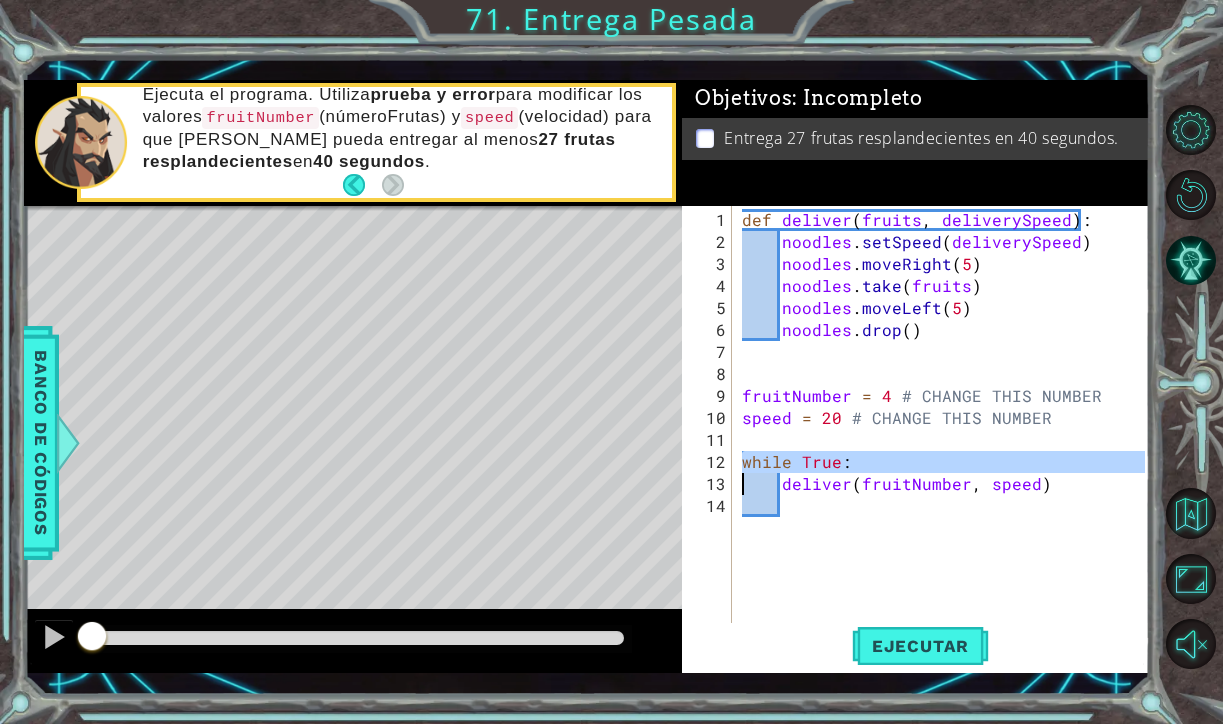 click on "def   deliver ( fruits ,   deliverySpeed ) :      noodles . setSpeed ( deliverySpeed )      noodles . moveRight ( 5 )      noodles . take ( fruits )      noodles . moveLeft ( 5 )      noodles . drop ( ) fruitNumber   =   4   # CHANGE THIS NUMBER speed   =   20   # CHANGE THIS NUMBER while   True :      deliver ( fruitNumber ,   speed )" at bounding box center (946, 451) 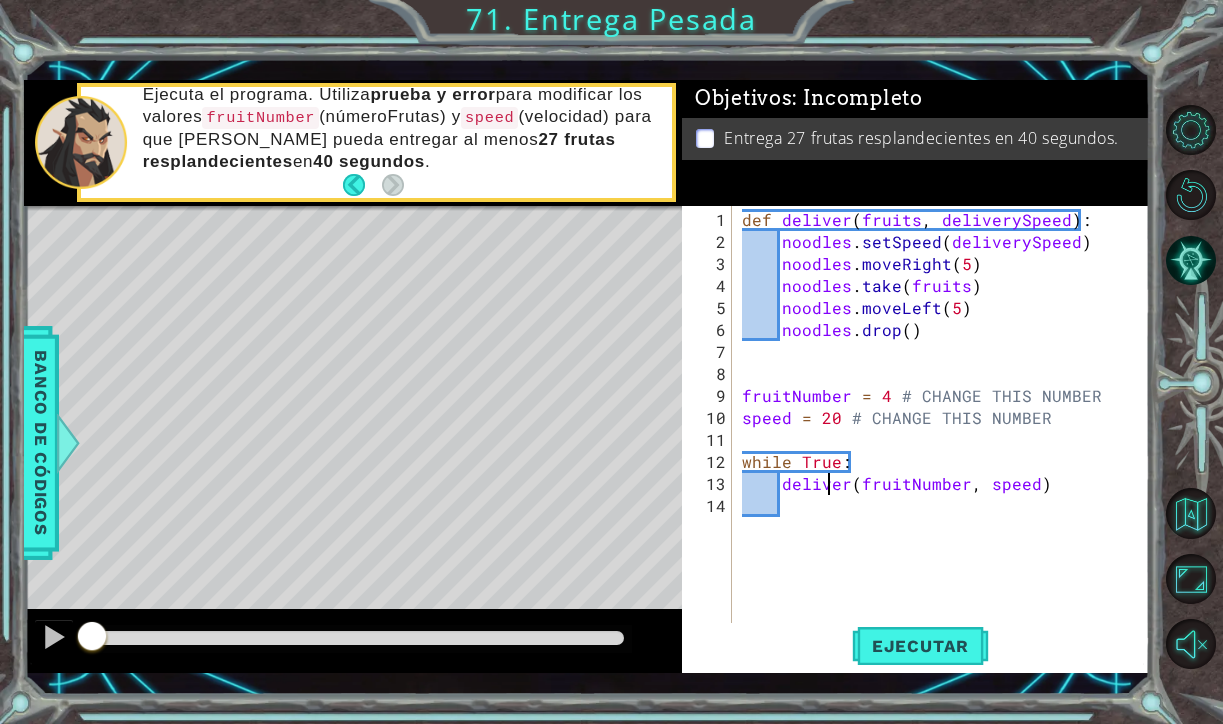 click on "def   deliver ( fruits ,   deliverySpeed ) :      noodles . setSpeed ( deliverySpeed )      noodles . moveRight ( 5 )      noodles . take ( fruits )      noodles . moveLeft ( 5 )      noodles . drop ( ) fruitNumber   =   4   # CHANGE THIS NUMBER speed   =   20   # CHANGE THIS NUMBER while   True :      deliver ( fruitNumber ,   speed )" at bounding box center [946, 451] 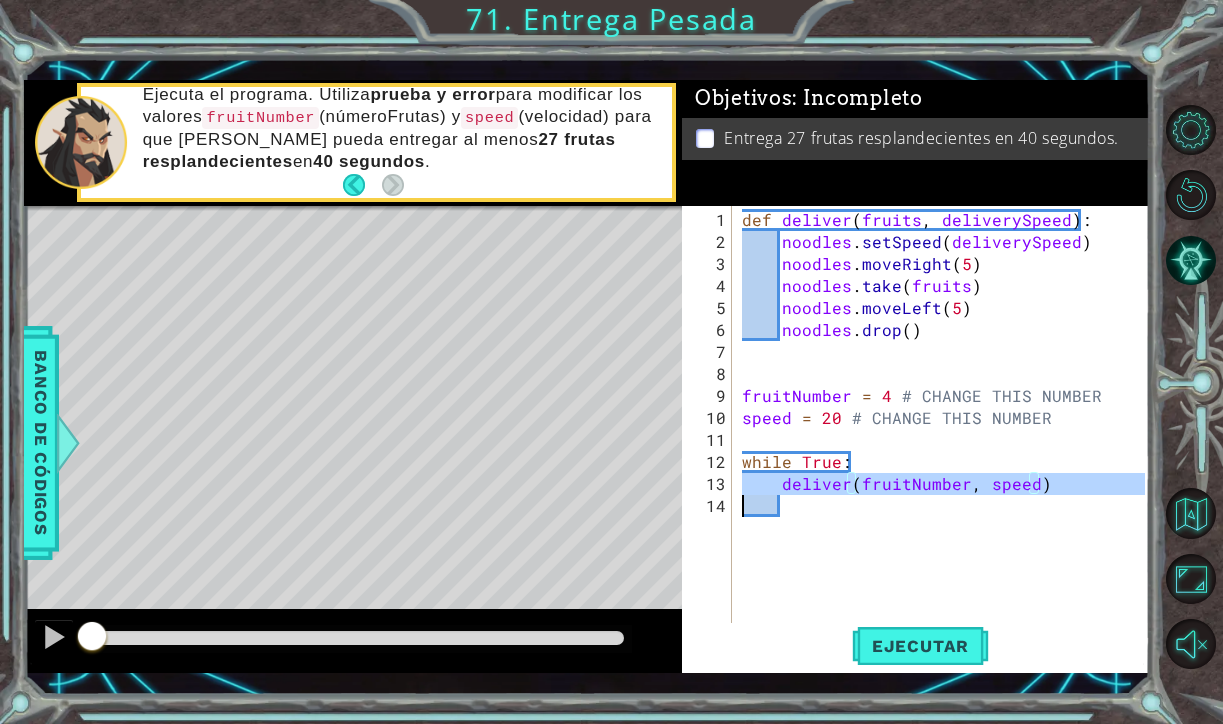 click on "def   deliver ( fruits ,   deliverySpeed ) :      noodles . setSpeed ( deliverySpeed )      noodles . moveRight ( 5 )      noodles . take ( fruits )      noodles . moveLeft ( 5 )      noodles . drop ( ) fruitNumber   =   4   # CHANGE THIS NUMBER speed   =   20   # CHANGE THIS NUMBER while   True :      deliver ( fruitNumber ,   speed )" at bounding box center (946, 451) 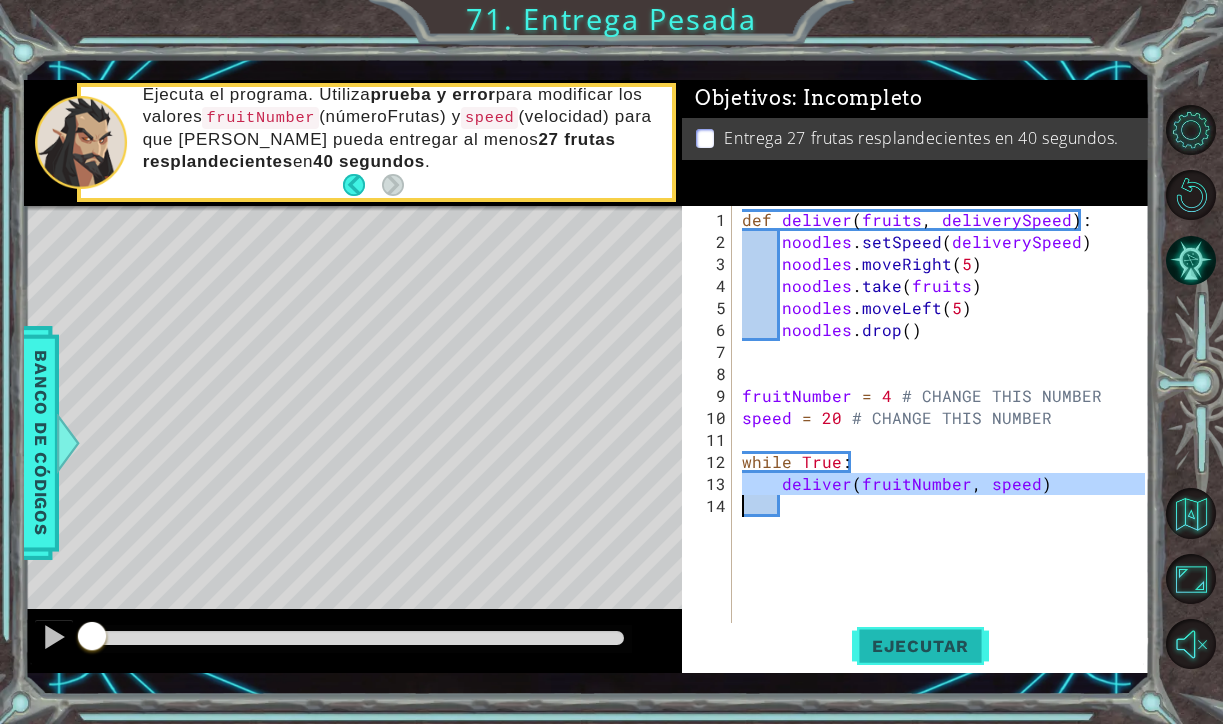 click on "Ejecutar" at bounding box center [920, 646] 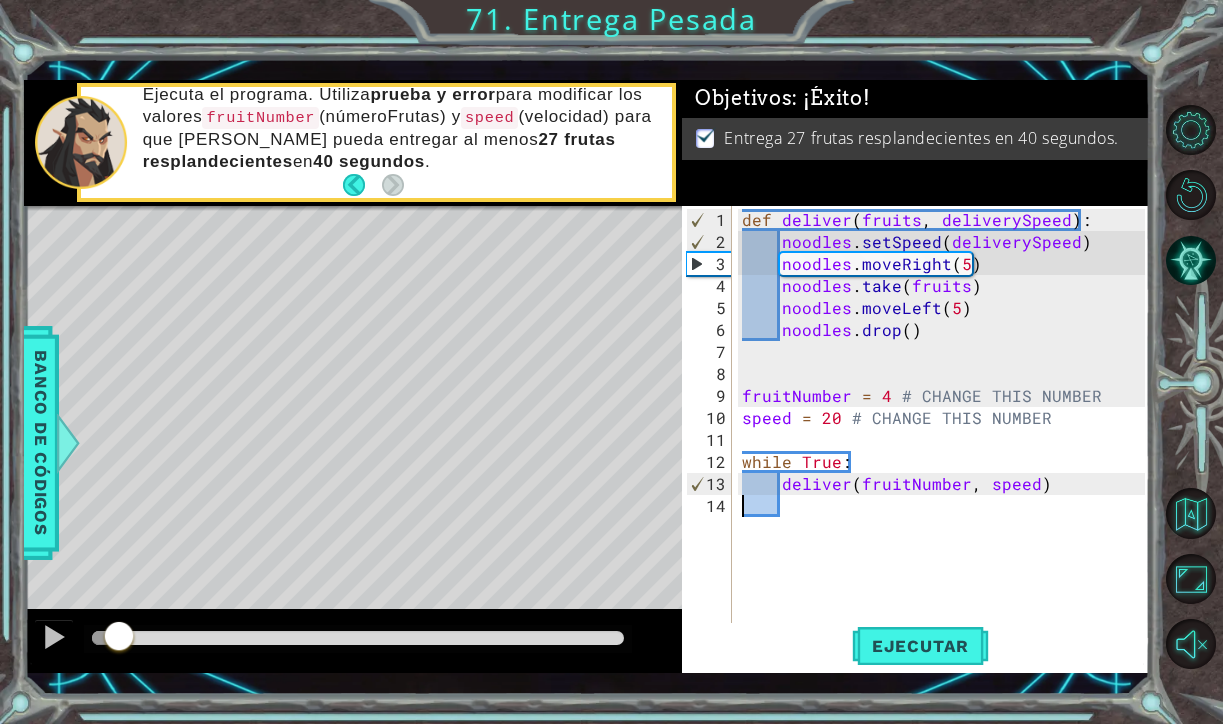 drag, startPoint x: 107, startPoint y: 631, endPoint x: 612, endPoint y: 660, distance: 505.832 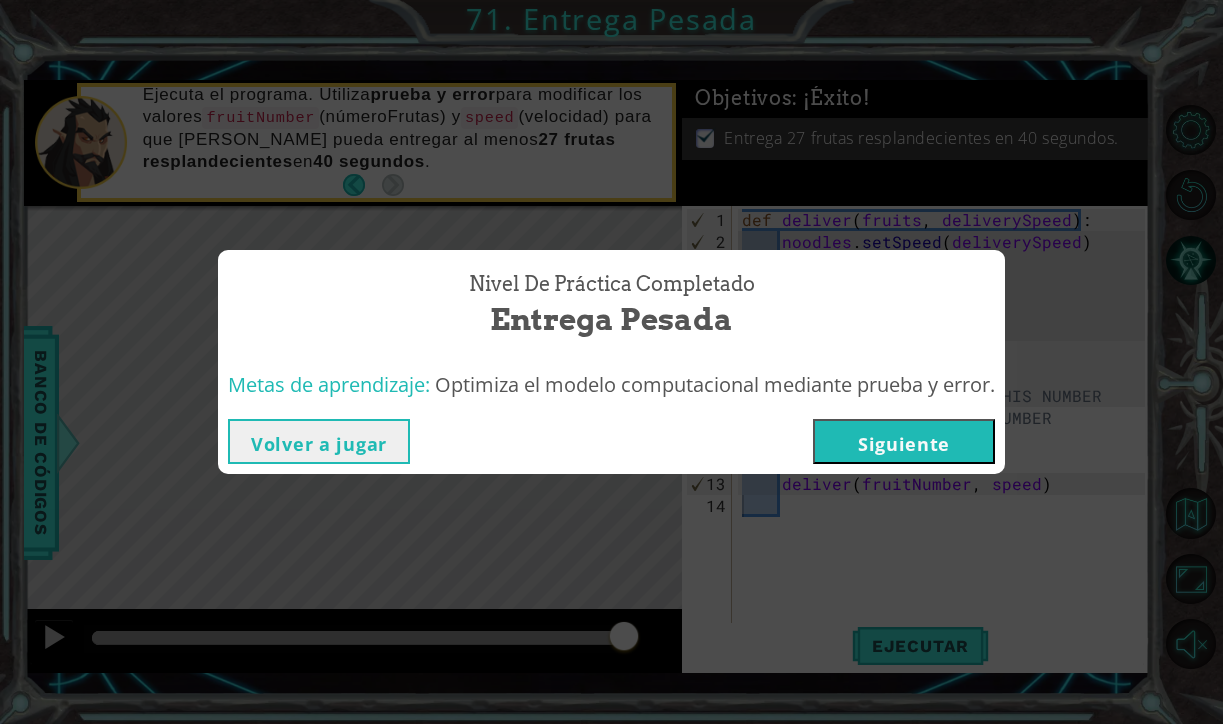 click on "Volver a jugar
[GEOGRAPHIC_DATA]" at bounding box center [611, 441] 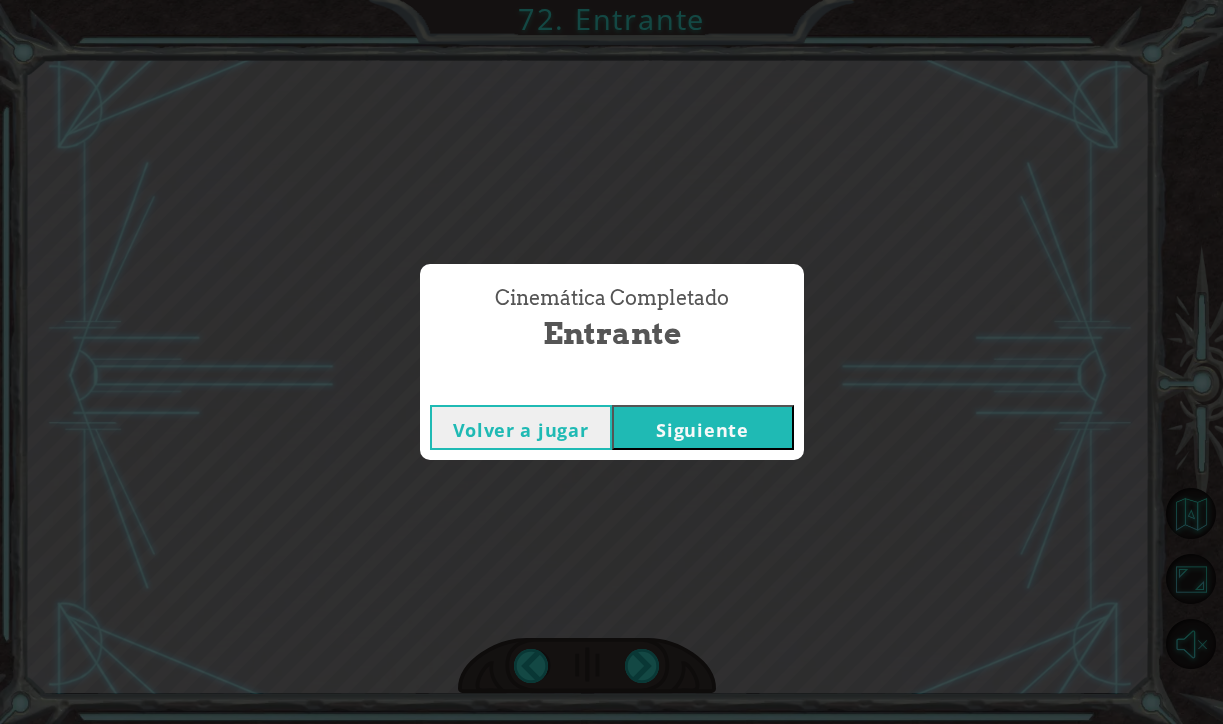 type 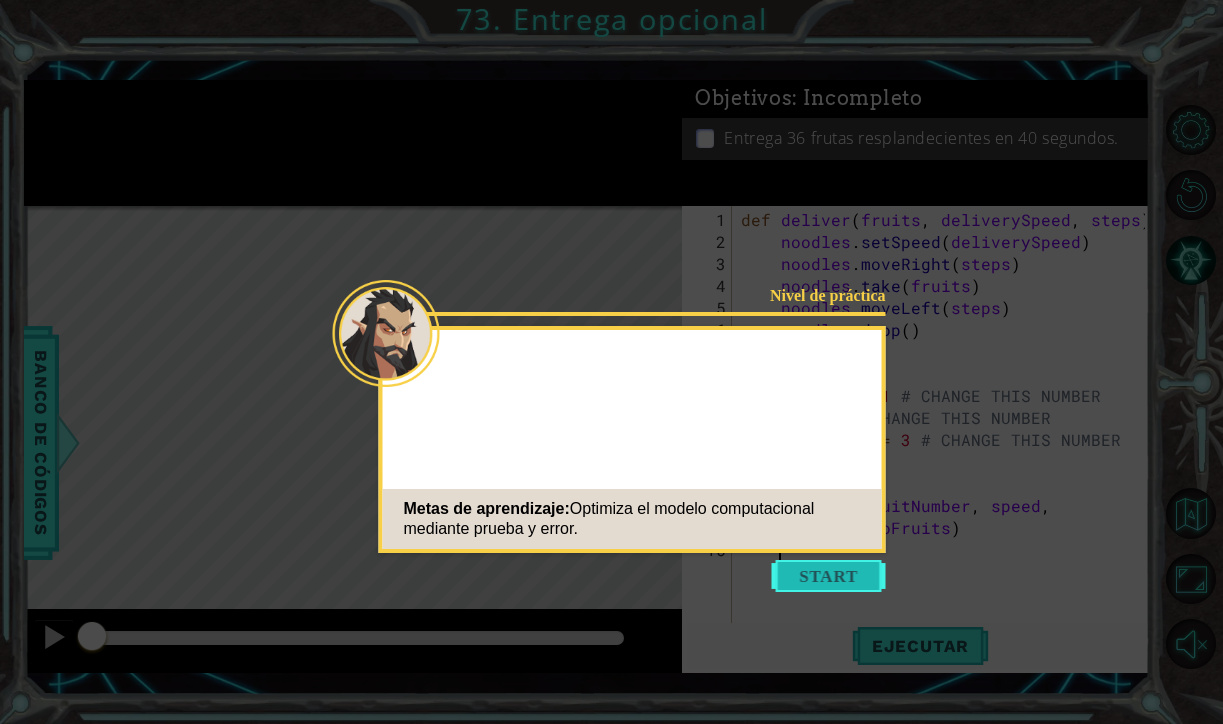click at bounding box center [829, 576] 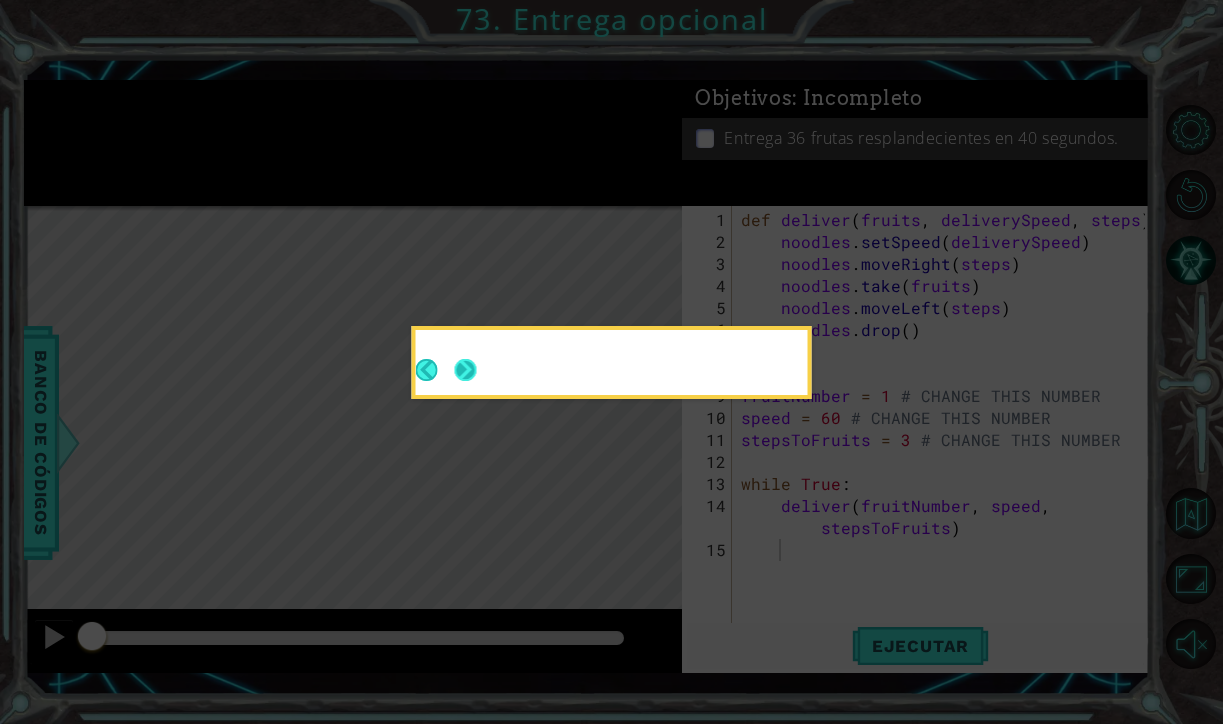 click at bounding box center (465, 370) 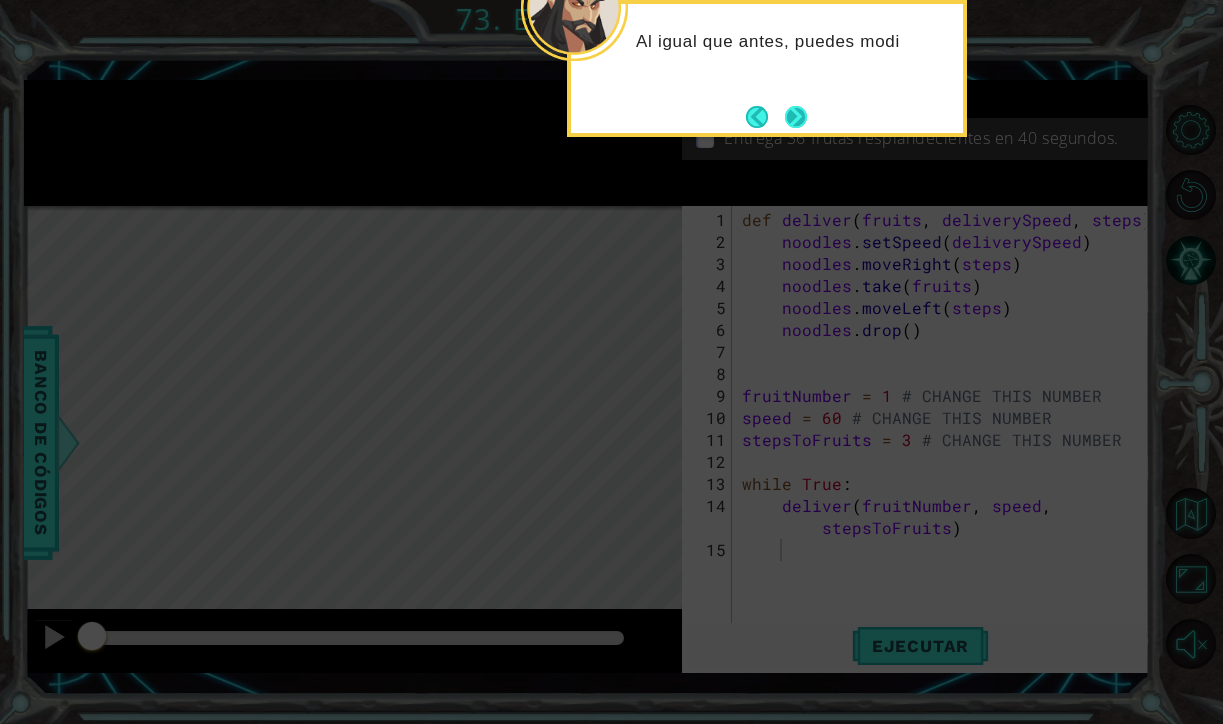 click at bounding box center [796, 117] 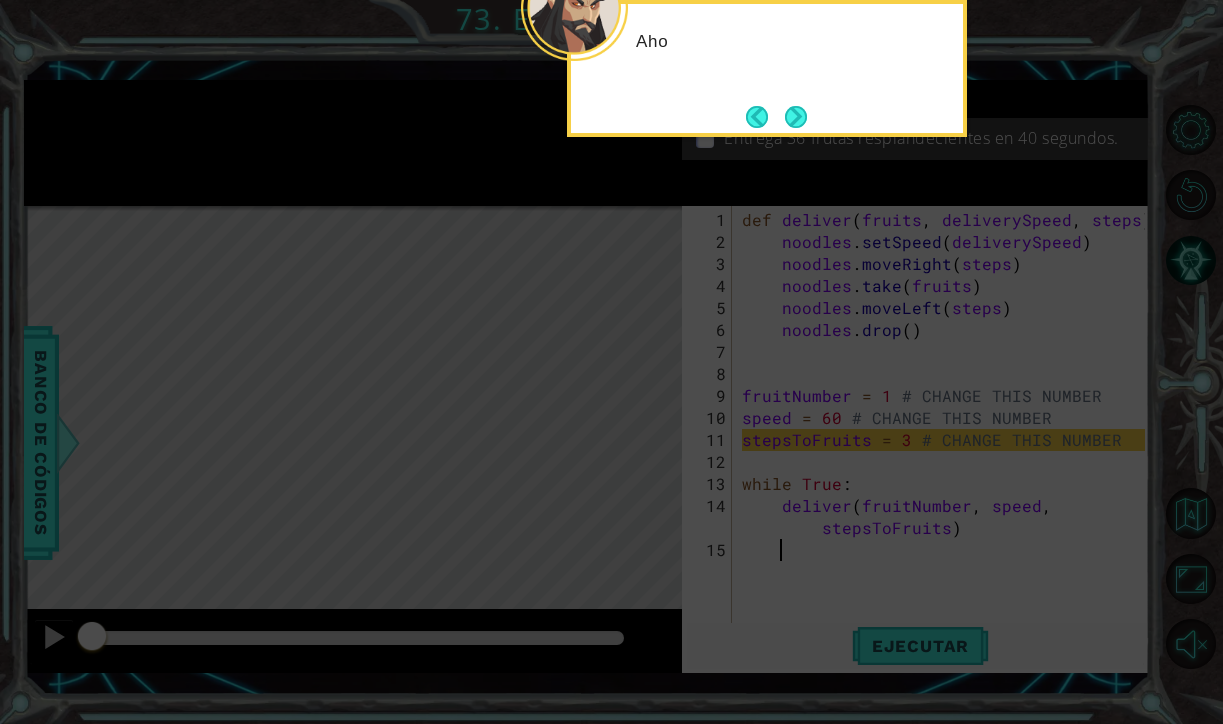 click at bounding box center [796, 117] 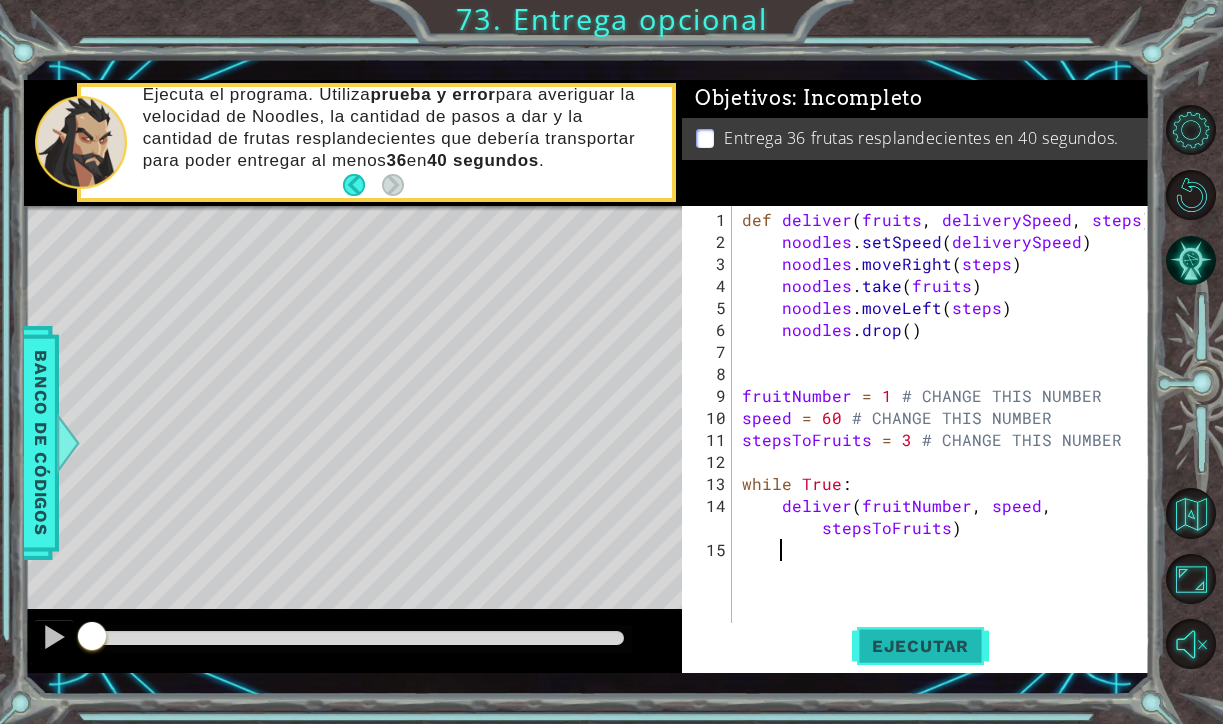 click on "Ejecutar" at bounding box center [920, 646] 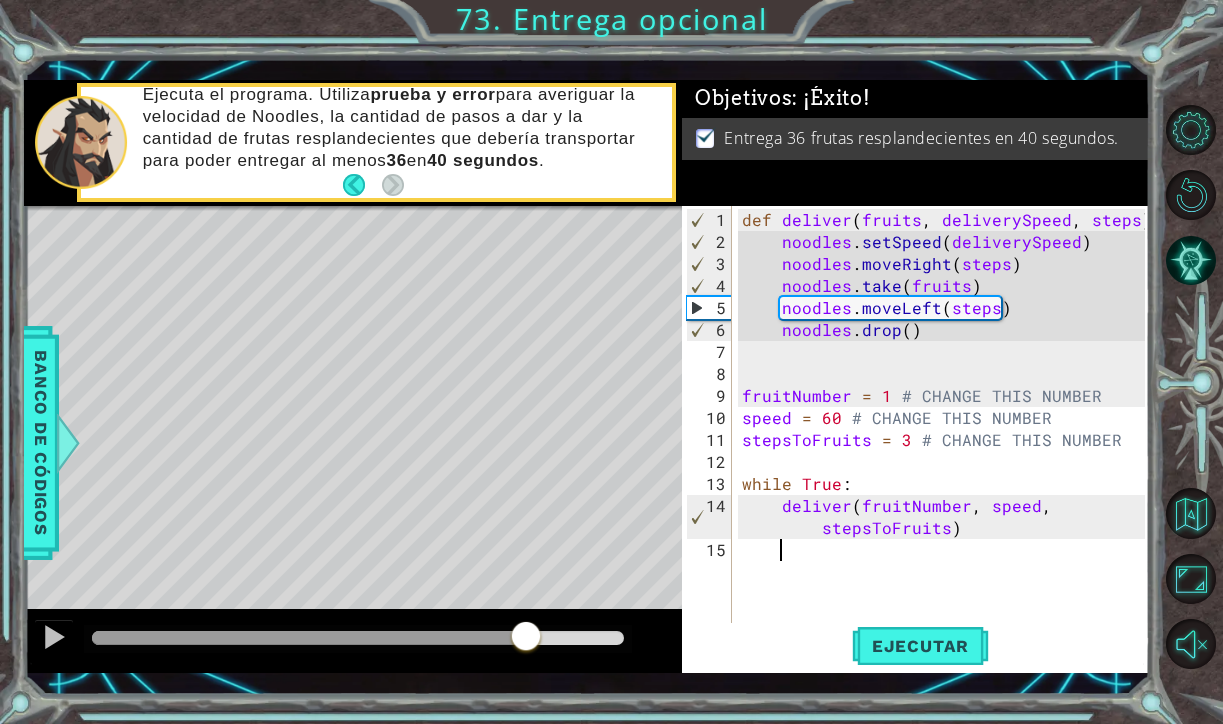 drag, startPoint x: 118, startPoint y: 629, endPoint x: 685, endPoint y: 704, distance: 571.9388 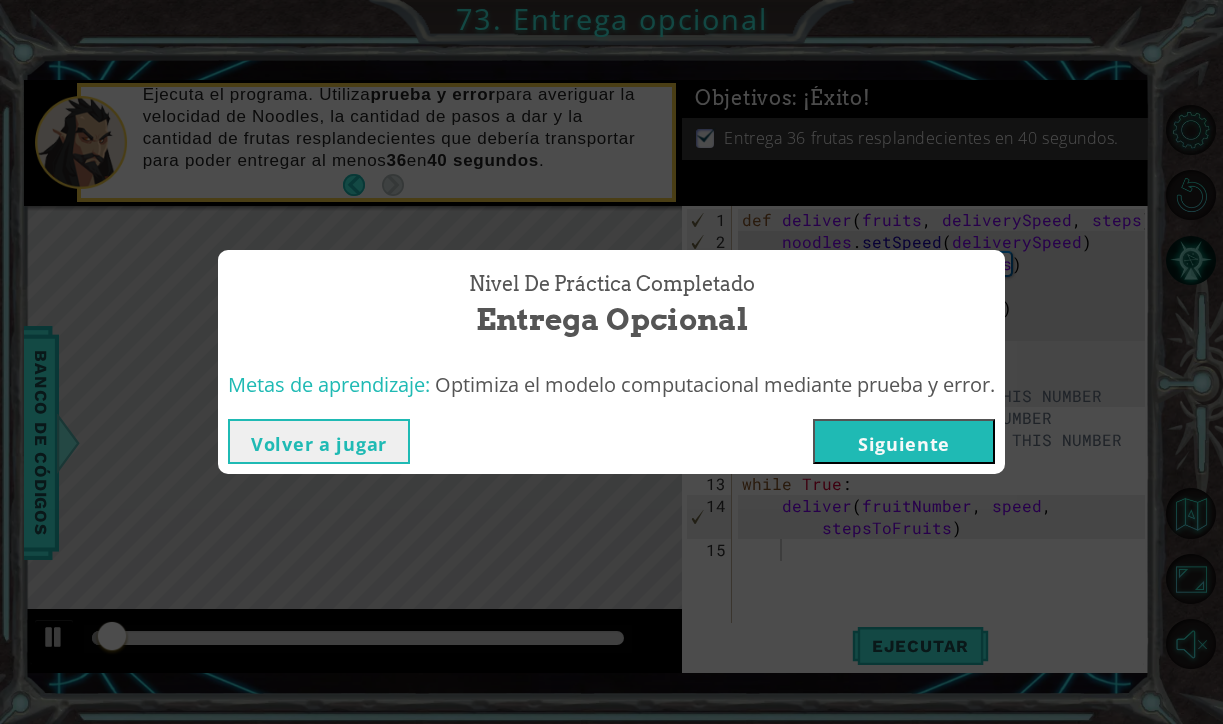 click on "Siguiente" at bounding box center (904, 441) 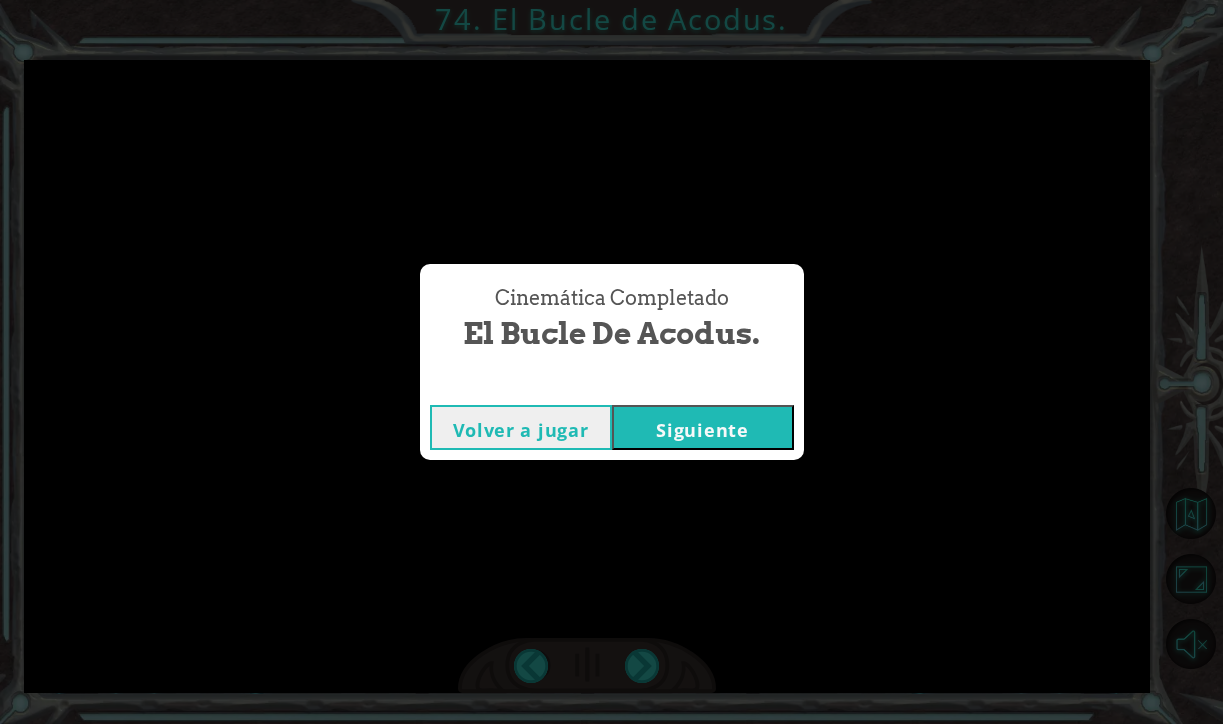 click on "Volver a jugar
[GEOGRAPHIC_DATA]" at bounding box center (612, 427) 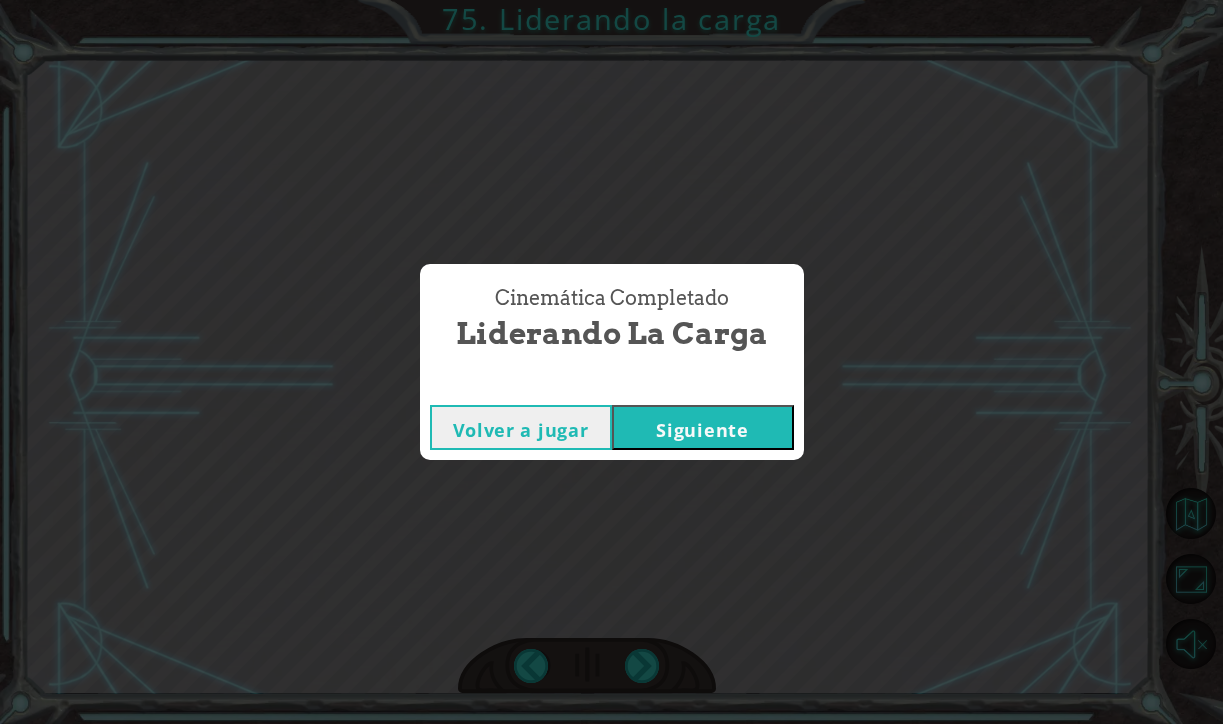 click on "Siguiente" at bounding box center [703, 427] 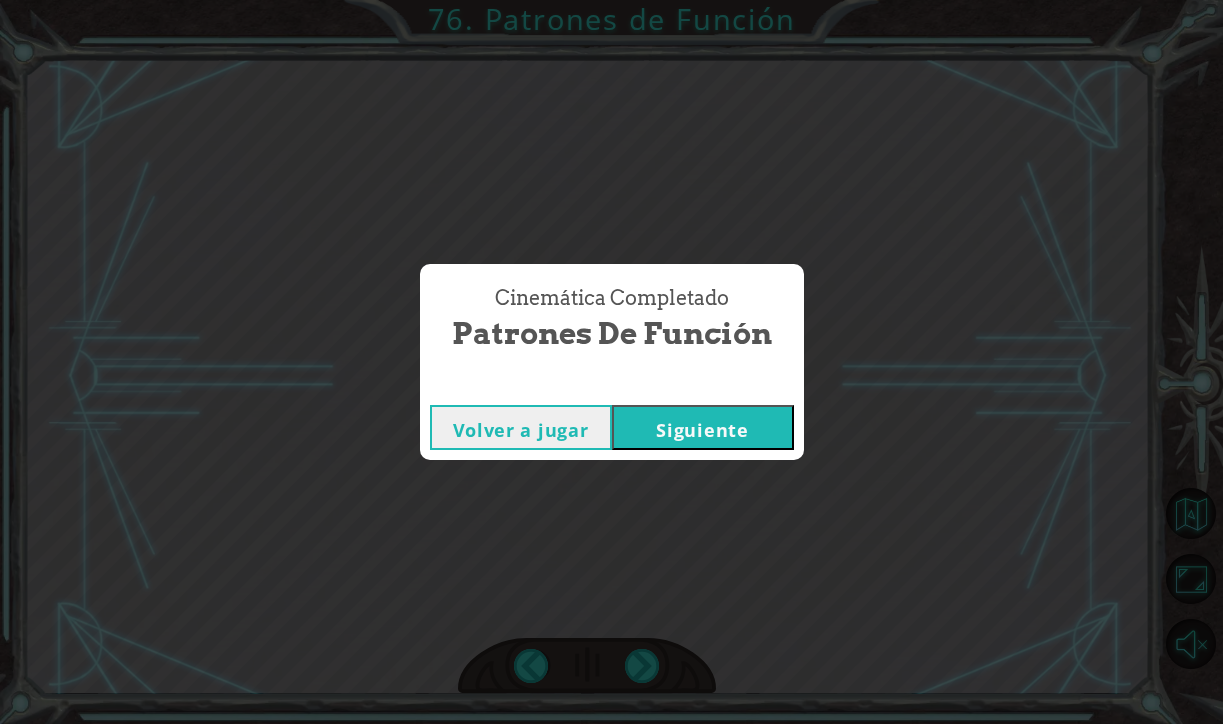 type 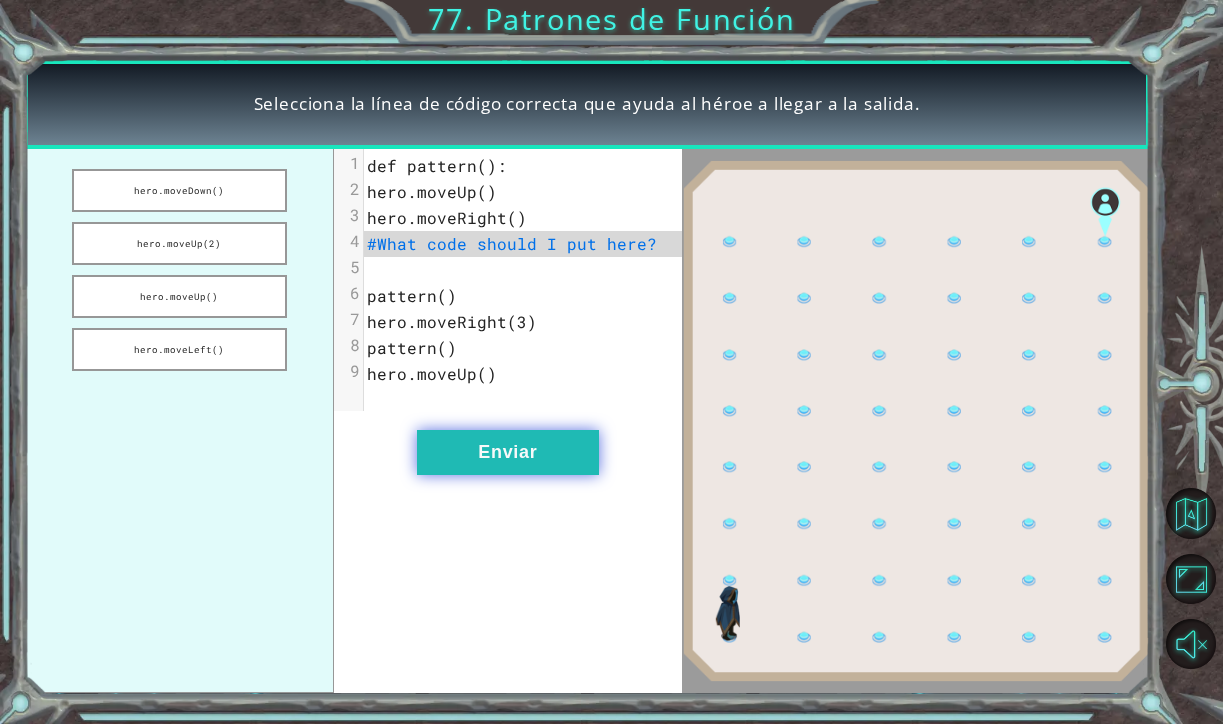 click on "Enviar" at bounding box center [508, 452] 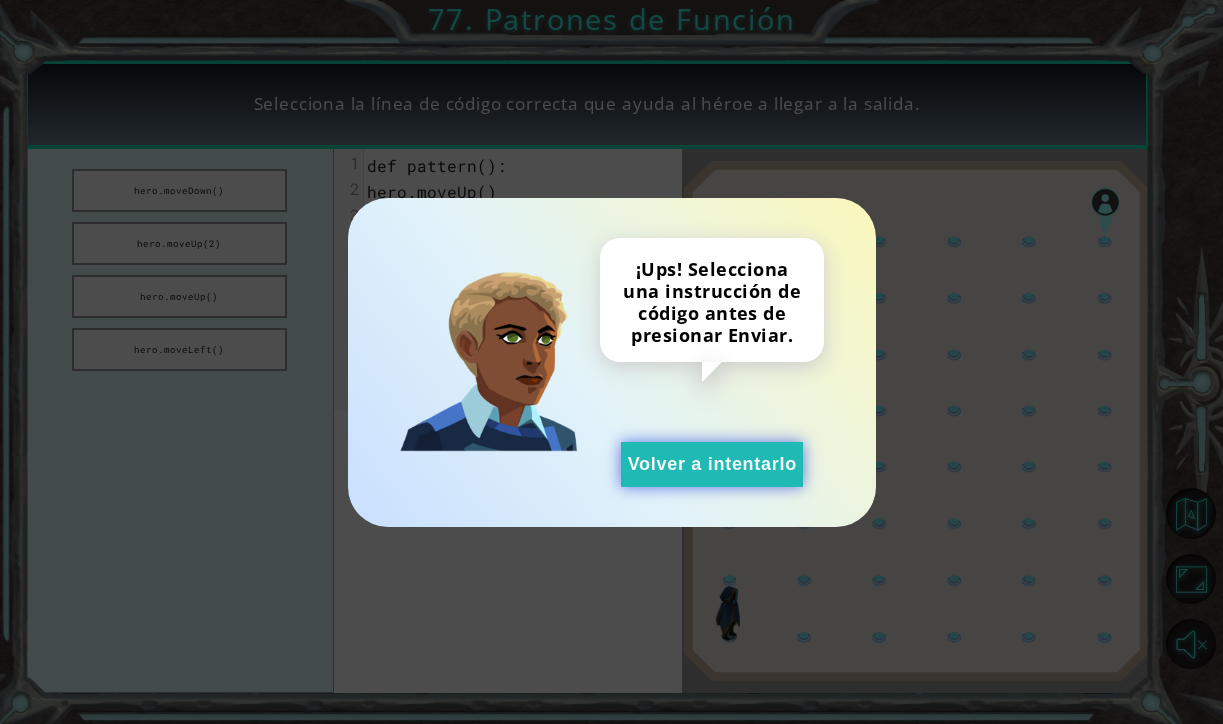 click on "Volver a intentarlo" at bounding box center (712, 464) 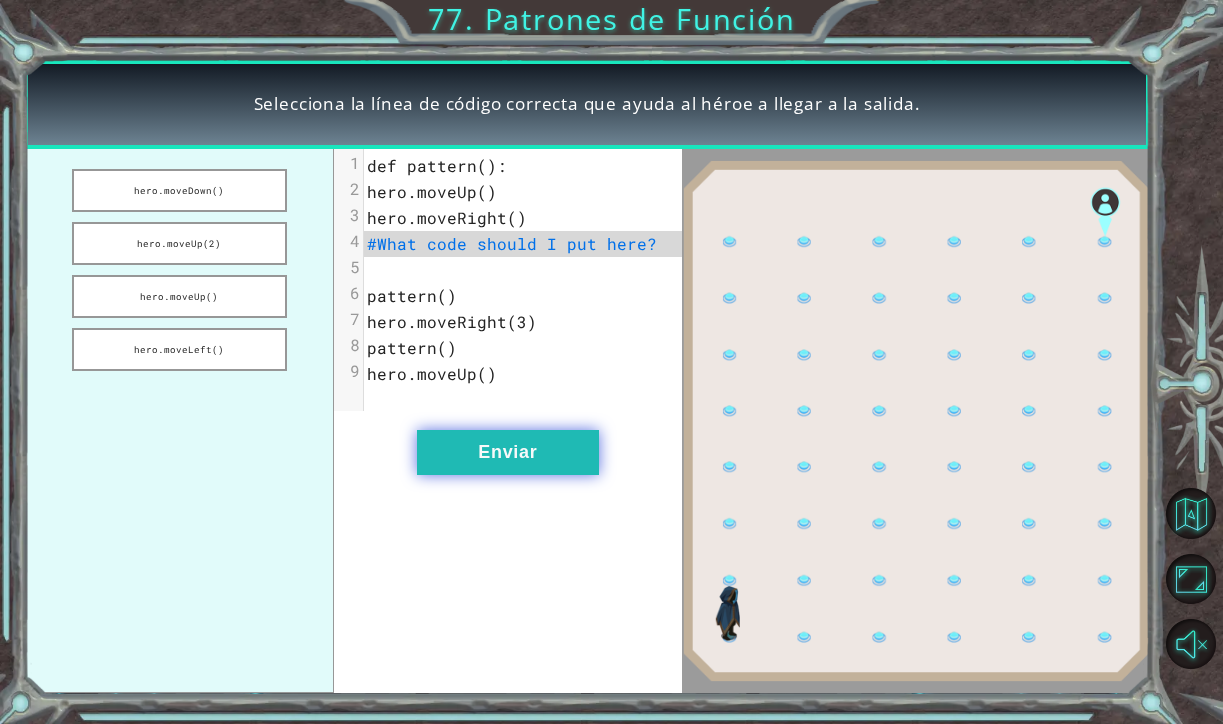 click on "Enviar" at bounding box center (508, 452) 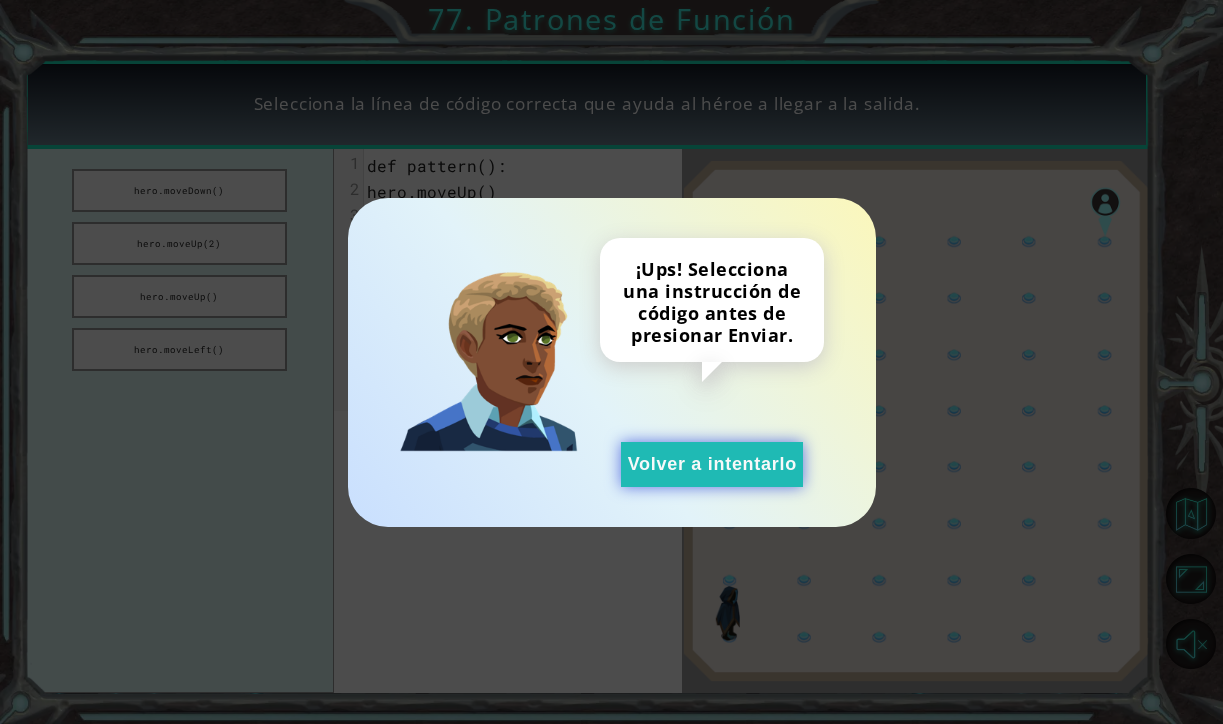 click on "Volver a intentarlo" at bounding box center [712, 464] 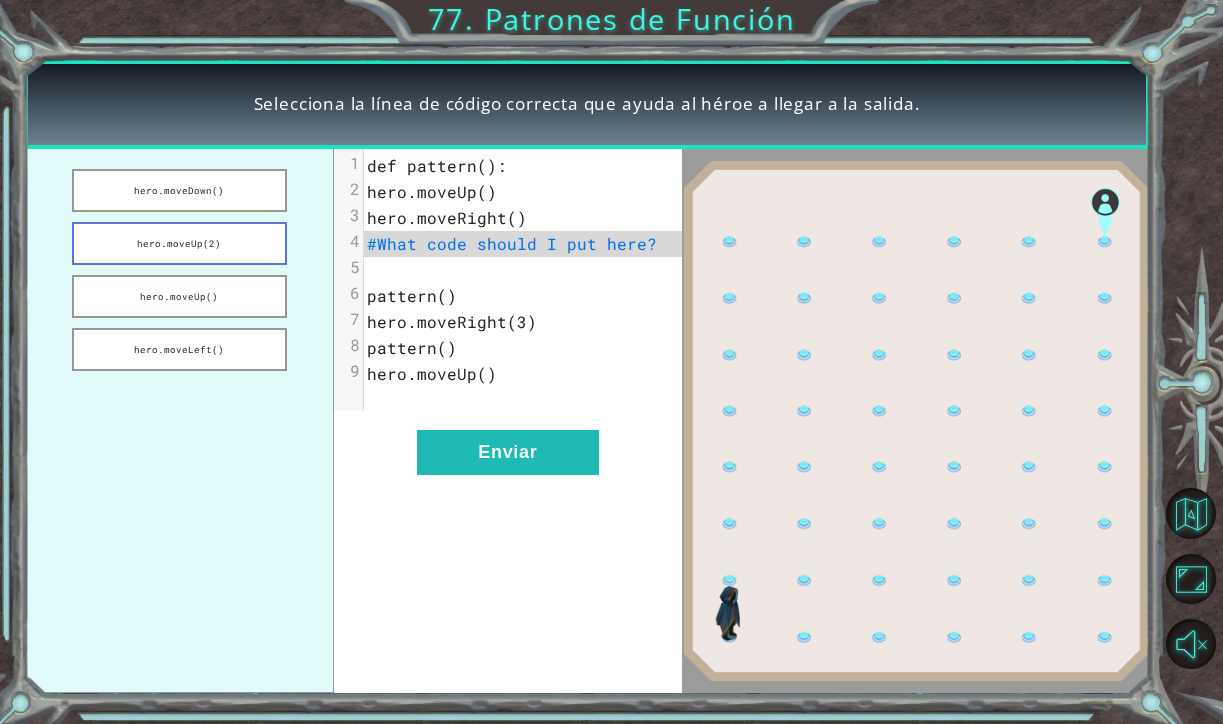 click on "hero.moveUp(2)" at bounding box center [179, 243] 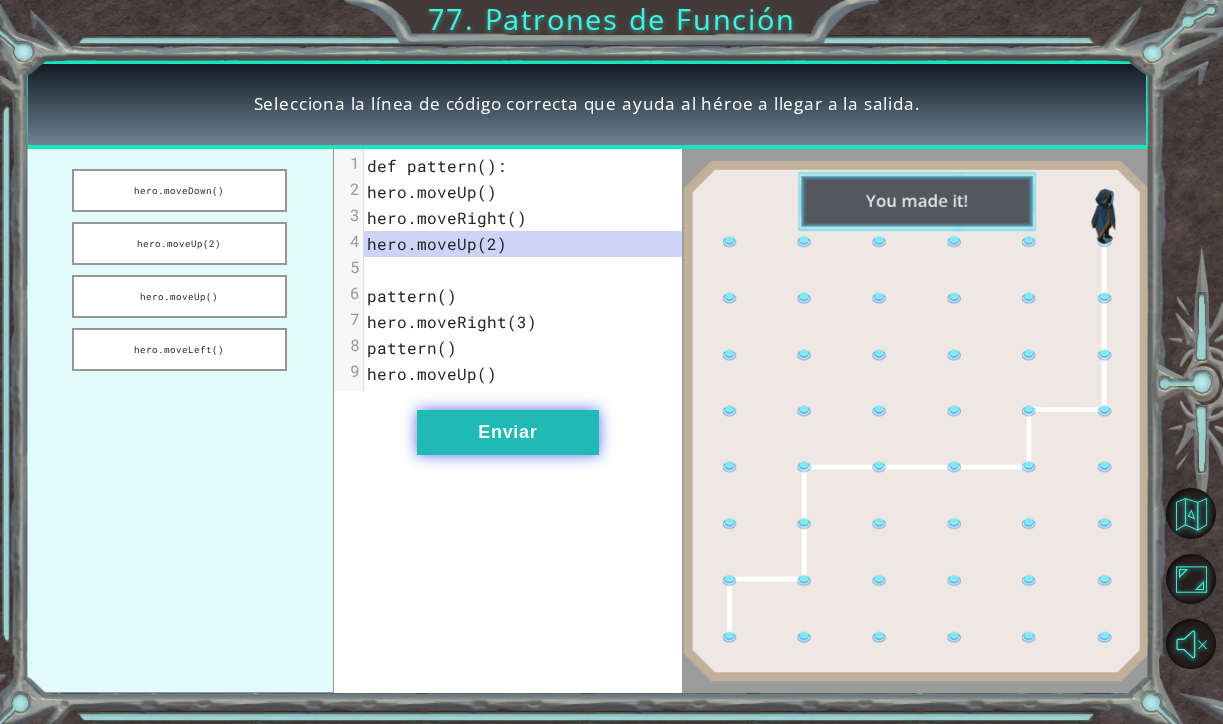 click on "Enviar" at bounding box center (508, 432) 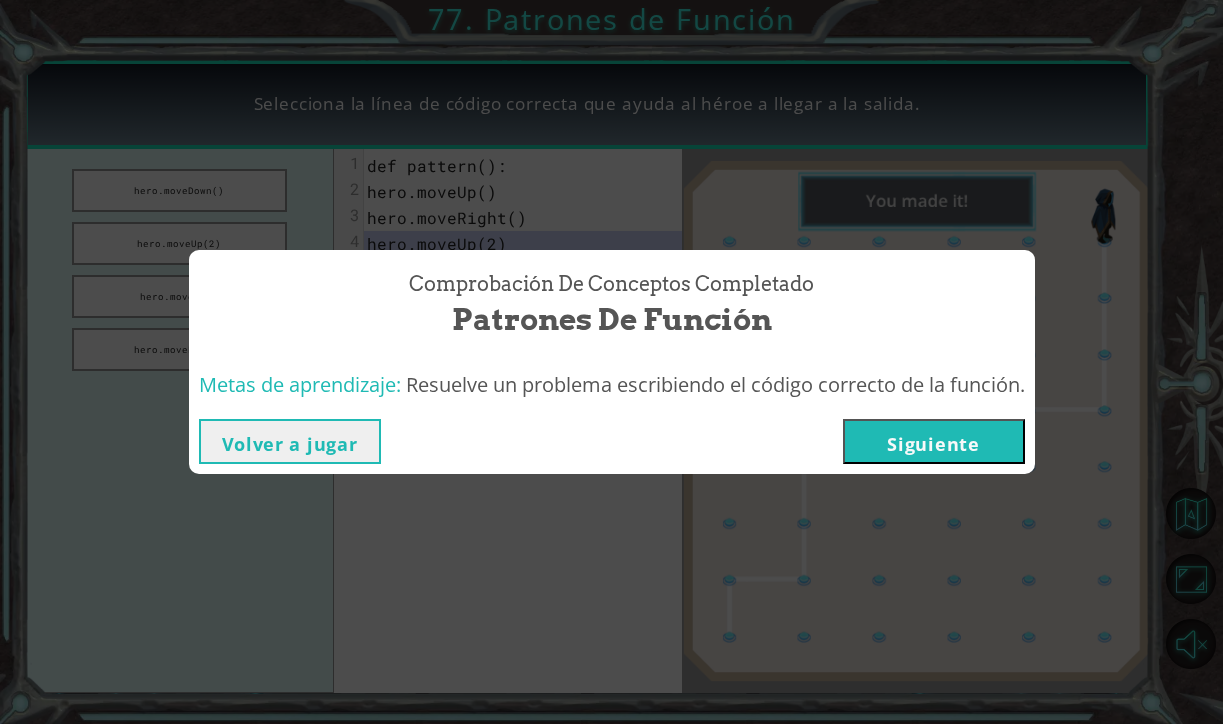 click on "Siguiente" at bounding box center (934, 441) 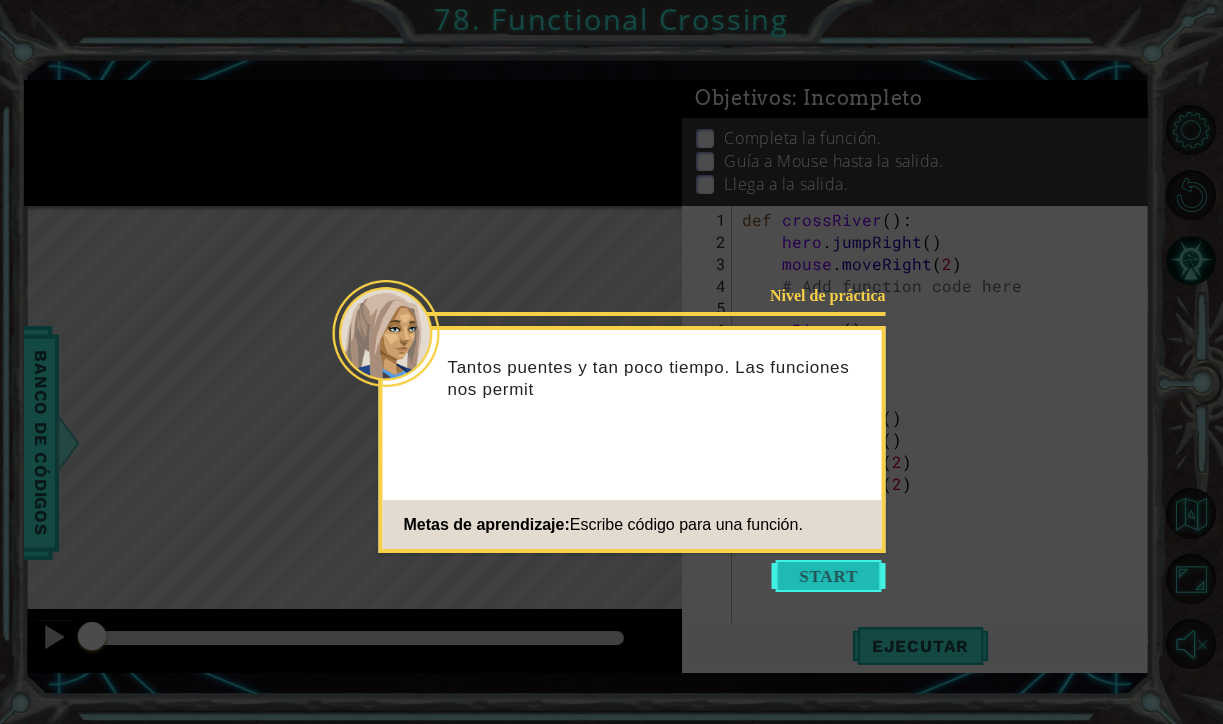 click at bounding box center (829, 576) 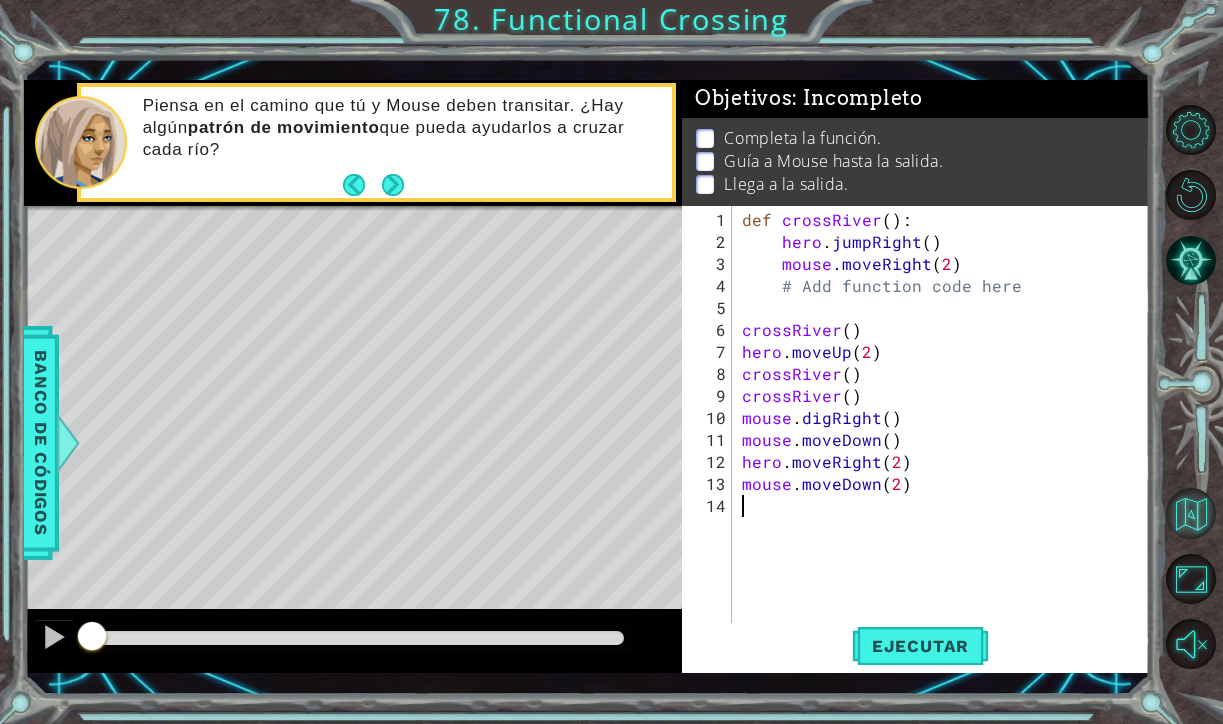 click at bounding box center (1191, 513) 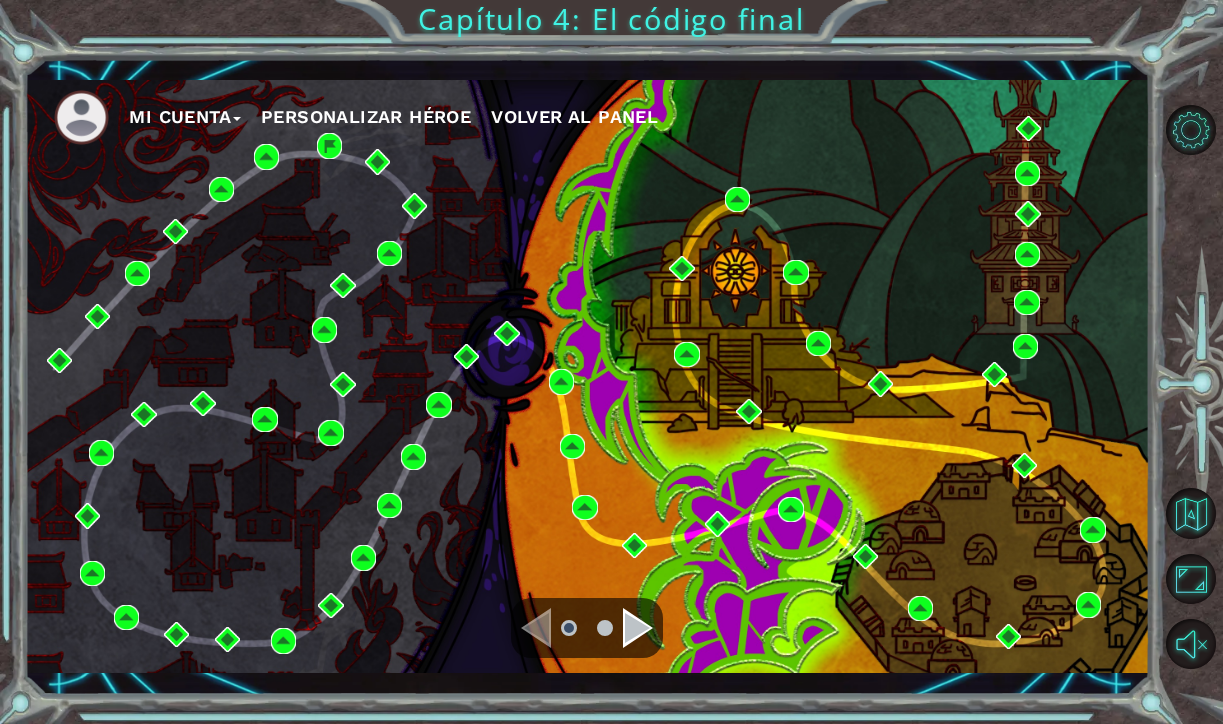 click at bounding box center (638, 628) 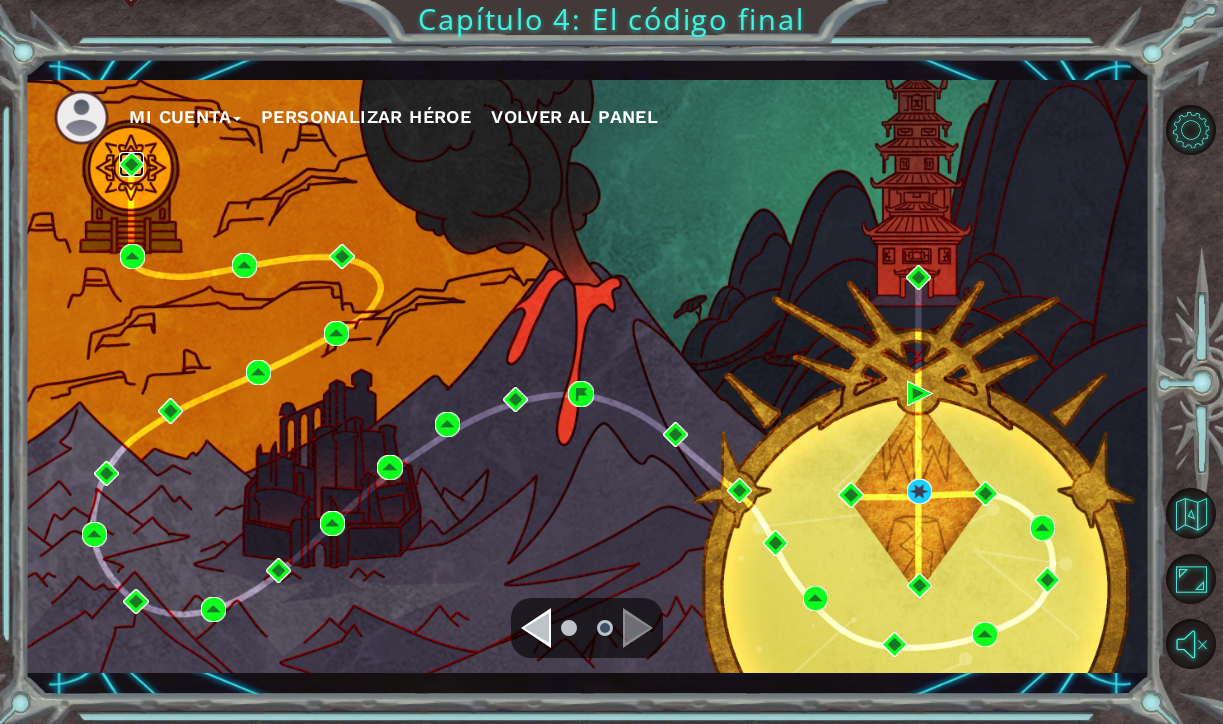 click at bounding box center [131, 164] 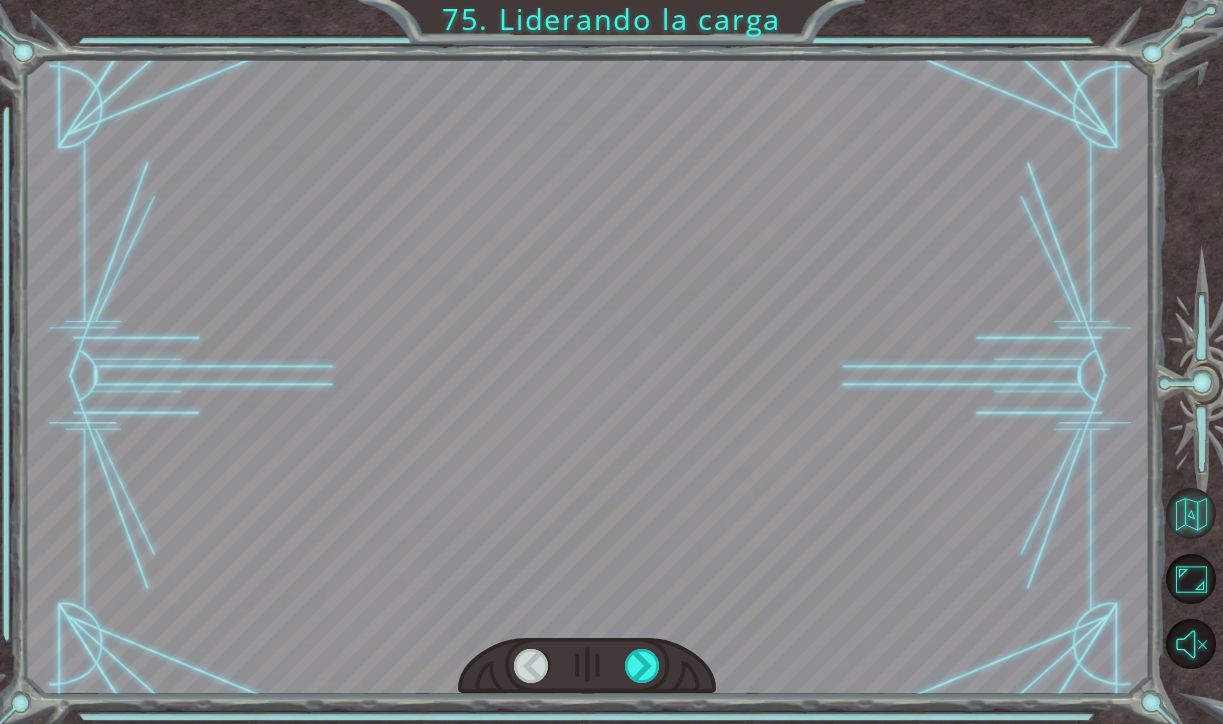 click at bounding box center [1191, 513] 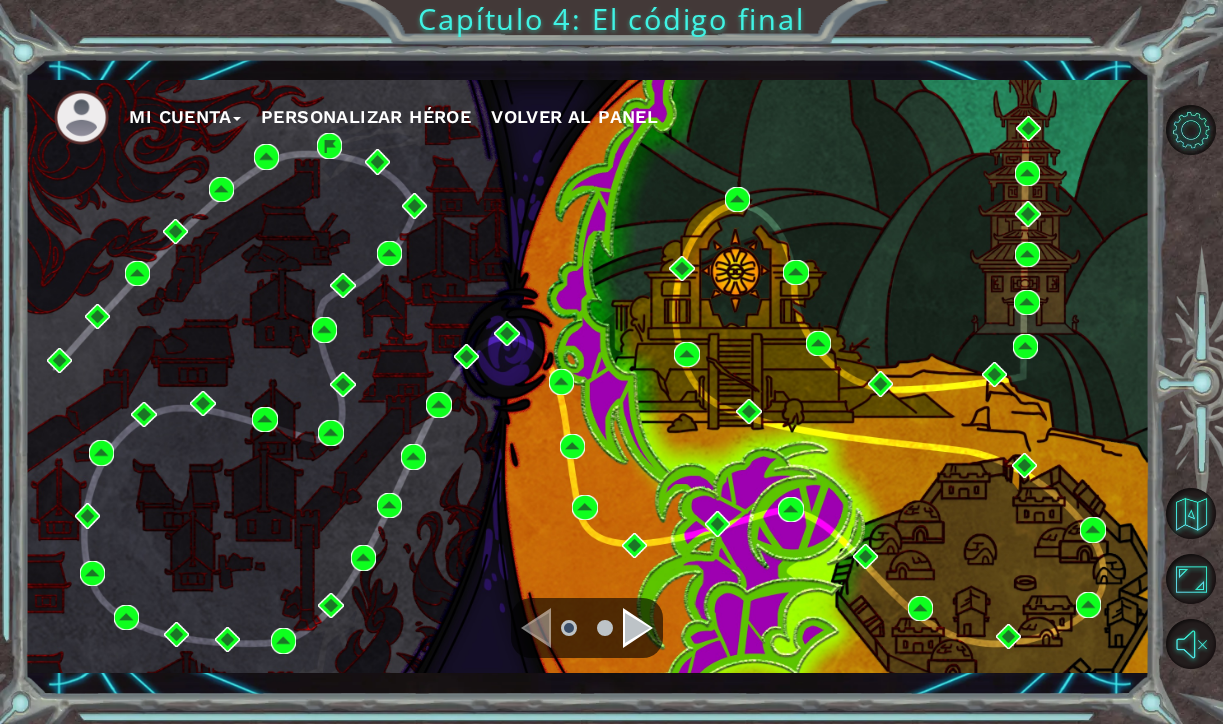 click at bounding box center [638, 628] 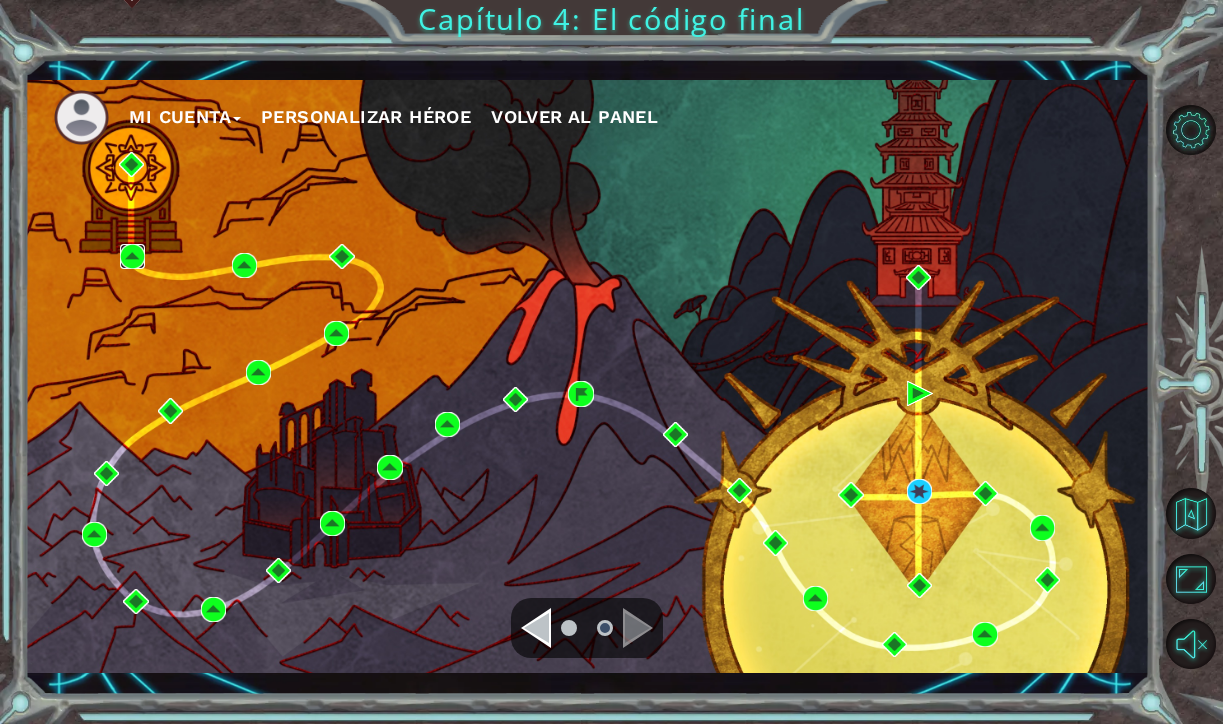 click at bounding box center [132, 256] 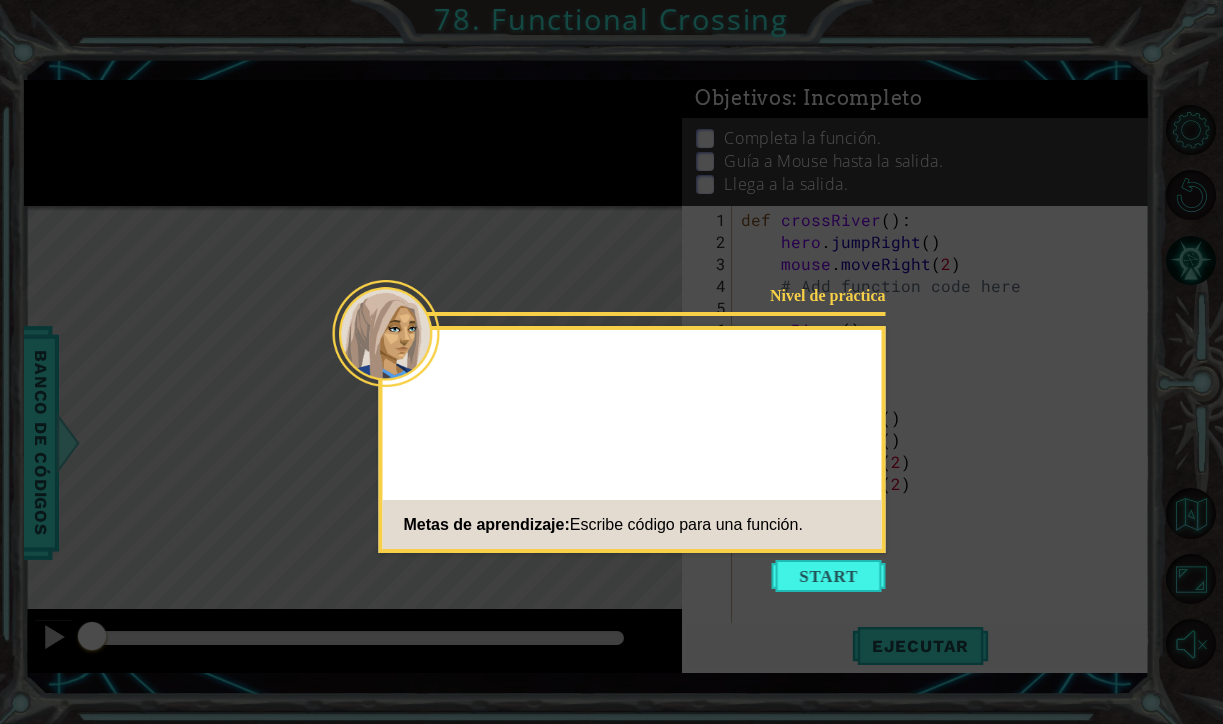 click at bounding box center (829, 576) 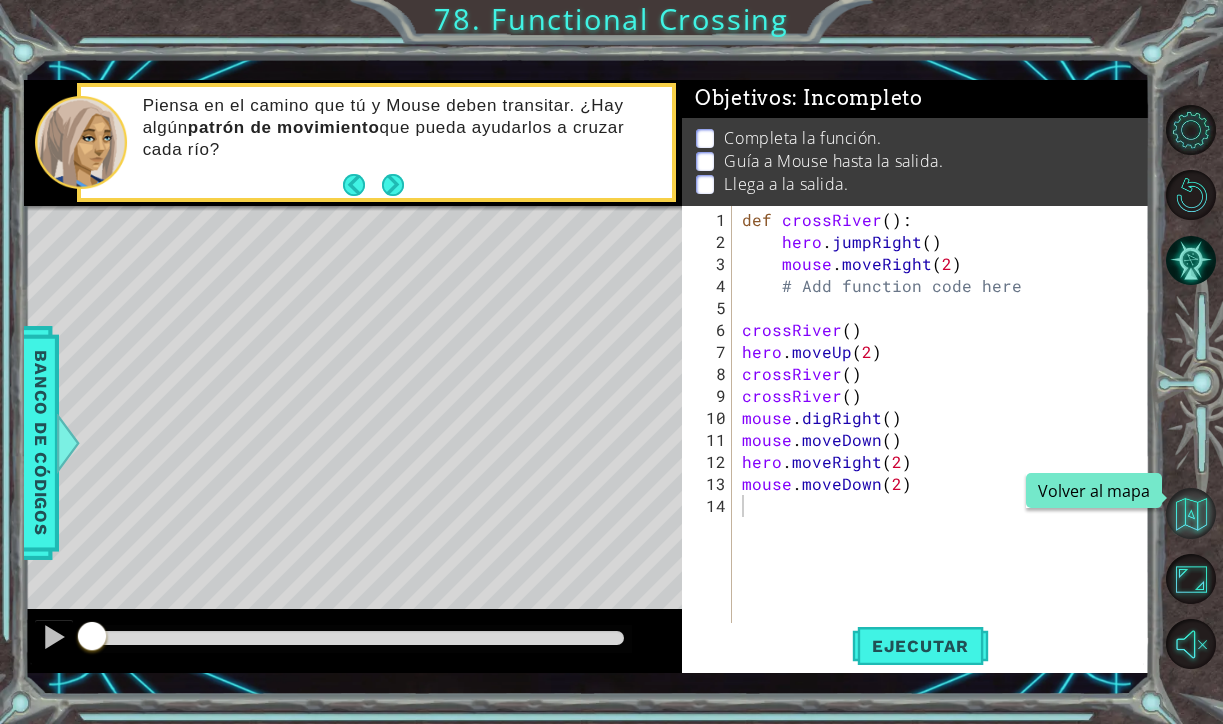 click at bounding box center [1191, 513] 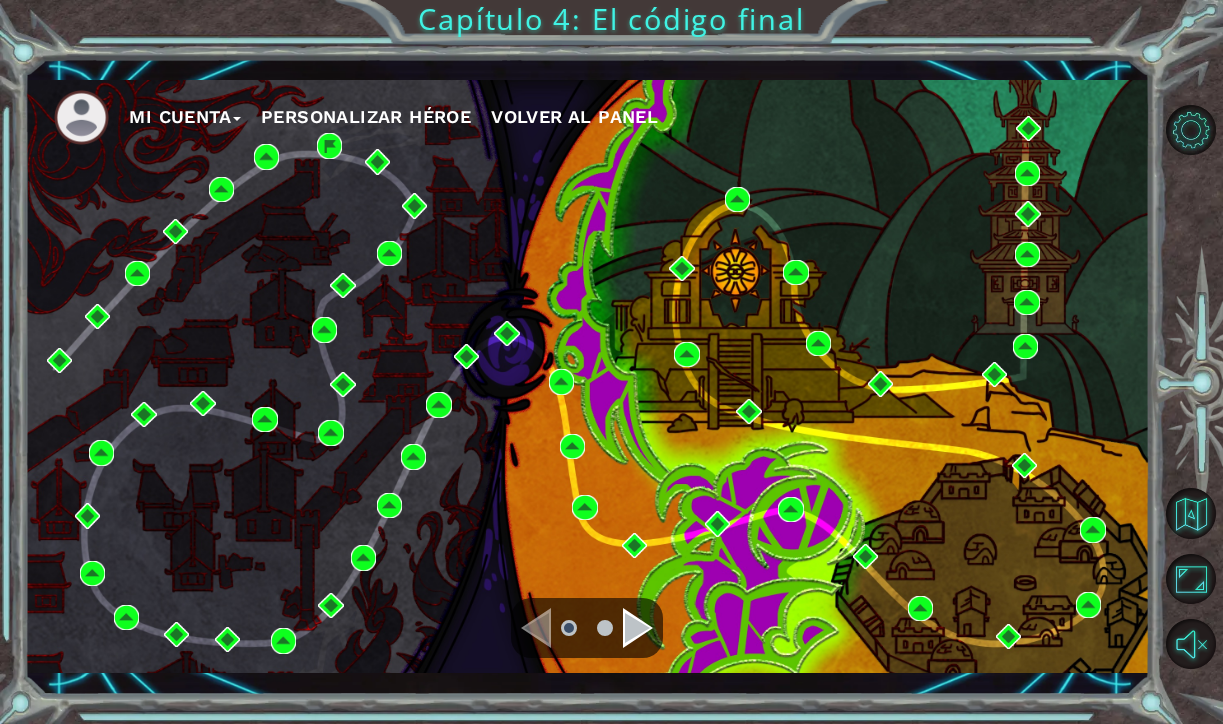 click at bounding box center [638, 628] 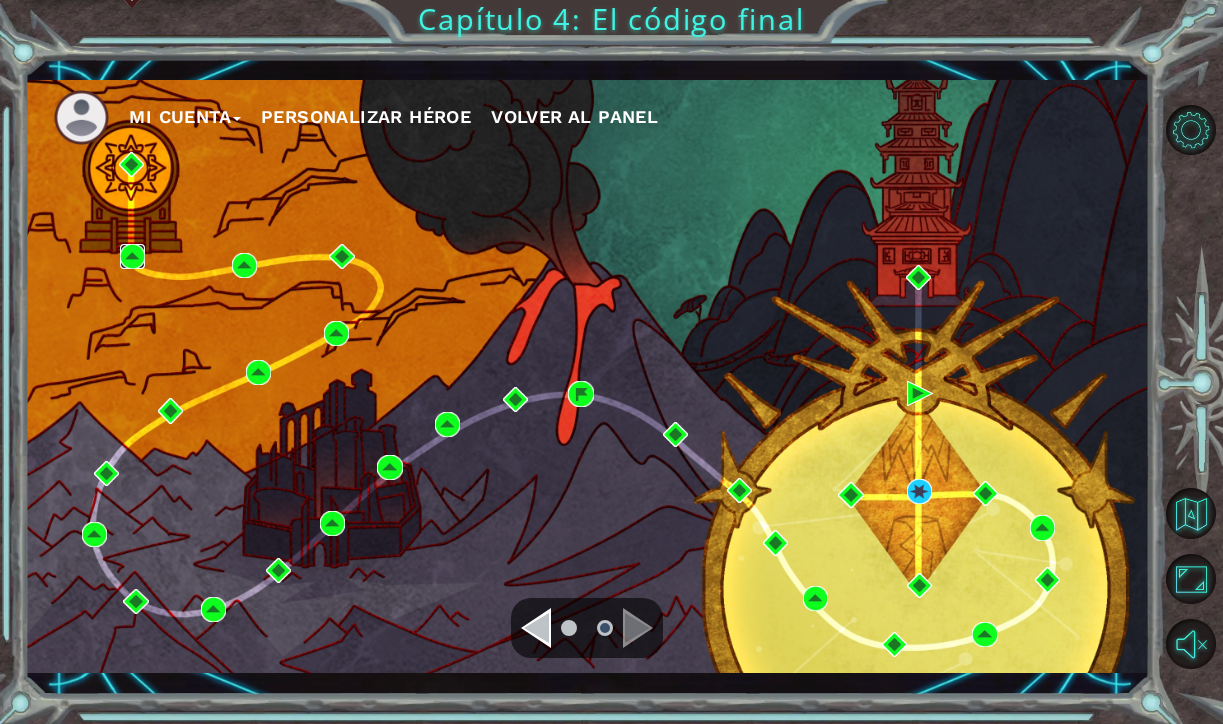 click at bounding box center [132, 256] 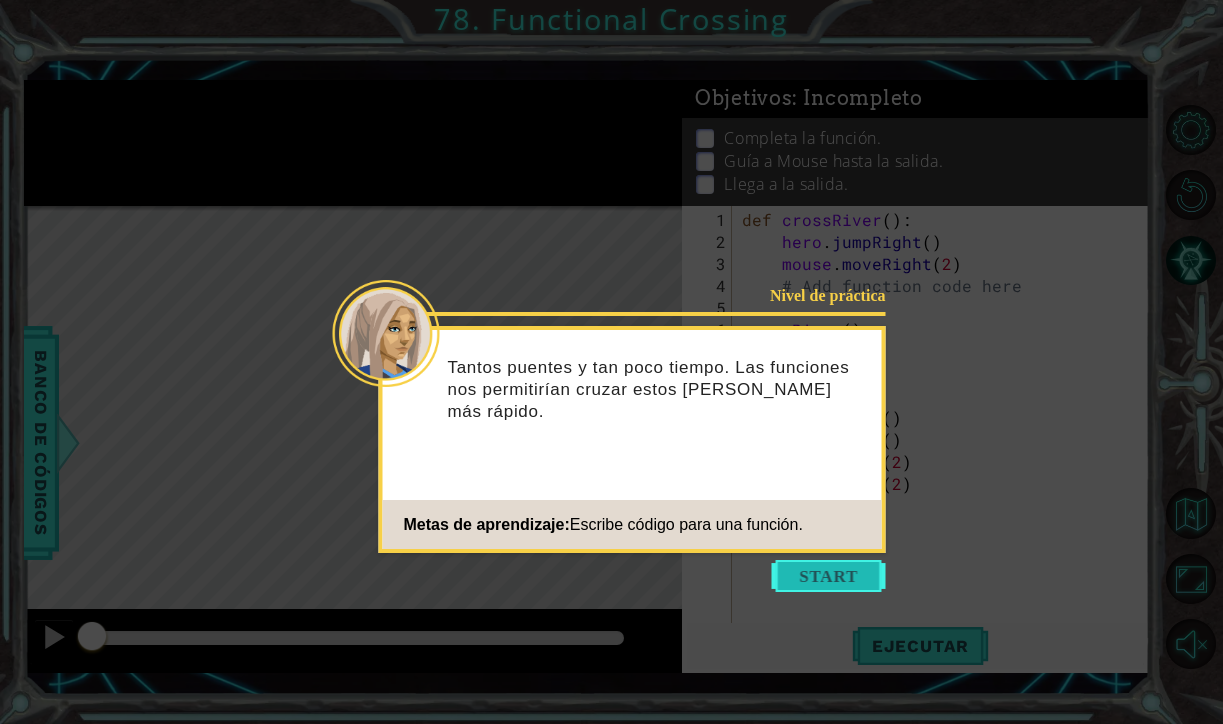 click at bounding box center [829, 576] 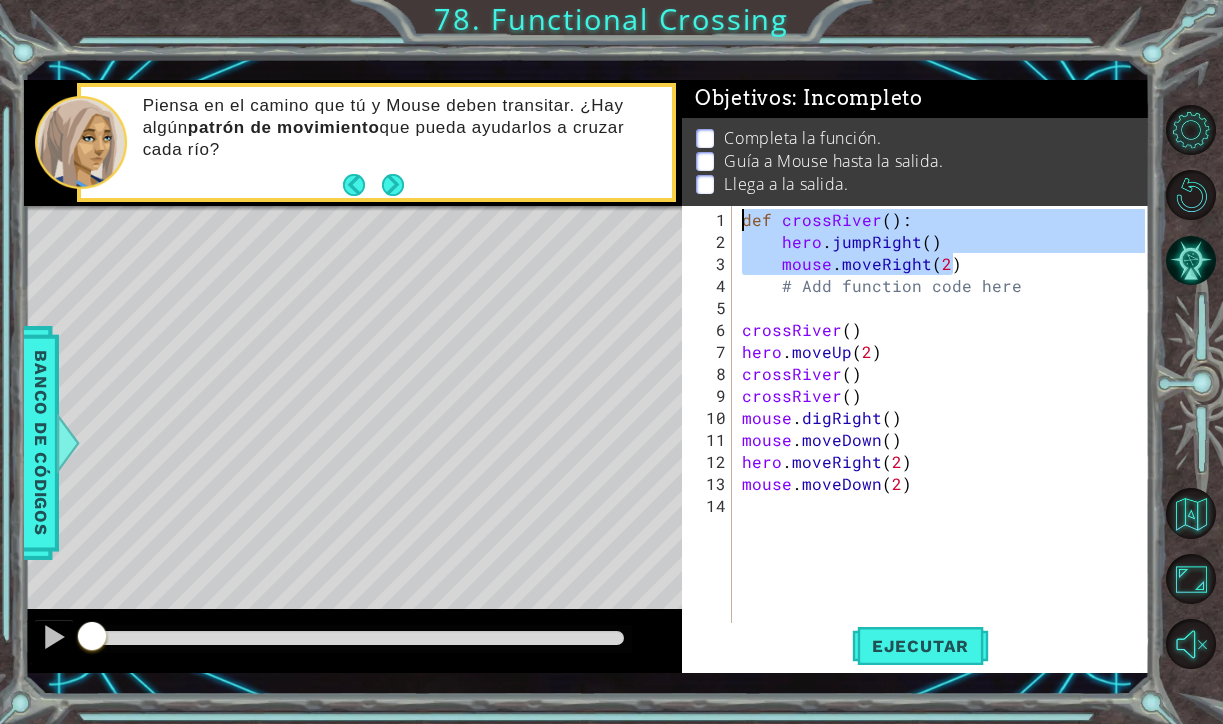 drag, startPoint x: 962, startPoint y: 265, endPoint x: 713, endPoint y: 218, distance: 253.39693 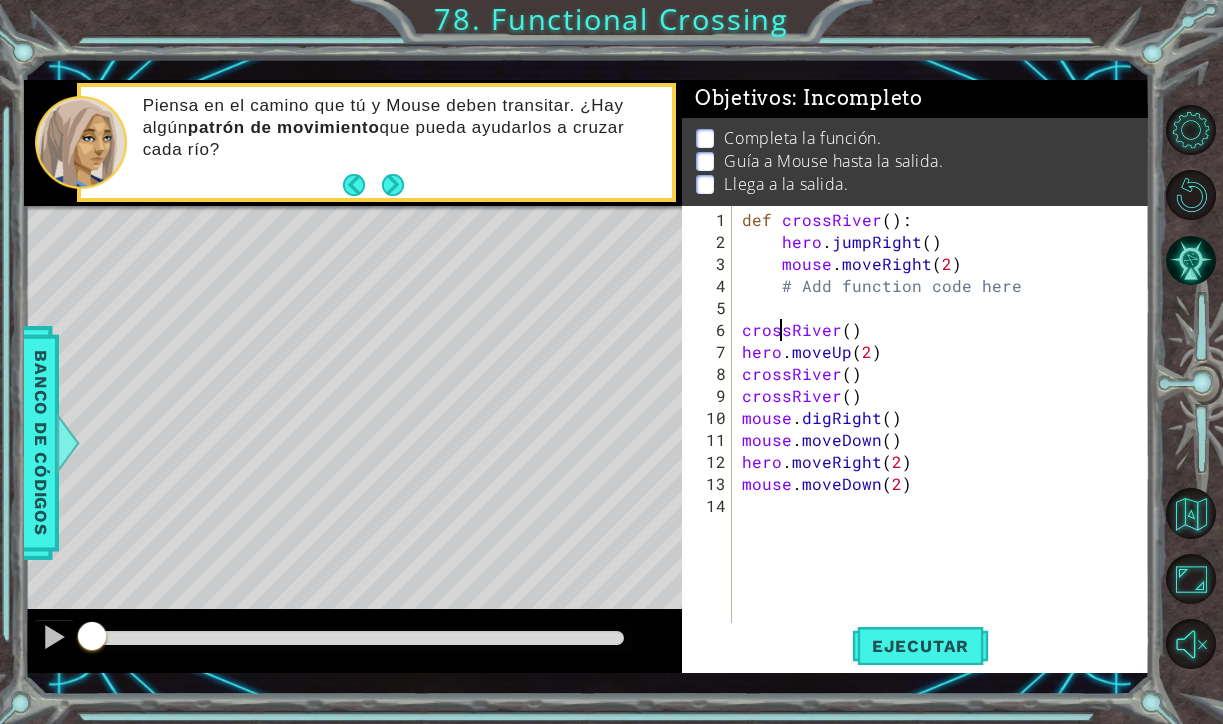 click on "def   crossRiver ( ) :      hero . jumpRight ( )      mouse . moveRight ( 2 )      # Add function code here crossRiver ( ) hero . moveUp ( 2 ) crossRiver ( ) crossRiver ( ) mouse . digRight ( ) mouse . moveDown ( ) hero . moveRight ( 2 ) mouse . moveDown ( 2 )" at bounding box center (946, 451) 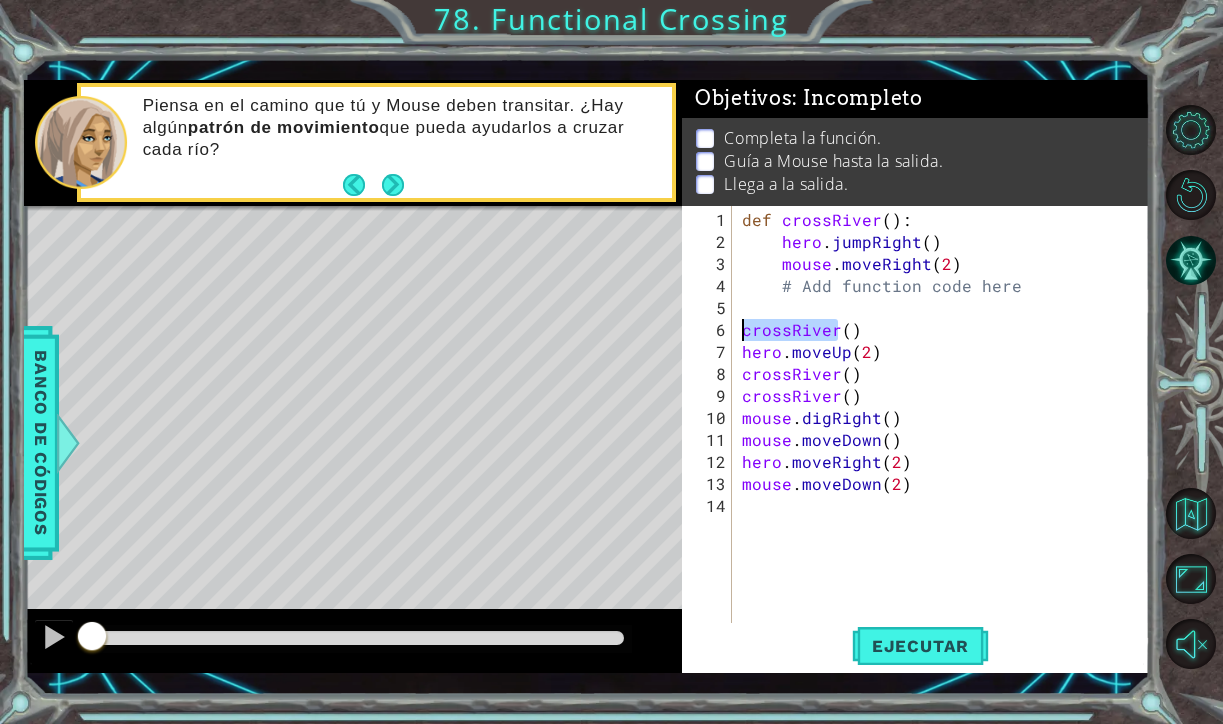 click on "def   crossRiver ( ) :      hero . jumpRight ( )      mouse . moveRight ( 2 )      # Add function code here crossRiver ( ) hero . moveUp ( 2 ) crossRiver ( ) crossRiver ( ) mouse . digRight ( ) mouse . moveDown ( ) hero . moveRight ( 2 ) mouse . moveDown ( 2 )" at bounding box center (946, 451) 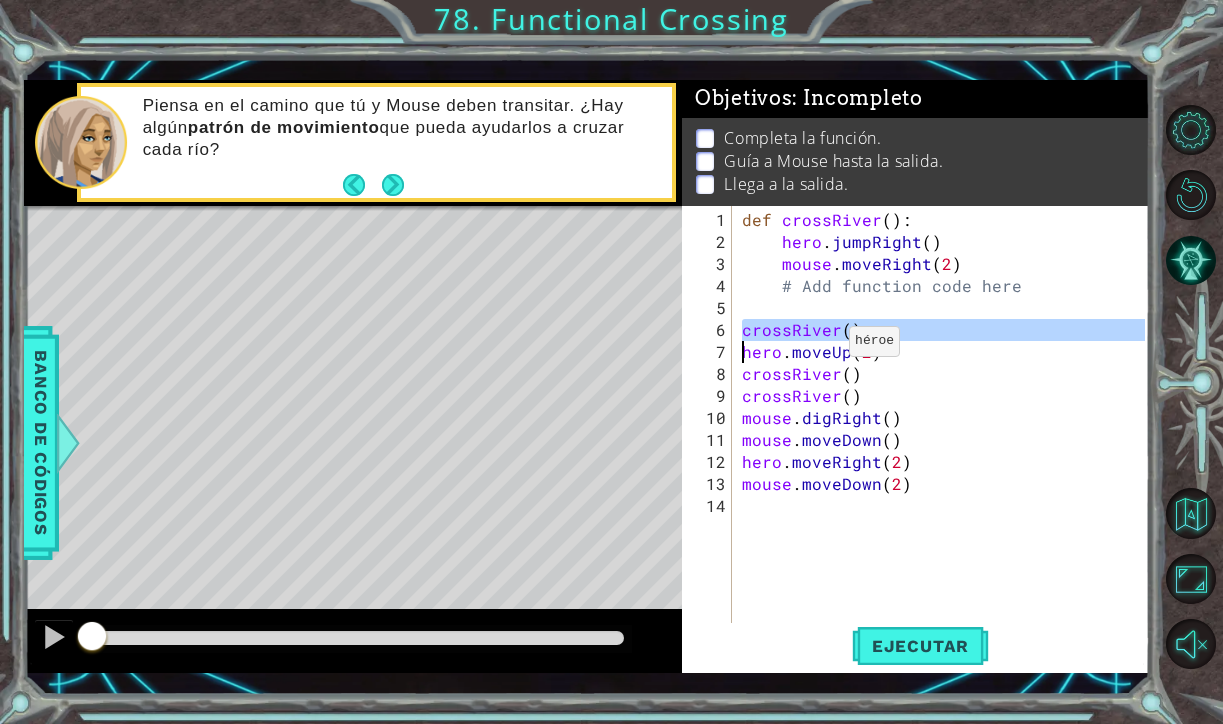click on "def   crossRiver ( ) :      hero . jumpRight ( )      mouse . moveRight ( 2 )      # Add function code here crossRiver ( ) hero . moveUp ( 2 ) crossRiver ( ) crossRiver ( ) mouse . digRight ( ) mouse . moveDown ( ) hero . moveRight ( 2 ) mouse . moveDown ( 2 )" at bounding box center [946, 451] 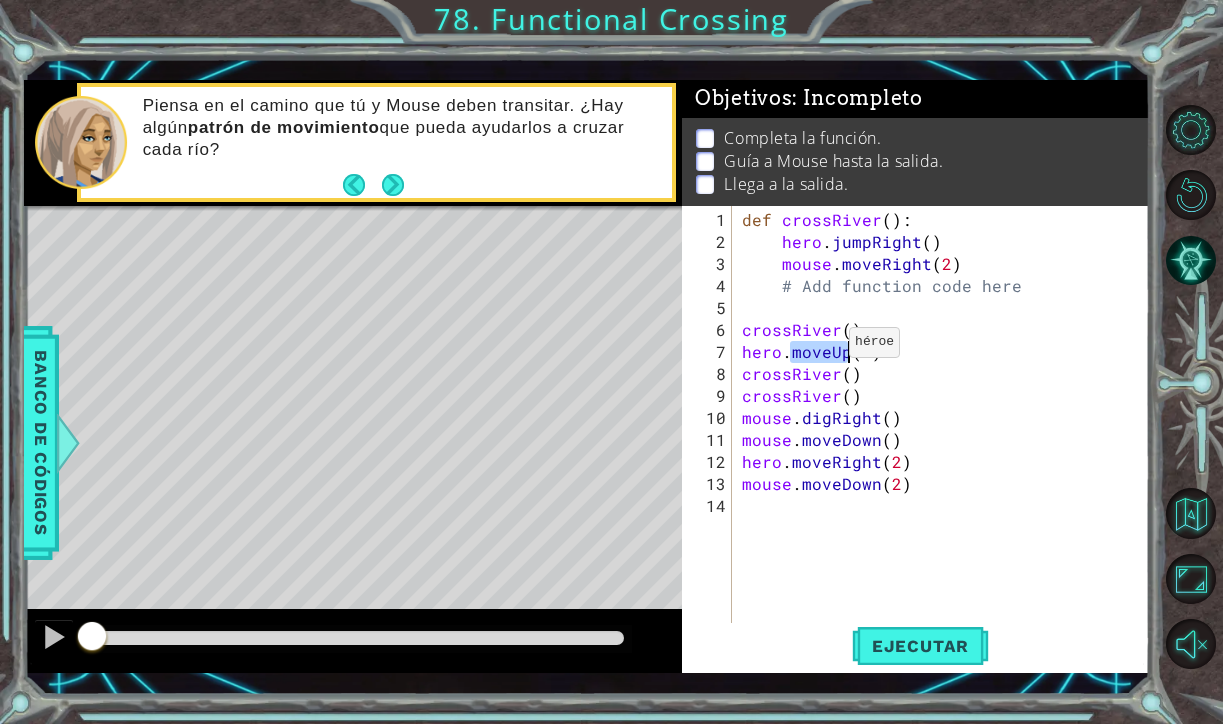 click on "def   crossRiver ( ) :      hero . jumpRight ( )      mouse . moveRight ( 2 )      # Add function code here crossRiver ( ) hero . moveUp ( 2 ) crossRiver ( ) crossRiver ( ) mouse . digRight ( ) mouse . moveDown ( ) hero . moveRight ( 2 ) mouse . moveDown ( 2 )" at bounding box center (946, 451) 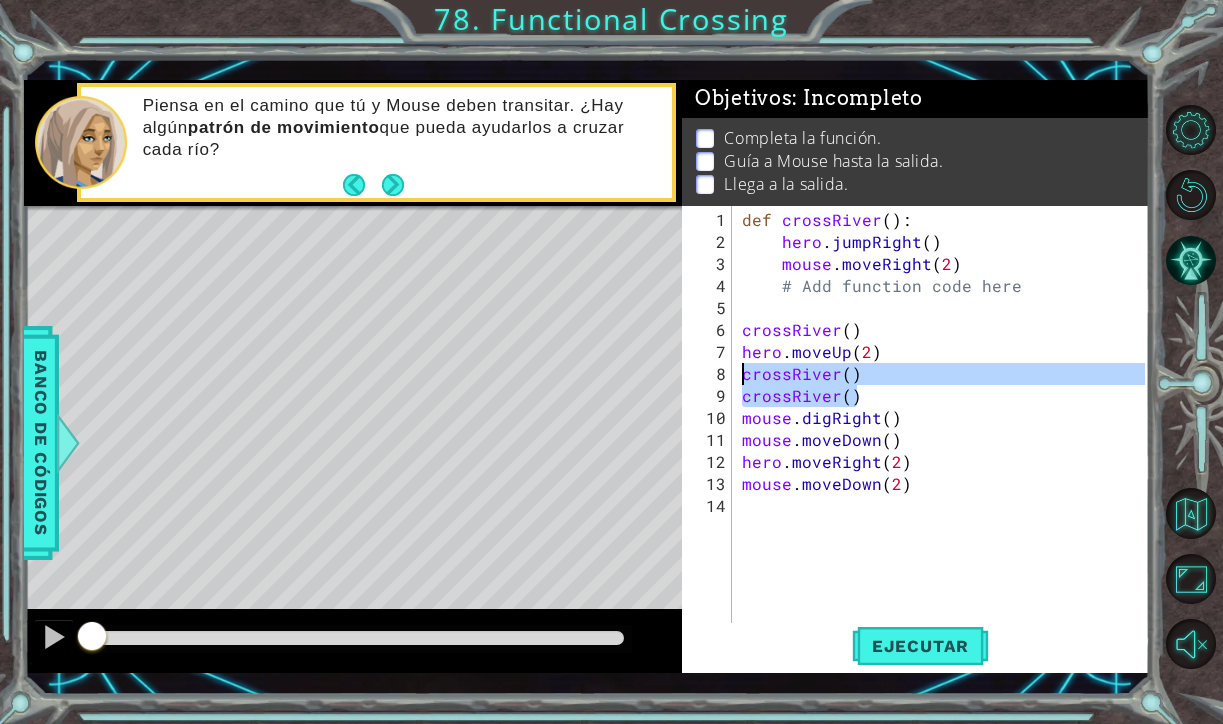 drag, startPoint x: 862, startPoint y: 400, endPoint x: 738, endPoint y: 376, distance: 126.30122 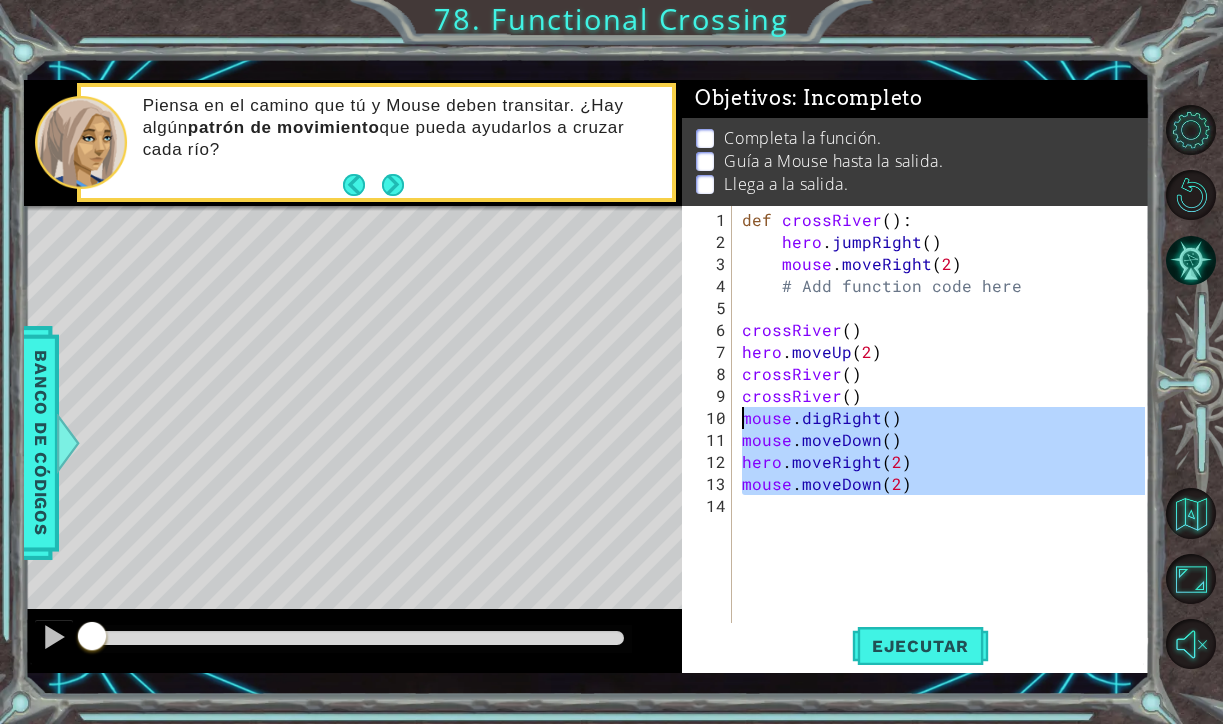 drag, startPoint x: 917, startPoint y: 493, endPoint x: 738, endPoint y: 416, distance: 194.85892 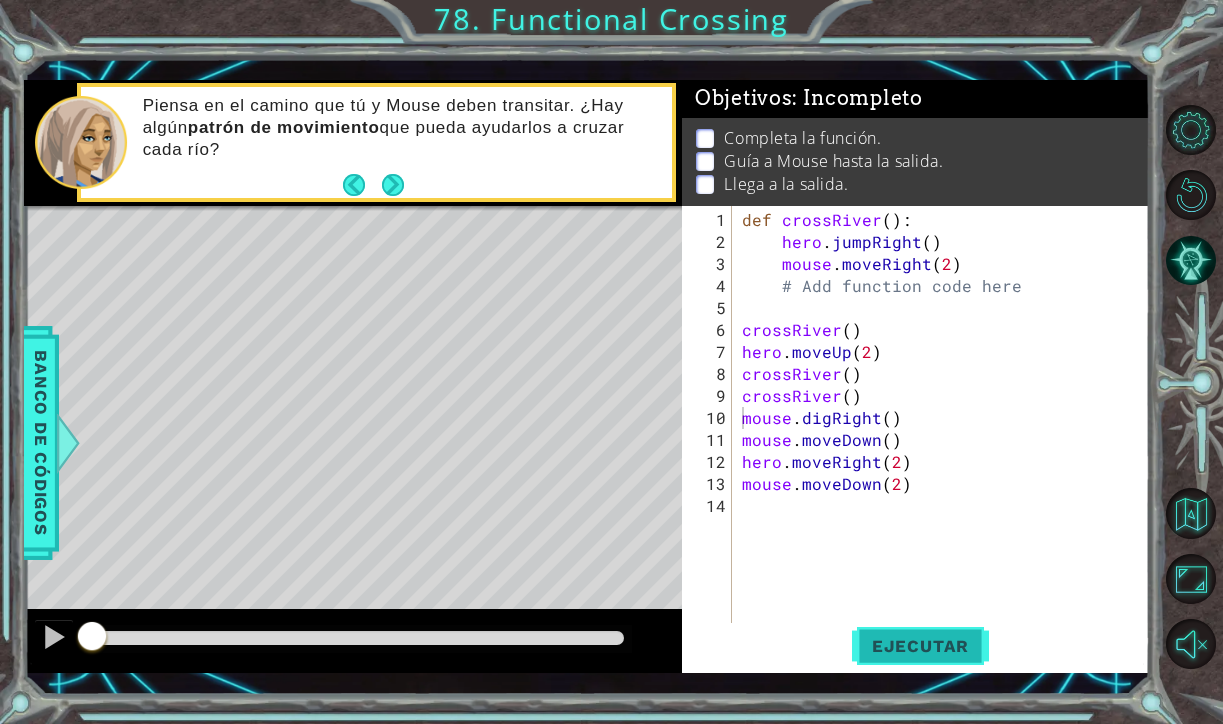 click on "Ejecutar" at bounding box center (920, 646) 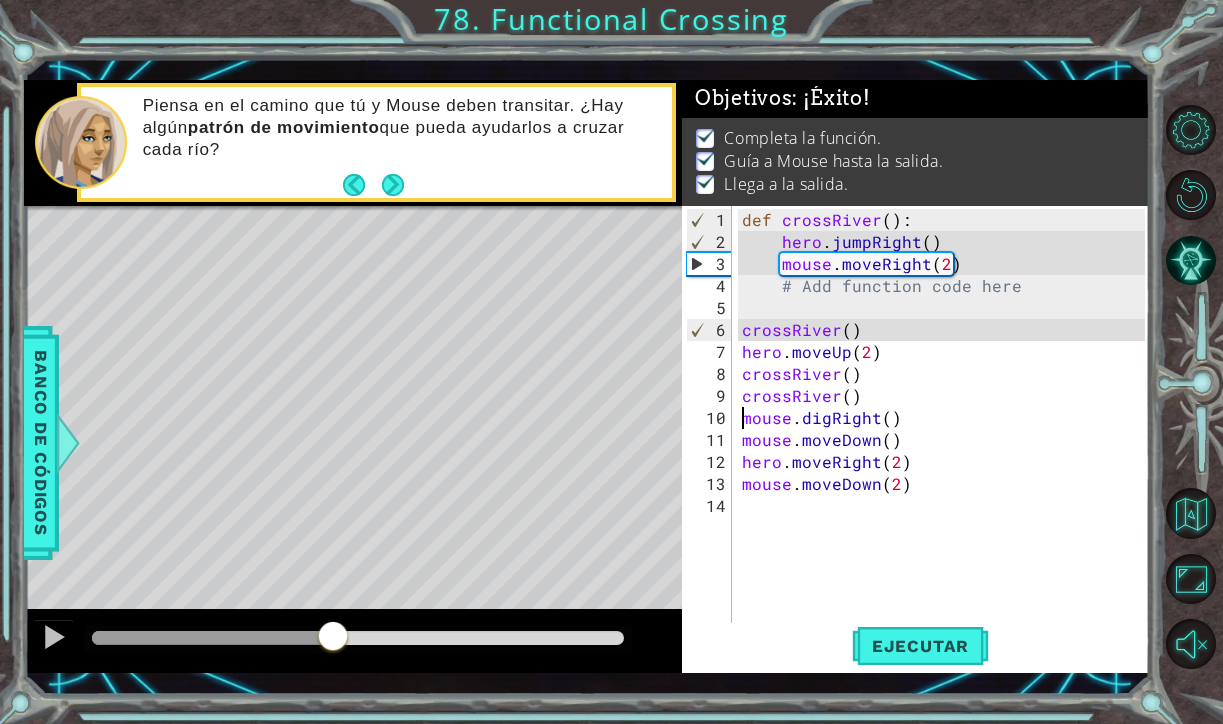 drag, startPoint x: 115, startPoint y: 639, endPoint x: 788, endPoint y: 787, distance: 689.0813 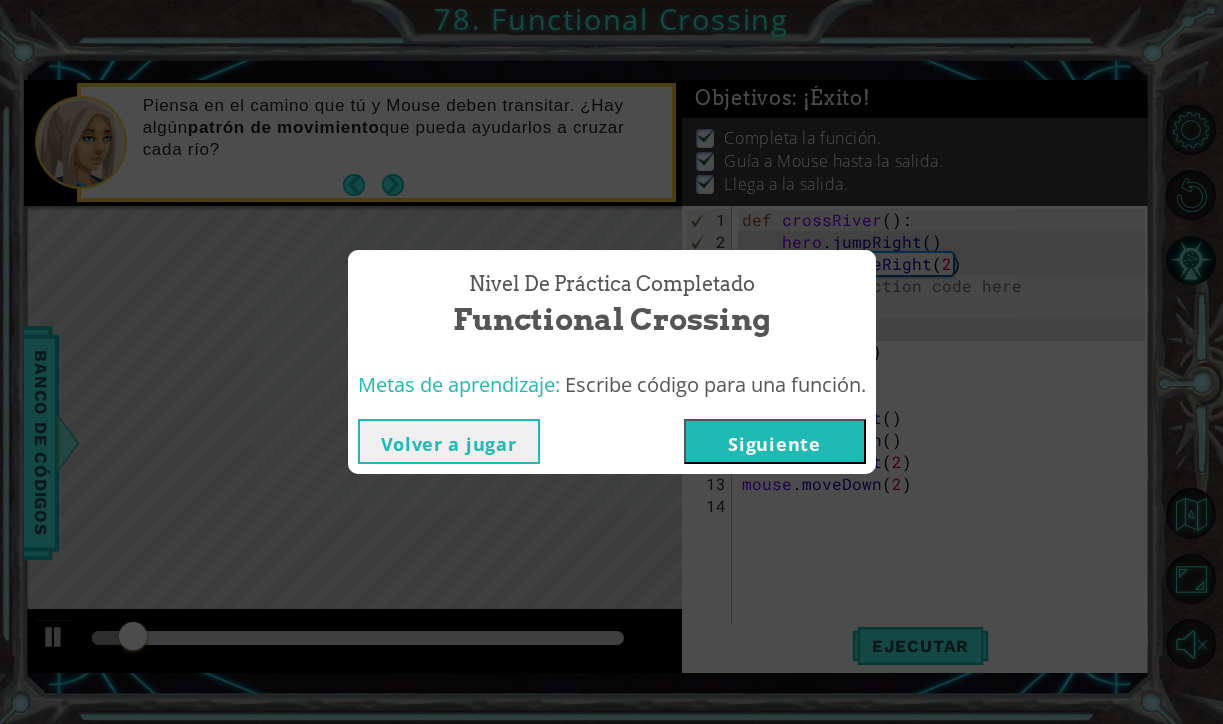 click on "Siguiente" at bounding box center (775, 441) 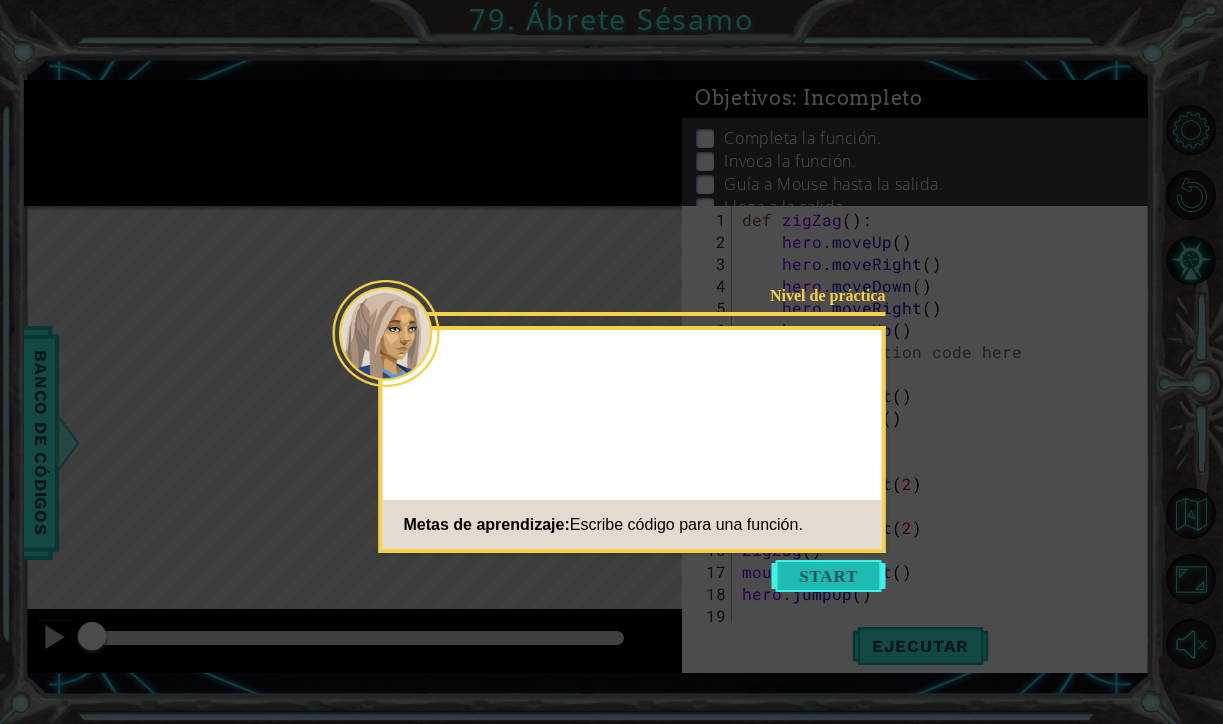 click at bounding box center (829, 576) 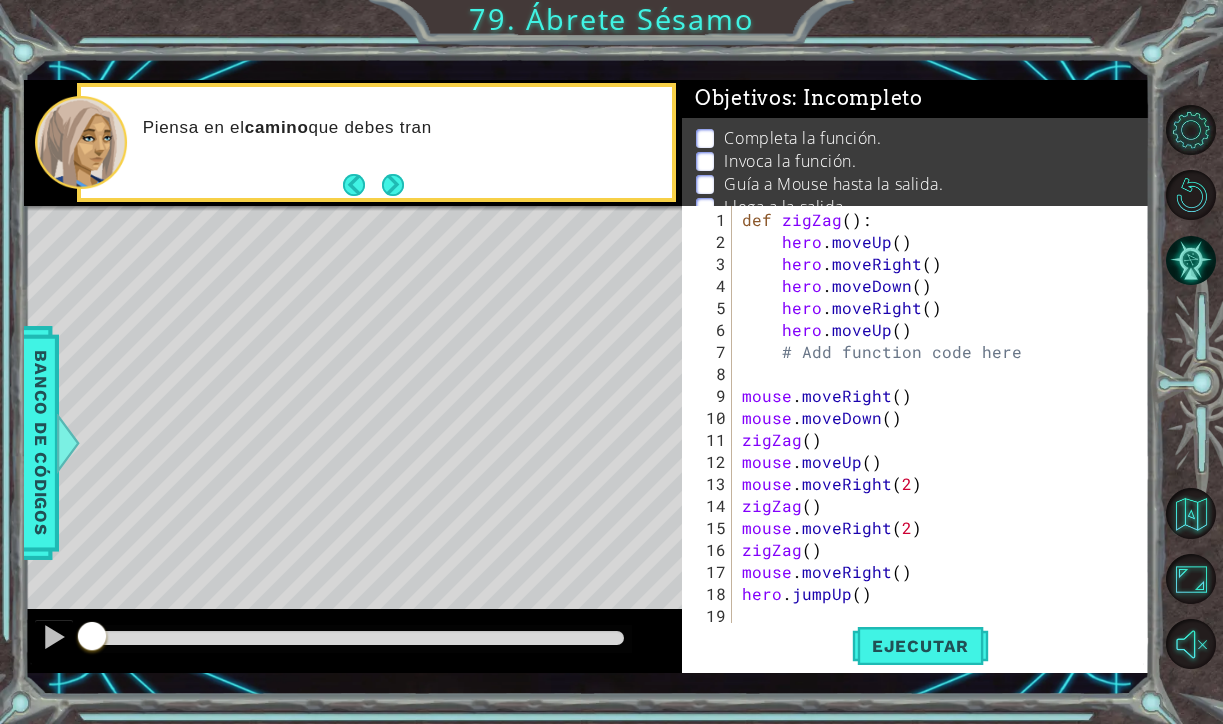 click on "def   zigZag ( ) :      hero . moveUp ( )      hero . moveRight ( )      hero . moveDown ( )      hero . moveRight ( )      hero . moveUp ( )      # Add function code here mouse . moveRight ( ) mouse . moveDown ( ) zigZag ( ) mouse . moveUp ( ) mouse . moveRight ( 2 ) zigZag ( ) mouse . moveRight ( 2 ) zigZag ( ) mouse . moveRight ( ) hero . jumpUp ( )" at bounding box center (946, 451) 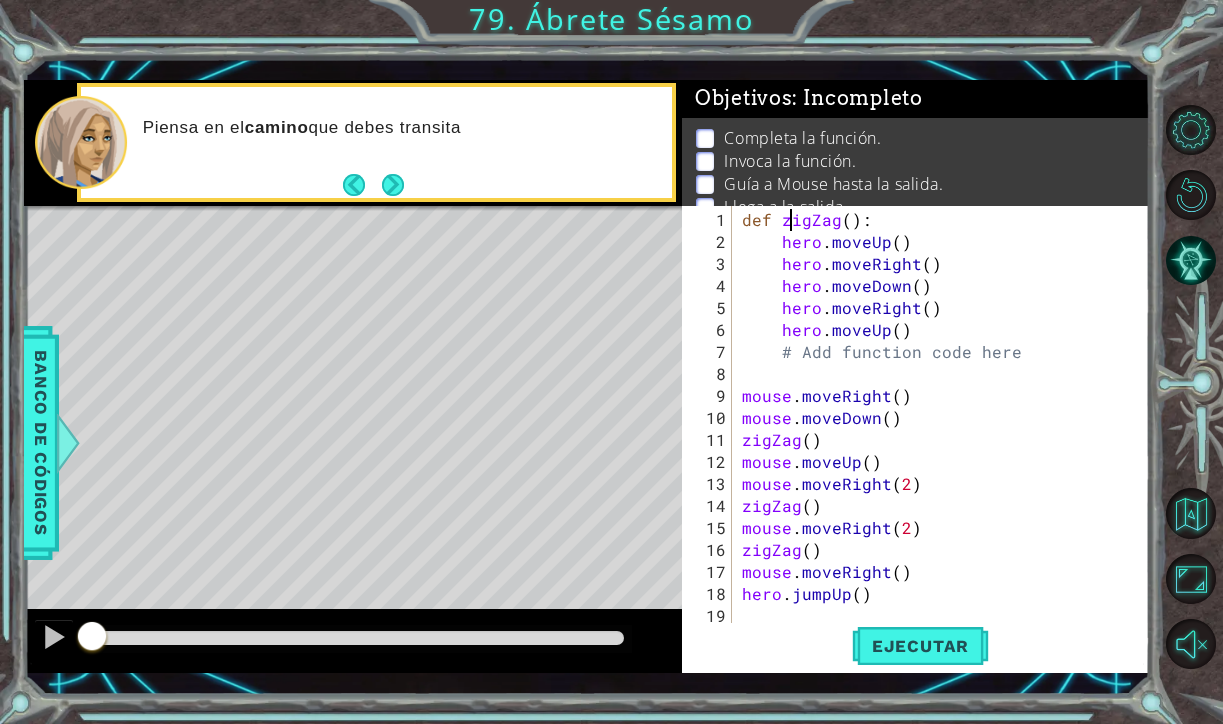 click on "def   zigZag ( ) :      hero . moveUp ( )      hero . moveRight ( )      hero . moveDown ( )      hero . moveRight ( )      hero . moveUp ( )      # Add function code here mouse . moveRight ( ) mouse . moveDown ( ) zigZag ( ) mouse . moveUp ( ) mouse . moveRight ( 2 ) zigZag ( ) mouse . moveRight ( 2 ) zigZag ( ) mouse . moveRight ( ) hero . jumpUp ( )" at bounding box center (946, 451) 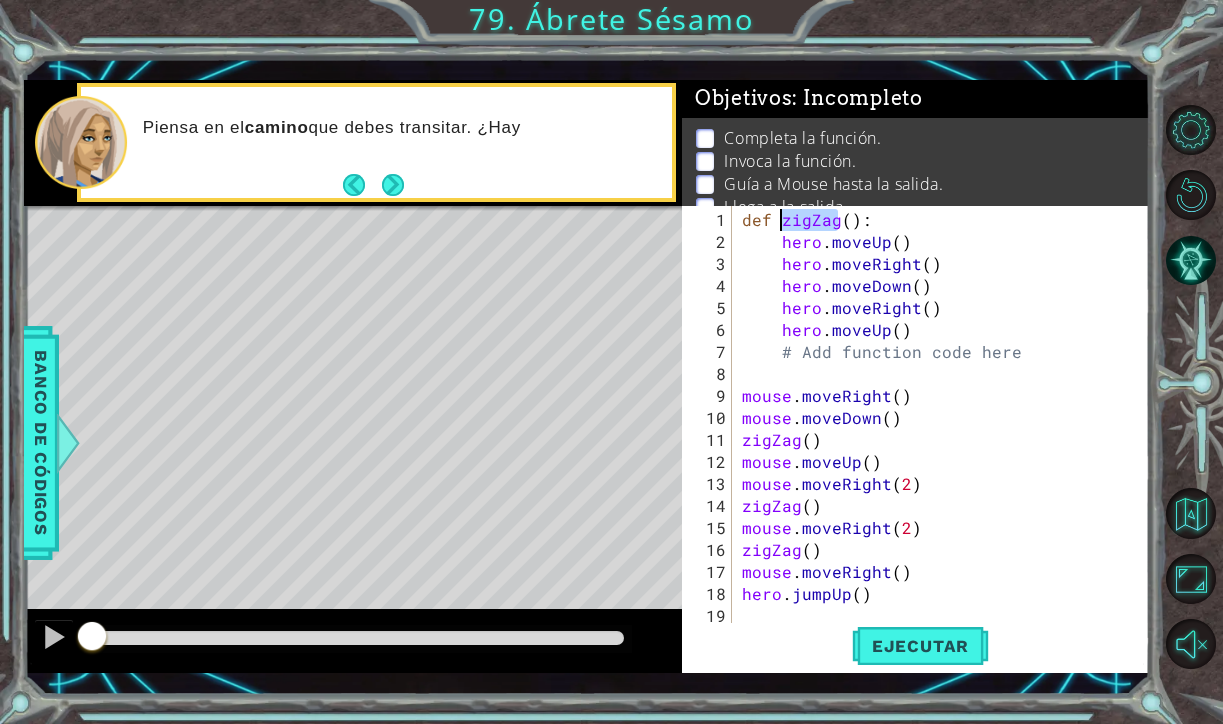 click on "def   zigZag ( ) :      hero . moveUp ( )      hero . moveRight ( )      hero . moveDown ( )      hero . moveRight ( )      hero . moveUp ( )      # Add function code here mouse . moveRight ( ) mouse . moveDown ( ) zigZag ( ) mouse . moveUp ( ) mouse . moveRight ( 2 ) zigZag ( ) mouse . moveRight ( 2 ) zigZag ( ) mouse . moveRight ( ) hero . jumpUp ( )" at bounding box center [946, 451] 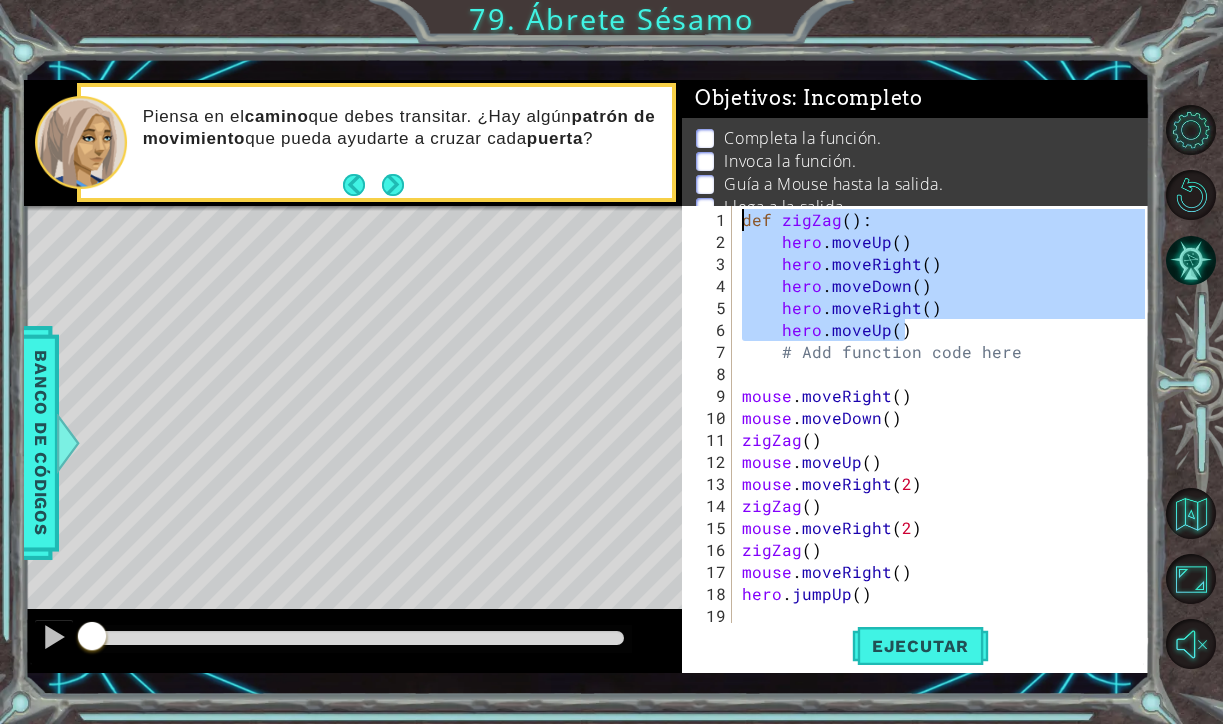 drag, startPoint x: 909, startPoint y: 331, endPoint x: 706, endPoint y: 224, distance: 229.47331 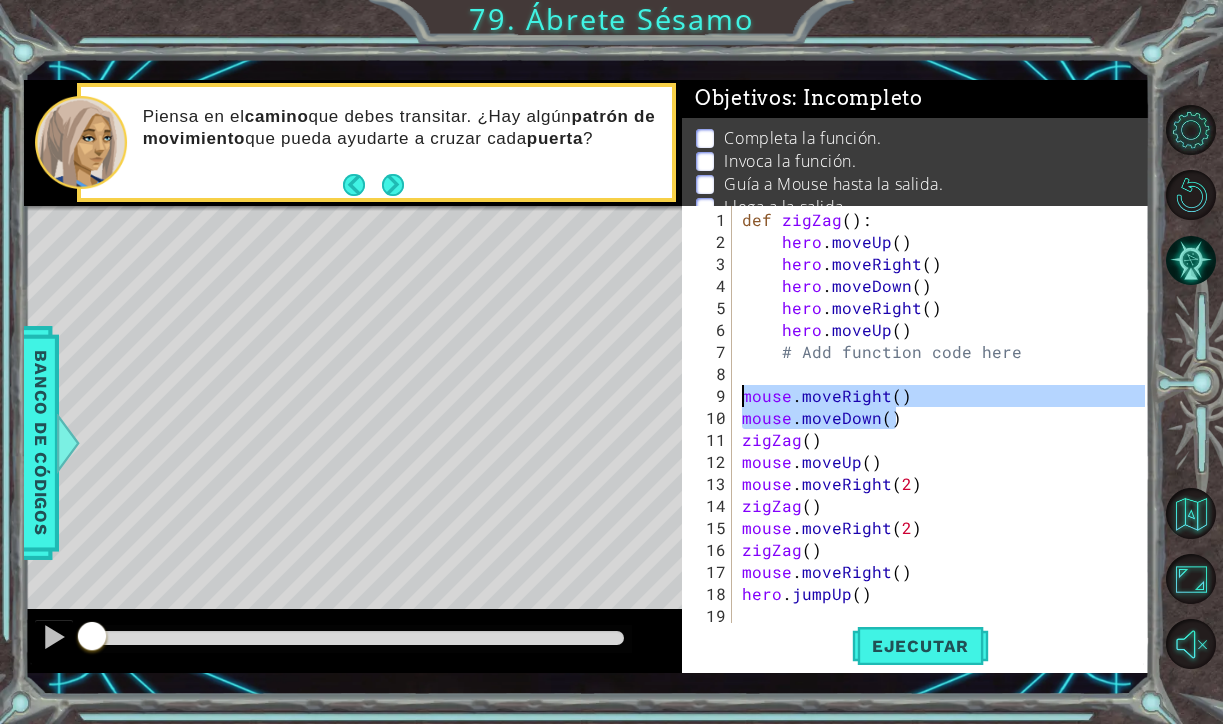 drag, startPoint x: 919, startPoint y: 424, endPoint x: 733, endPoint y: 398, distance: 187.80841 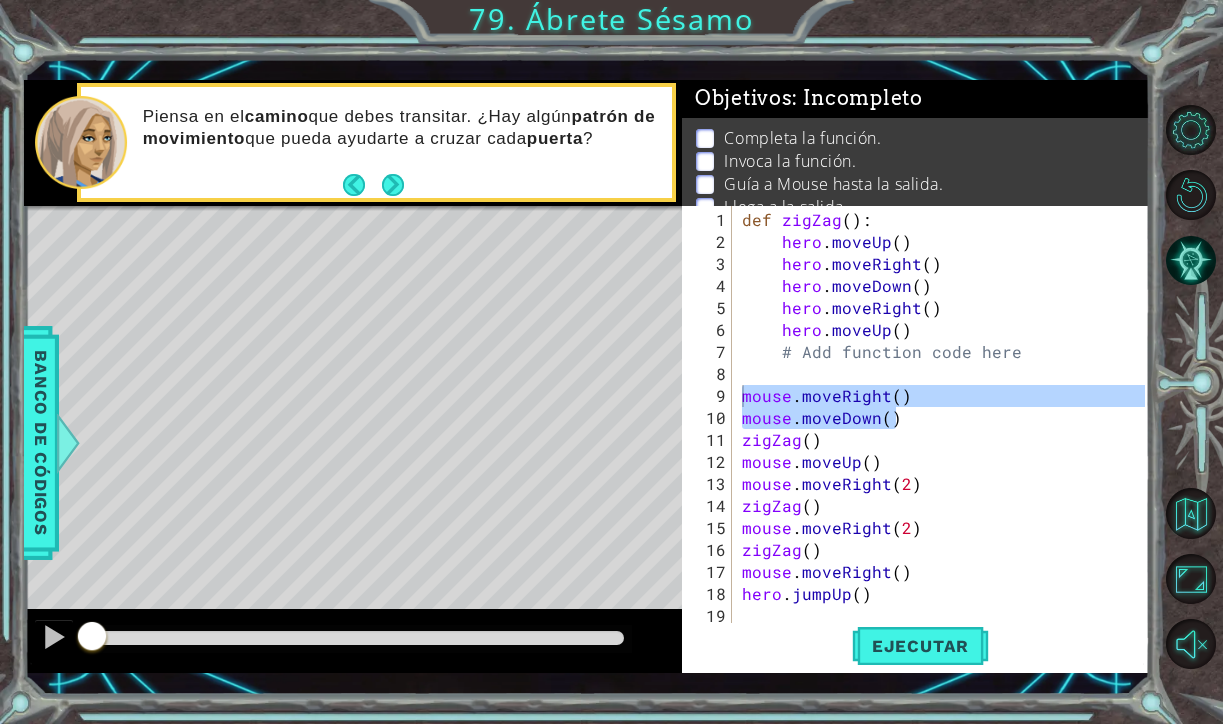 click on "def   zigZag ( ) :      hero . moveUp ( )      hero . moveRight ( )      hero . moveDown ( )      hero . moveRight ( )      hero . moveUp ( )      # Add function code here mouse . moveRight ( ) mouse . moveDown ( ) zigZag ( ) mouse . moveUp ( ) mouse . moveRight ( 2 ) zigZag ( ) mouse . moveRight ( 2 ) zigZag ( ) mouse . moveRight ( ) hero . jumpUp ( )" at bounding box center [946, 451] 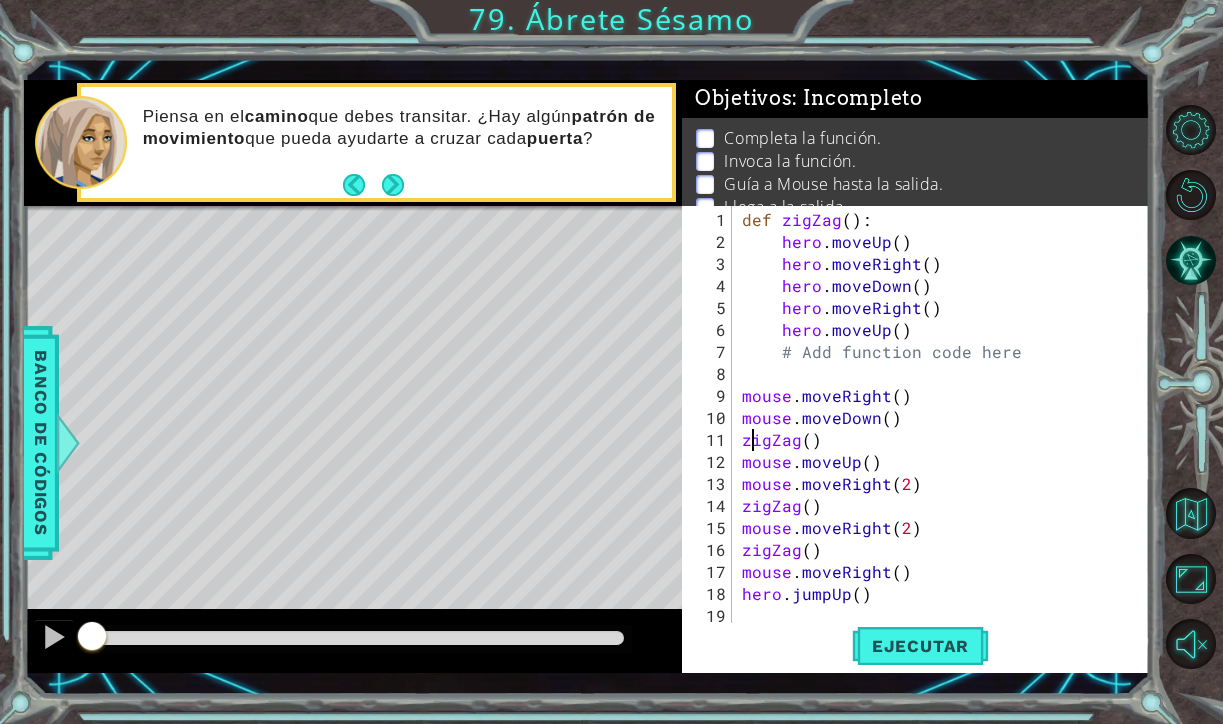 click on "def   zigZag ( ) :      hero . moveUp ( )      hero . moveRight ( )      hero . moveDown ( )      hero . moveRight ( )      hero . moveUp ( )      # Add function code here mouse . moveRight ( ) mouse . moveDown ( ) zigZag ( ) mouse . moveUp ( ) mouse . moveRight ( 2 ) zigZag ( ) mouse . moveRight ( 2 ) zigZag ( ) mouse . moveRight ( ) hero . jumpUp ( )" at bounding box center [946, 451] 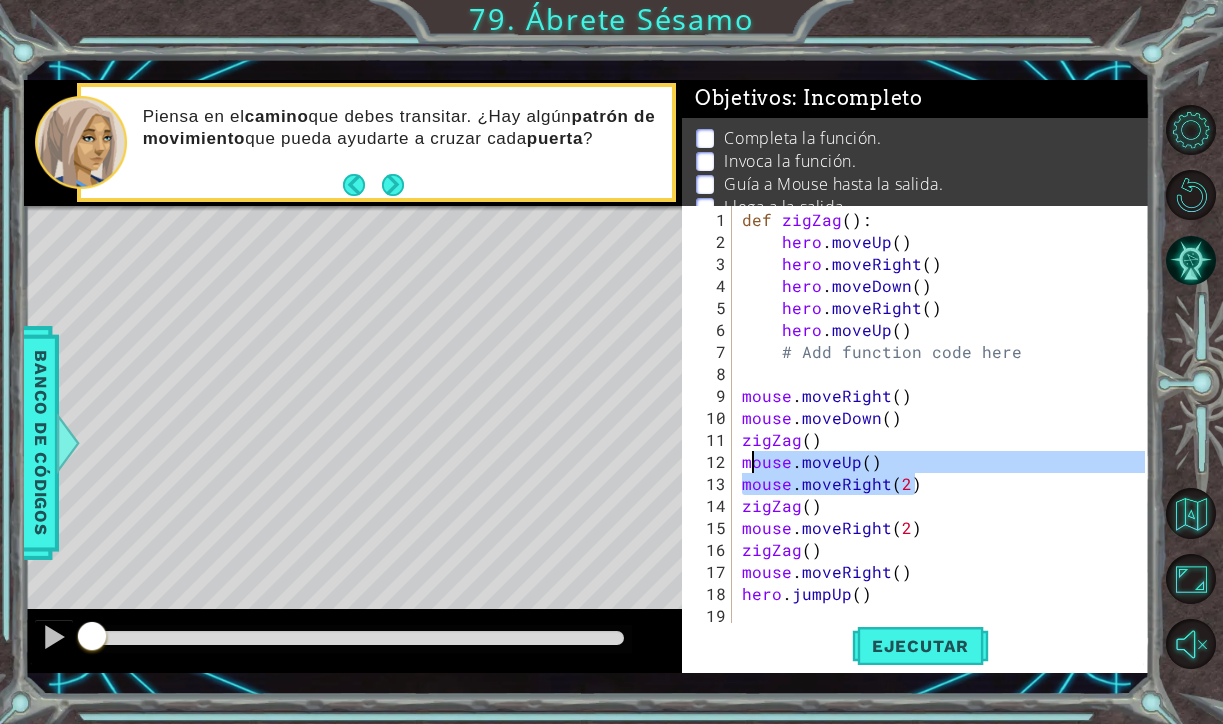 drag, startPoint x: 924, startPoint y: 487, endPoint x: 749, endPoint y: 457, distance: 177.55281 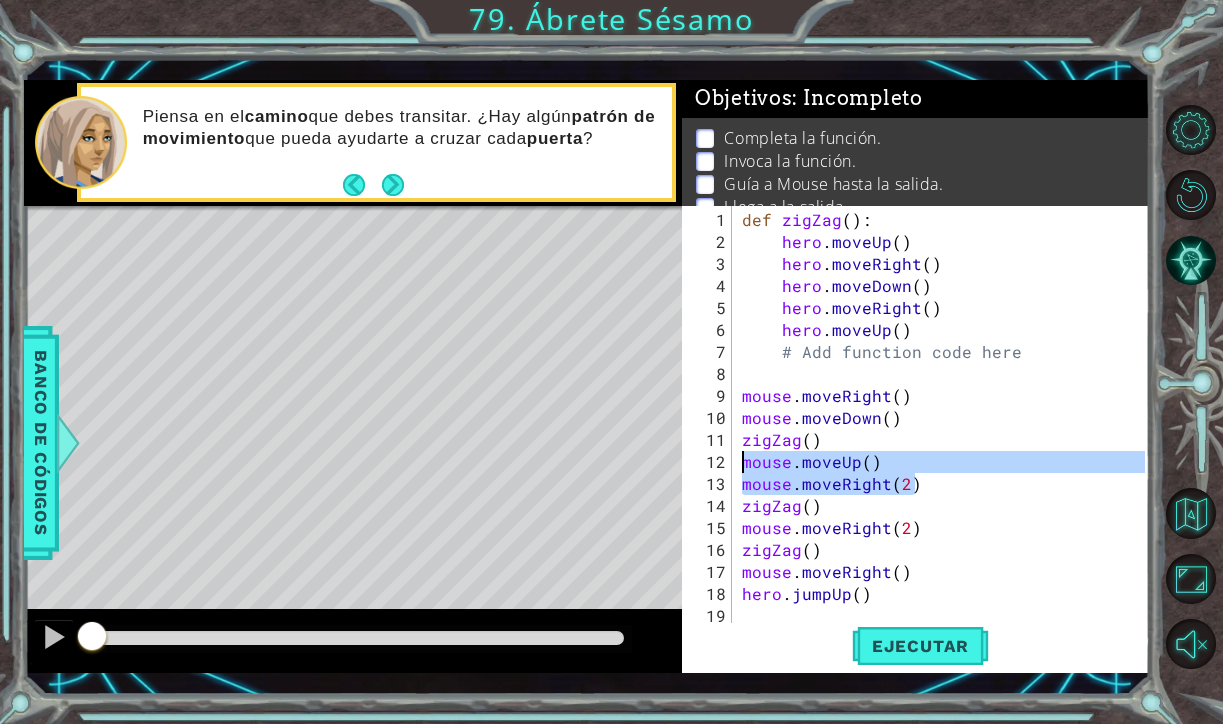 drag, startPoint x: 922, startPoint y: 487, endPoint x: 738, endPoint y: 460, distance: 185.97043 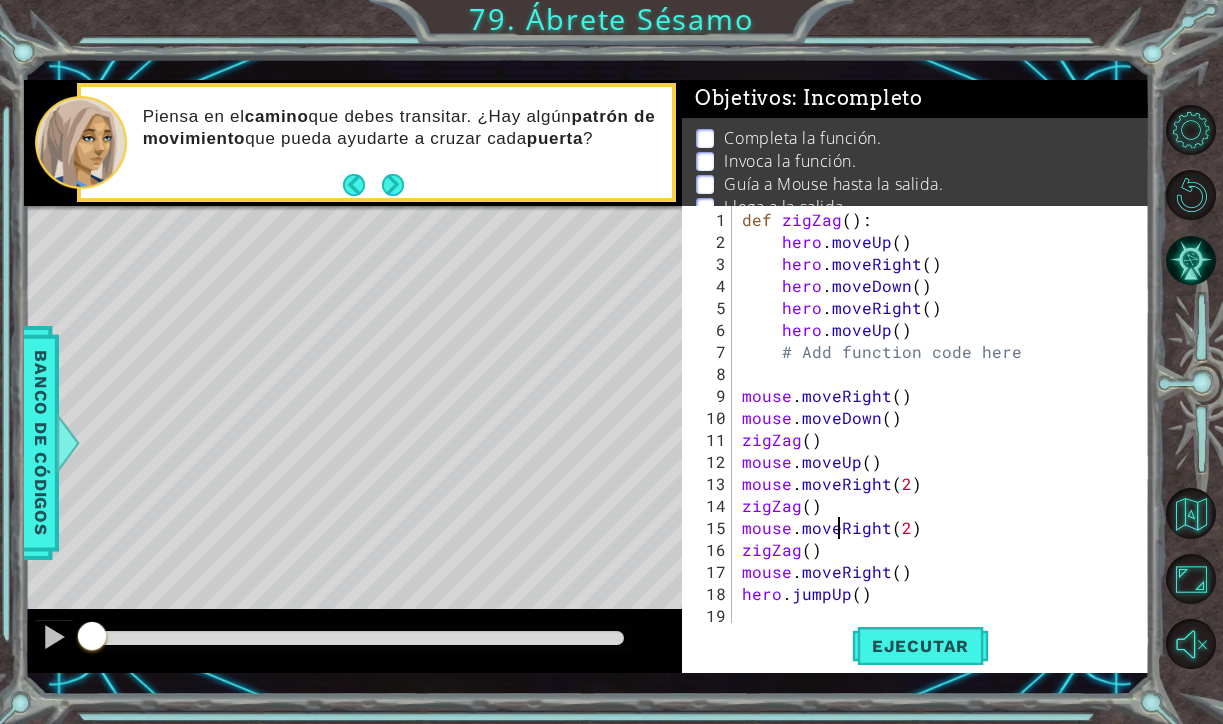 click on "def   zigZag ( ) :      hero . moveUp ( )      hero . moveRight ( )      hero . moveDown ( )      hero . moveRight ( )      hero . moveUp ( )      # Add function code here mouse . moveRight ( ) mouse . moveDown ( ) zigZag ( ) mouse . moveUp ( ) mouse . moveRight ( 2 ) zigZag ( ) mouse . moveRight ( 2 ) zigZag ( ) mouse . moveRight ( ) hero . jumpUp ( )" at bounding box center [946, 451] 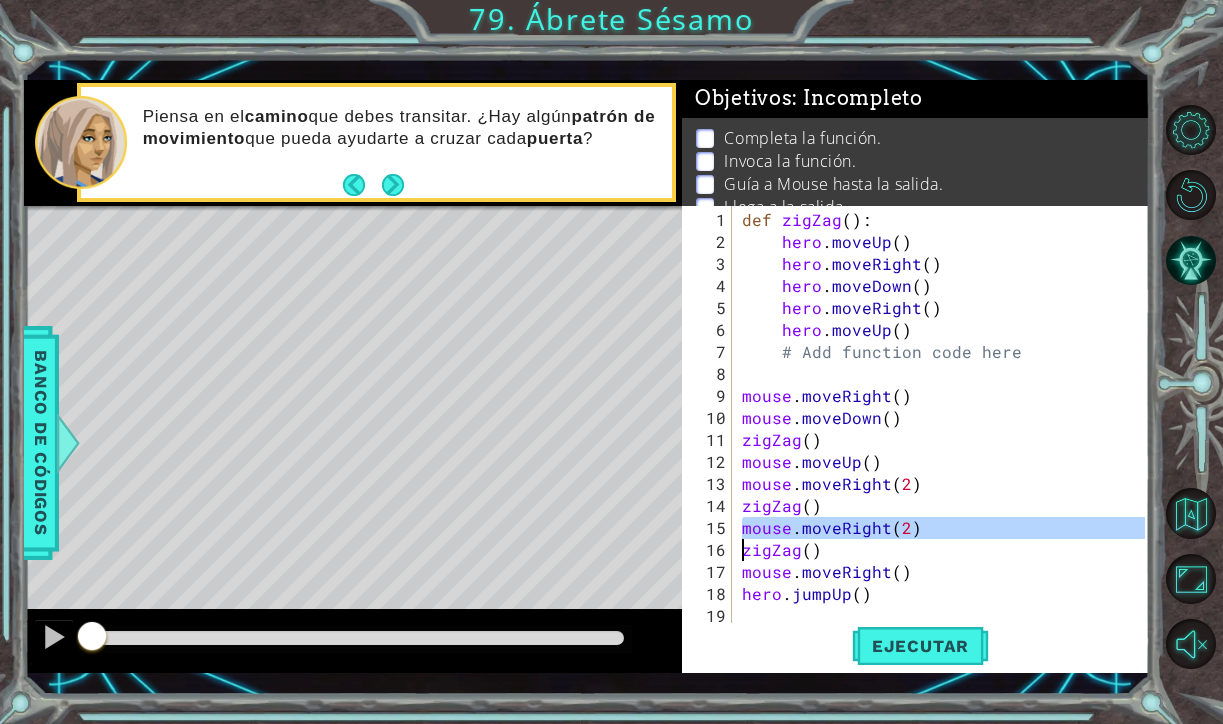 click on "def   zigZag ( ) :      hero . moveUp ( )      hero . moveRight ( )      hero . moveDown ( )      hero . moveRight ( )      hero . moveUp ( )      # Add function code here mouse . moveRight ( ) mouse . moveDown ( ) zigZag ( ) mouse . moveUp ( ) mouse . moveRight ( 2 ) zigZag ( ) mouse . moveRight ( 2 ) zigZag ( ) mouse . moveRight ( ) hero . jumpUp ( )" at bounding box center (946, 451) 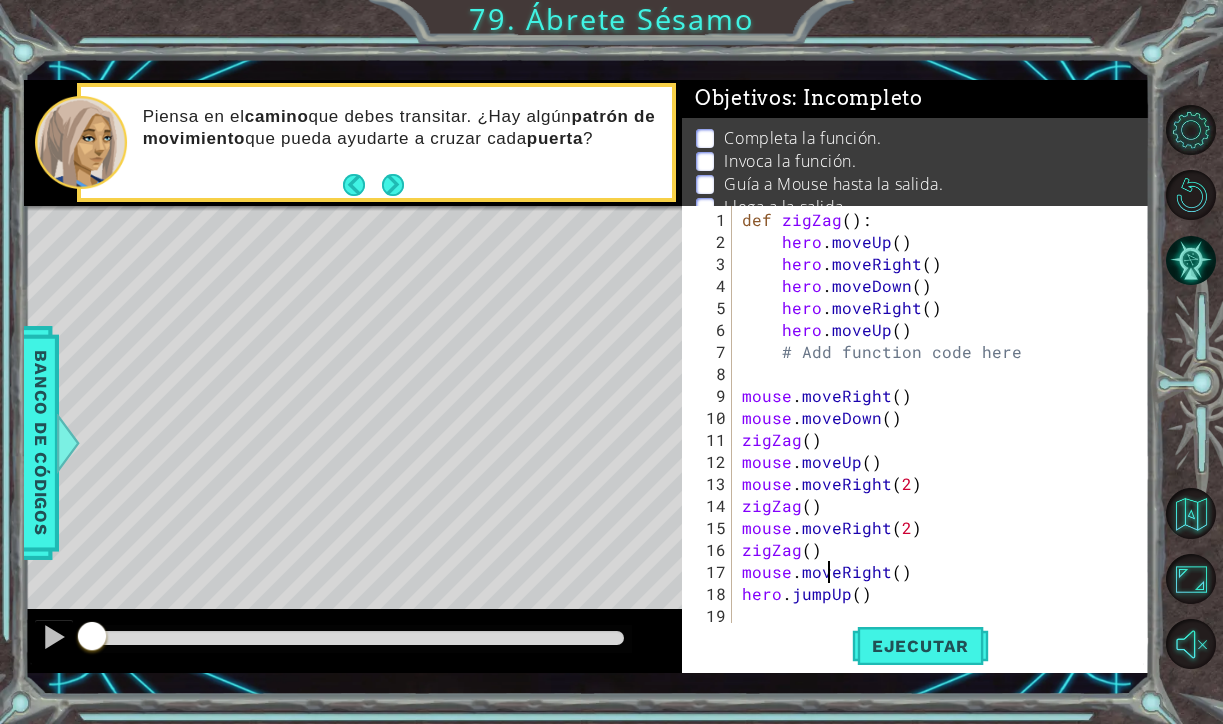 click on "def   zigZag ( ) :      hero . moveUp ( )      hero . moveRight ( )      hero . moveDown ( )      hero . moveRight ( )      hero . moveUp ( )      # Add function code here mouse . moveRight ( ) mouse . moveDown ( ) zigZag ( ) mouse . moveUp ( ) mouse . moveRight ( 2 ) zigZag ( ) mouse . moveRight ( 2 ) zigZag ( ) mouse . moveRight ( ) hero . jumpUp ( )" at bounding box center [946, 451] 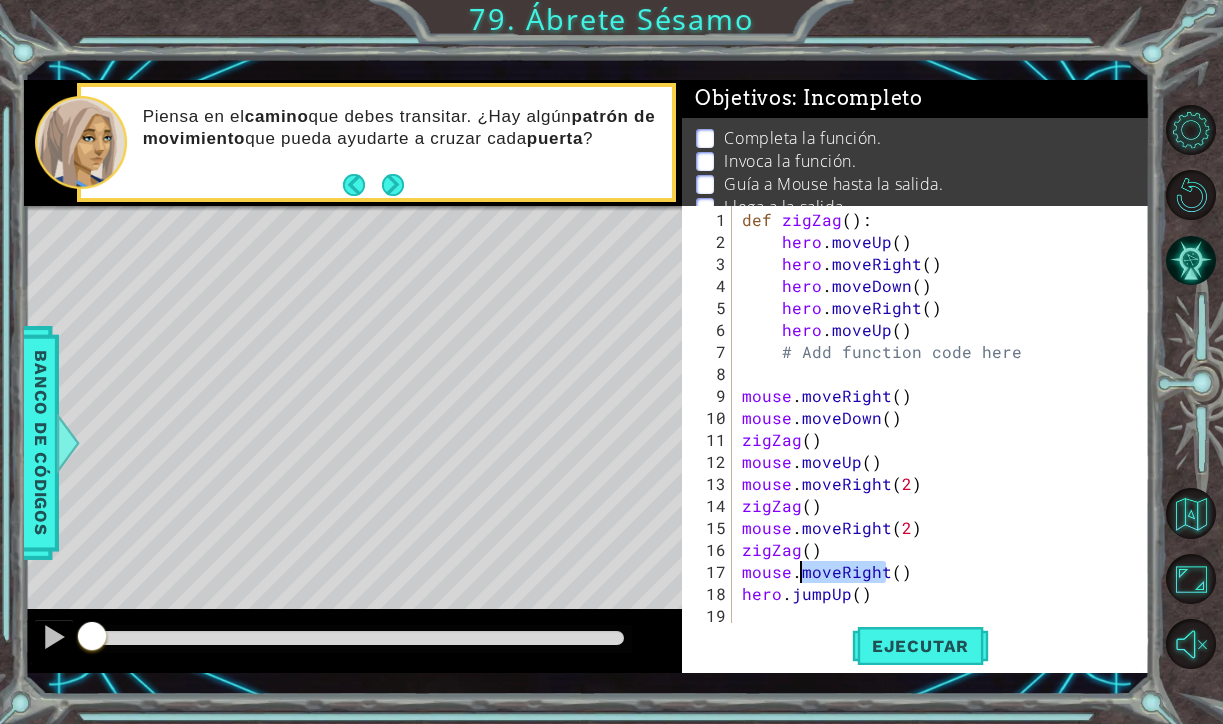 click on "def   zigZag ( ) :      hero . moveUp ( )      hero . moveRight ( )      hero . moveDown ( )      hero . moveRight ( )      hero . moveUp ( )      # Add function code here mouse . moveRight ( ) mouse . moveDown ( ) zigZag ( ) mouse . moveUp ( ) mouse . moveRight ( 2 ) zigZag ( ) mouse . moveRight ( 2 ) zigZag ( ) mouse . moveRight ( ) hero . jumpUp ( )" at bounding box center (946, 451) 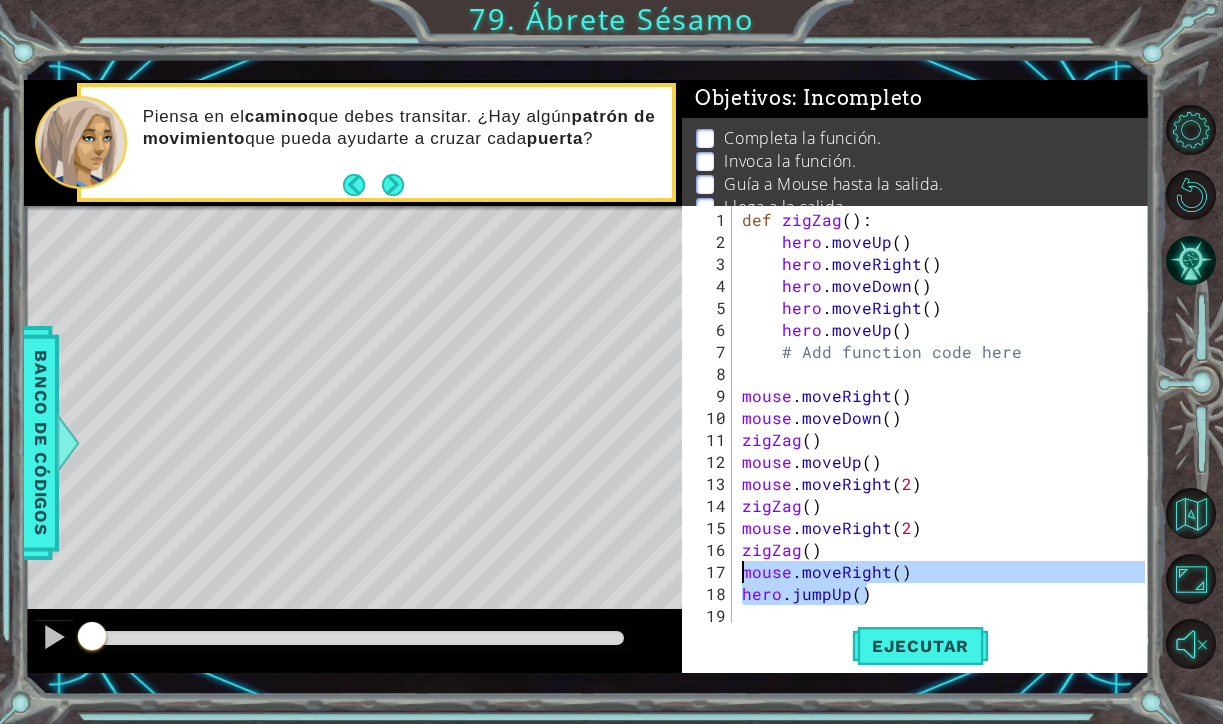 drag, startPoint x: 875, startPoint y: 599, endPoint x: 742, endPoint y: 574, distance: 135.32922 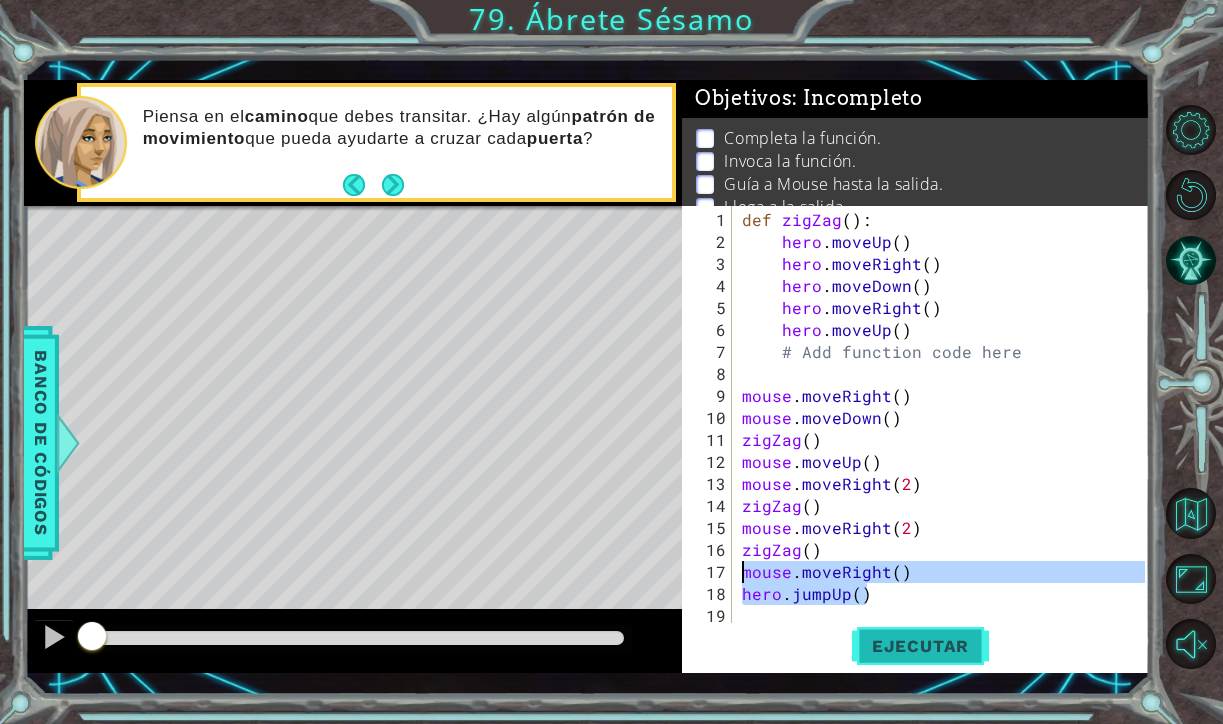 click on "Ejecutar" at bounding box center [920, 646] 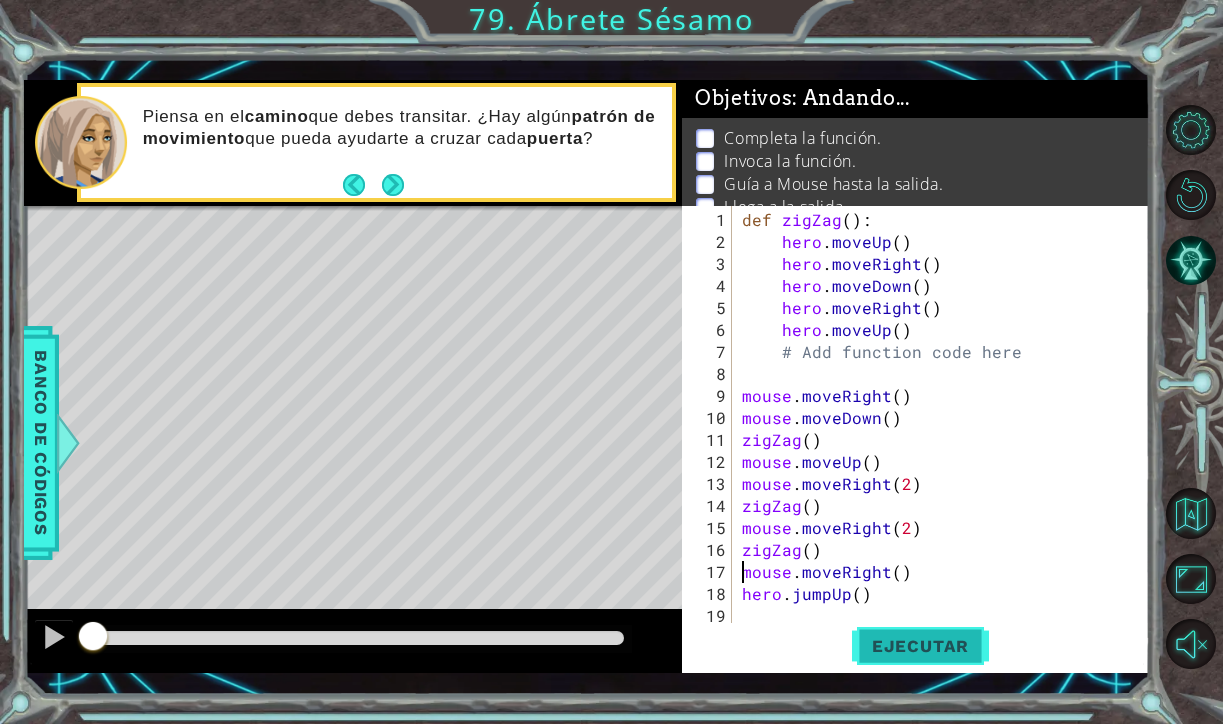type on "mouse.moveRight()" 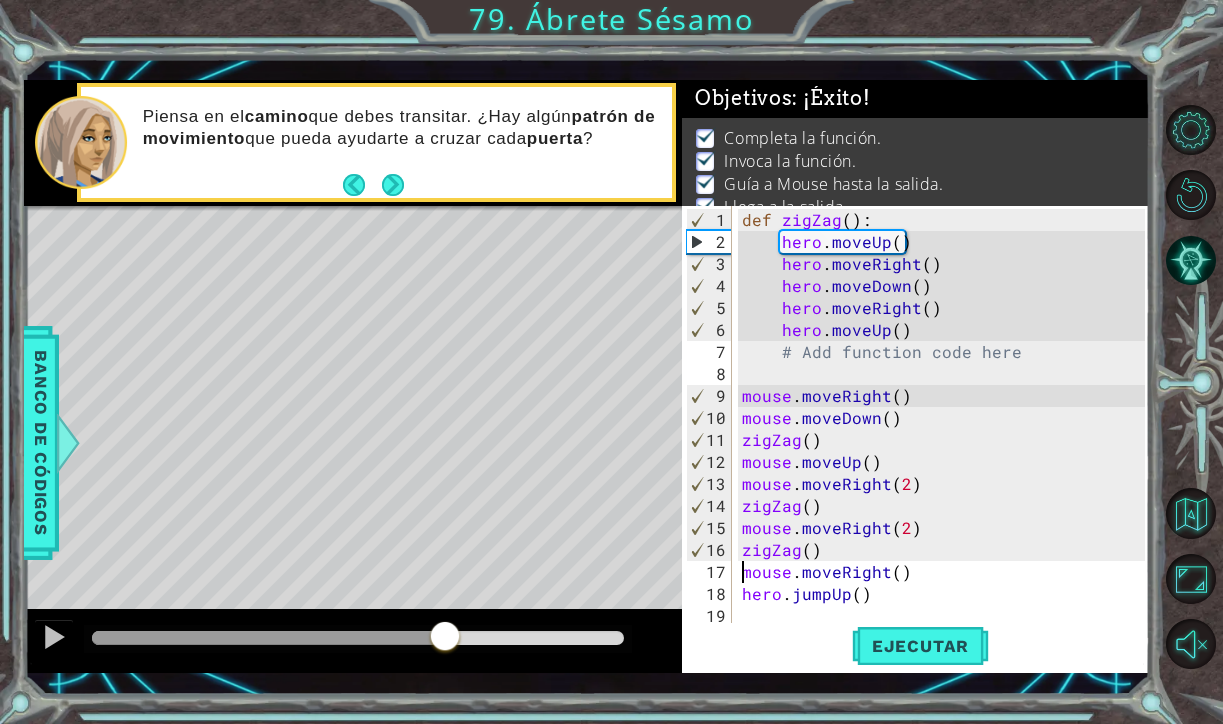 drag, startPoint x: 445, startPoint y: 634, endPoint x: 812, endPoint y: 679, distance: 369.74857 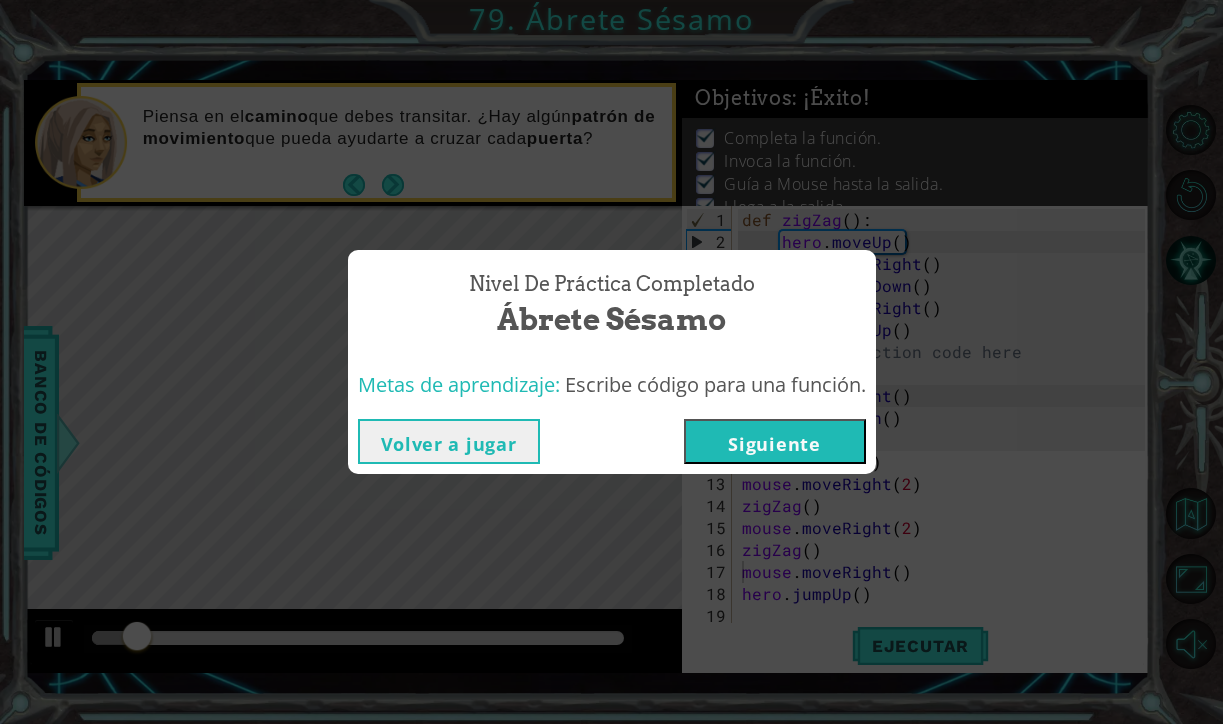 click on "Siguiente" at bounding box center (775, 441) 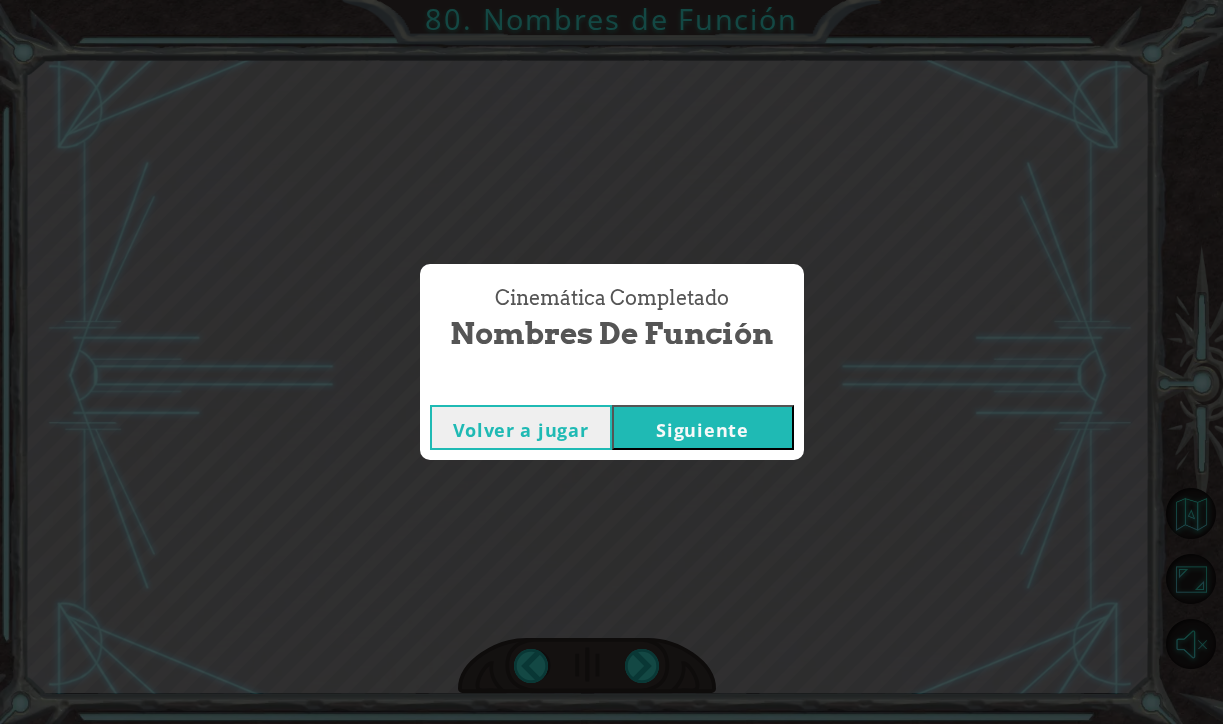 type 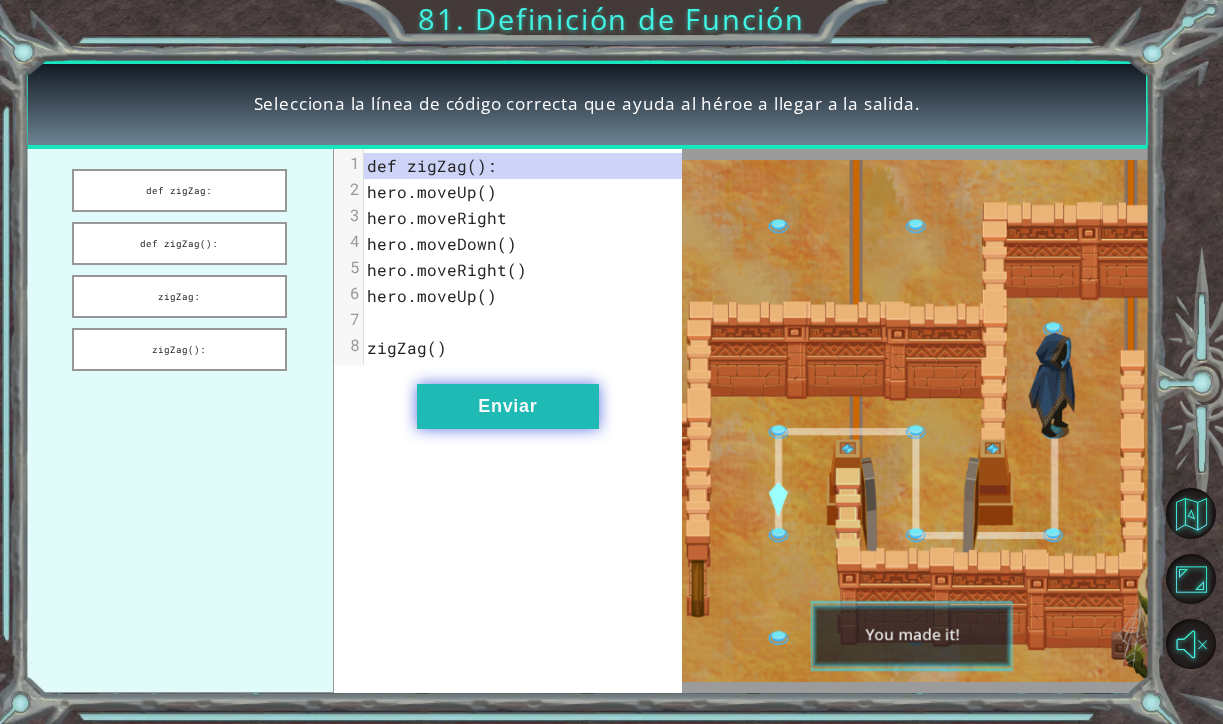 click on "Enviar" at bounding box center (508, 406) 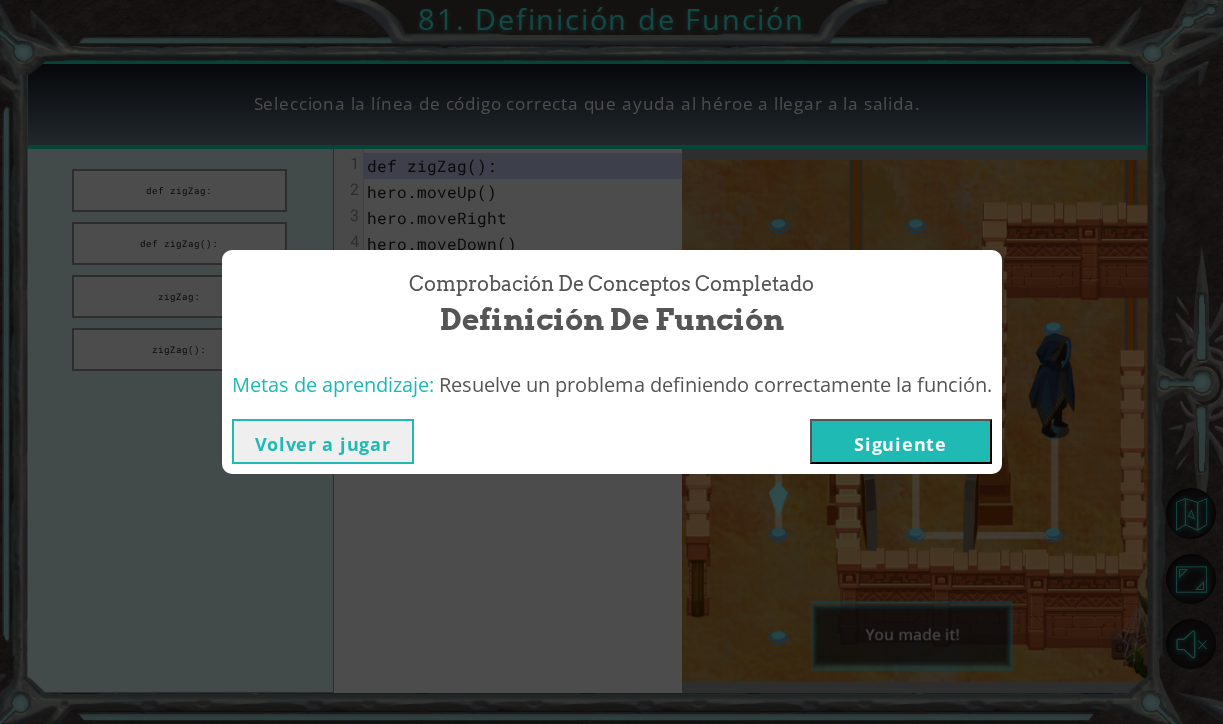 click on "Siguiente" at bounding box center [901, 441] 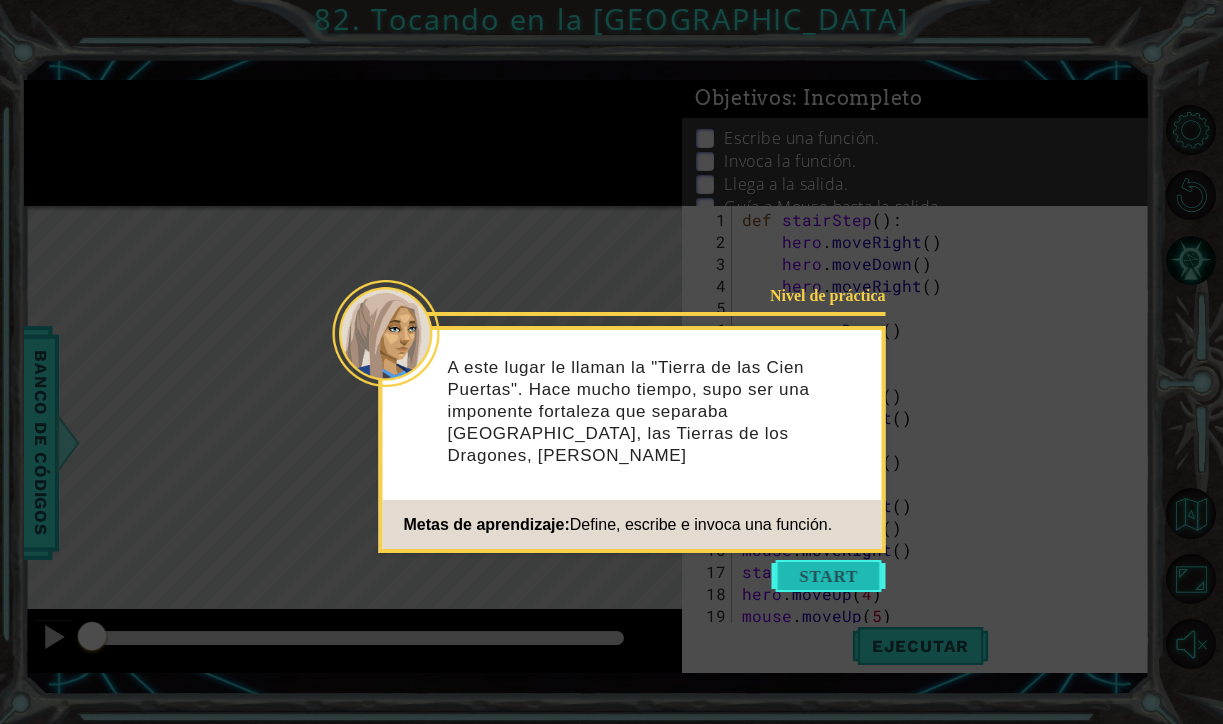 click at bounding box center [829, 576] 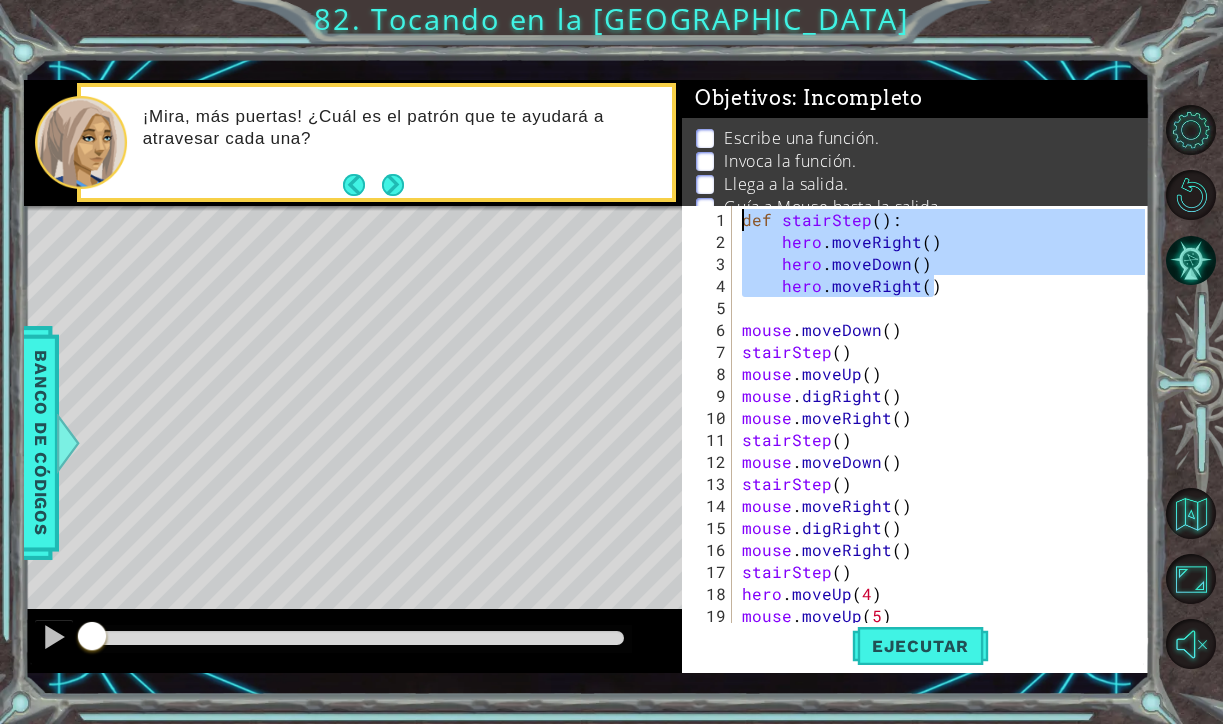 drag, startPoint x: 959, startPoint y: 290, endPoint x: 711, endPoint y: 208, distance: 261.2049 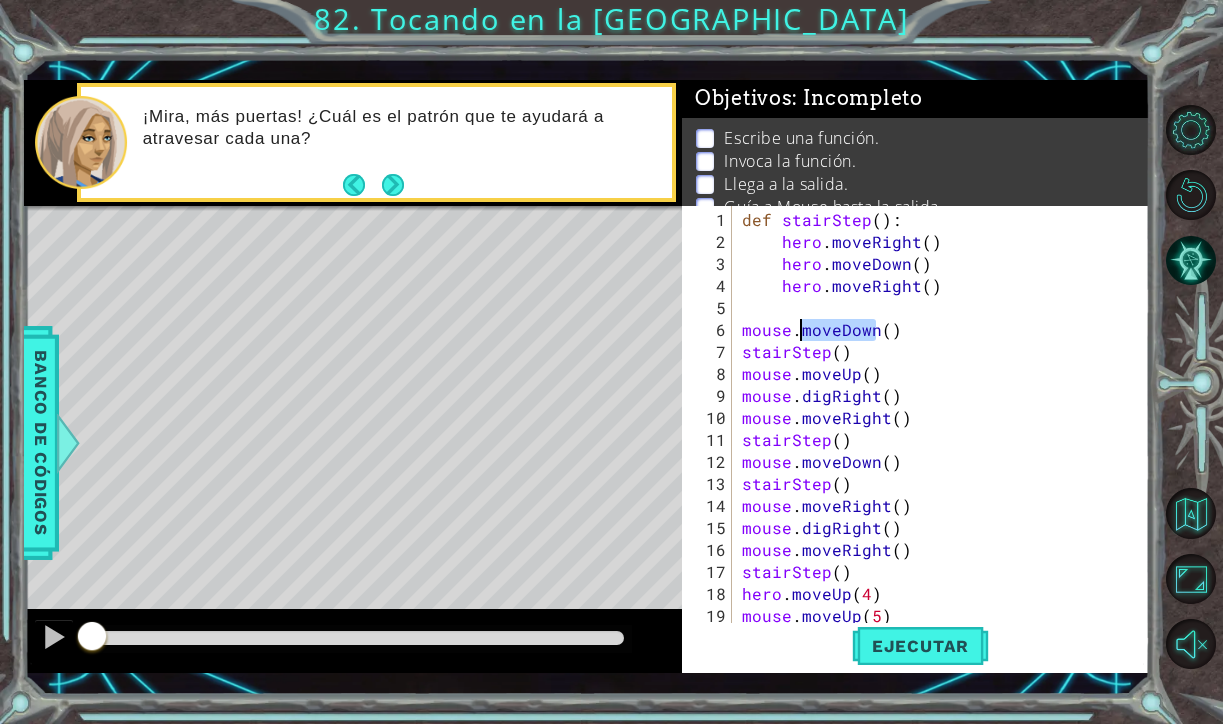 click on "def   stairStep ( ) :      hero . moveRight ( )      hero . moveDown ( )      hero . moveRight ( ) mouse . moveDown ( ) stairStep ( ) mouse . moveUp ( ) mouse . digRight ( ) mouse . moveRight ( ) stairStep ( ) mouse . moveDown ( ) stairStep ( ) mouse . moveRight ( ) mouse . digRight ( ) mouse . moveRight ( ) stairStep ( ) hero . moveUp ( 4 ) mouse . moveUp ( 5 )" at bounding box center [946, 451] 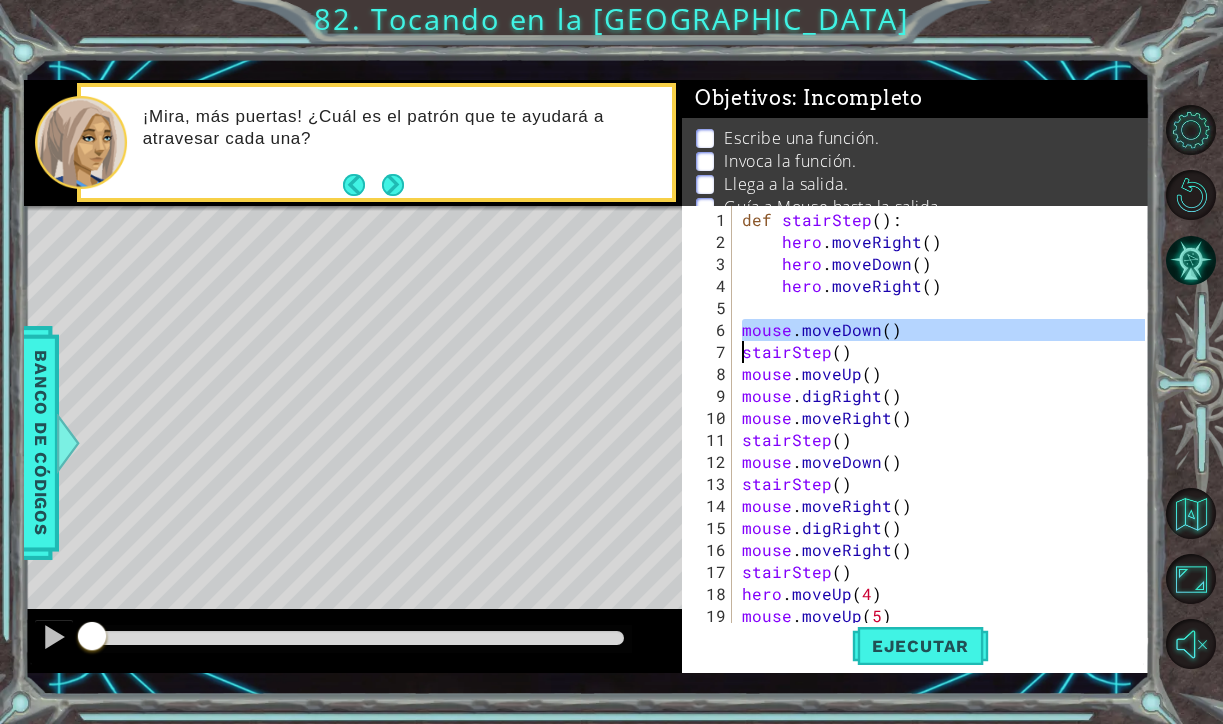 click on "def   stairStep ( ) :      hero . moveRight ( )      hero . moveDown ( )      hero . moveRight ( ) mouse . moveDown ( ) stairStep ( ) mouse . moveUp ( ) mouse . digRight ( ) mouse . moveRight ( ) stairStep ( ) mouse . moveDown ( ) stairStep ( ) mouse . moveRight ( ) mouse . digRight ( ) mouse . moveRight ( ) stairStep ( ) hero . moveUp ( 4 ) mouse . moveUp ( 5 )" at bounding box center [946, 451] 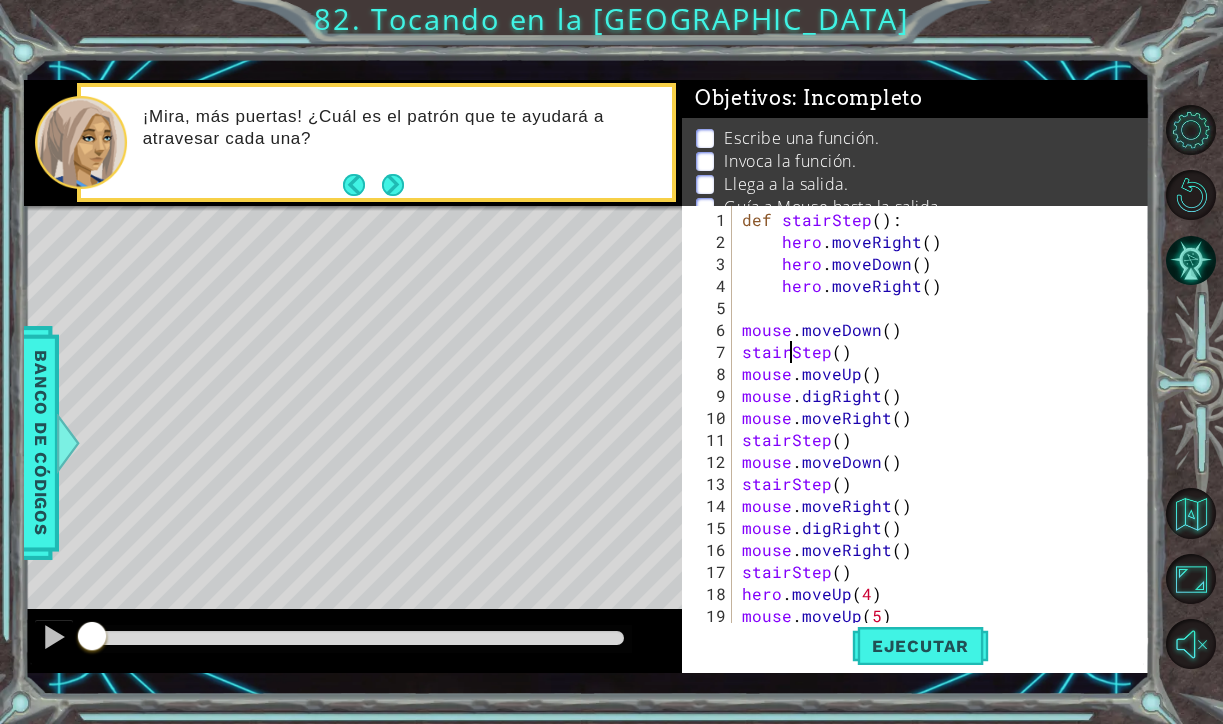 click on "def   stairStep ( ) :      hero . moveRight ( )      hero . moveDown ( )      hero . moveRight ( ) mouse . moveDown ( ) stairStep ( ) mouse . moveUp ( ) mouse . digRight ( ) mouse . moveRight ( ) stairStep ( ) mouse . moveDown ( ) stairStep ( ) mouse . moveRight ( ) mouse . digRight ( ) mouse . moveRight ( ) stairStep ( ) hero . moveUp ( 4 ) mouse . moveUp ( 5 )" at bounding box center [946, 451] 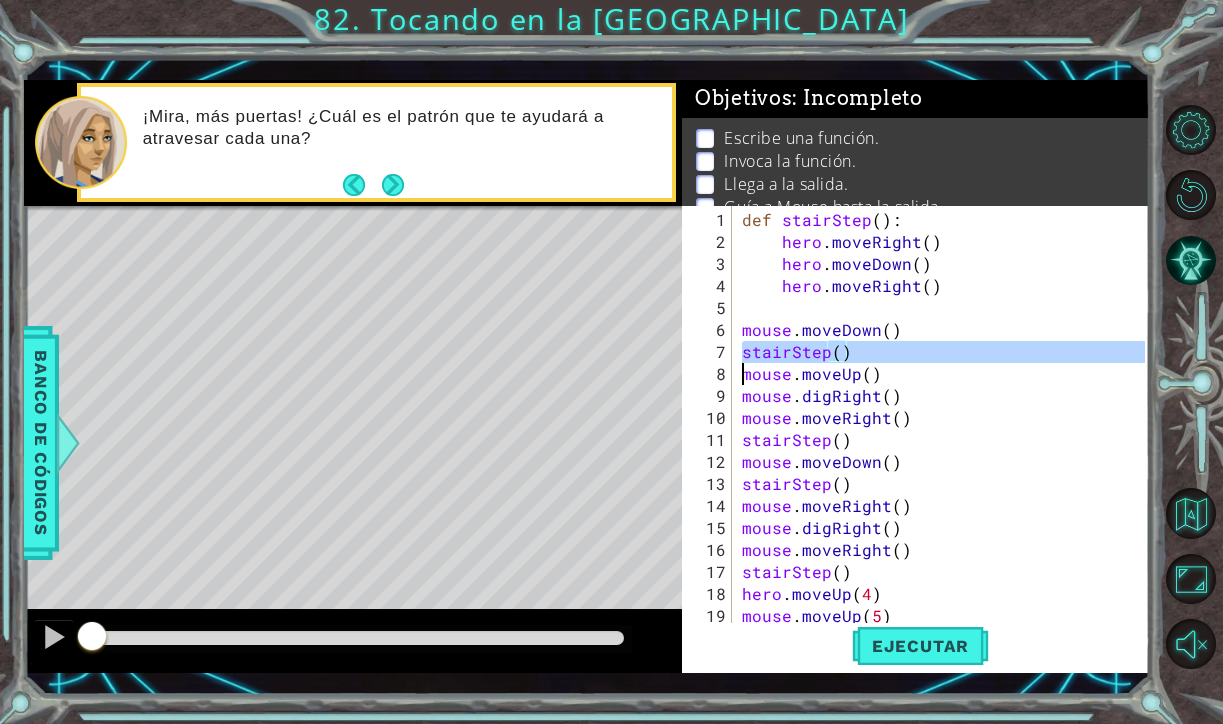 click on "def   stairStep ( ) :      hero . moveRight ( )      hero . moveDown ( )      hero . moveRight ( ) mouse . moveDown ( ) stairStep ( ) mouse . moveUp ( ) mouse . digRight ( ) mouse . moveRight ( ) stairStep ( ) mouse . moveDown ( ) stairStep ( ) mouse . moveRight ( ) mouse . digRight ( ) mouse . moveRight ( ) stairStep ( ) hero . moveUp ( 4 ) mouse . moveUp ( 5 )" at bounding box center [946, 451] 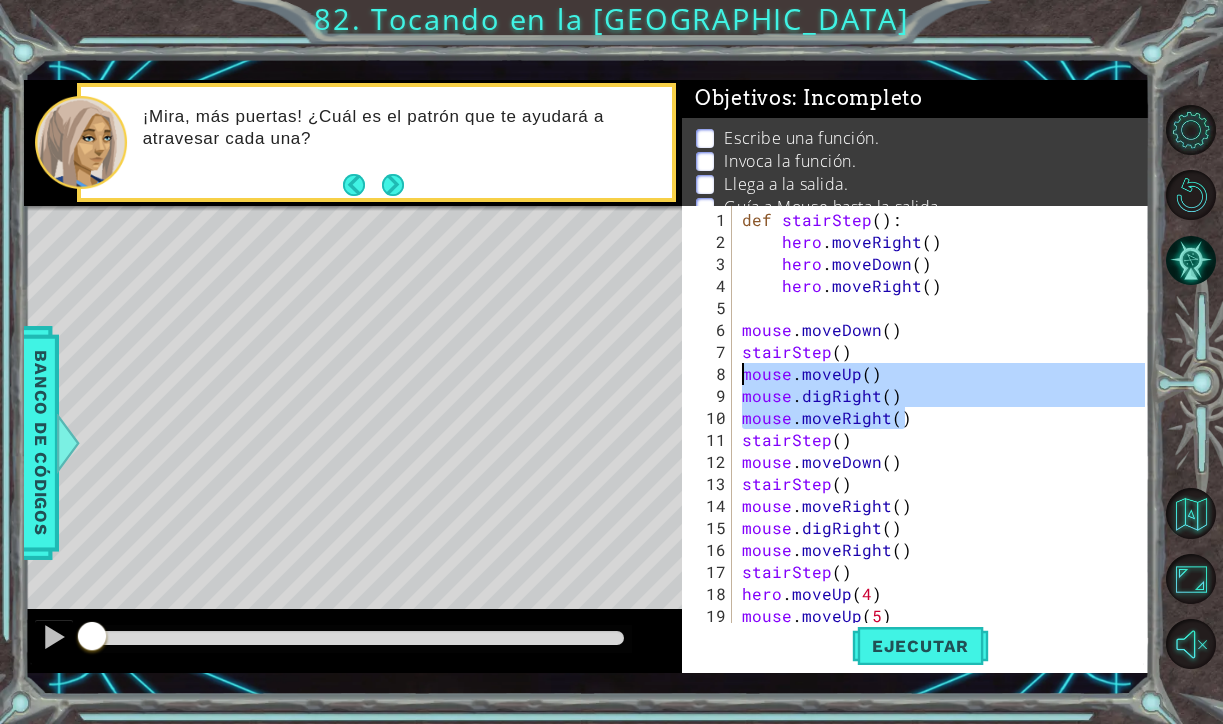 drag, startPoint x: 912, startPoint y: 416, endPoint x: 746, endPoint y: 375, distance: 170.9883 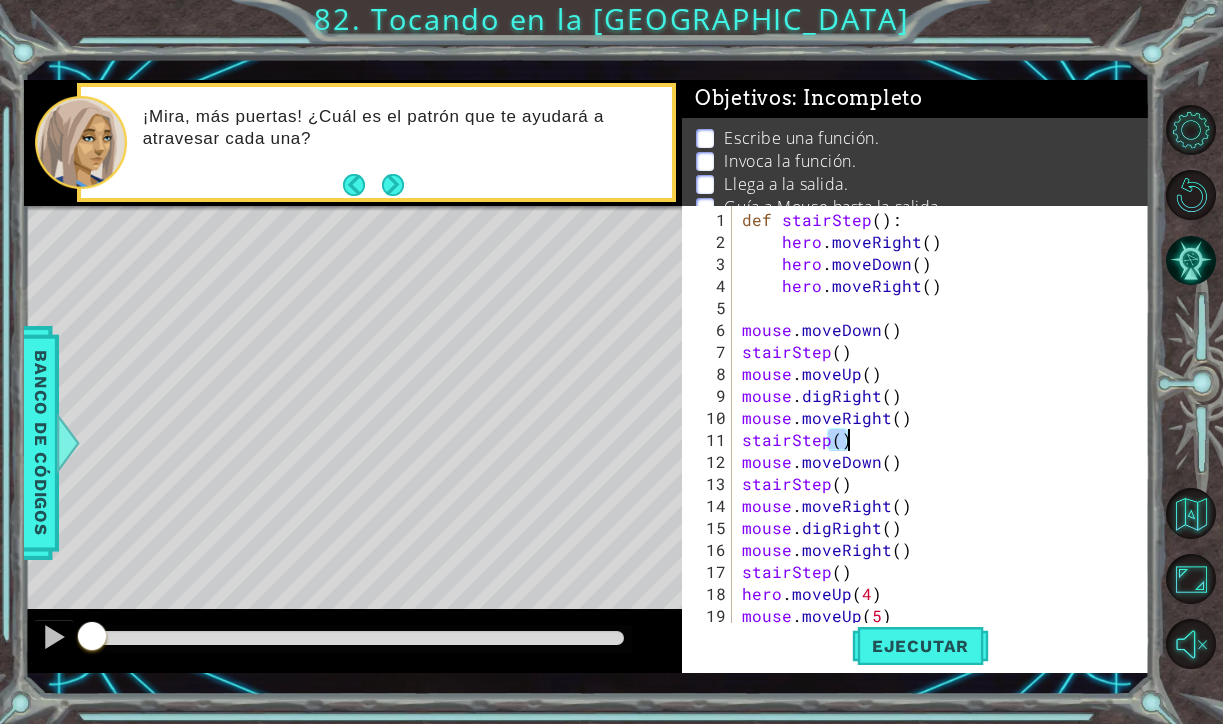 click on "def   stairStep ( ) :      hero . moveRight ( )      hero . moveDown ( )      hero . moveRight ( ) mouse . moveDown ( ) stairStep ( ) mouse . moveUp ( ) mouse . digRight ( ) mouse . moveRight ( ) stairStep ( ) mouse . moveDown ( ) stairStep ( ) mouse . moveRight ( ) mouse . digRight ( ) mouse . moveRight ( ) stairStep ( ) hero . moveUp ( 4 ) mouse . moveUp ( 5 )" at bounding box center (946, 451) 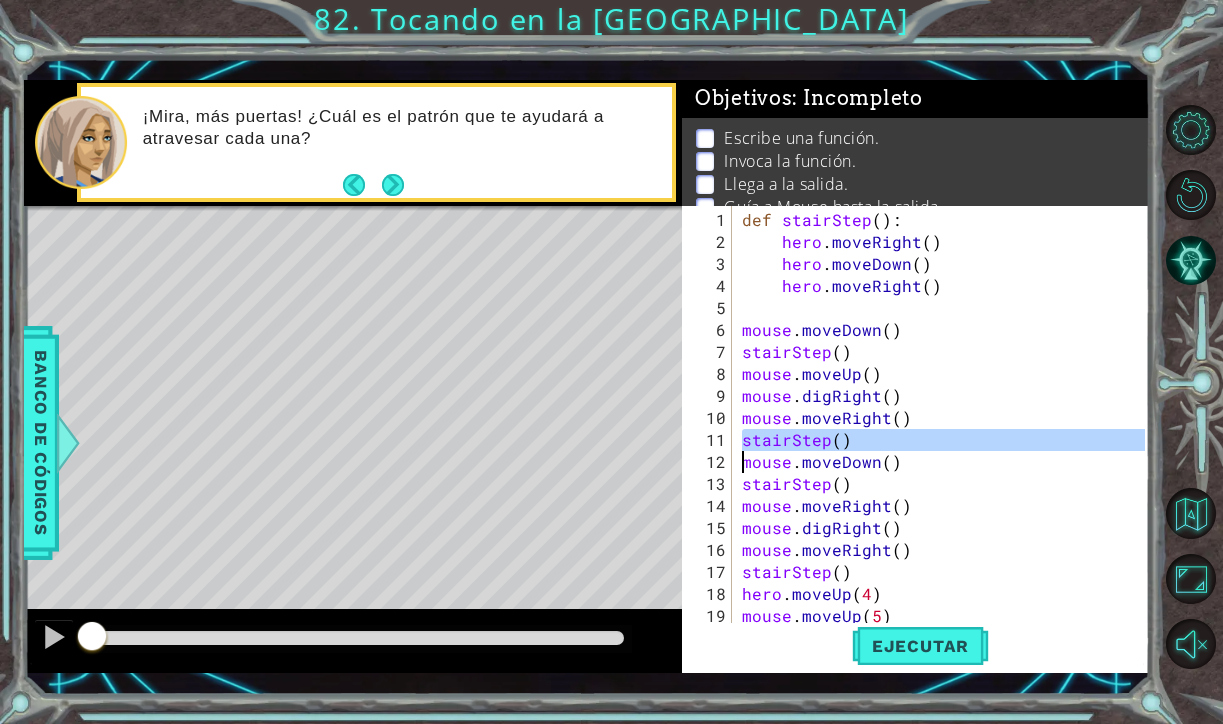 click on "def   stairStep ( ) :      hero . moveRight ( )      hero . moveDown ( )      hero . moveRight ( ) mouse . moveDown ( ) stairStep ( ) mouse . moveUp ( ) mouse . digRight ( ) mouse . moveRight ( ) stairStep ( ) mouse . moveDown ( ) stairStep ( ) mouse . moveRight ( ) mouse . digRight ( ) mouse . moveRight ( ) stairStep ( ) hero . moveUp ( 4 ) mouse . moveUp ( 5 )" at bounding box center (946, 451) 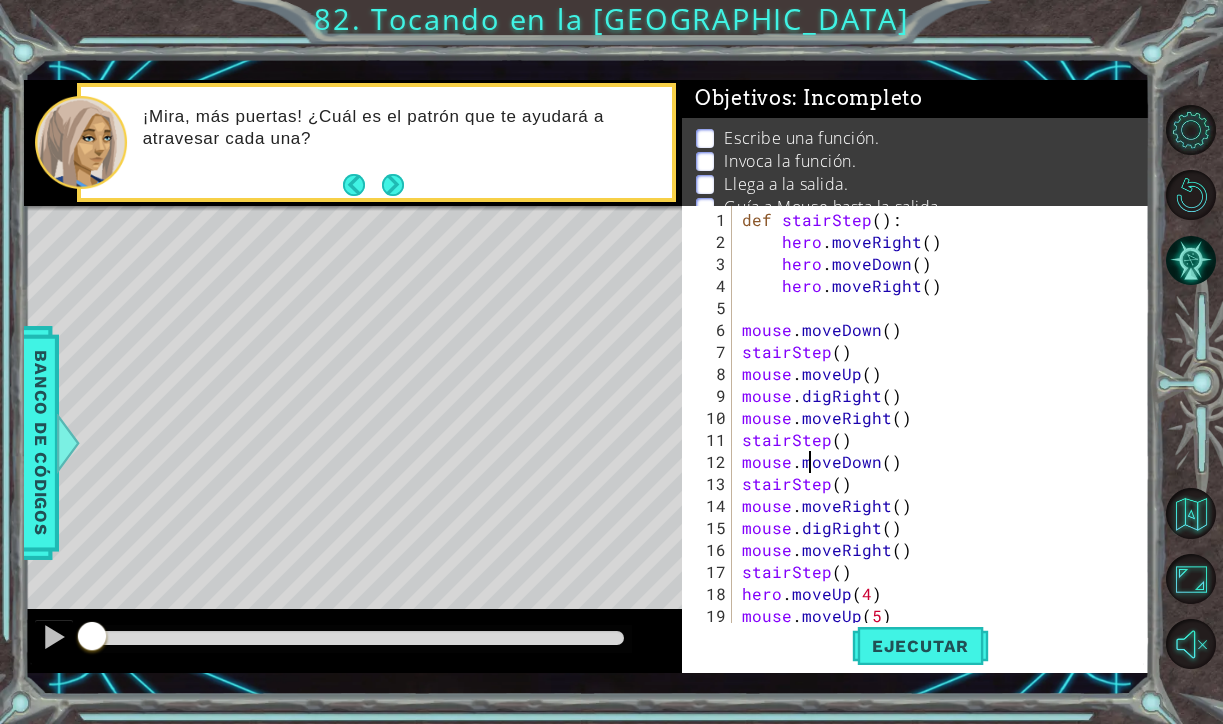 click on "def   stairStep ( ) :      hero . moveRight ( )      hero . moveDown ( )      hero . moveRight ( ) mouse . moveDown ( ) stairStep ( ) mouse . moveUp ( ) mouse . digRight ( ) mouse . moveRight ( ) stairStep ( ) mouse . moveDown ( ) stairStep ( ) mouse . moveRight ( ) mouse . digRight ( ) mouse . moveRight ( ) stairStep ( ) hero . moveUp ( 4 ) mouse . moveUp ( 5 )" at bounding box center [946, 451] 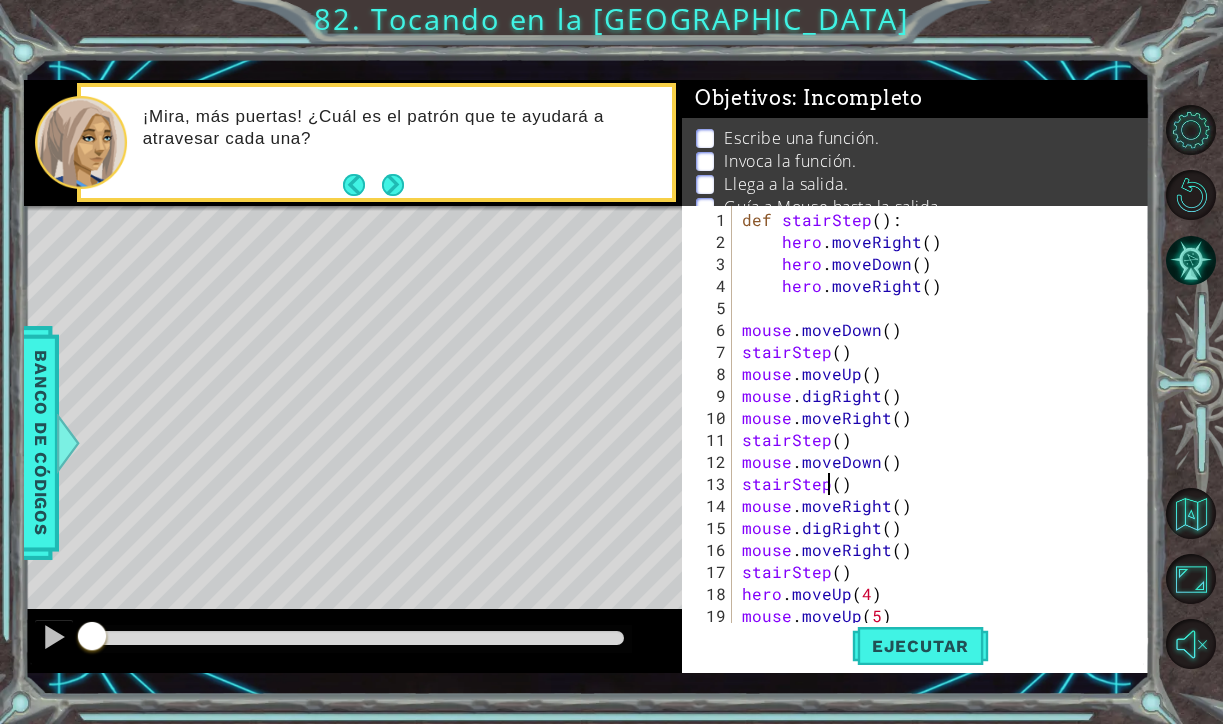 click on "def   stairStep ( ) :      hero . moveRight ( )      hero . moveDown ( )      hero . moveRight ( ) mouse . moveDown ( ) stairStep ( ) mouse . moveUp ( ) mouse . digRight ( ) mouse . moveRight ( ) stairStep ( ) mouse . moveDown ( ) stairStep ( ) mouse . moveRight ( ) mouse . digRight ( ) mouse . moveRight ( ) stairStep ( ) hero . moveUp ( 4 ) mouse . moveUp ( 5 )" at bounding box center [946, 451] 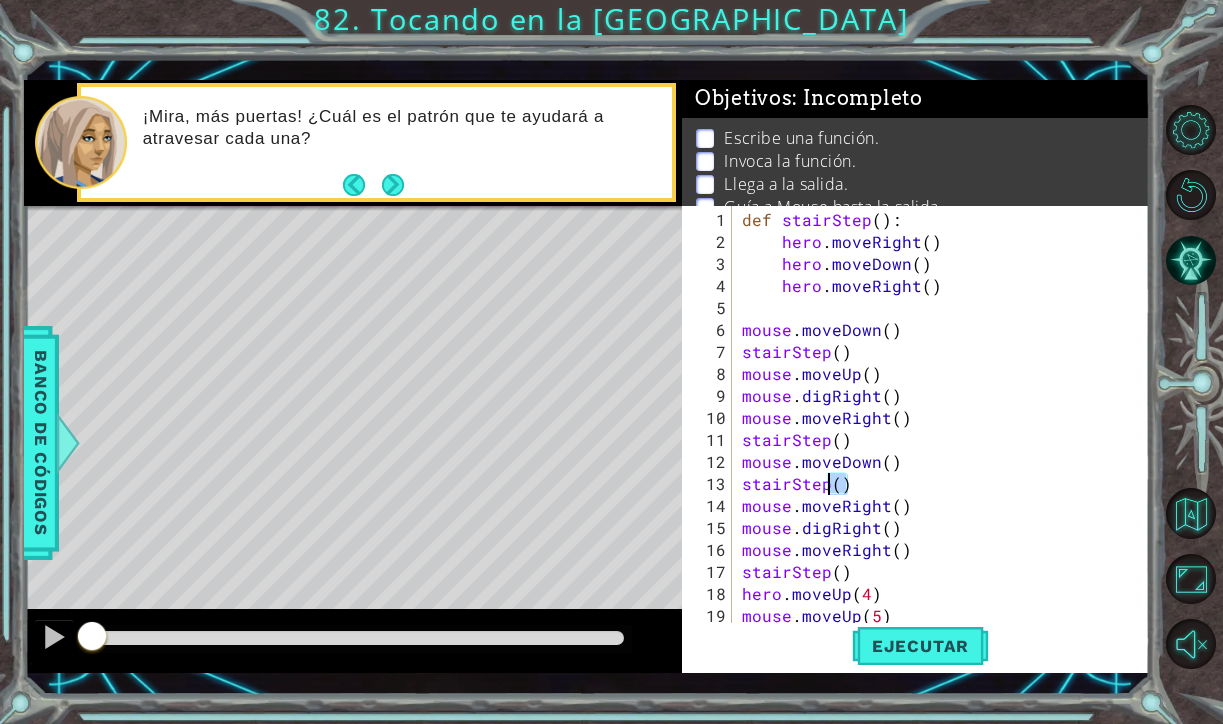 click on "def   stairStep ( ) :      hero . moveRight ( )      hero . moveDown ( )      hero . moveRight ( ) mouse . moveDown ( ) stairStep ( ) mouse . moveUp ( ) mouse . digRight ( ) mouse . moveRight ( ) stairStep ( ) mouse . moveDown ( ) stairStep ( ) mouse . moveRight ( ) mouse . digRight ( ) mouse . moveRight ( ) stairStep ( ) hero . moveUp ( 4 ) mouse . moveUp ( 5 )" at bounding box center (946, 451) 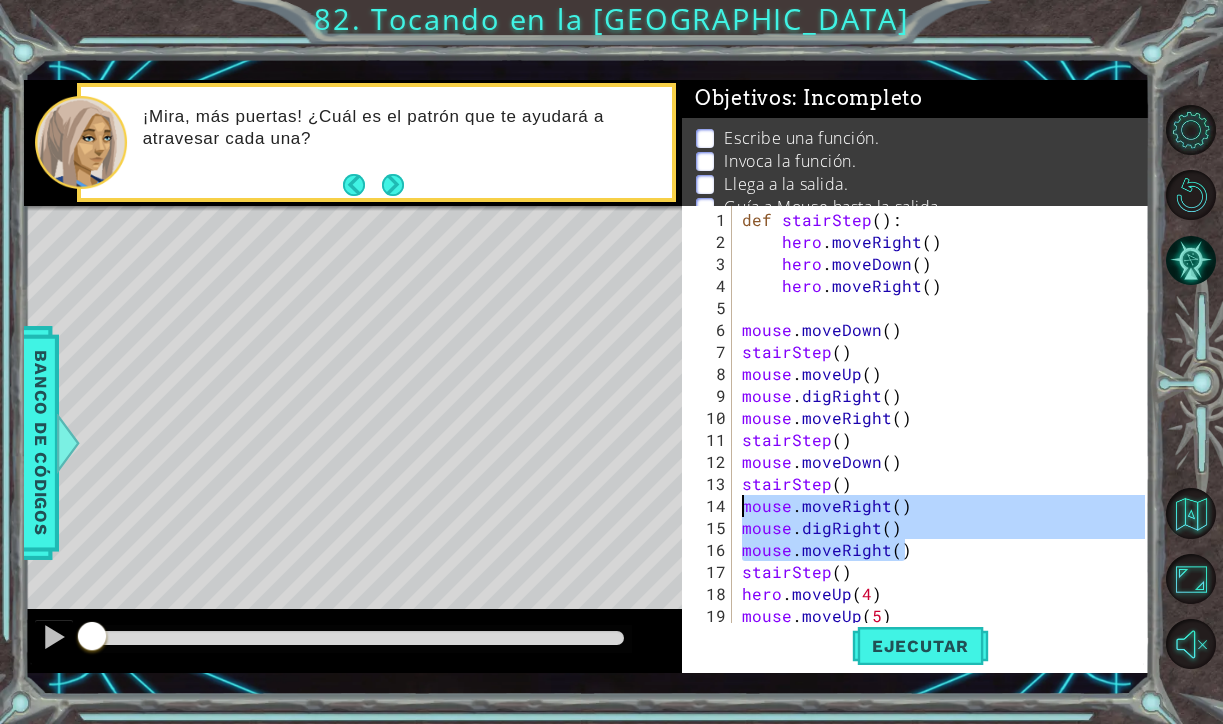 drag, startPoint x: 919, startPoint y: 557, endPoint x: 742, endPoint y: 511, distance: 182.87975 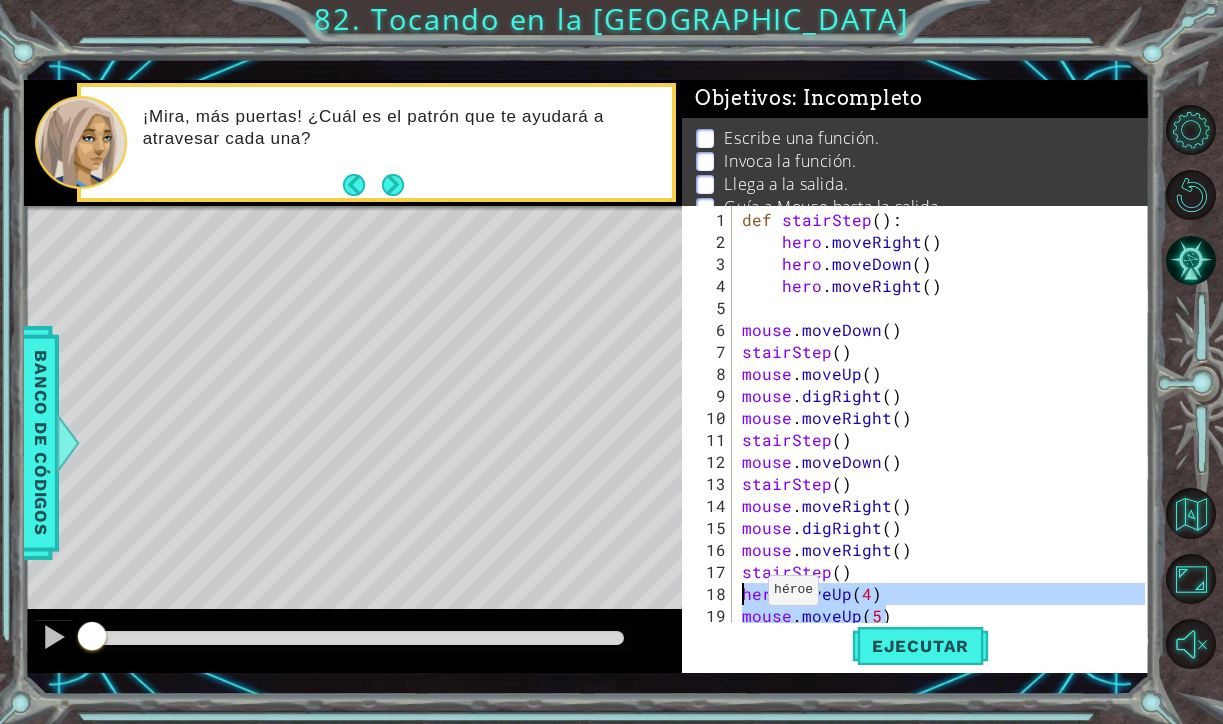 drag, startPoint x: 889, startPoint y: 612, endPoint x: 743, endPoint y: 597, distance: 146.76852 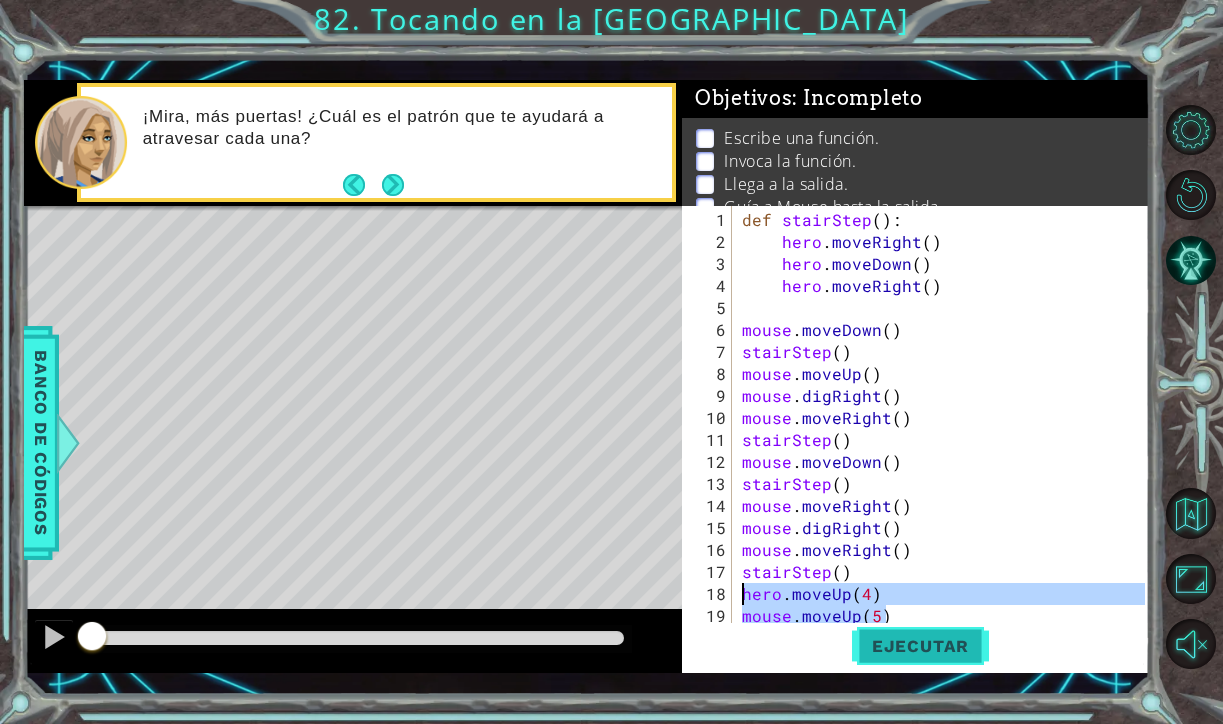 click on "Ejecutar" at bounding box center (920, 646) 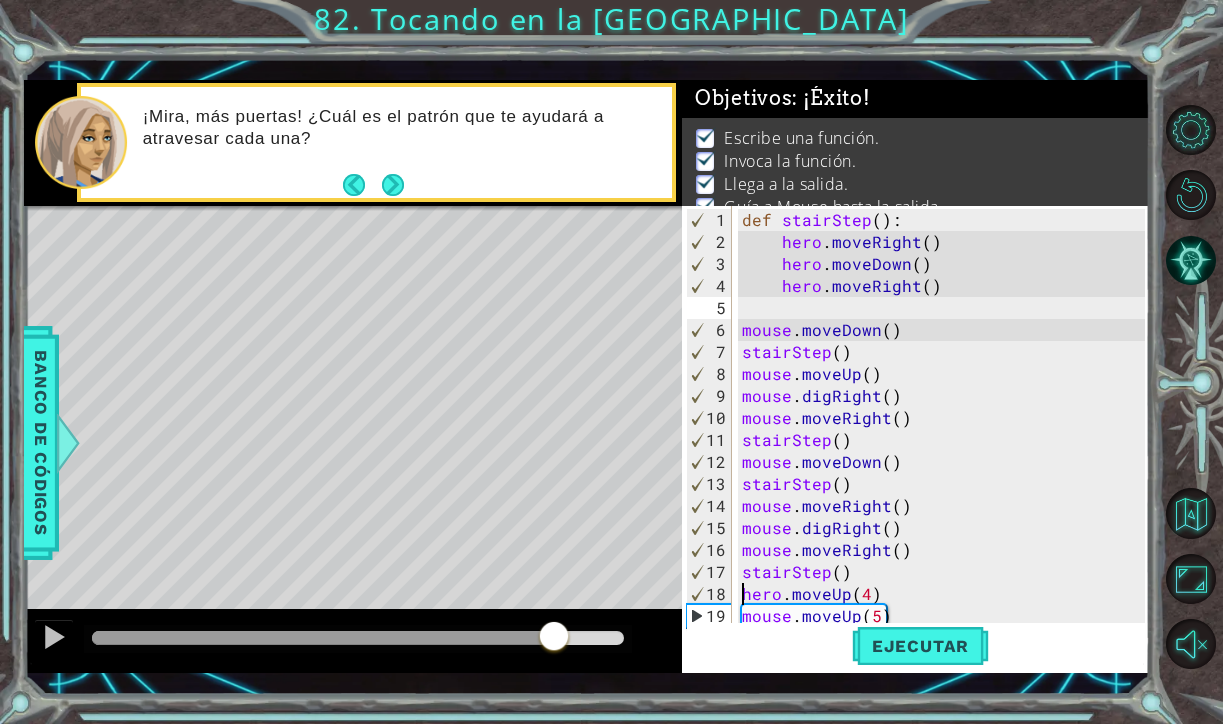 drag, startPoint x: 113, startPoint y: 638, endPoint x: 624, endPoint y: 635, distance: 511.00882 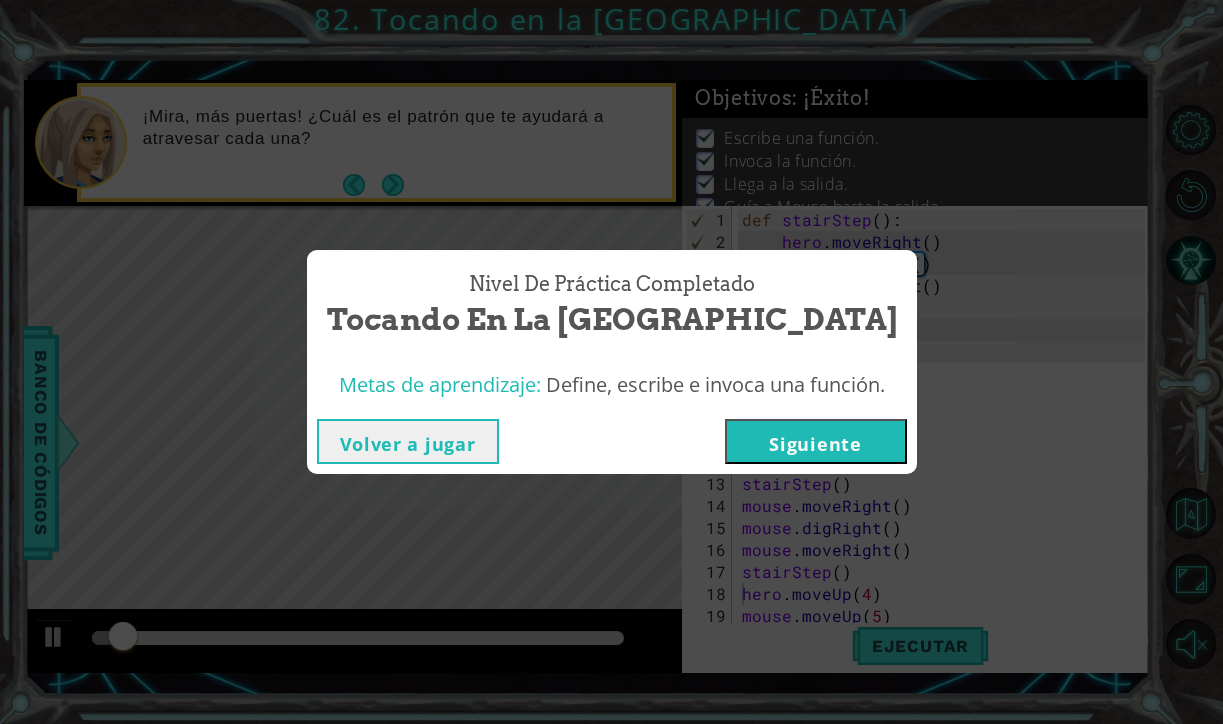 click on "Siguiente" at bounding box center [816, 441] 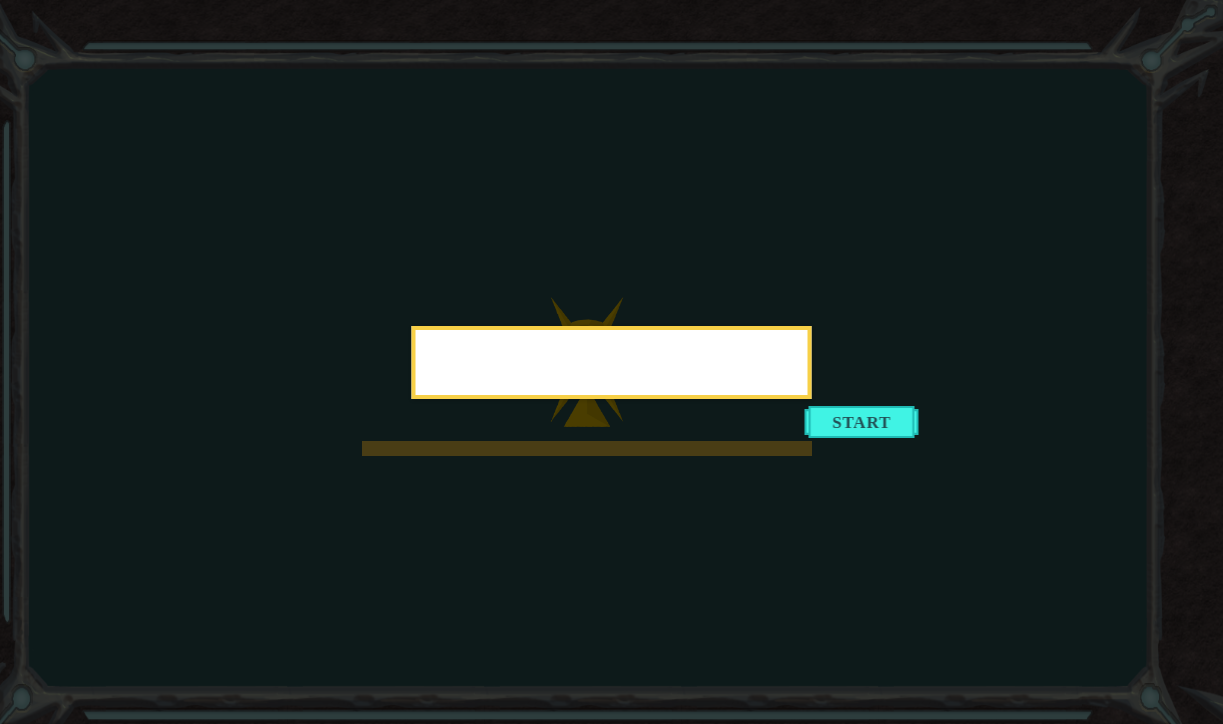 click at bounding box center (862, 422) 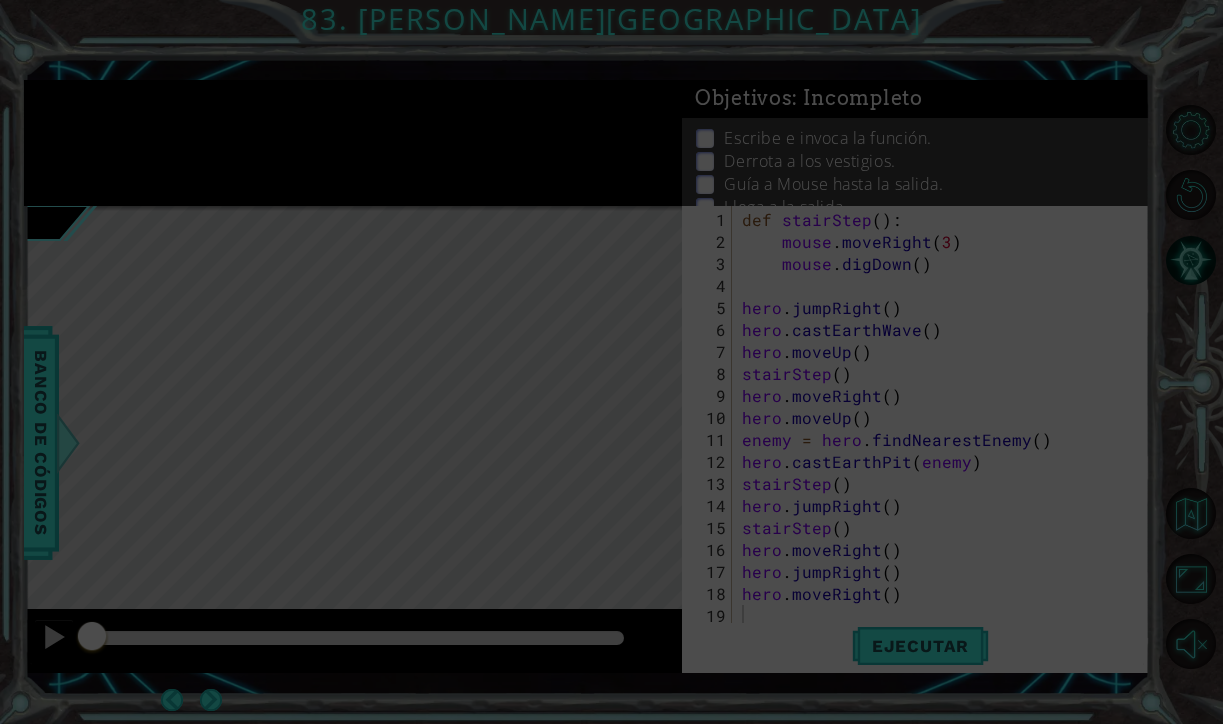 click 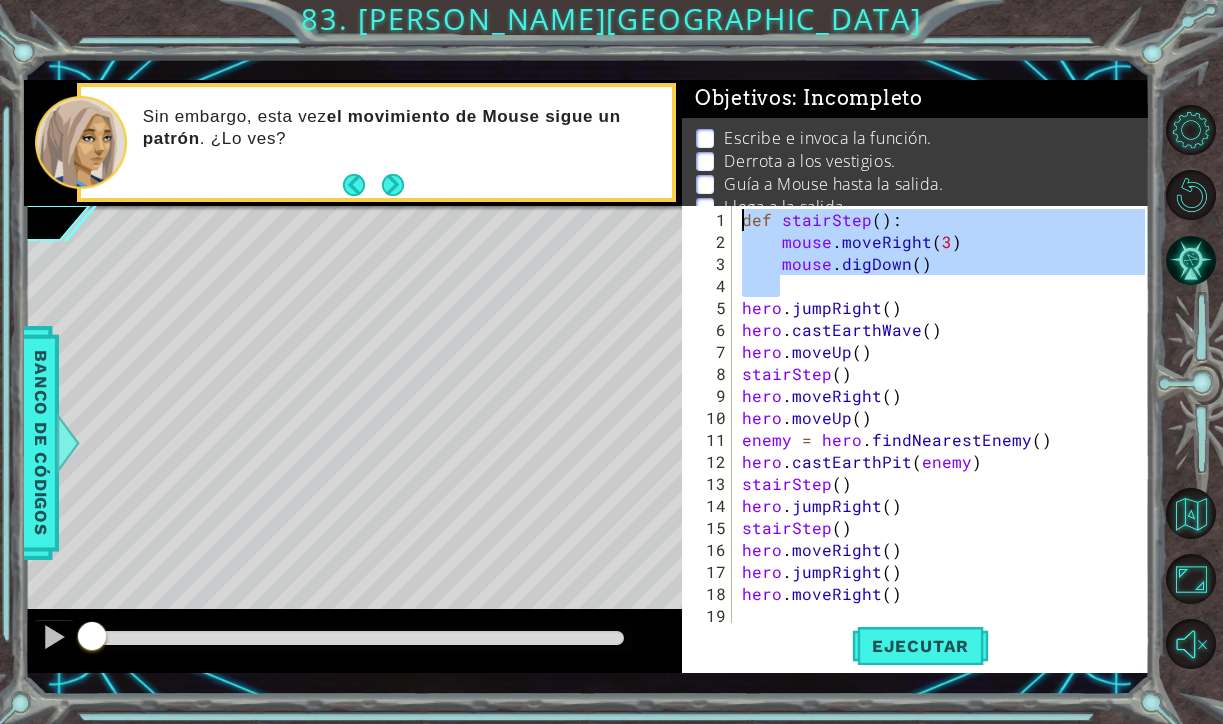 drag, startPoint x: 938, startPoint y: 276, endPoint x: 717, endPoint y: 214, distance: 229.53214 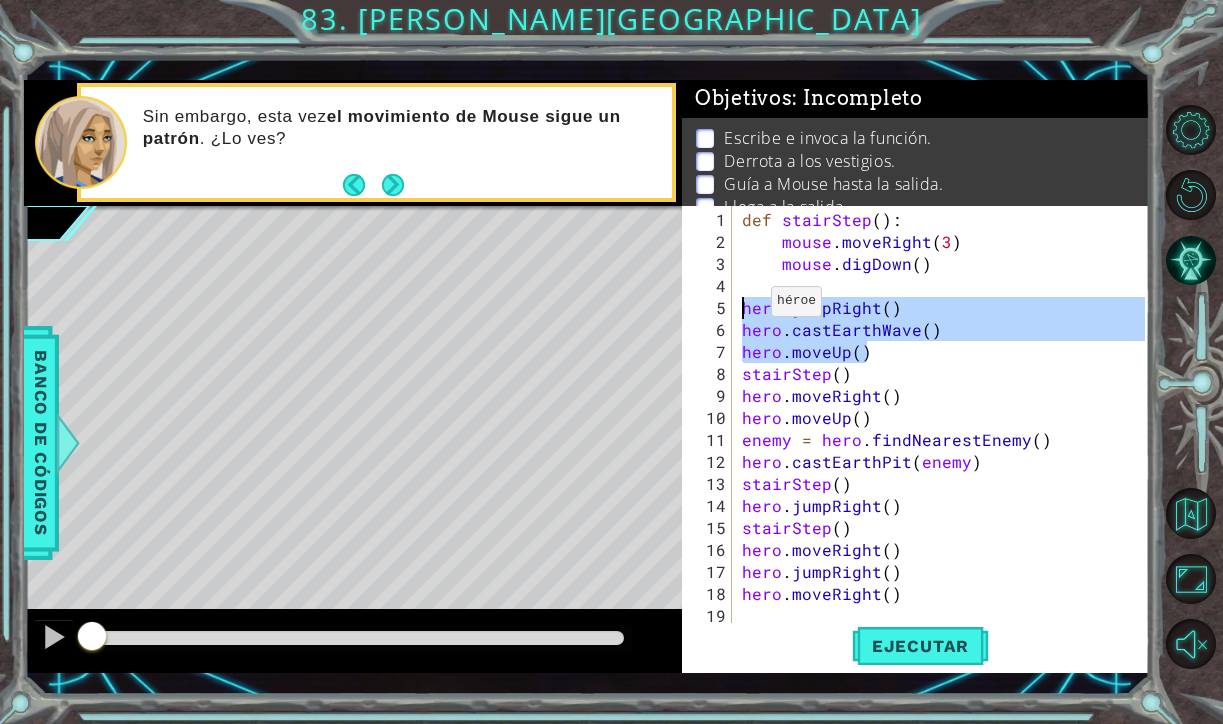 drag, startPoint x: 879, startPoint y: 350, endPoint x: 746, endPoint y: 308, distance: 139.47401 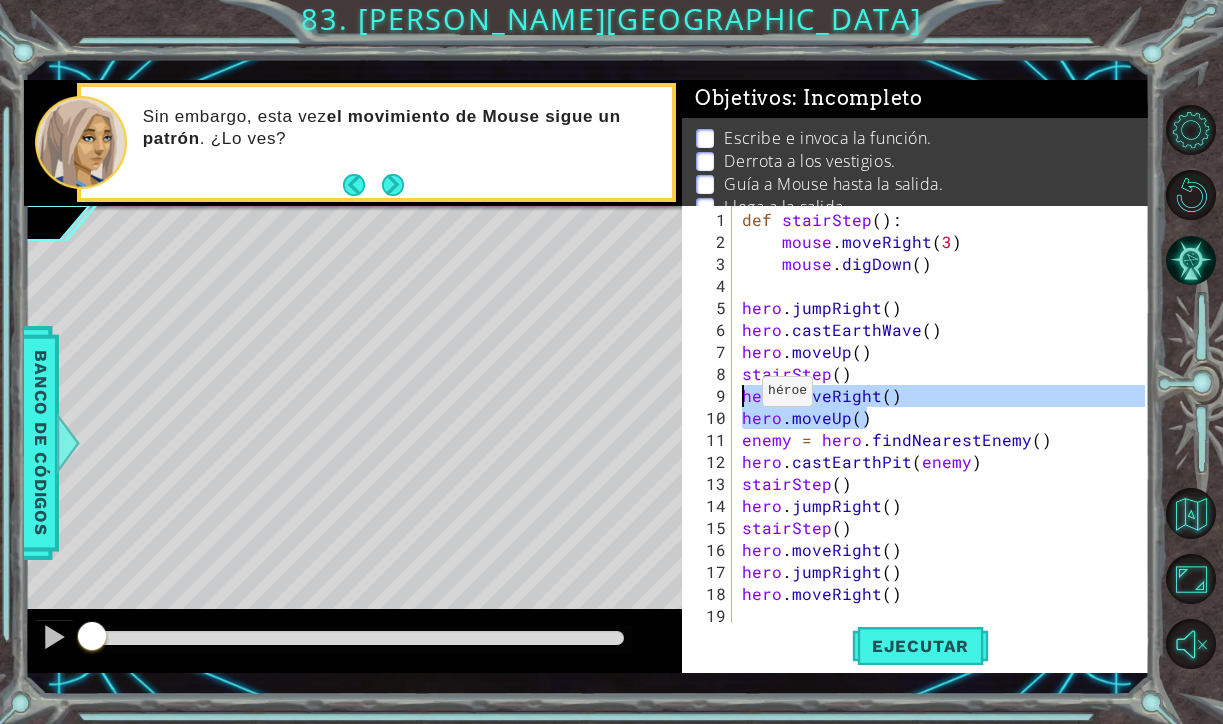 drag, startPoint x: 887, startPoint y: 422, endPoint x: 739, endPoint y: 398, distance: 149.93332 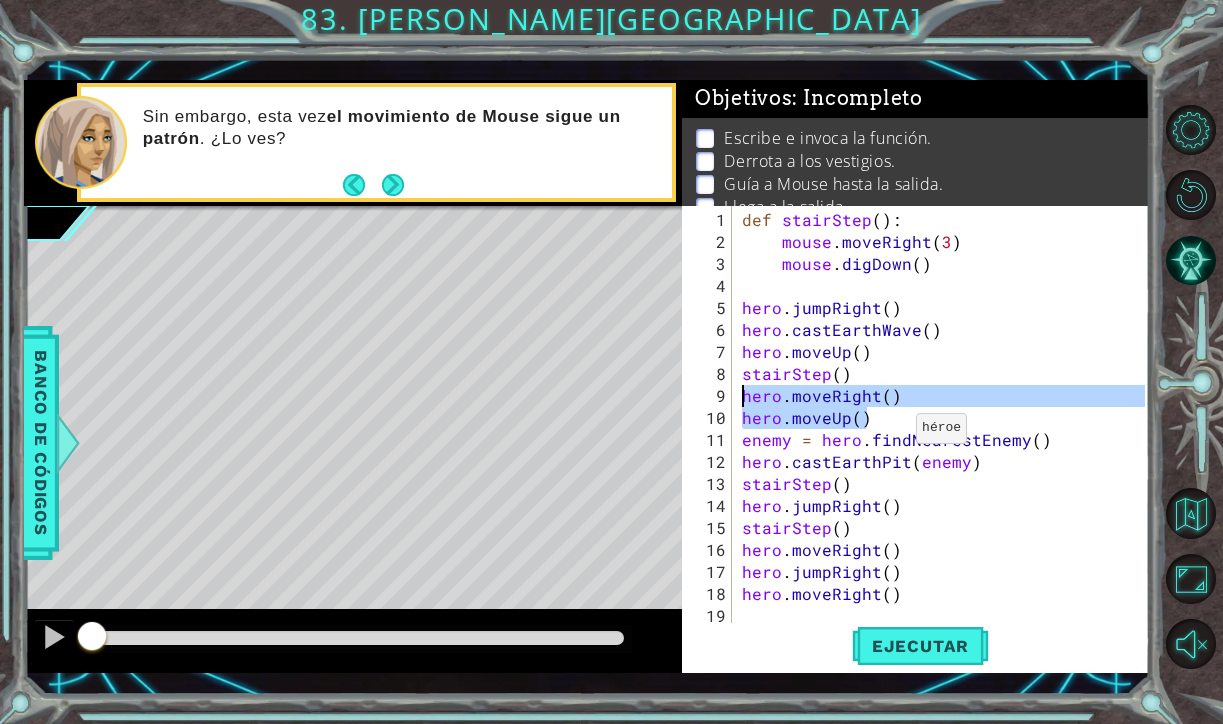 click on "def   stairStep ( ) :      mouse . moveRight ( 3 )      mouse . digDown ( )      hero . jumpRight ( ) hero . castEarthWave ( ) hero . moveUp ( ) stairStep ( ) hero . moveRight ( ) hero . moveUp ( ) enemy   =   hero . findNearestEnemy ( ) hero . castEarthPit ( enemy ) stairStep ( ) hero . jumpRight ( ) stairStep ( ) hero . moveRight ( ) hero . jumpRight ( ) hero . moveRight ( )" at bounding box center [946, 451] 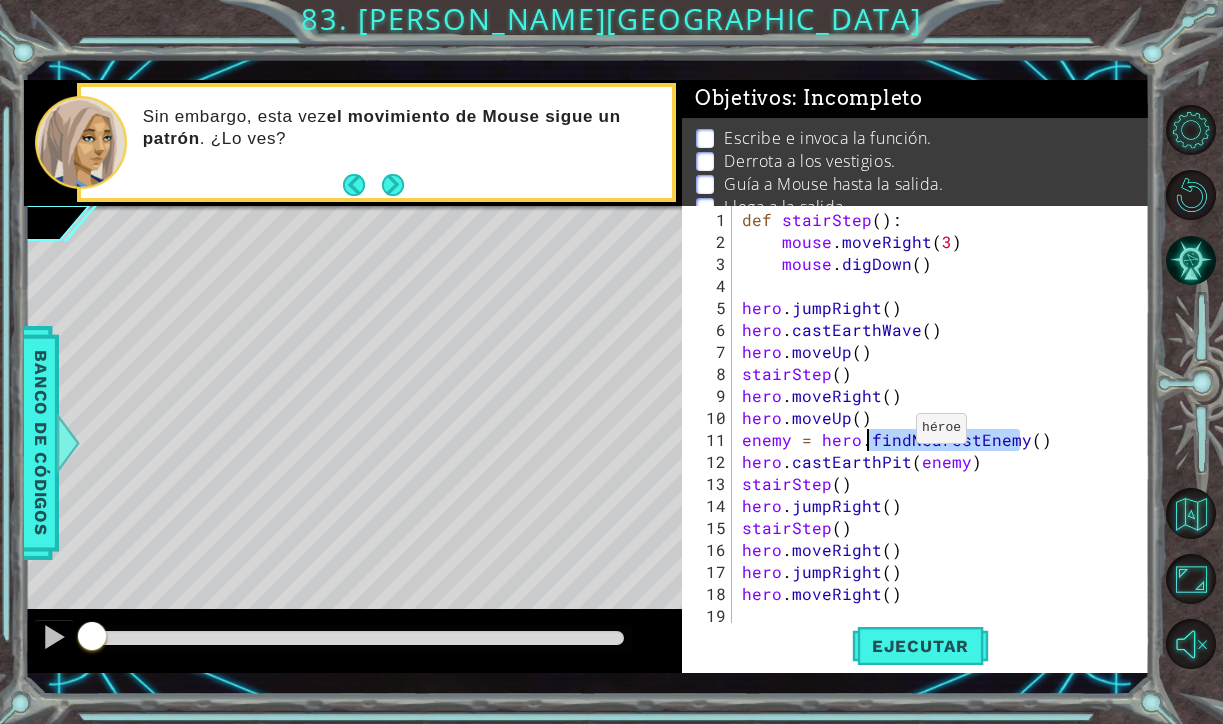 click on "def   stairStep ( ) :      mouse . moveRight ( 3 )      mouse . digDown ( )      hero . jumpRight ( ) hero . castEarthWave ( ) hero . moveUp ( ) stairStep ( ) hero . moveRight ( ) hero . moveUp ( ) enemy   =   hero . findNearestEnemy ( ) hero . castEarthPit ( enemy ) stairStep ( ) hero . jumpRight ( ) stairStep ( ) hero . moveRight ( ) hero . jumpRight ( ) hero . moveRight ( )" at bounding box center (946, 451) 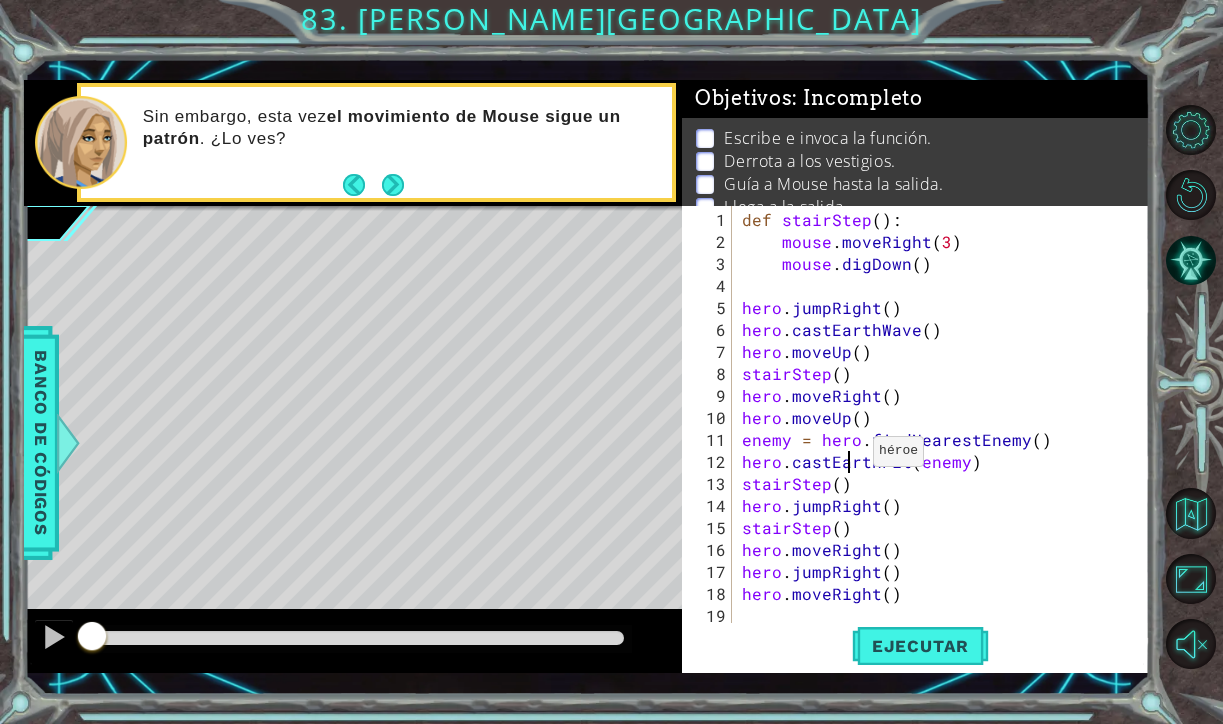 click on "def   stairStep ( ) :      mouse . moveRight ( 3 )      mouse . digDown ( )      hero . jumpRight ( ) hero . castEarthWave ( ) hero . moveUp ( ) stairStep ( ) hero . moveRight ( ) hero . moveUp ( ) enemy   =   hero . findNearestEnemy ( ) hero . castEarthPit ( enemy ) stairStep ( ) hero . jumpRight ( ) stairStep ( ) hero . moveRight ( ) hero . jumpRight ( ) hero . moveRight ( )" at bounding box center (946, 451) 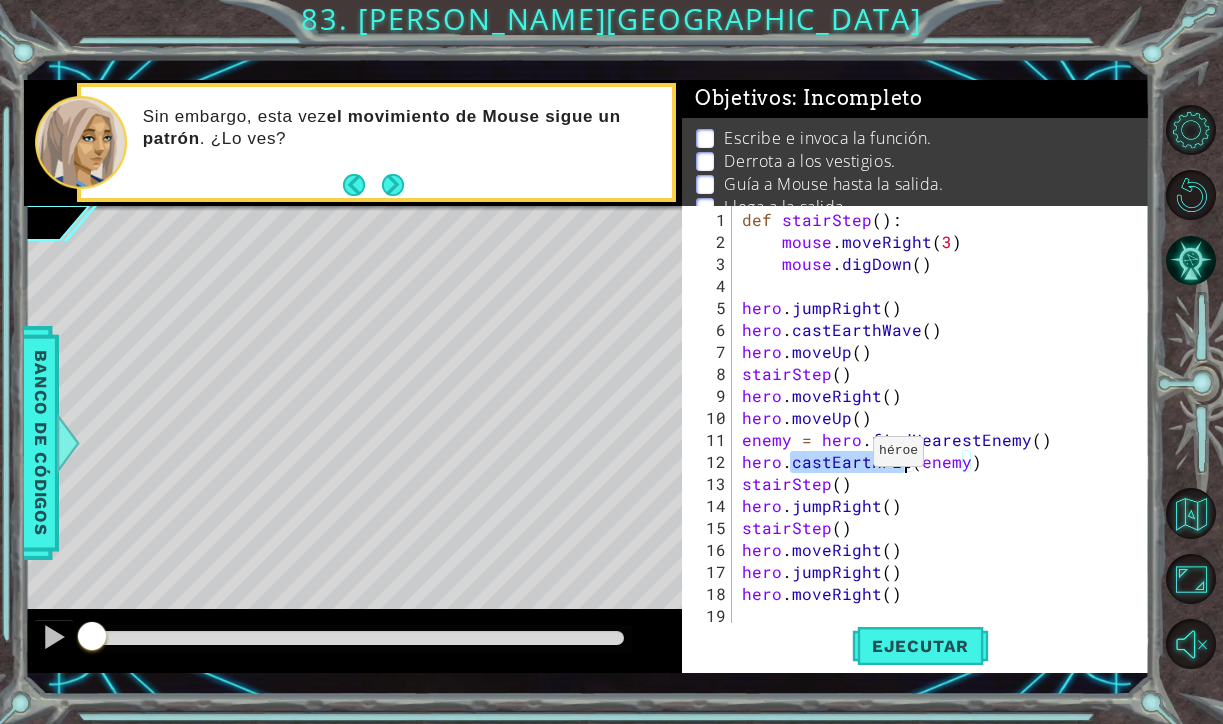click on "def   stairStep ( ) :      mouse . moveRight ( 3 )      mouse . digDown ( )      hero . jumpRight ( ) hero . castEarthWave ( ) hero . moveUp ( ) stairStep ( ) hero . moveRight ( ) hero . moveUp ( ) enemy   =   hero . findNearestEnemy ( ) hero . castEarthPit ( enemy ) stairStep ( ) hero . jumpRight ( ) stairStep ( ) hero . moveRight ( ) hero . jumpRight ( ) hero . moveRight ( )" at bounding box center (946, 451) 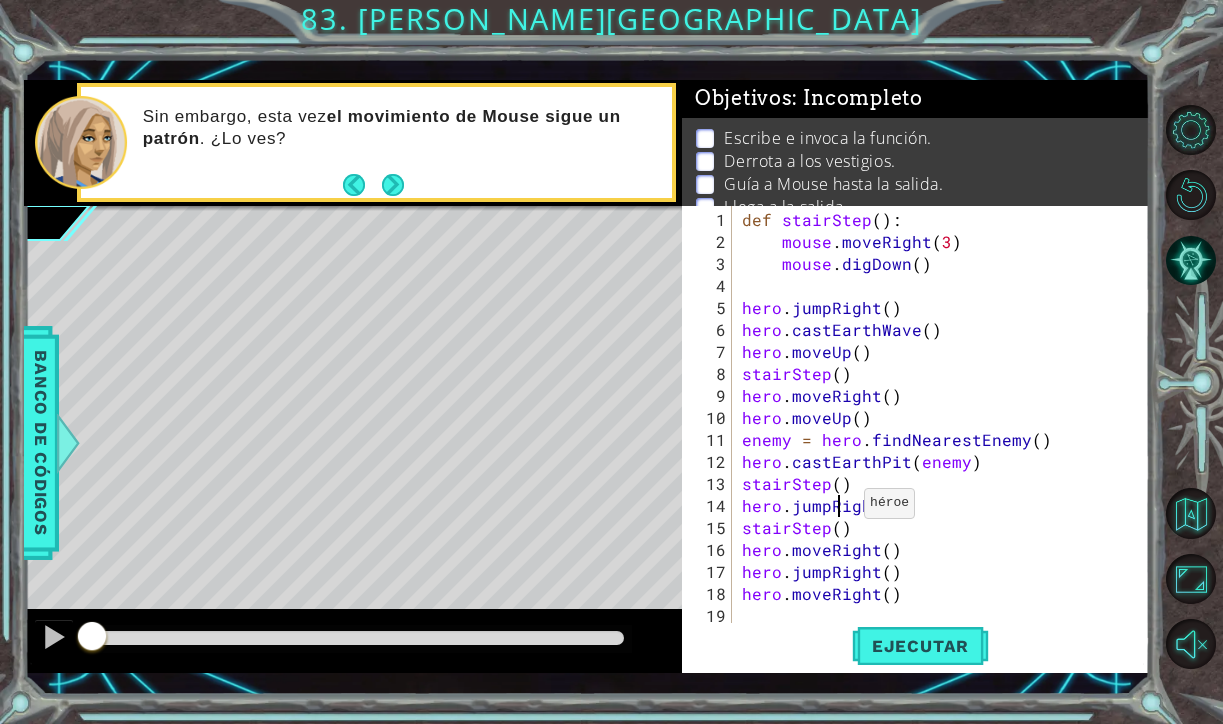 click on "def   stairStep ( ) :      mouse . moveRight ( 3 )      mouse . digDown ( )      hero . jumpRight ( ) hero . castEarthWave ( ) hero . moveUp ( ) stairStep ( ) hero . moveRight ( ) hero . moveUp ( ) enemy   =   hero . findNearestEnemy ( ) hero . castEarthPit ( enemy ) stairStep ( ) hero . jumpRight ( ) stairStep ( ) hero . moveRight ( ) hero . jumpRight ( ) hero . moveRight ( )" at bounding box center (946, 451) 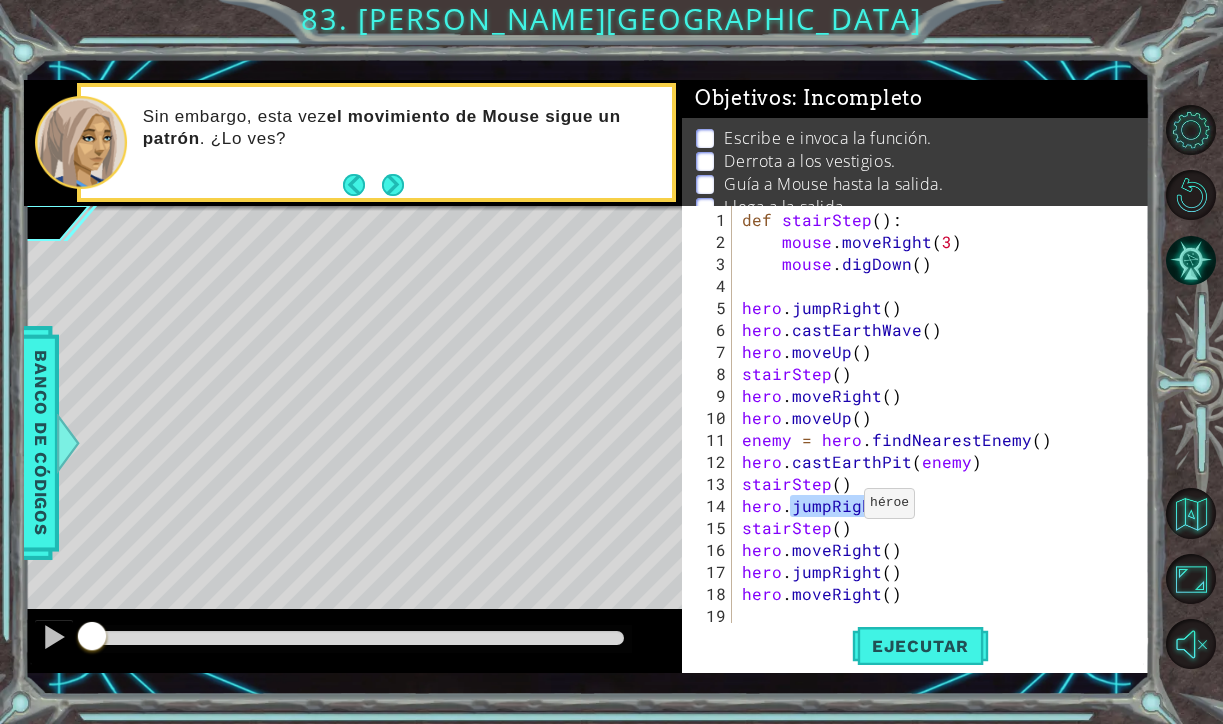 click on "def   stairStep ( ) :      mouse . moveRight ( 3 )      mouse . digDown ( )      hero . jumpRight ( ) hero . castEarthWave ( ) hero . moveUp ( ) stairStep ( ) hero . moveRight ( ) hero . moveUp ( ) enemy   =   hero . findNearestEnemy ( ) hero . castEarthPit ( enemy ) stairStep ( ) hero . jumpRight ( ) stairStep ( ) hero . moveRight ( ) hero . jumpRight ( ) hero . moveRight ( )" at bounding box center [946, 451] 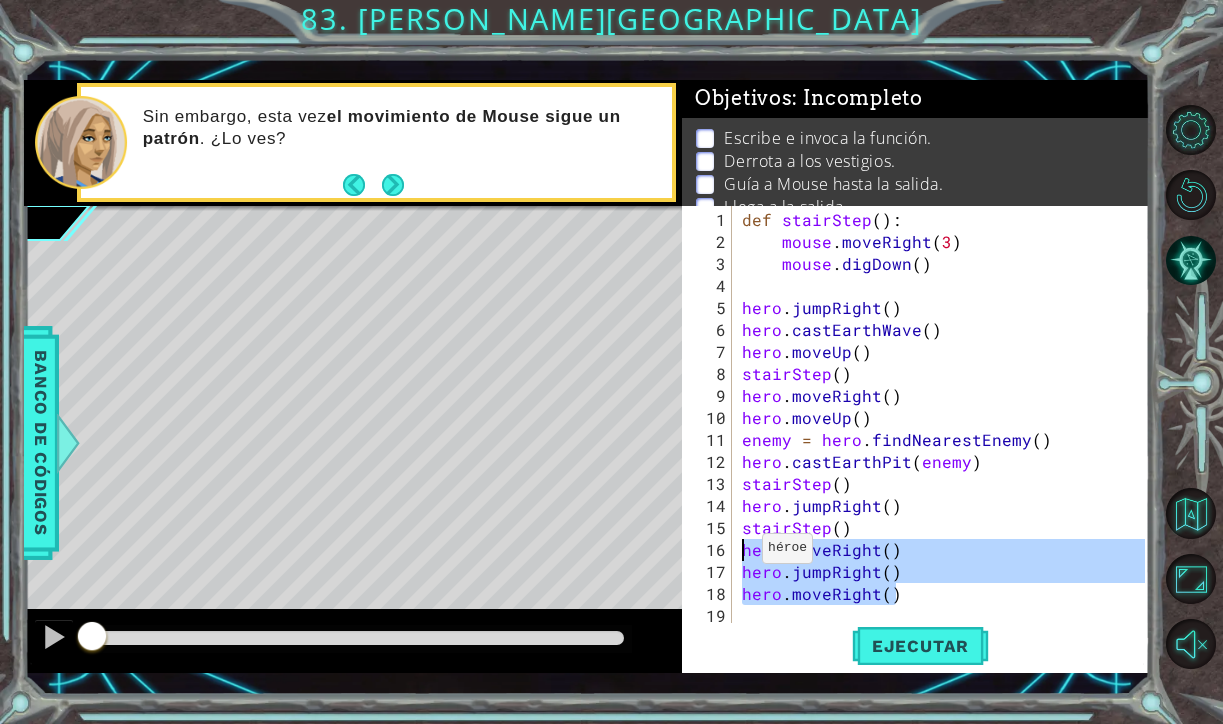 drag, startPoint x: 902, startPoint y: 598, endPoint x: 738, endPoint y: 555, distance: 169.5435 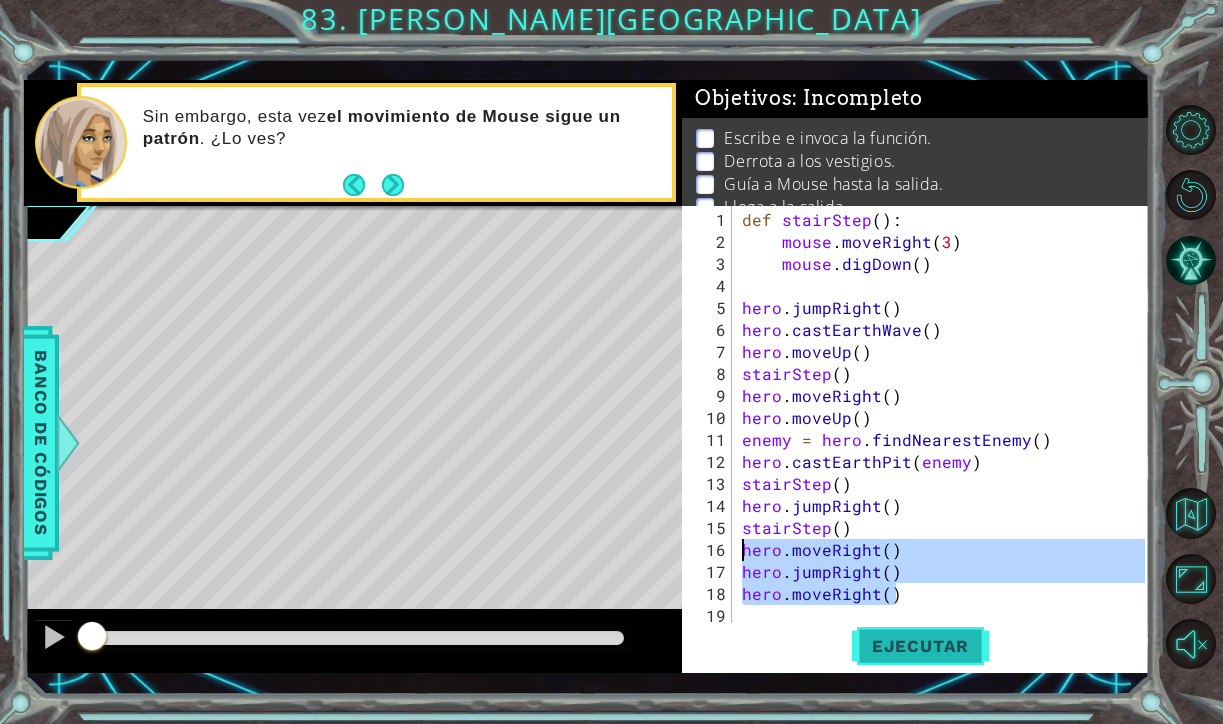click on "Ejecutar" at bounding box center (920, 646) 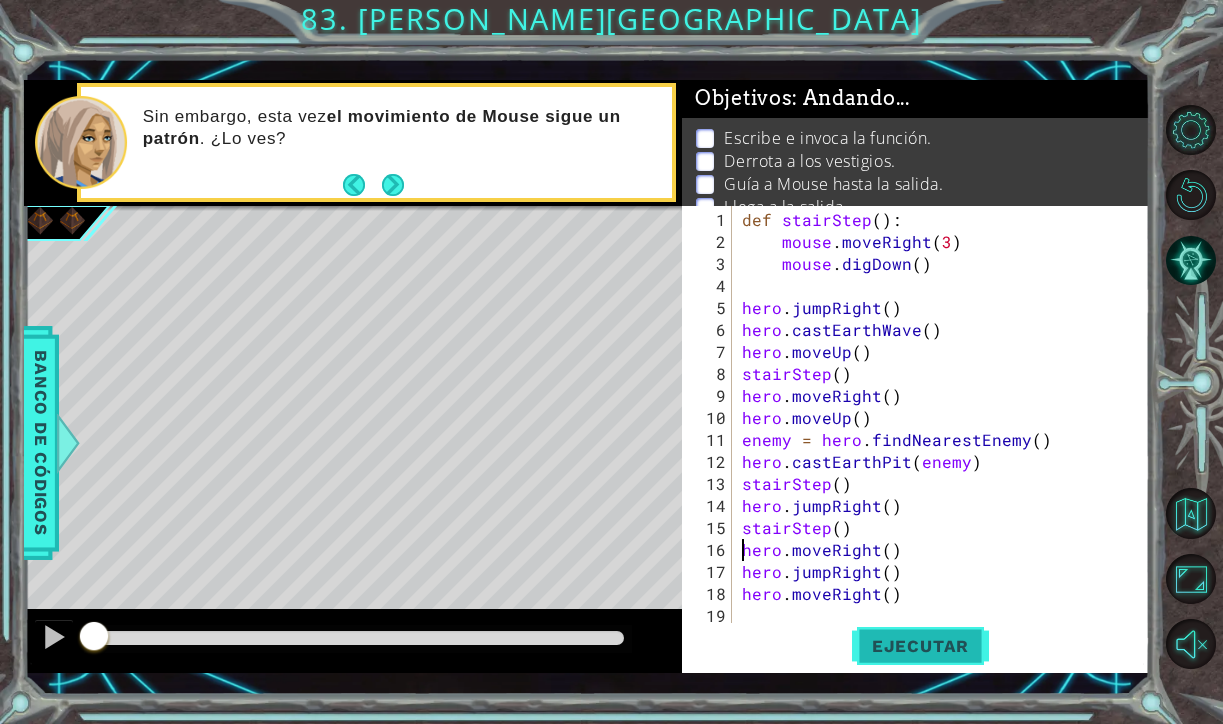 type on "hero.moveRight()" 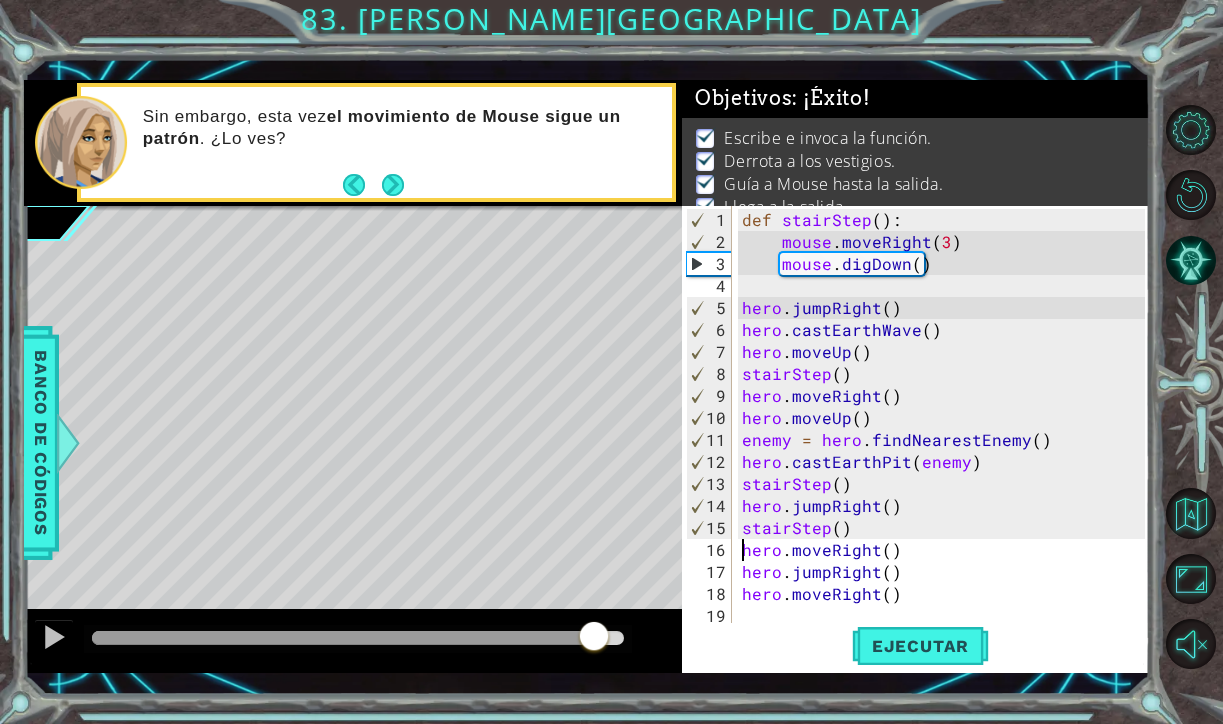 drag, startPoint x: 123, startPoint y: 634, endPoint x: 741, endPoint y: 646, distance: 618.1165 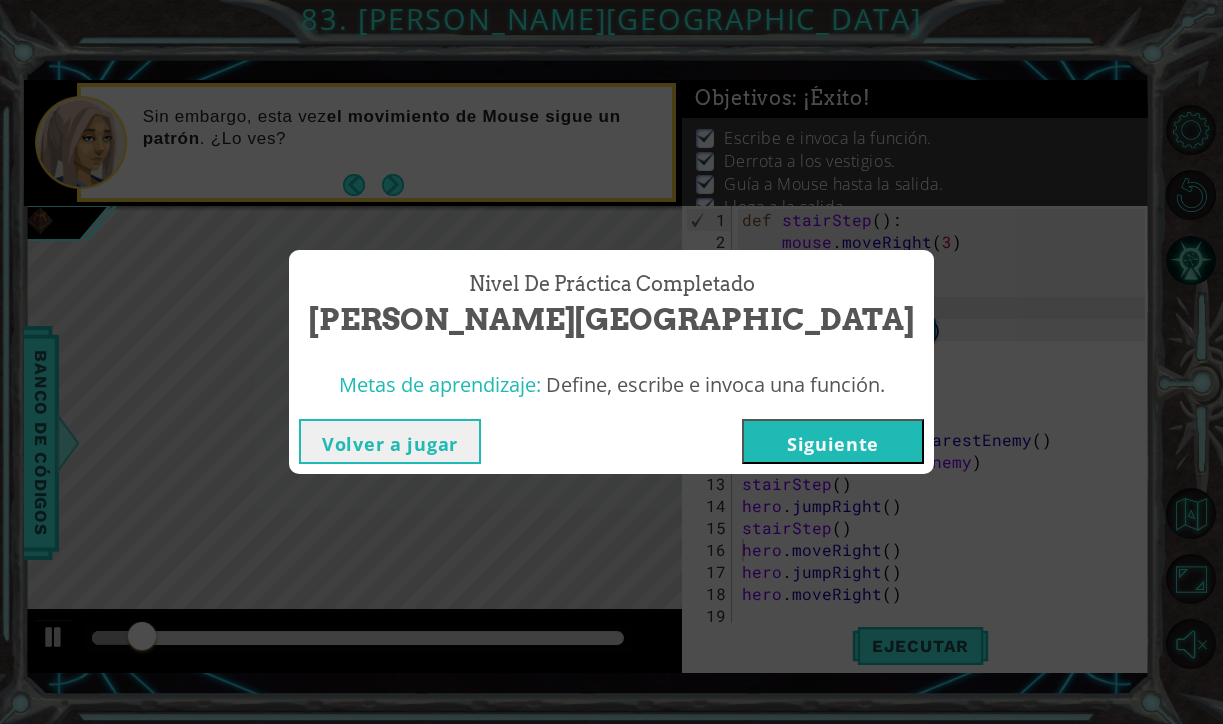 click on "Siguiente" at bounding box center (833, 441) 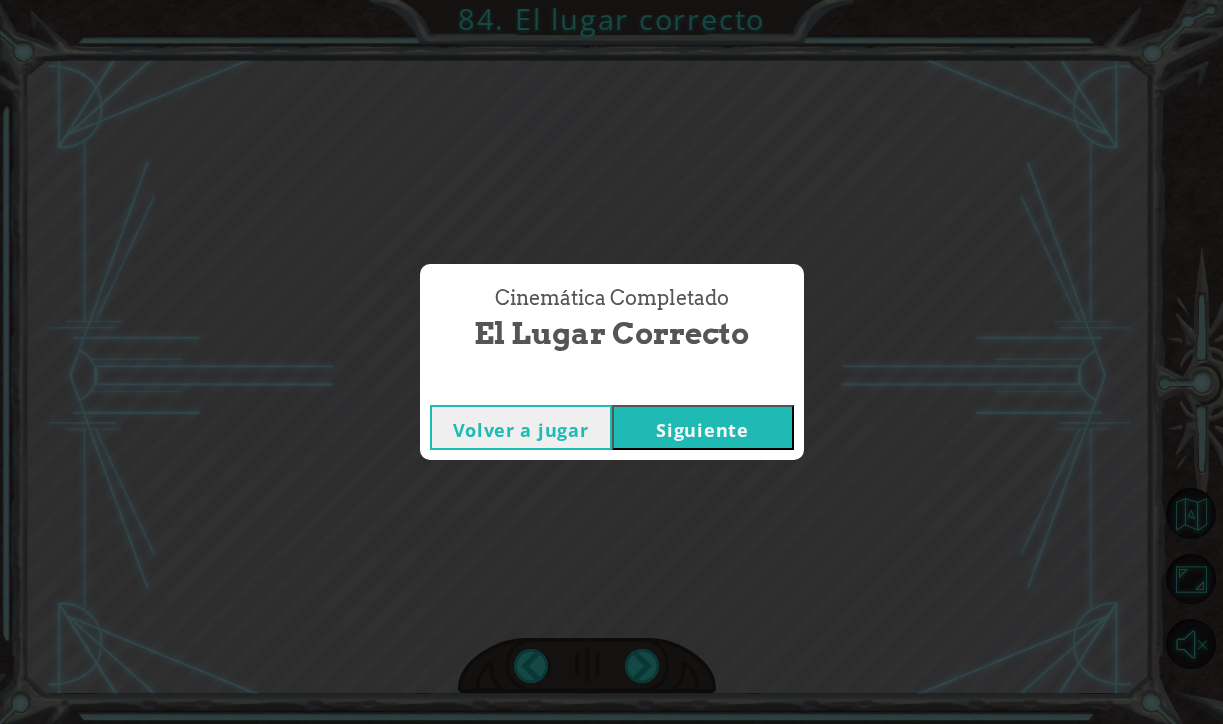 type 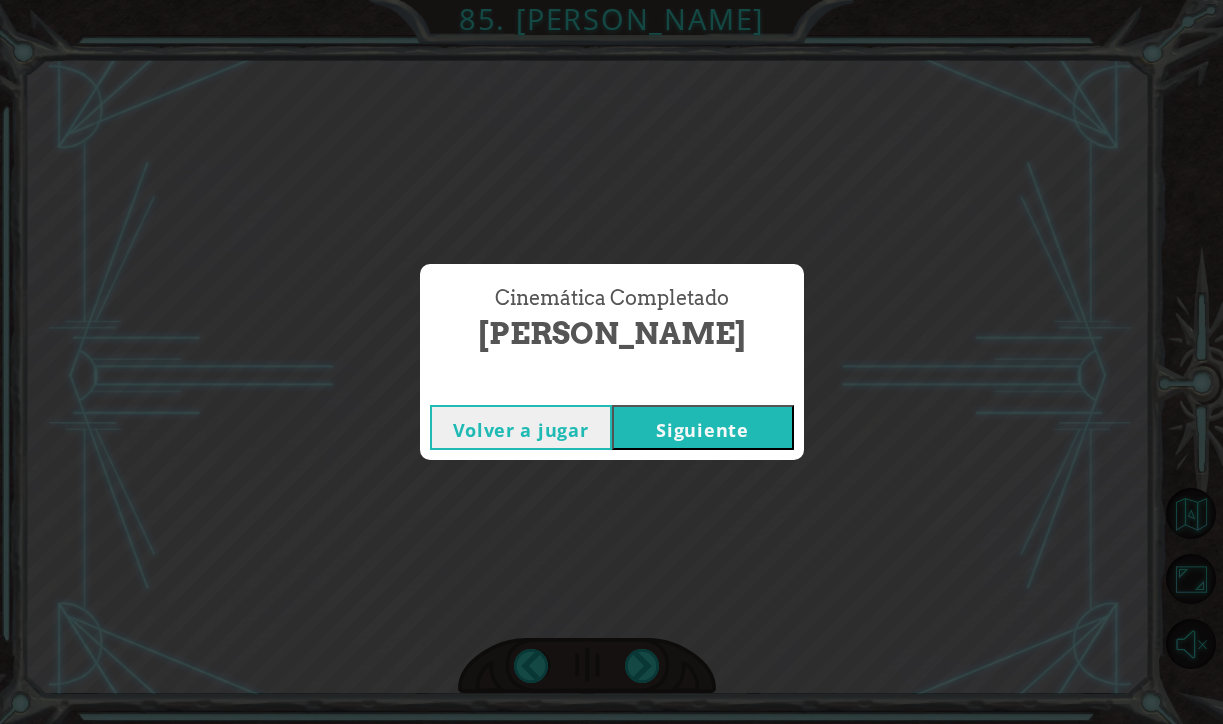 click on "Siguiente" at bounding box center [703, 427] 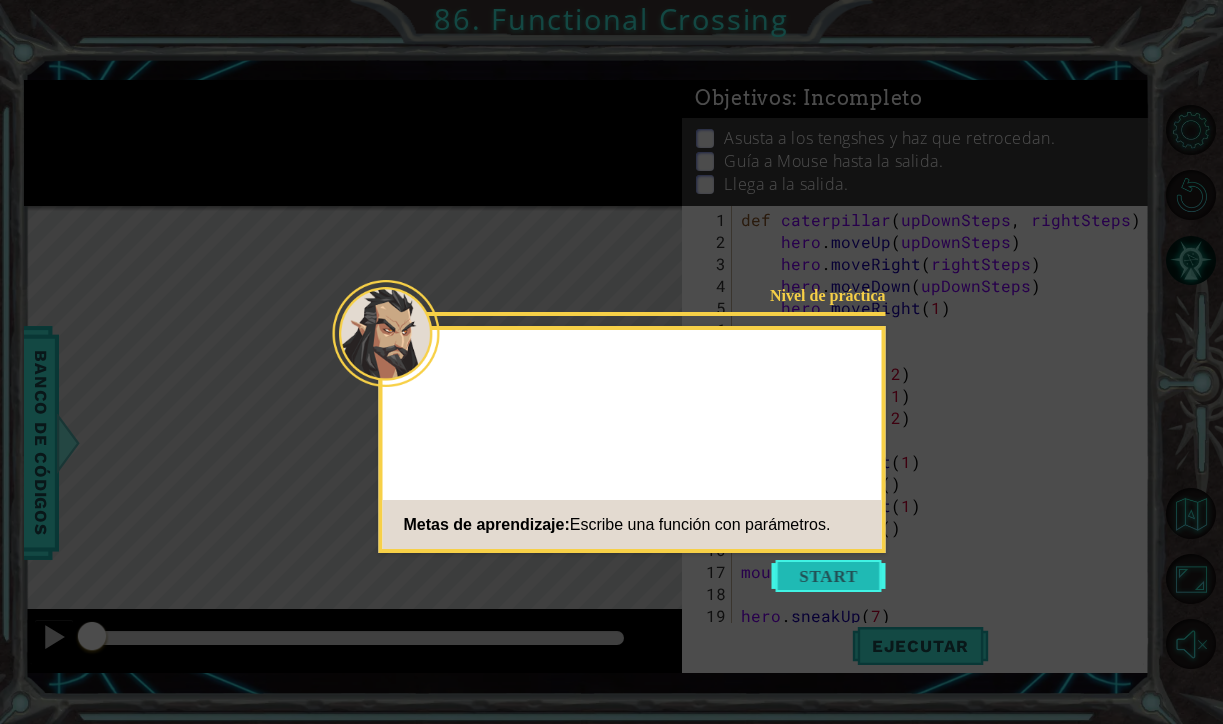 click at bounding box center [829, 576] 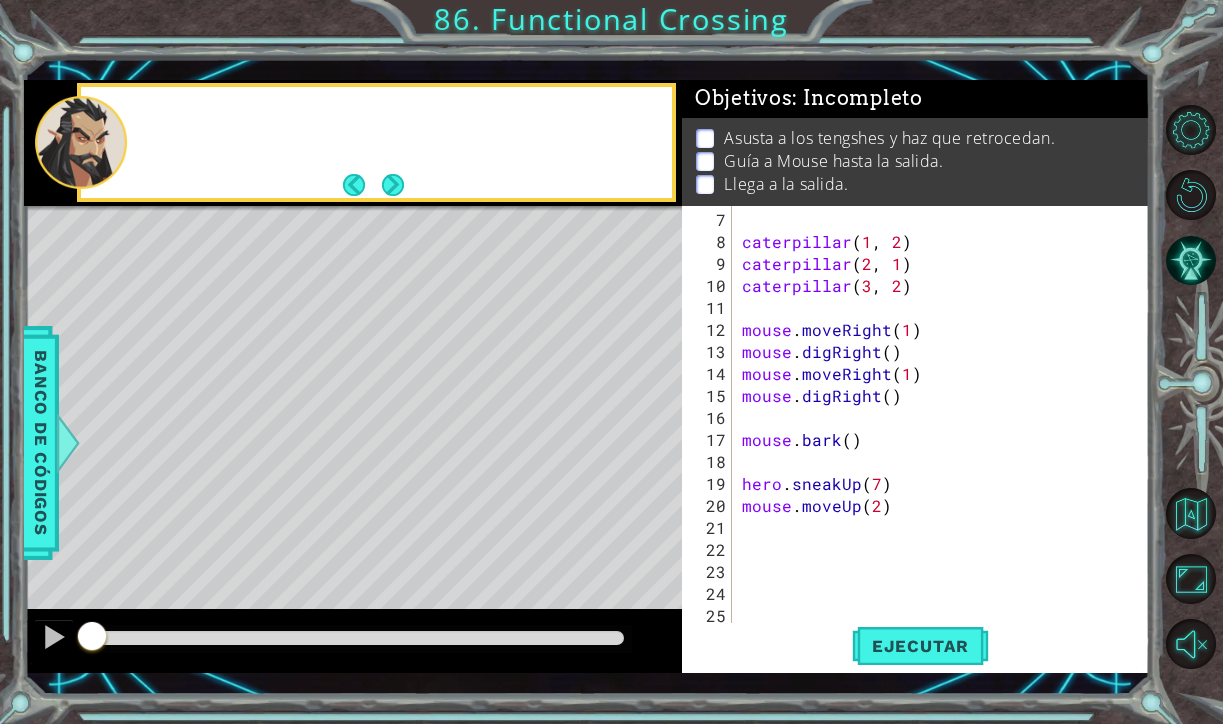 scroll, scrollTop: 132, scrollLeft: 0, axis: vertical 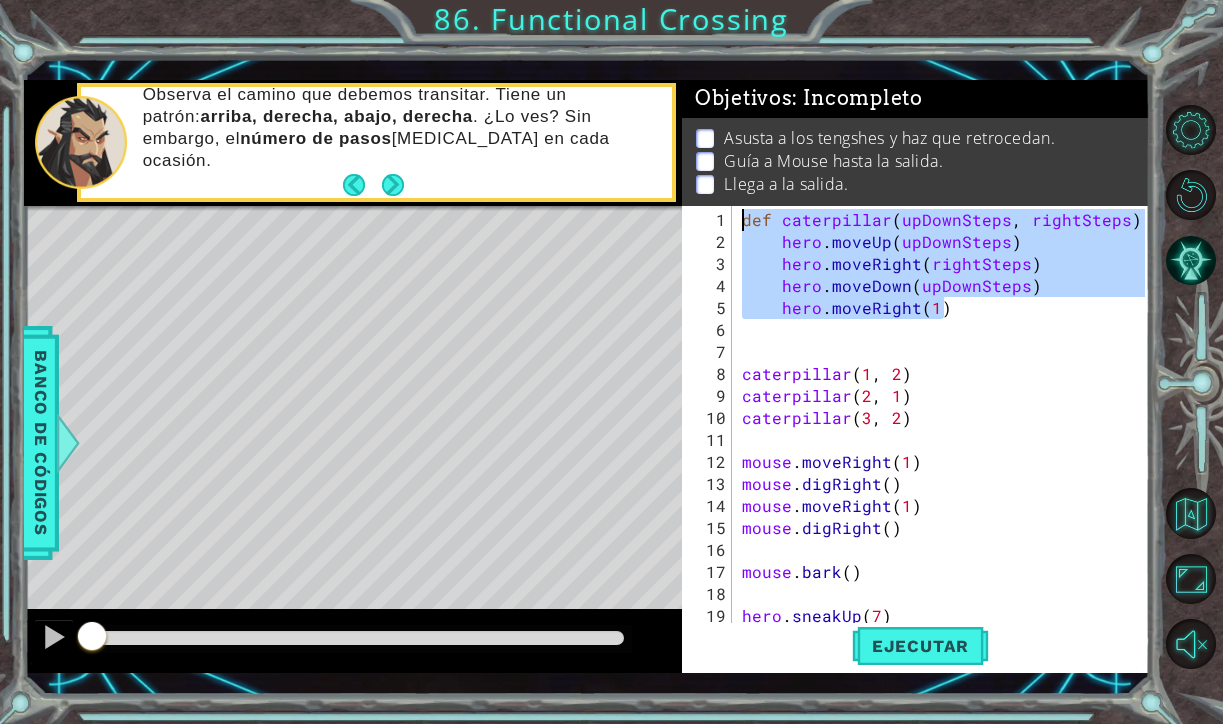 drag, startPoint x: 953, startPoint y: 311, endPoint x: 702, endPoint y: 208, distance: 271.3116 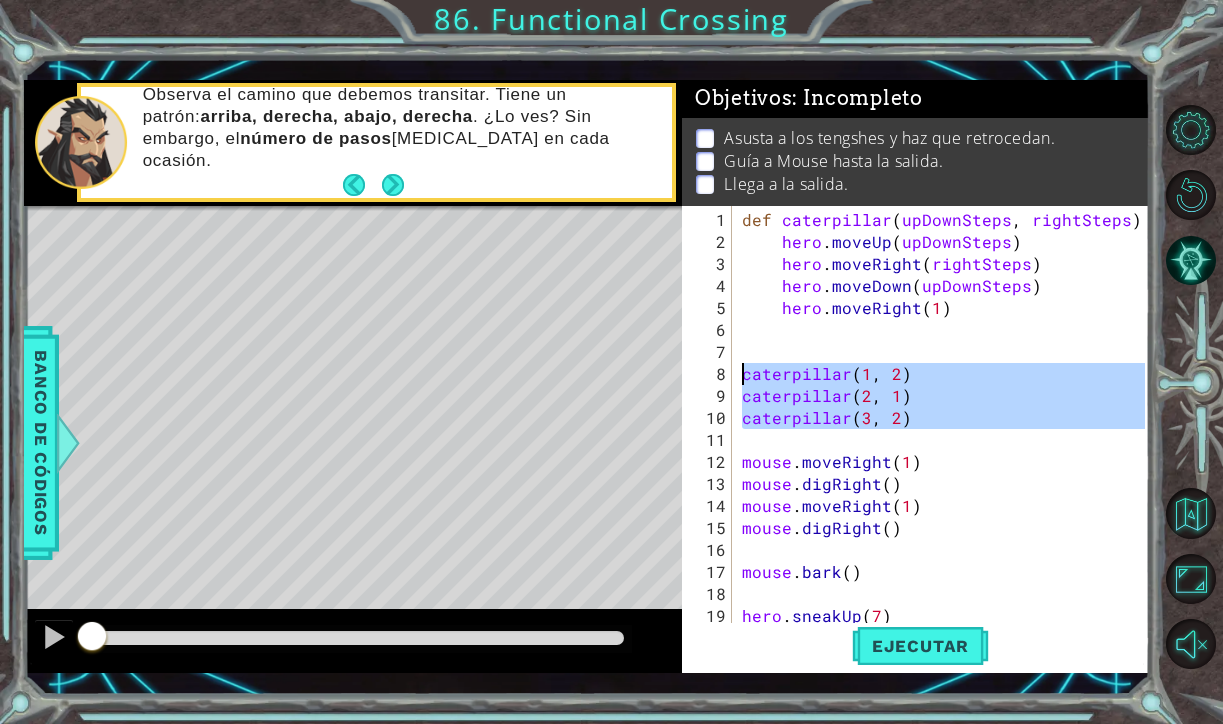 drag, startPoint x: 912, startPoint y: 429, endPoint x: 736, endPoint y: 366, distance: 186.93582 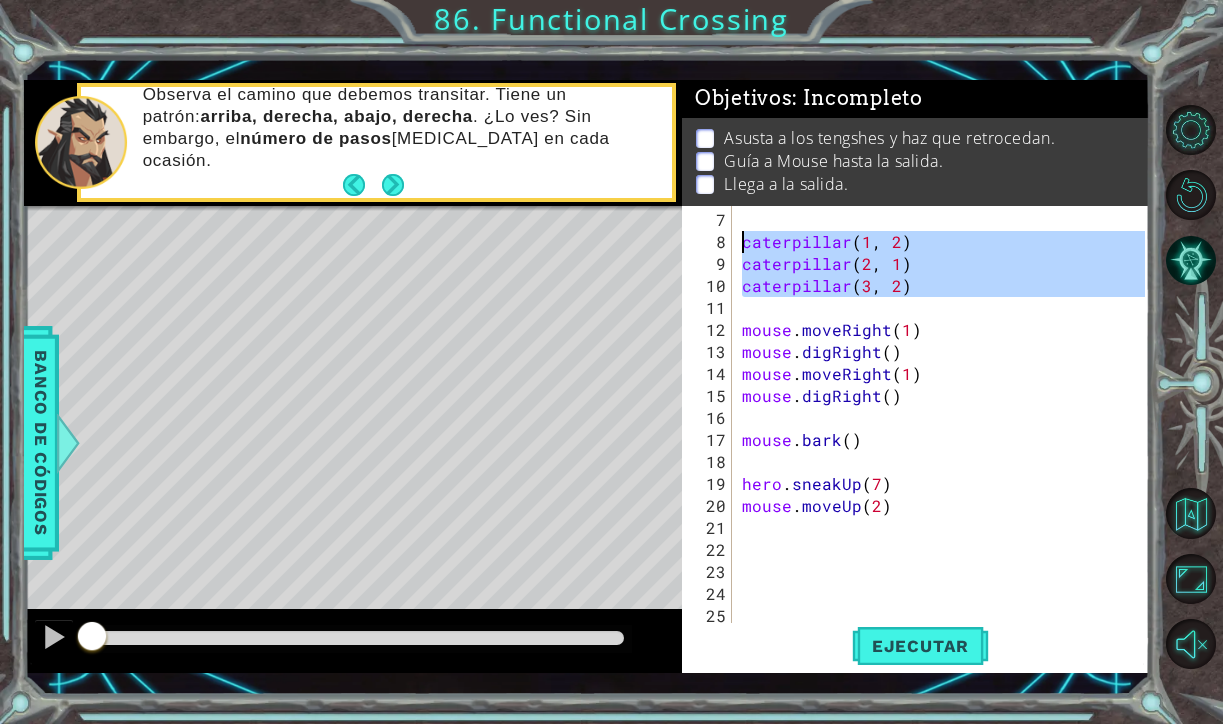 scroll, scrollTop: 132, scrollLeft: 0, axis: vertical 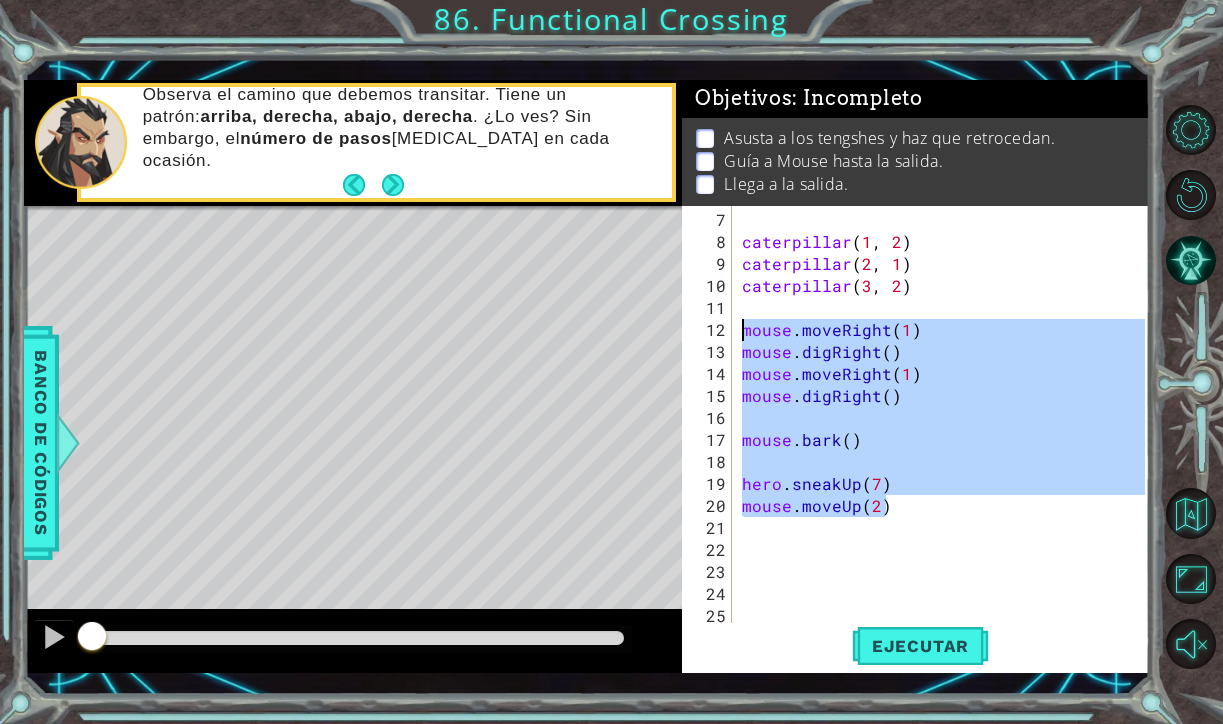 drag, startPoint x: 893, startPoint y: 502, endPoint x: 742, endPoint y: 328, distance: 230.38446 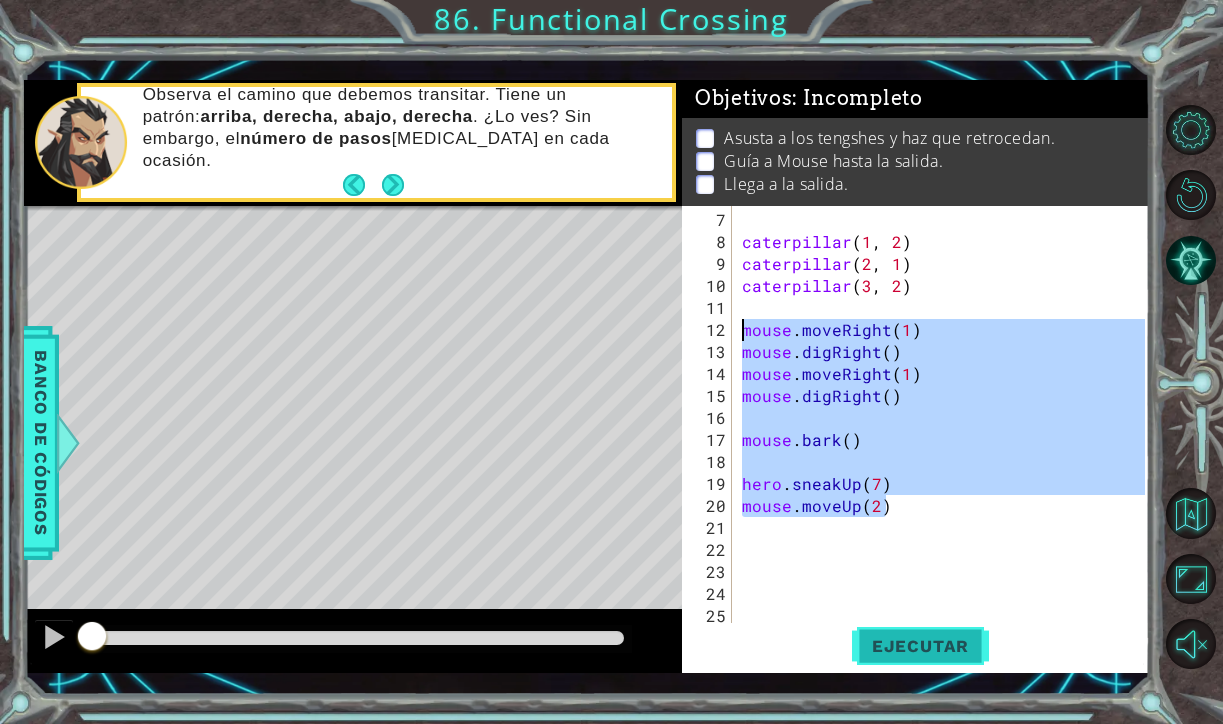 click on "Ejecutar" at bounding box center (920, 646) 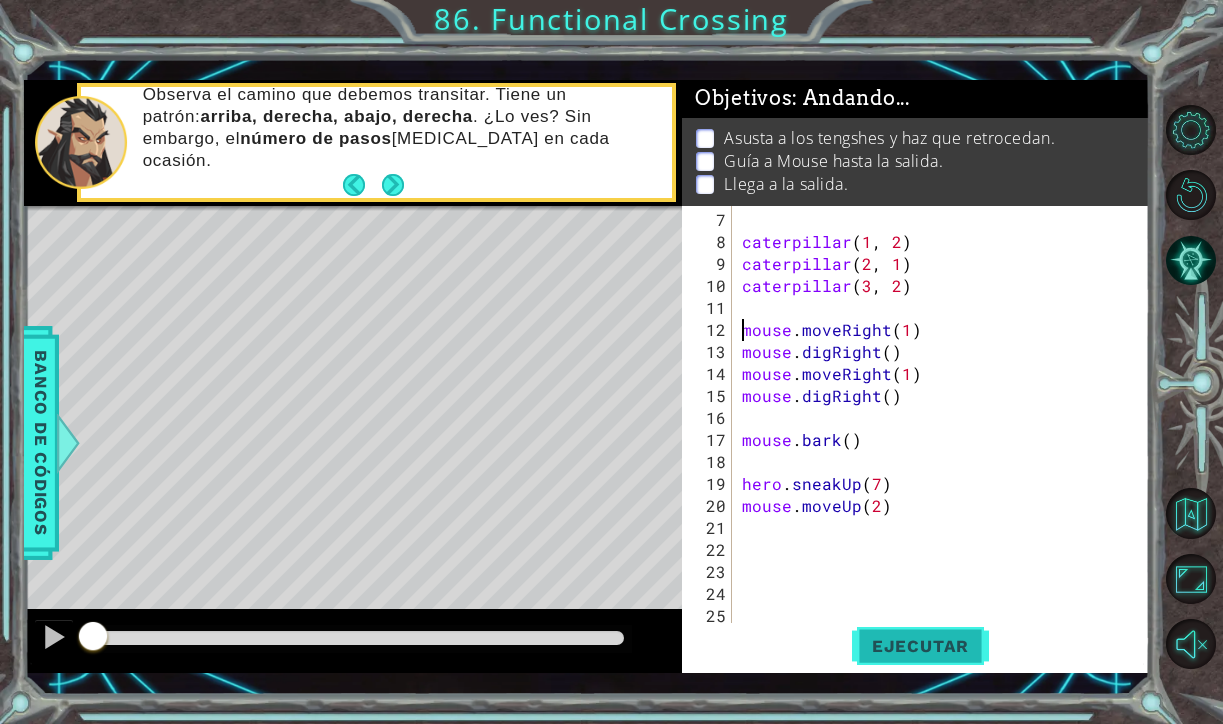 type on "mouse.moveRight(1)" 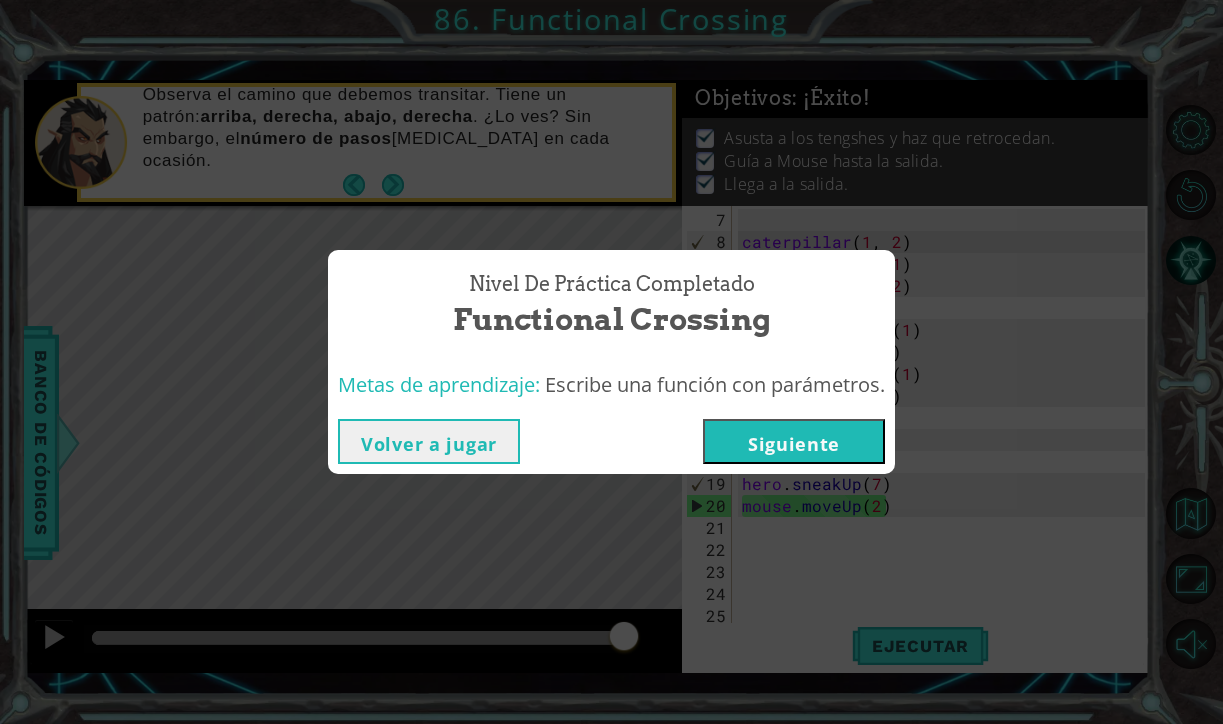 click on "Siguiente" at bounding box center (794, 441) 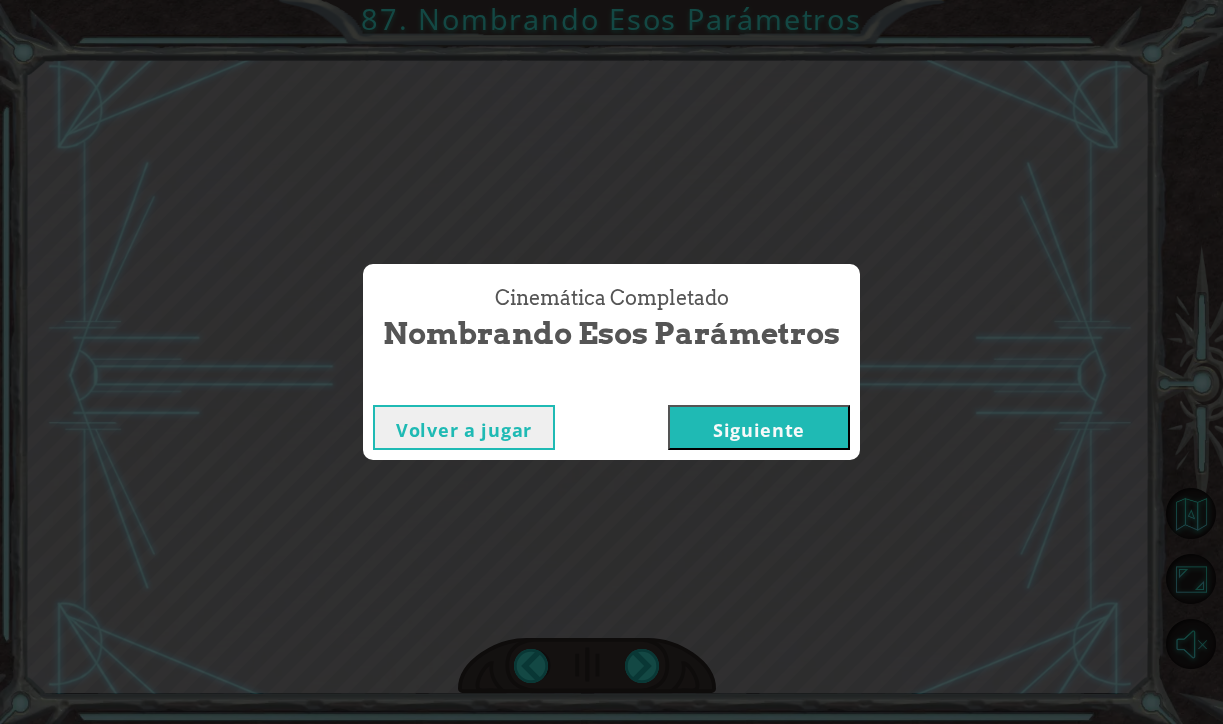 click on "Siguiente" at bounding box center [759, 427] 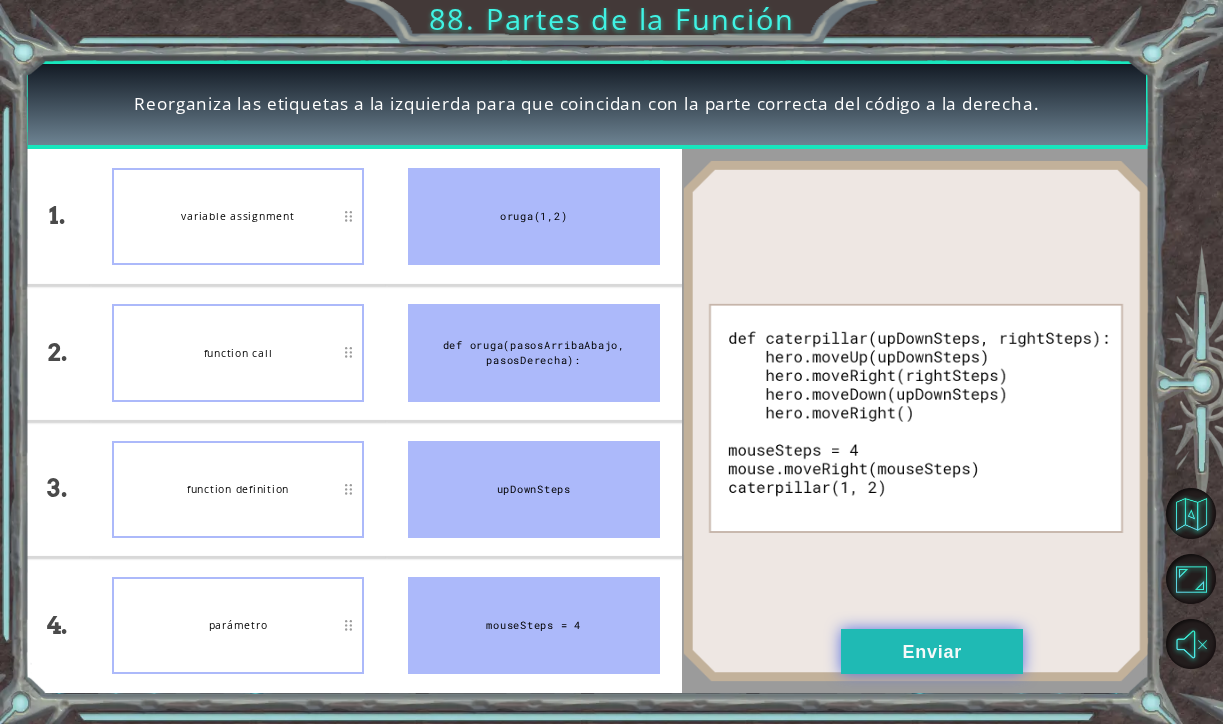 click on "Enviar" at bounding box center (932, 651) 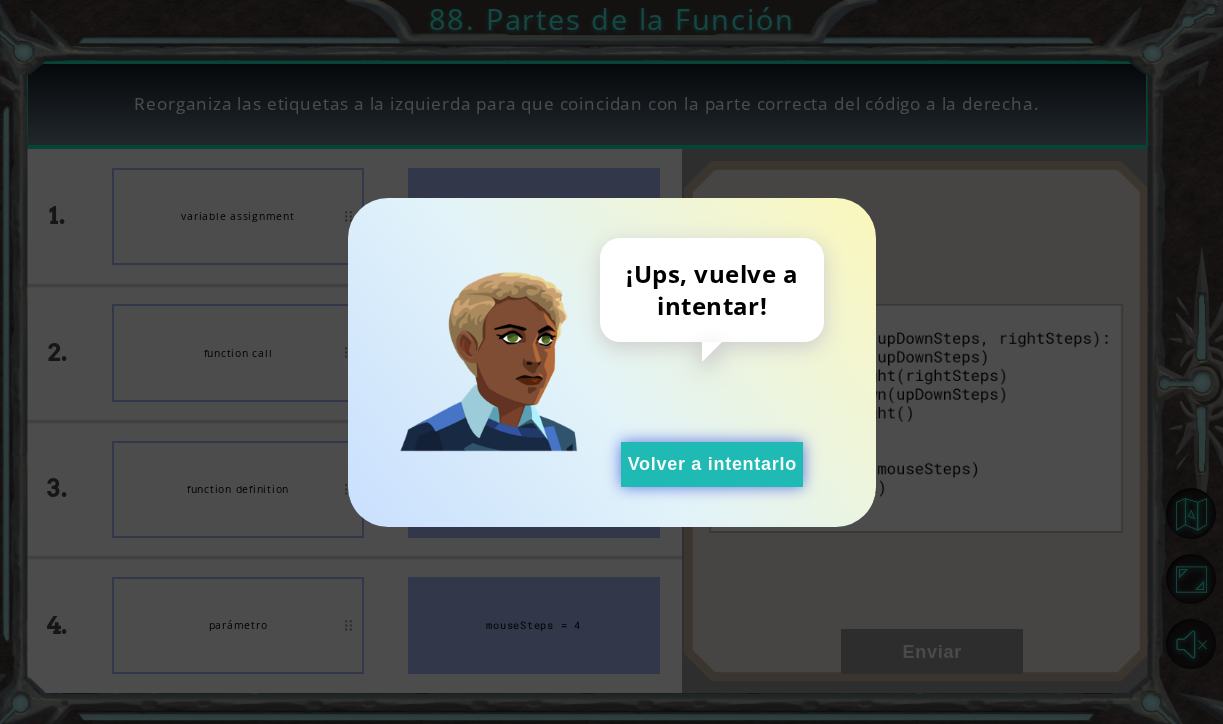 click on "Volver a intentarlo" at bounding box center (712, 464) 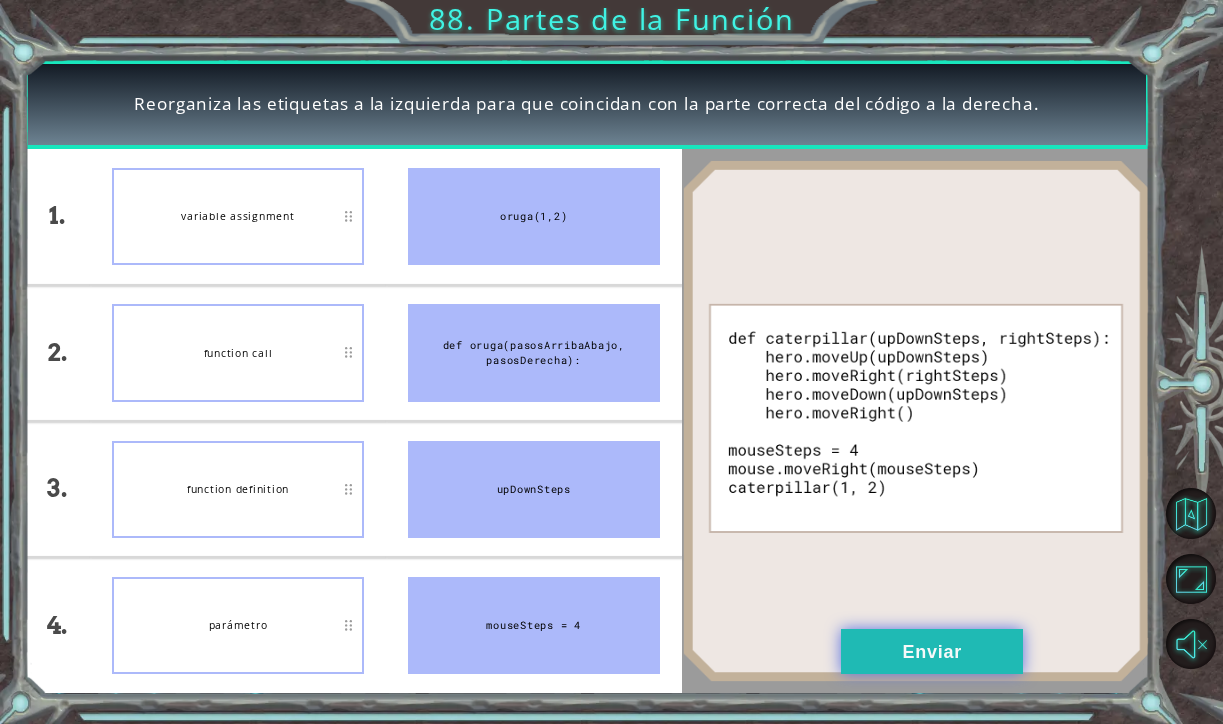 click on "Enviar" at bounding box center [932, 651] 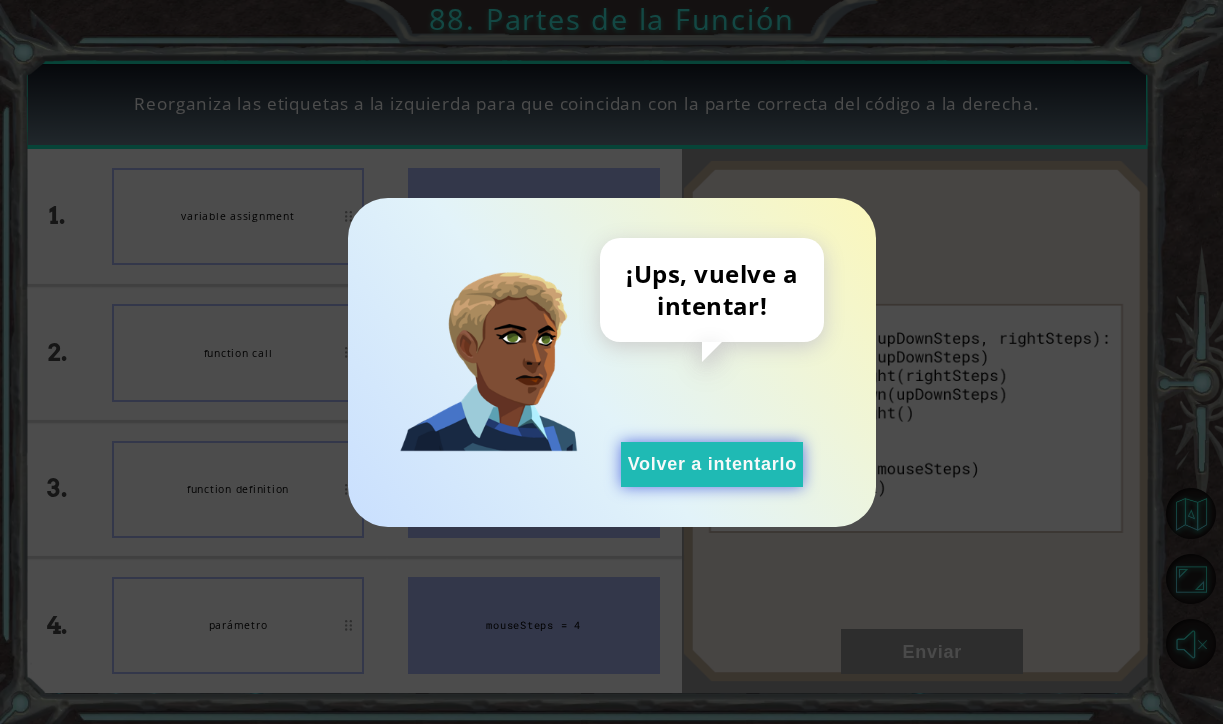 click on "Volver a intentarlo" at bounding box center (712, 464) 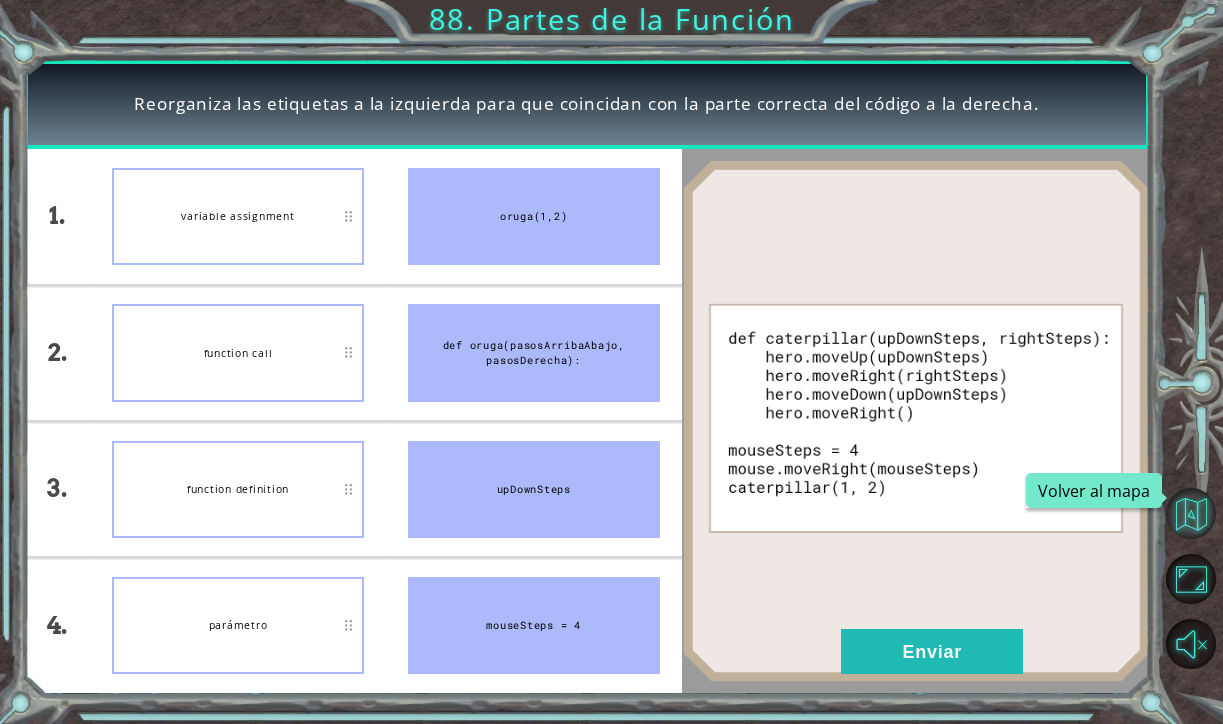 click at bounding box center (1191, 513) 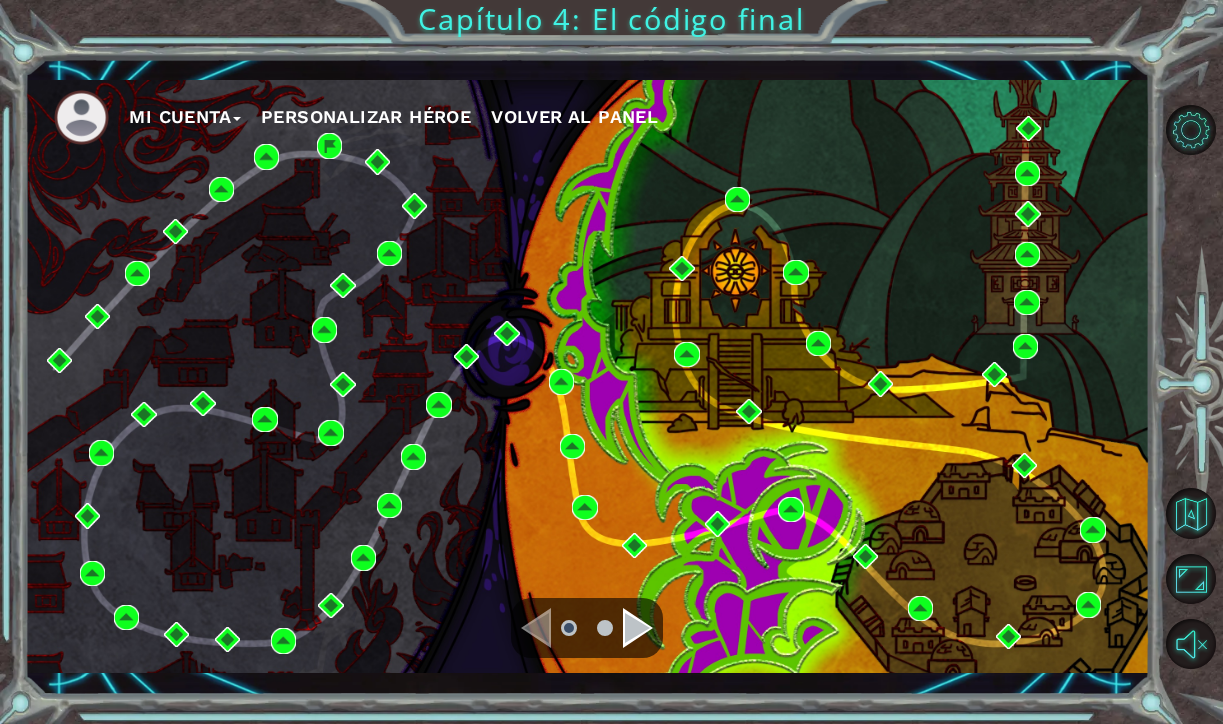 click at bounding box center [638, 628] 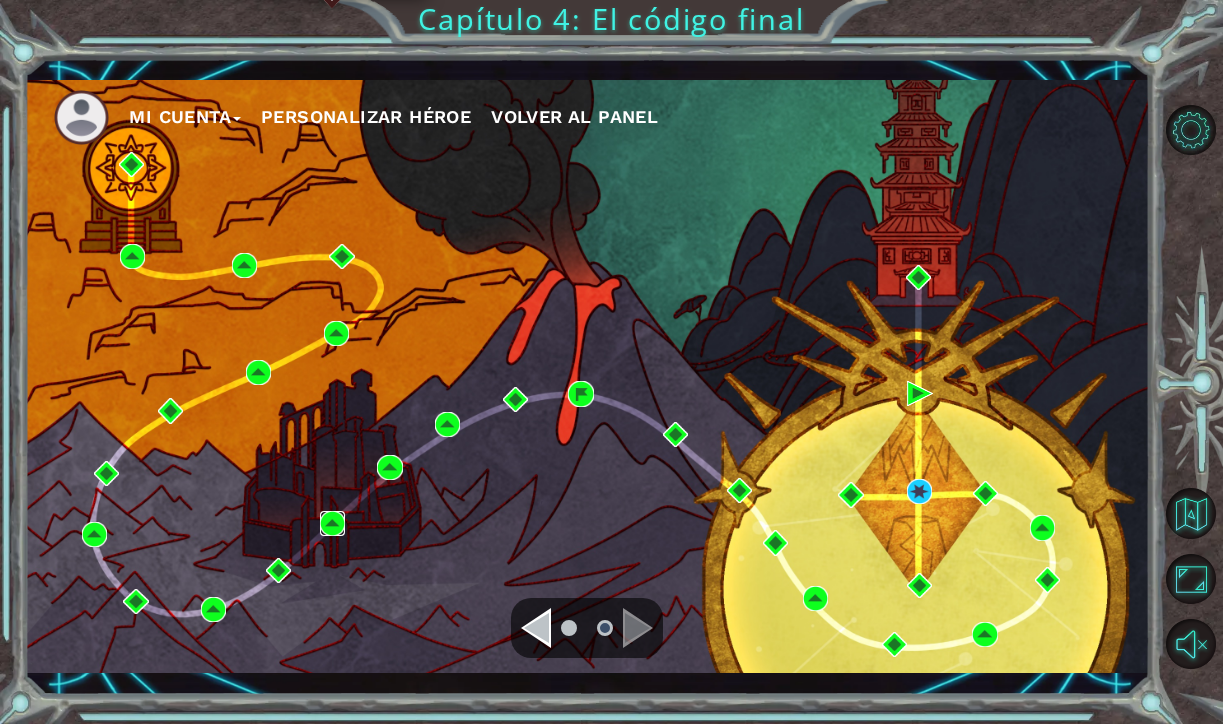 click at bounding box center (332, 523) 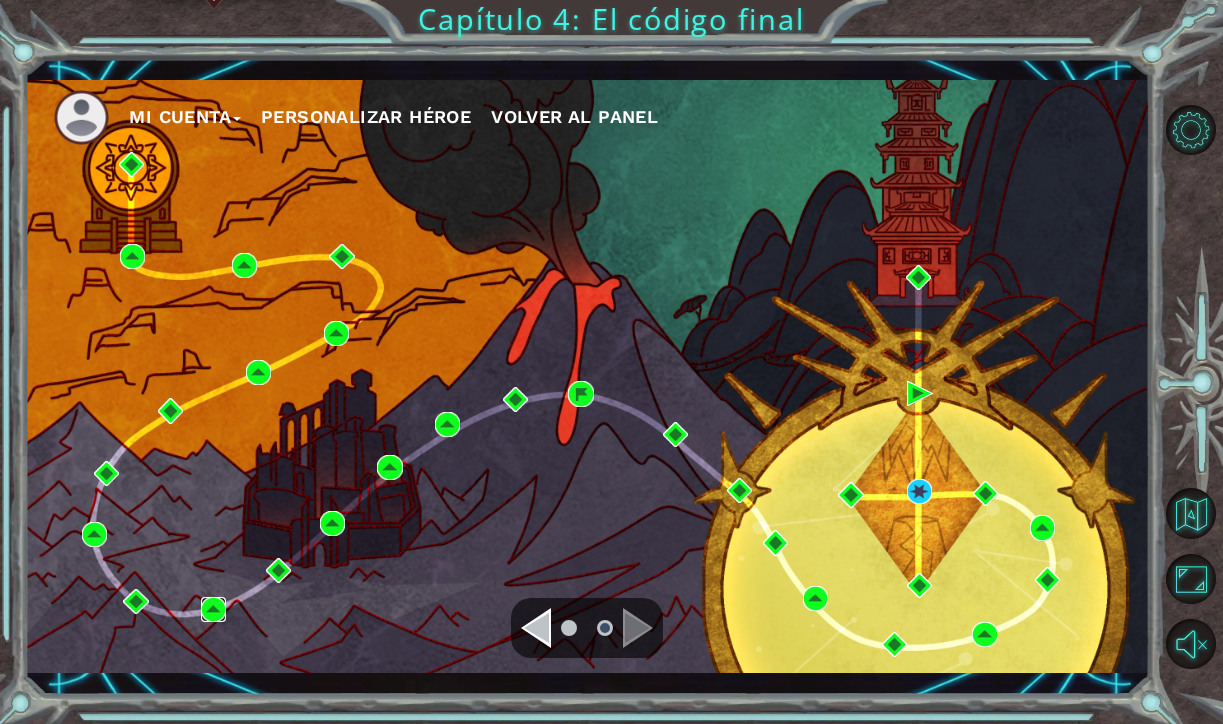 click at bounding box center (213, 609) 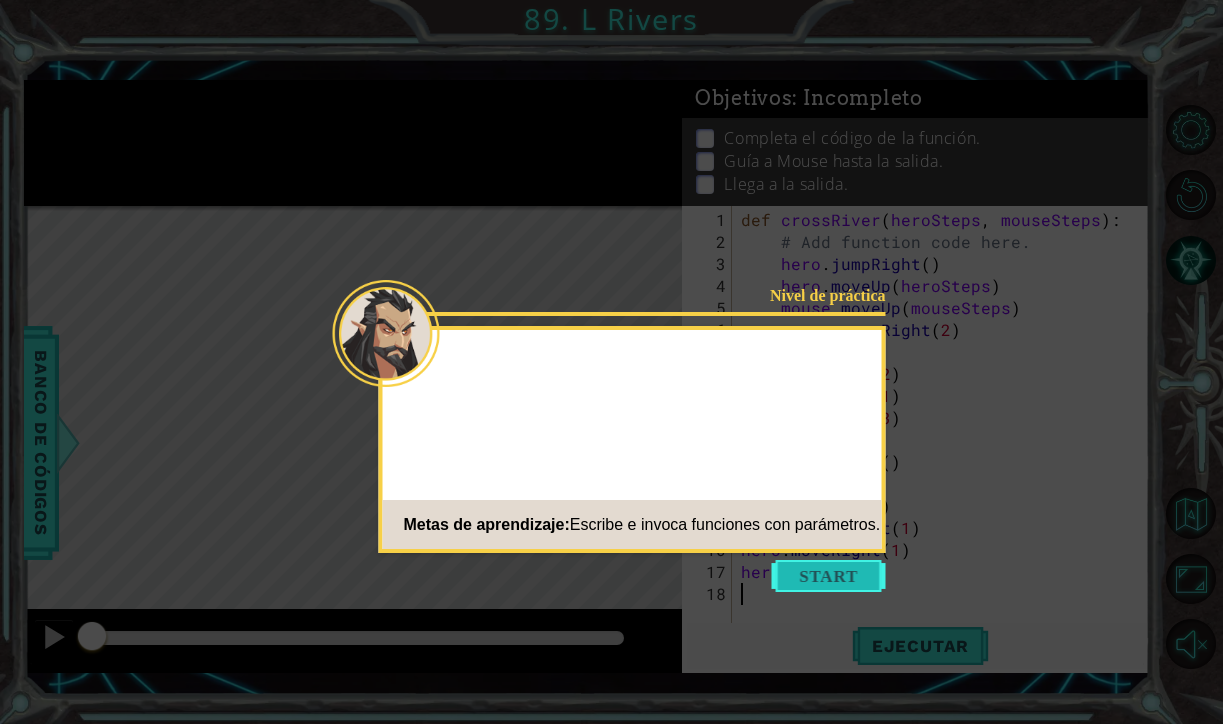 click at bounding box center (829, 576) 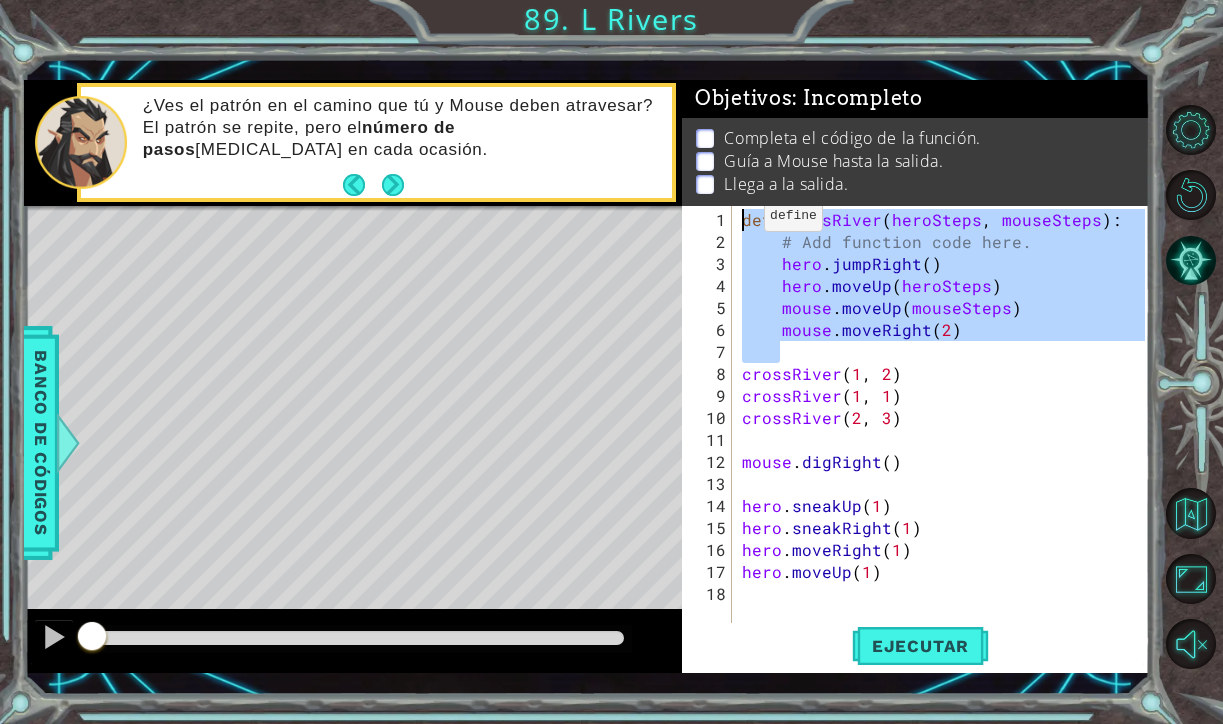 drag, startPoint x: 957, startPoint y: 339, endPoint x: 711, endPoint y: 216, distance: 275.03635 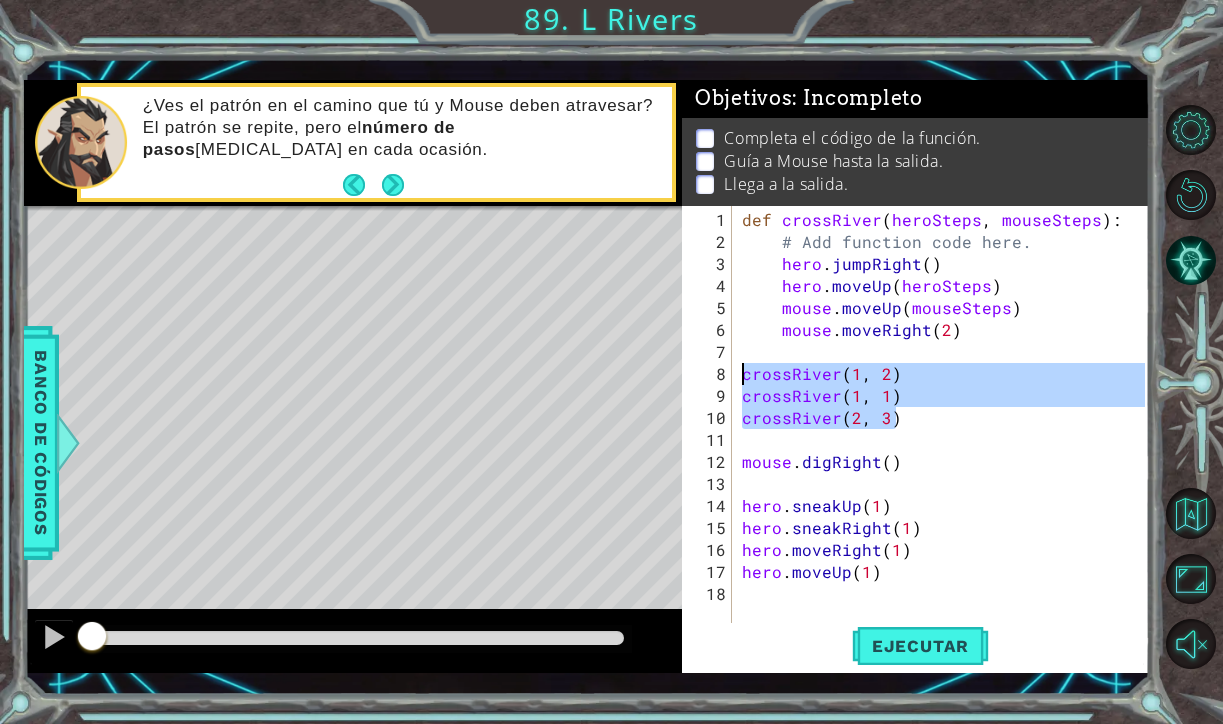 drag, startPoint x: 913, startPoint y: 423, endPoint x: 742, endPoint y: 377, distance: 177.07907 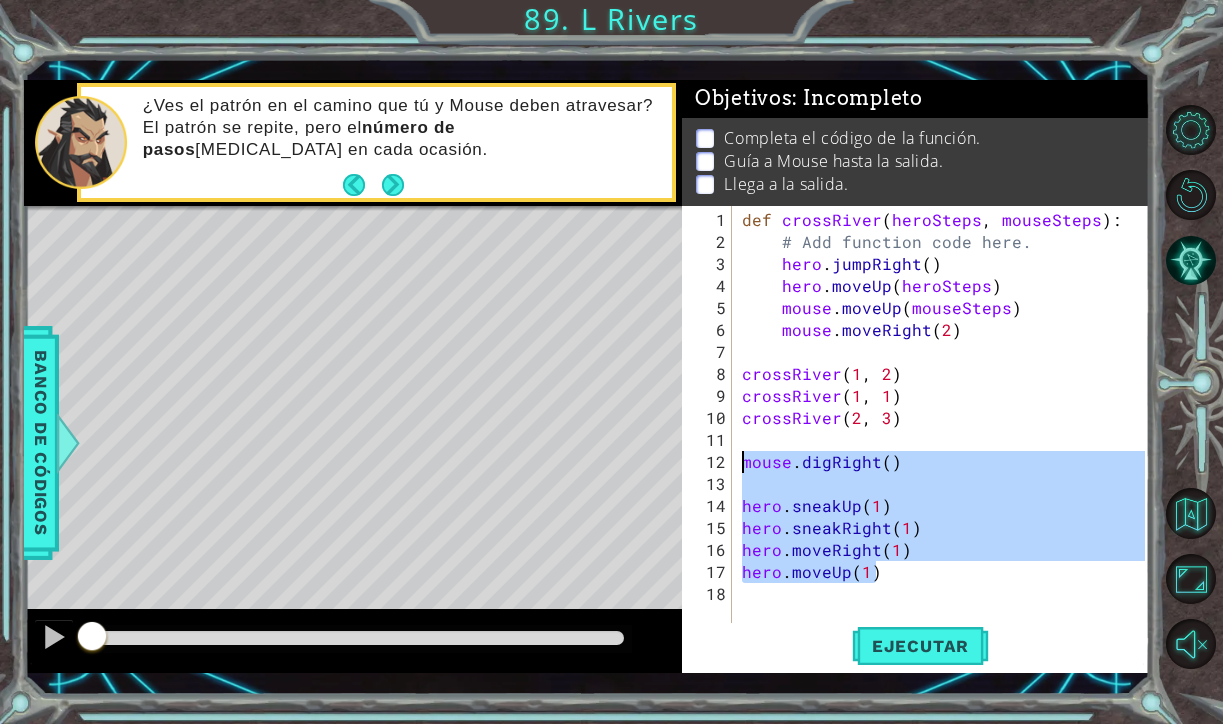 drag, startPoint x: 900, startPoint y: 577, endPoint x: 727, endPoint y: 466, distance: 205.54805 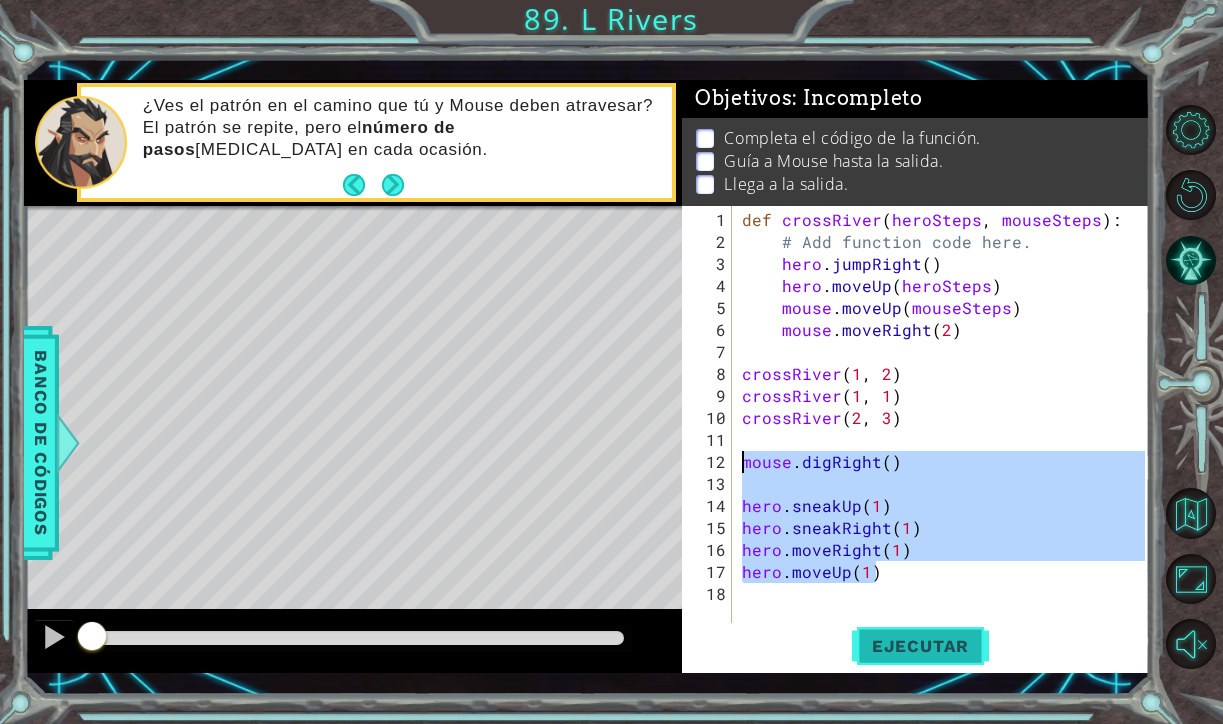click on "Ejecutar" at bounding box center (920, 646) 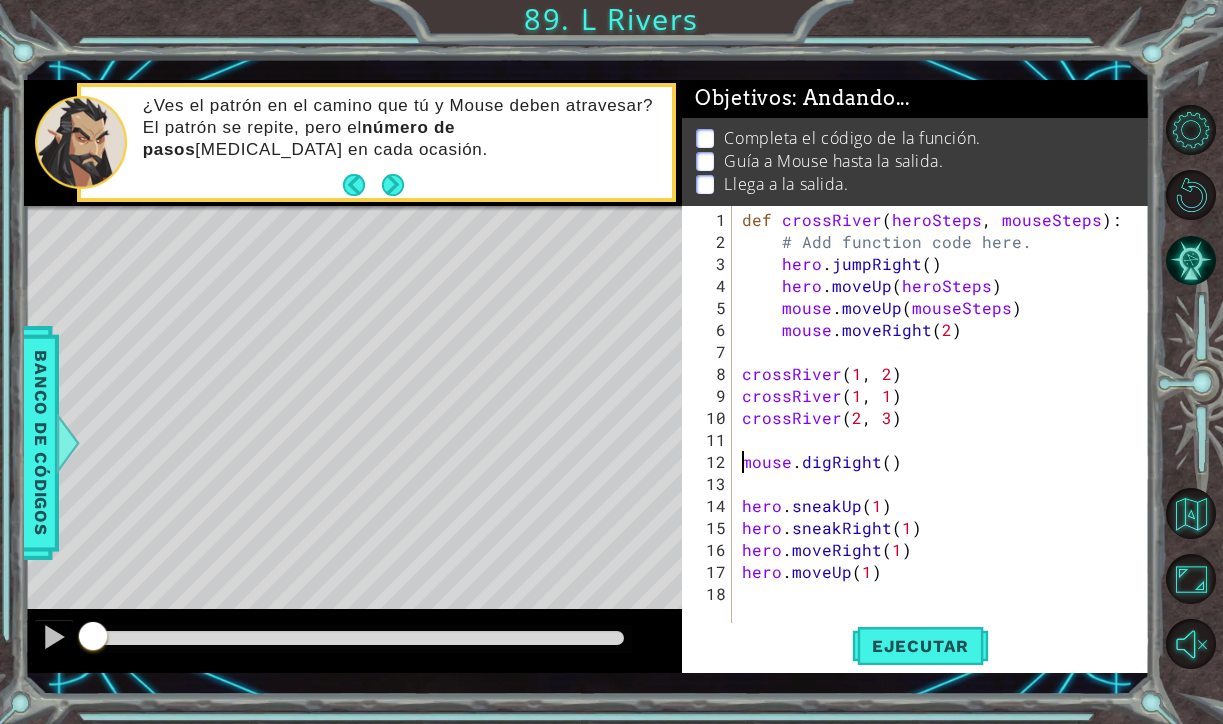 type on "mouse.digRight()" 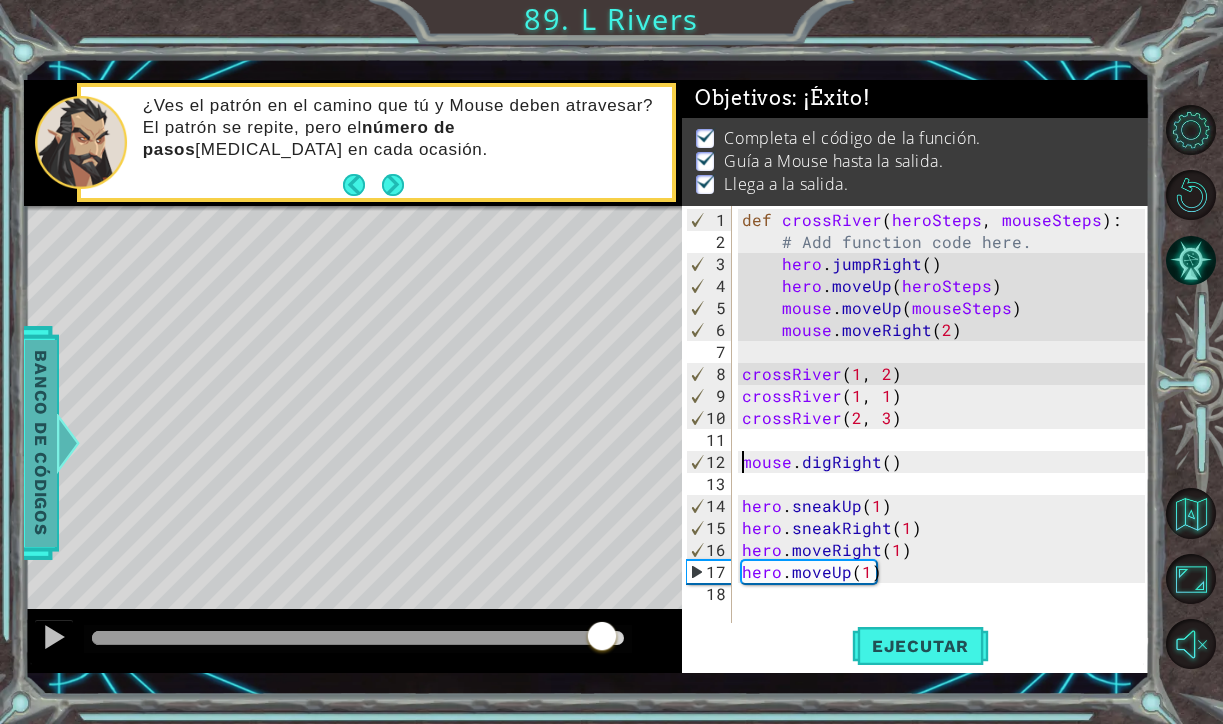 drag, startPoint x: 402, startPoint y: 635, endPoint x: 32, endPoint y: 372, distance: 453.94824 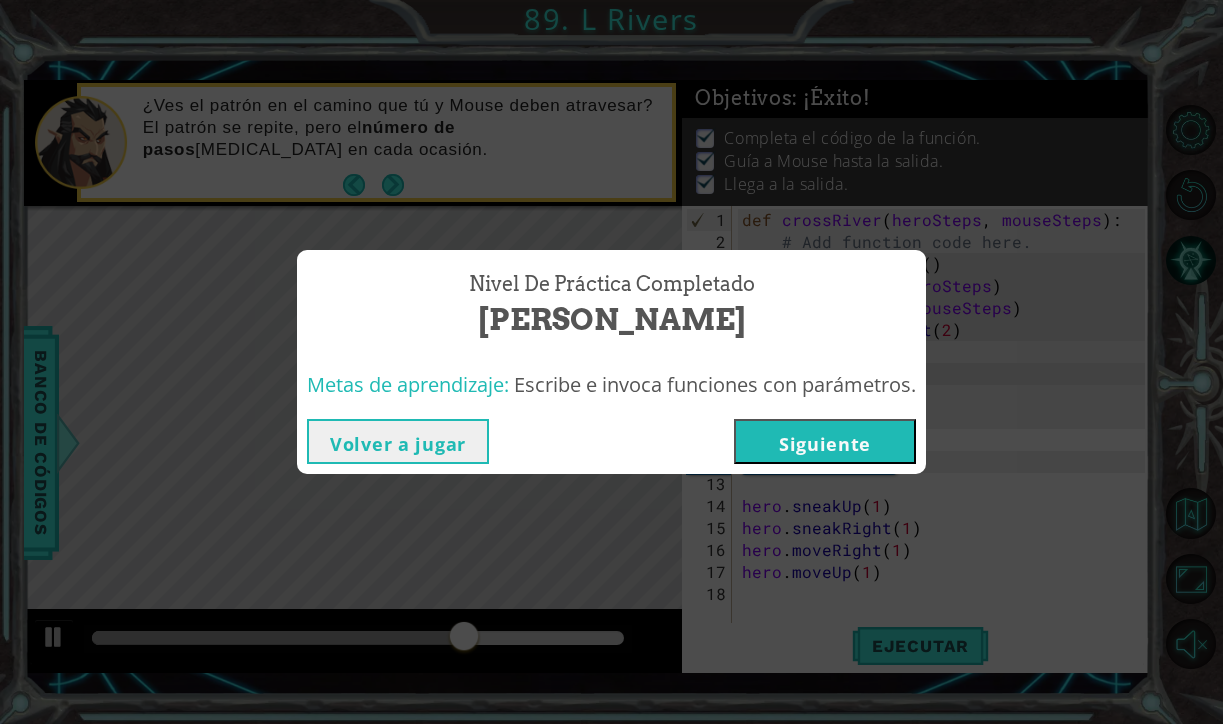 click on "Siguiente" at bounding box center (825, 441) 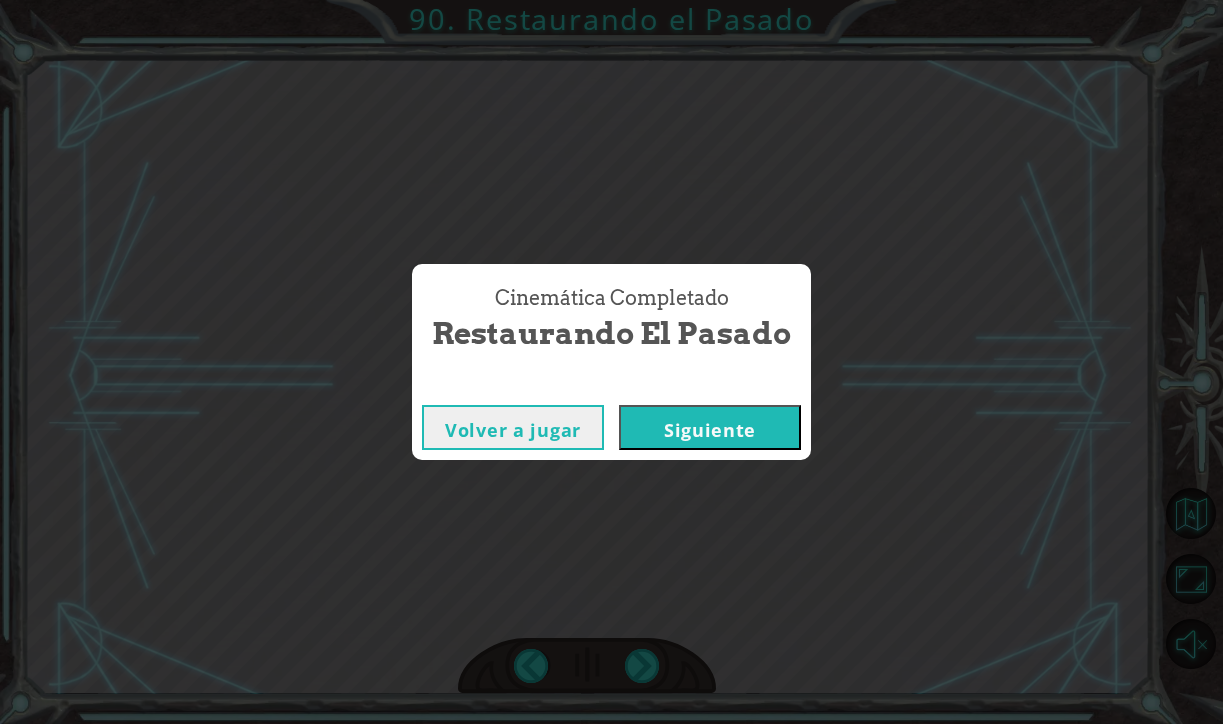 type 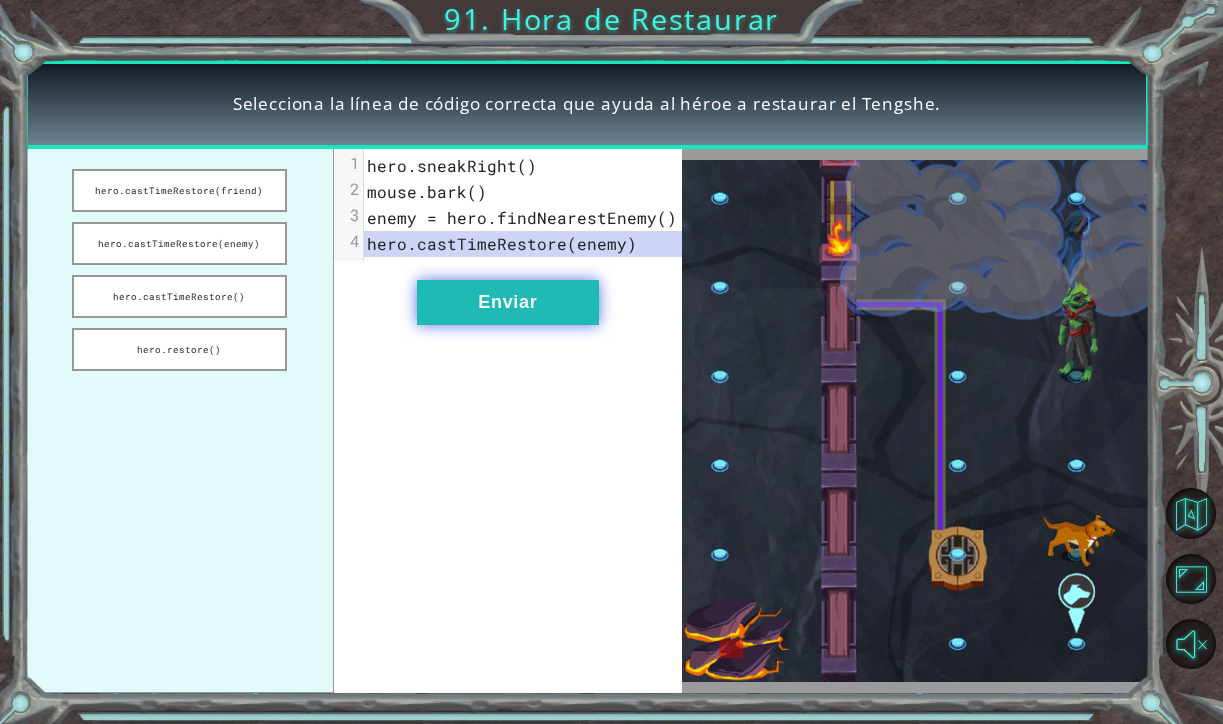 click on "Enviar" at bounding box center (508, 302) 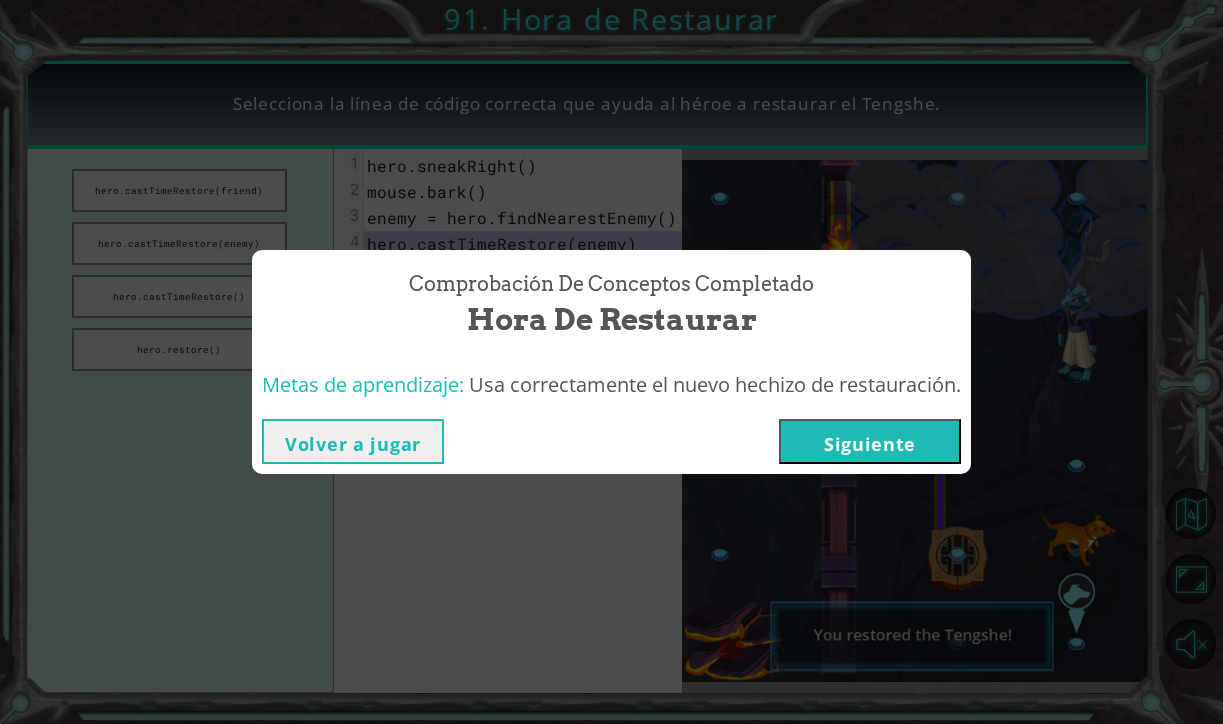 click on "Siguiente" at bounding box center (870, 441) 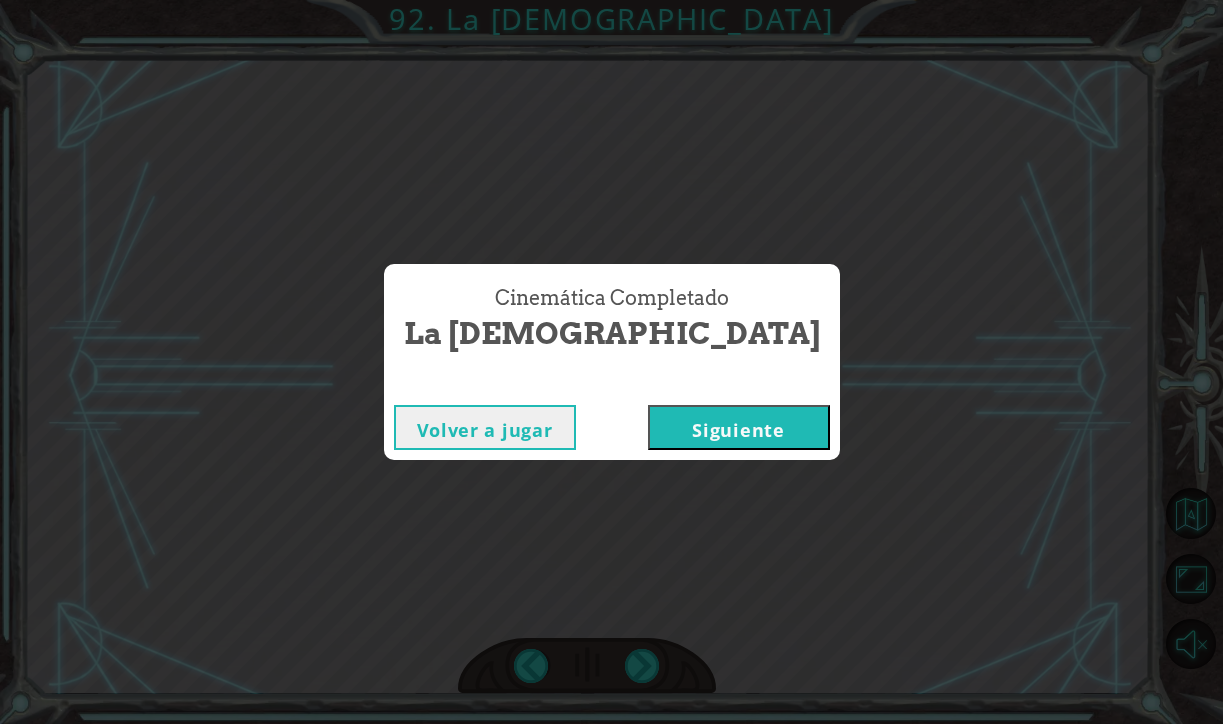 click on "Siguiente" at bounding box center (739, 427) 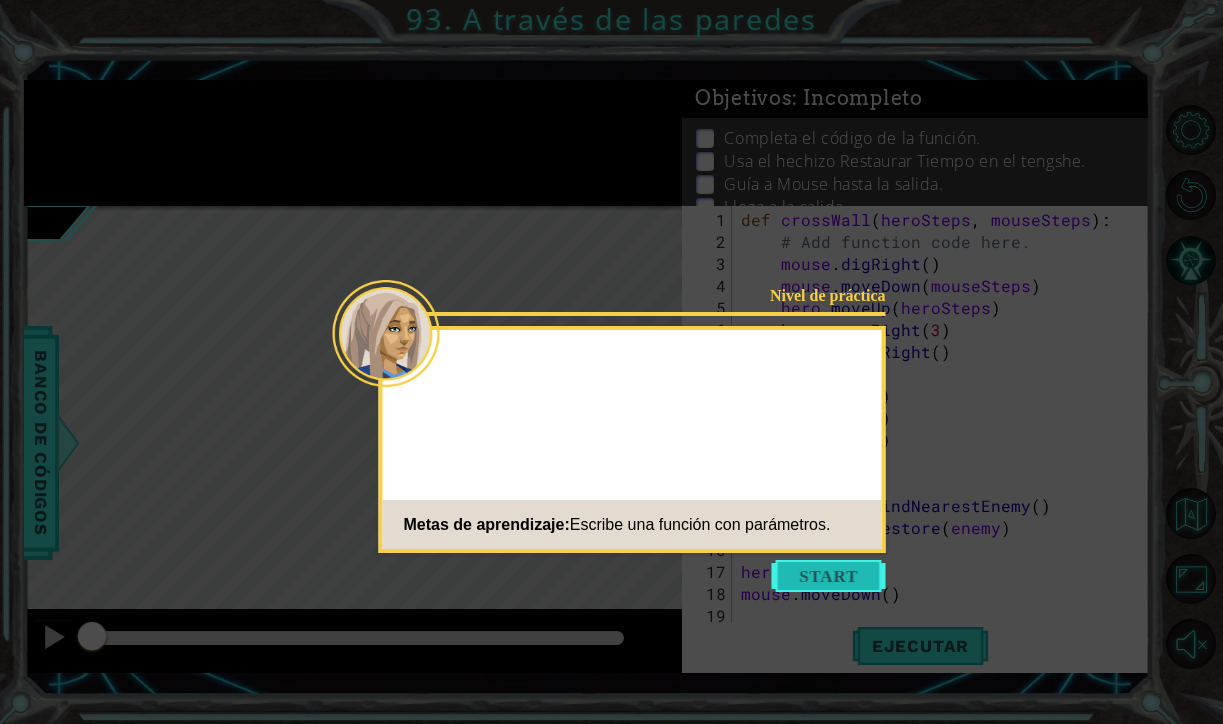 click at bounding box center (829, 576) 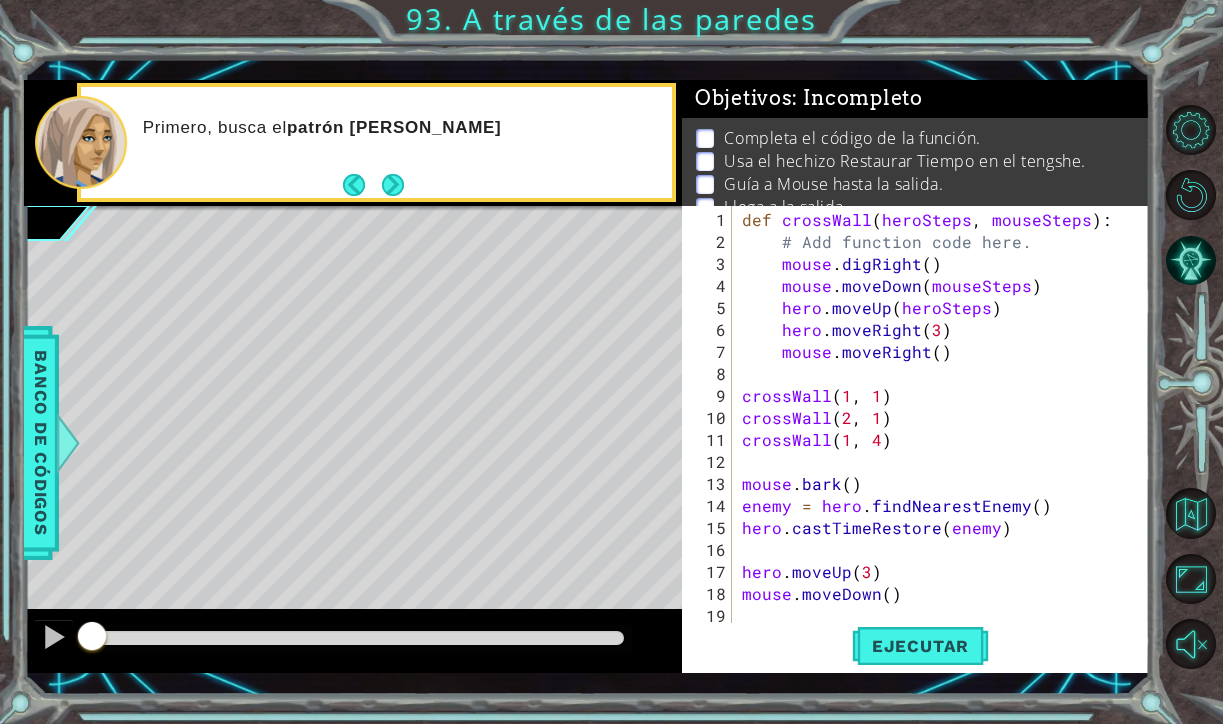 scroll, scrollTop: 0, scrollLeft: 0, axis: both 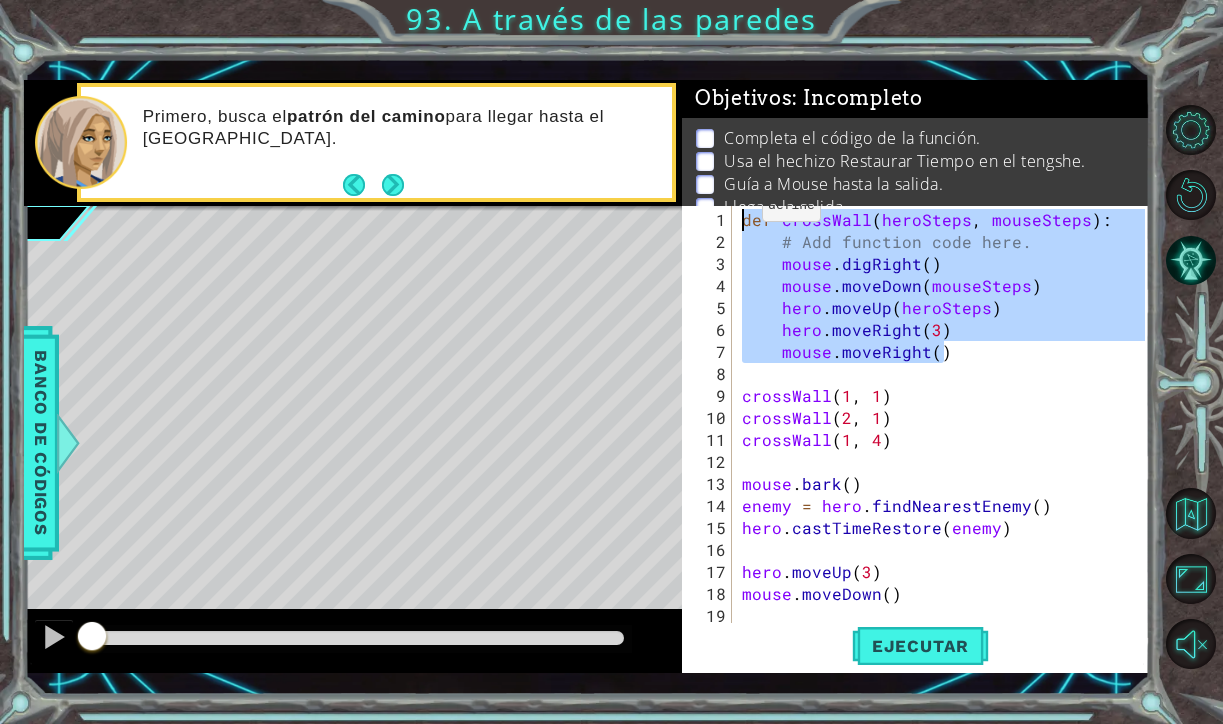 drag, startPoint x: 951, startPoint y: 354, endPoint x: 734, endPoint y: 212, distance: 259.33185 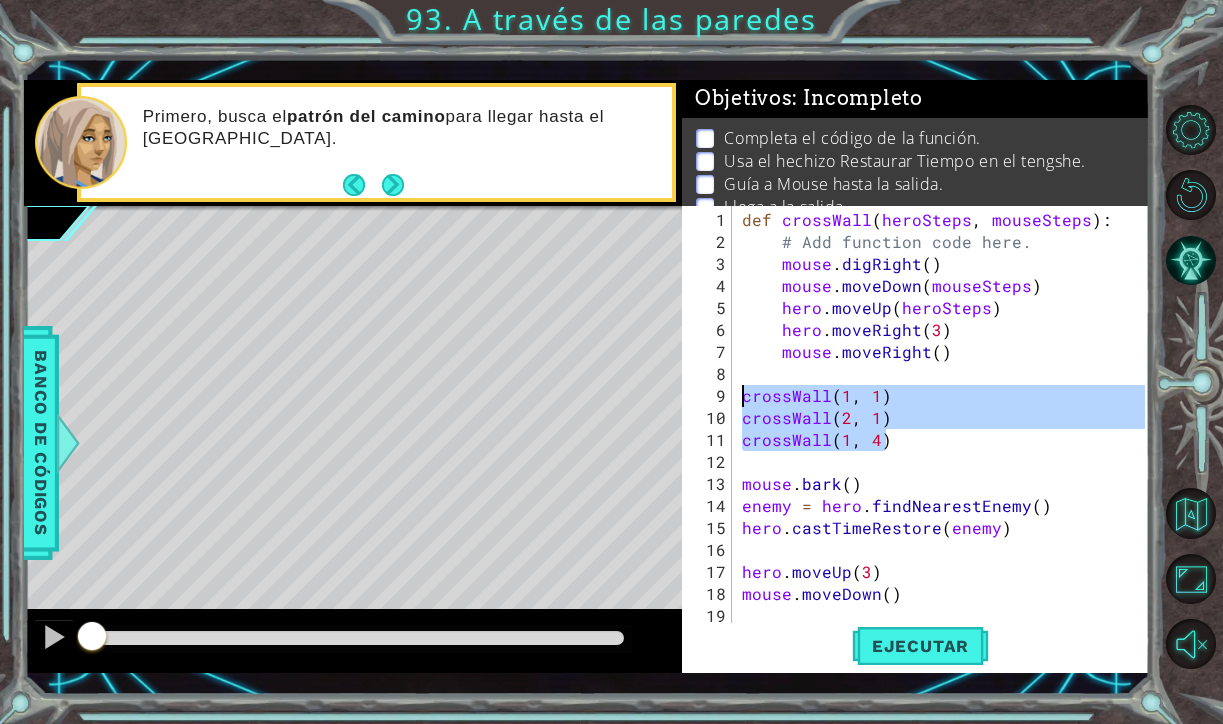 drag, startPoint x: 896, startPoint y: 439, endPoint x: 713, endPoint y: 389, distance: 189.70767 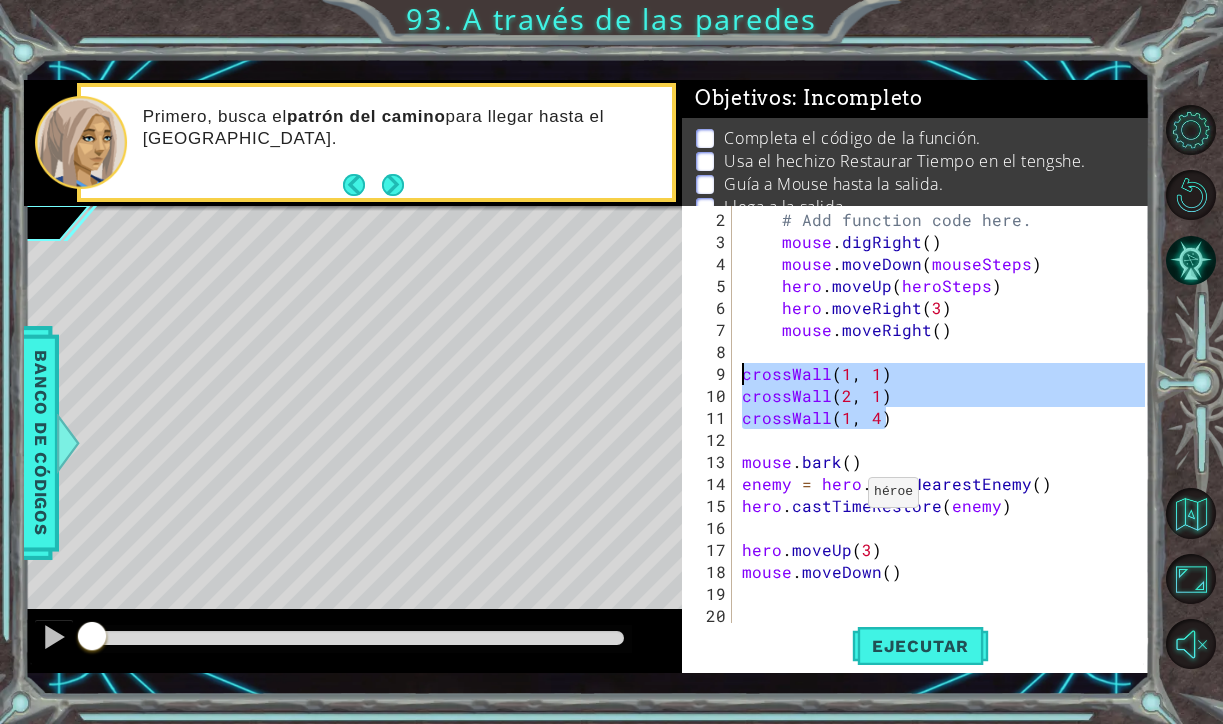 scroll, scrollTop: 22, scrollLeft: 0, axis: vertical 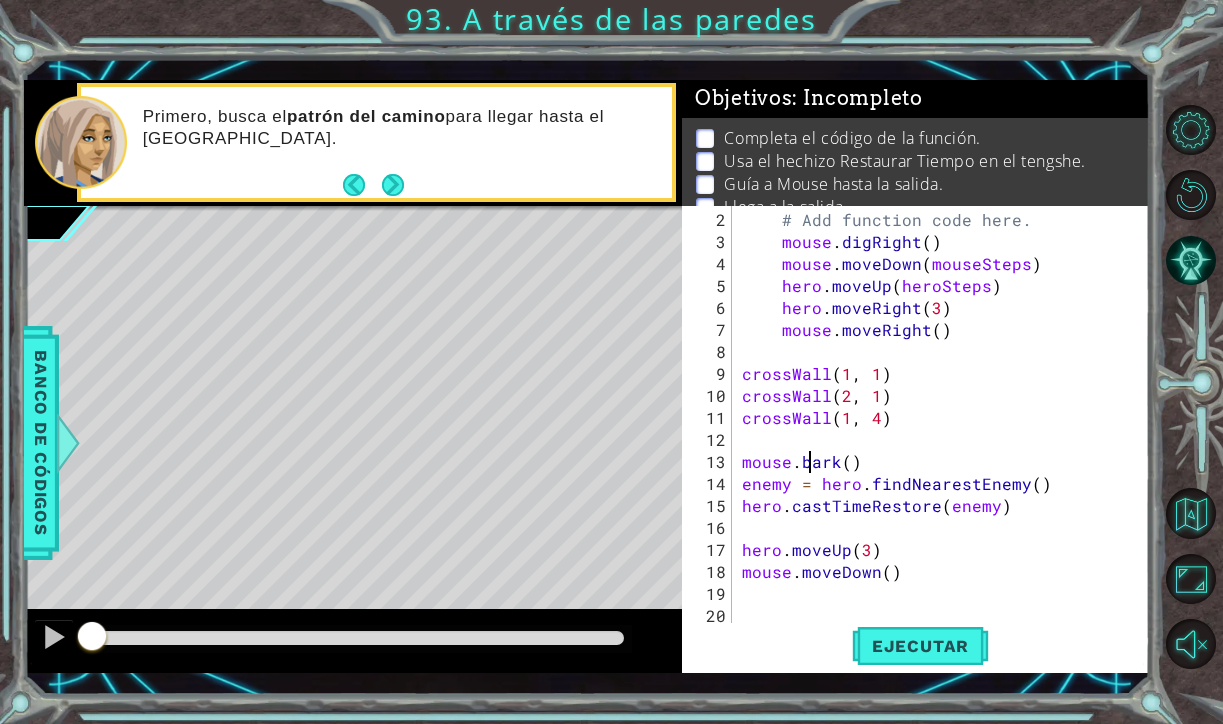 click on "# Add function code here.      mouse . digRight ( )      mouse . moveDown ( mouseSteps )      hero . moveUp ( heroSteps )      hero . moveRight ( 3 )      mouse . moveRight ( ) crossWall ( 1 ,   1 ) crossWall ( 2 ,   1 ) crossWall ( 1 ,   4 ) mouse . bark ( ) enemy   =   hero . findNearestEnemy ( ) hero . castTimeRestore ( enemy ) hero . moveUp ( 3 )   mouse . moveDown ( )" at bounding box center [946, 451] 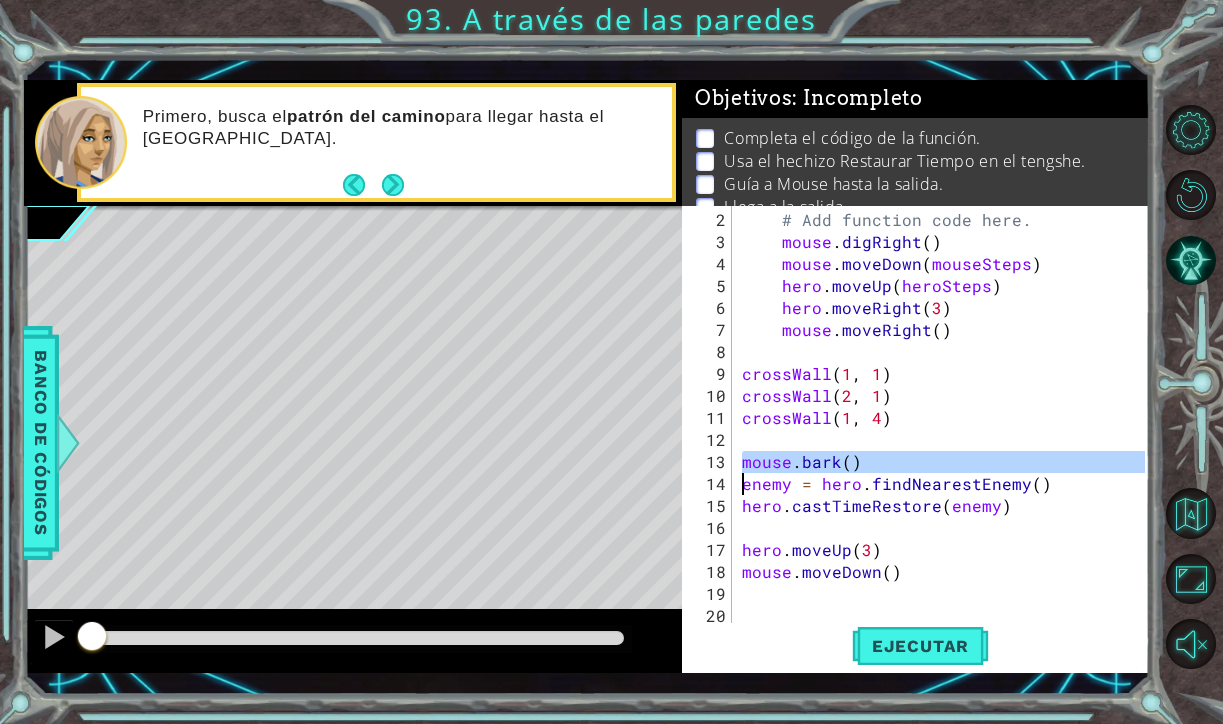 click on "# Add function code here.      mouse . digRight ( )      mouse . moveDown ( mouseSteps )      hero . moveUp ( heroSteps )      hero . moveRight ( 3 )      mouse . moveRight ( ) crossWall ( 1 ,   1 ) crossWall ( 2 ,   1 ) crossWall ( 1 ,   4 ) mouse . bark ( ) enemy   =   hero . findNearestEnemy ( ) hero . castTimeRestore ( enemy ) hero . moveUp ( 3 )   mouse . moveDown ( )" at bounding box center (946, 451) 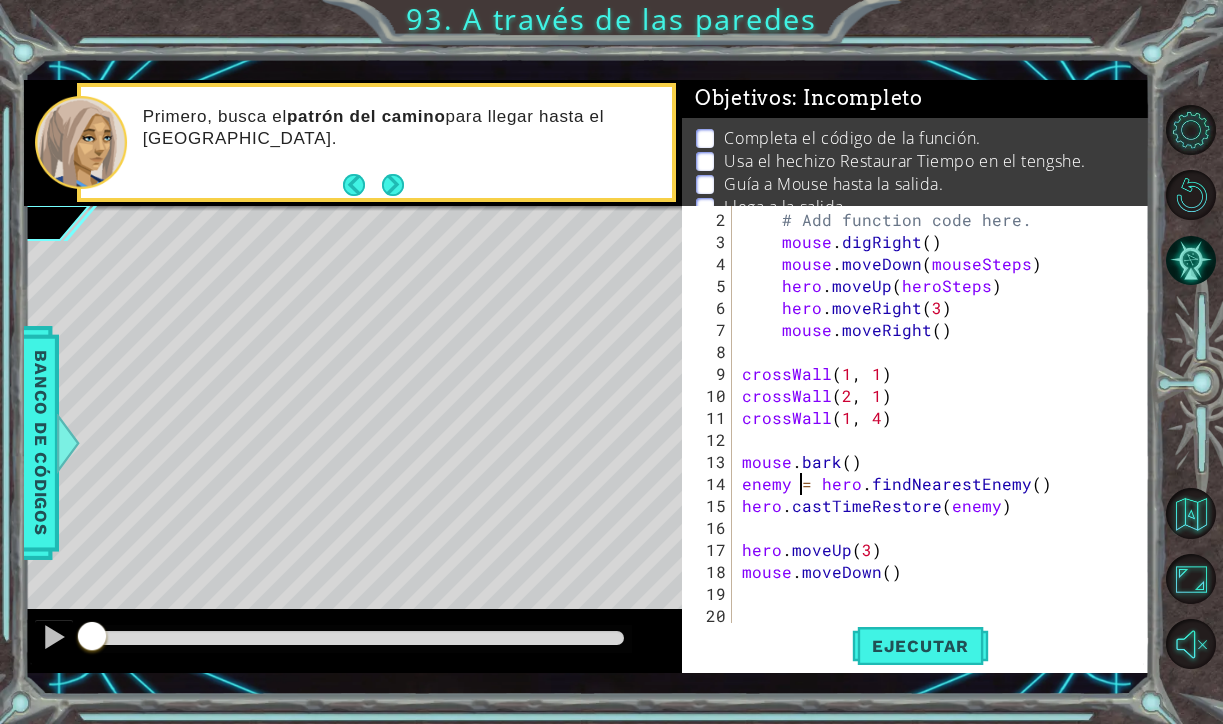 click on "# Add function code here.      mouse . digRight ( )      mouse . moveDown ( mouseSteps )      hero . moveUp ( heroSteps )      hero . moveRight ( 3 )      mouse . moveRight ( ) crossWall ( 1 ,   1 ) crossWall ( 2 ,   1 ) crossWall ( 1 ,   4 ) mouse . bark ( ) enemy   =   hero . findNearestEnemy ( ) hero . castTimeRestore ( enemy ) hero . moveUp ( 3 )   mouse . moveDown ( )" at bounding box center (946, 451) 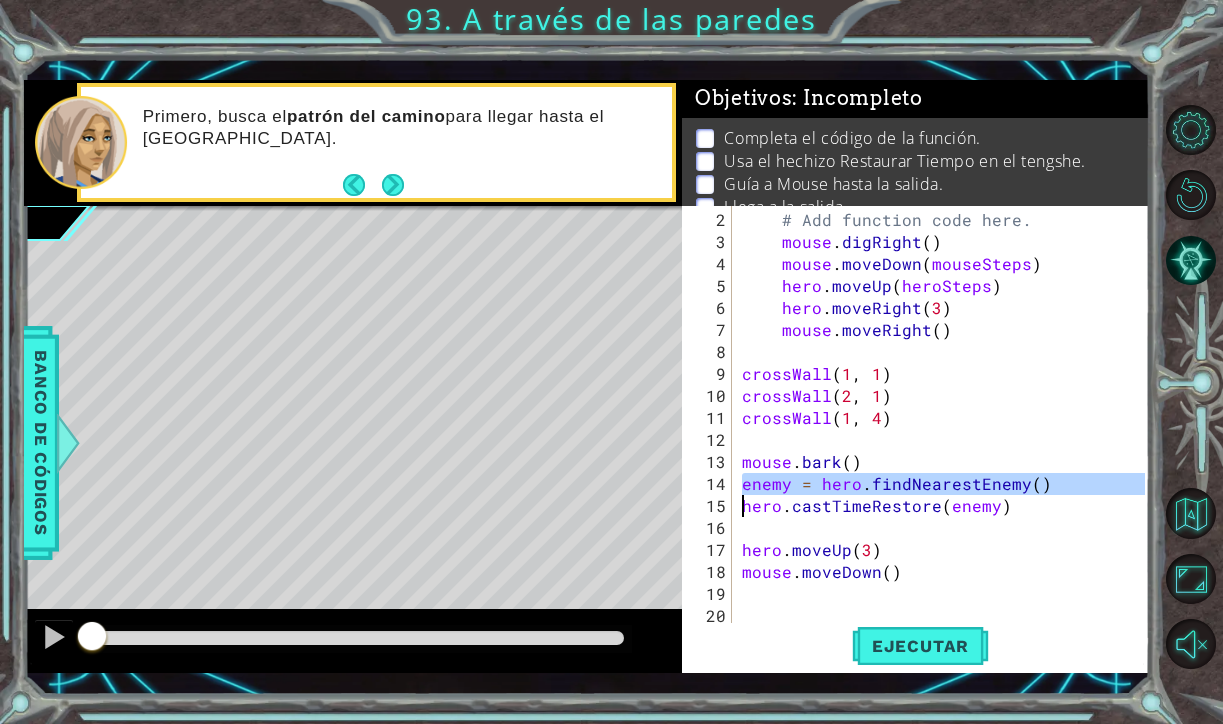 click on "# Add function code here.      mouse . digRight ( )      mouse . moveDown ( mouseSteps )      hero . moveUp ( heroSteps )      hero . moveRight ( 3 )      mouse . moveRight ( ) crossWall ( 1 ,   1 ) crossWall ( 2 ,   1 ) crossWall ( 1 ,   4 ) mouse . bark ( ) enemy   =   hero . findNearestEnemy ( ) hero . castTimeRestore ( enemy ) hero . moveUp ( 3 )   mouse . moveDown ( )" at bounding box center (946, 451) 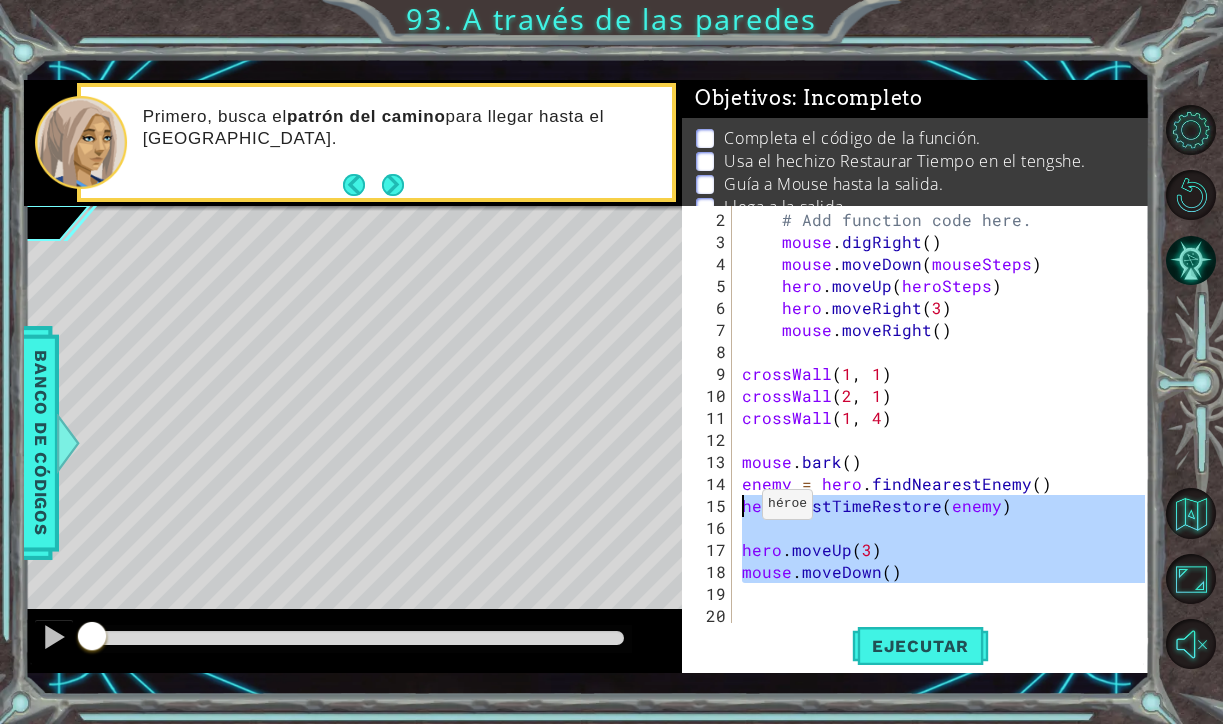 drag, startPoint x: 911, startPoint y: 585, endPoint x: 736, endPoint y: 506, distance: 192.0052 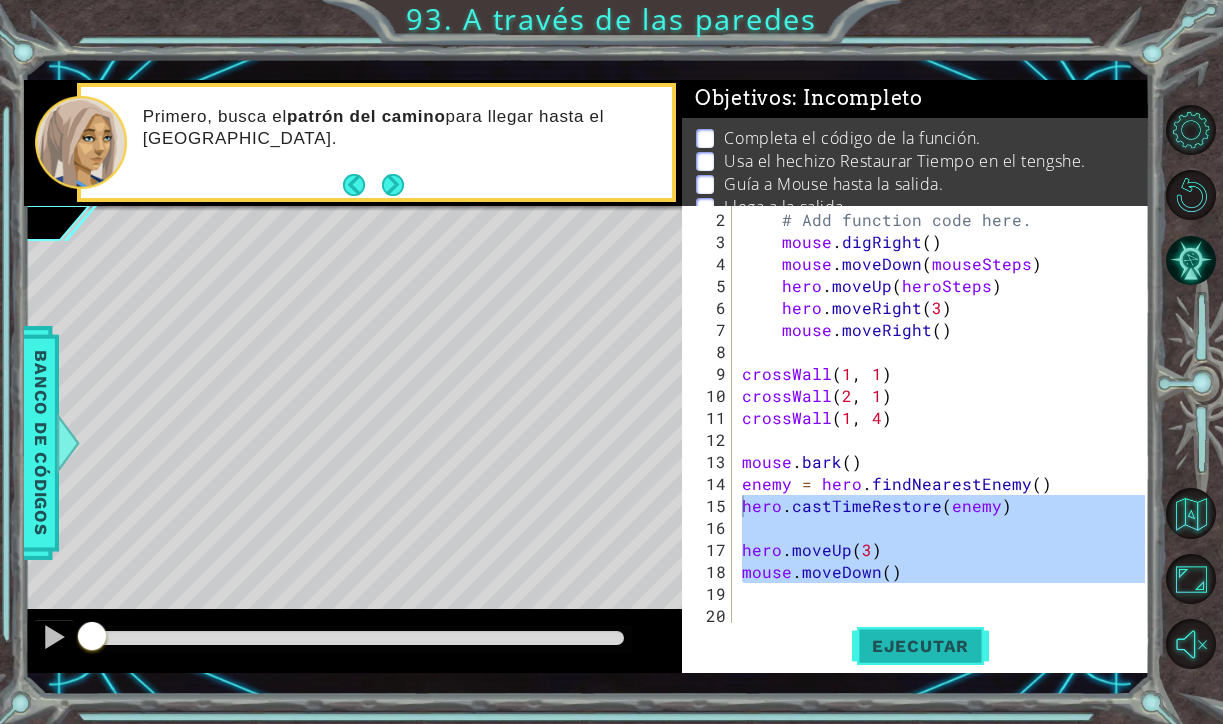 click on "Ejecutar" at bounding box center (920, 646) 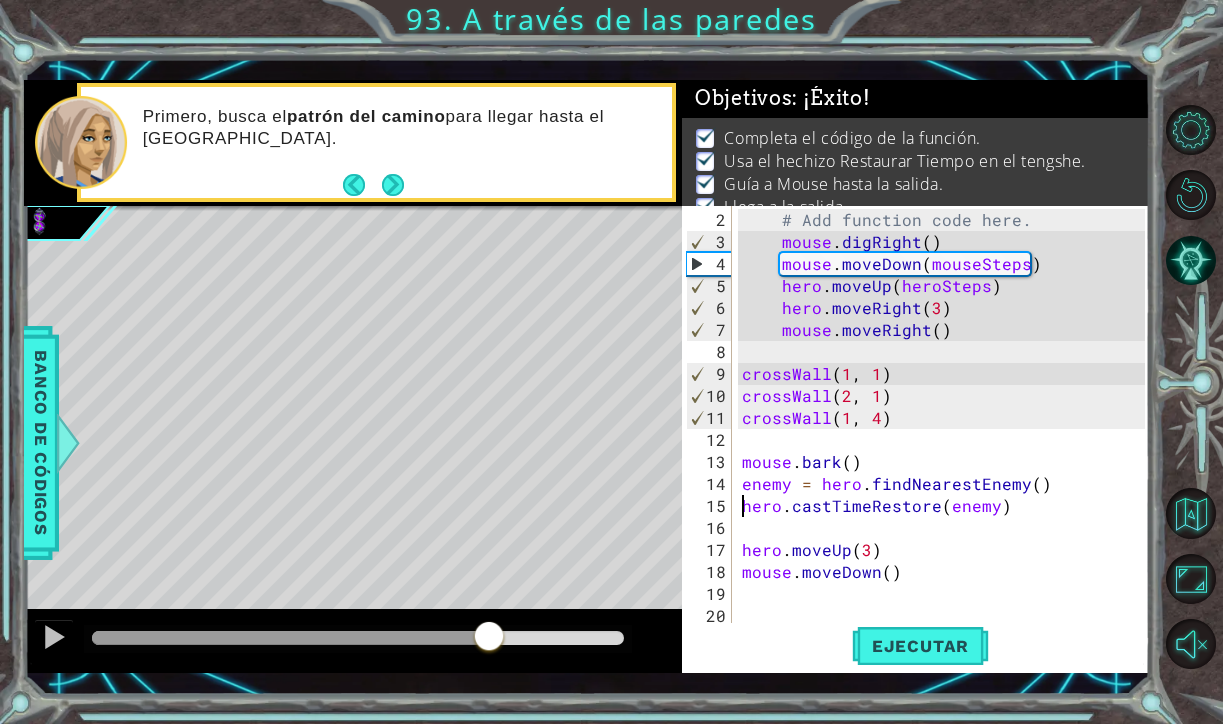 drag, startPoint x: 172, startPoint y: 640, endPoint x: 771, endPoint y: 686, distance: 600.7637 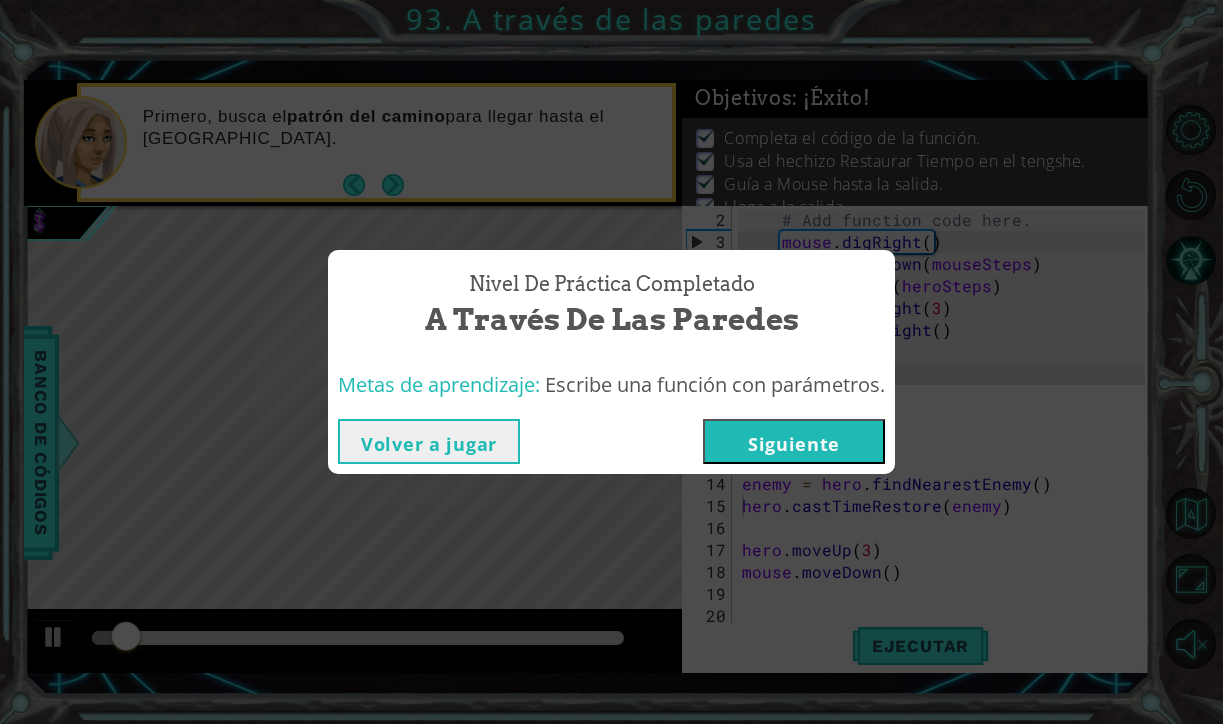click on "Siguiente" at bounding box center (794, 441) 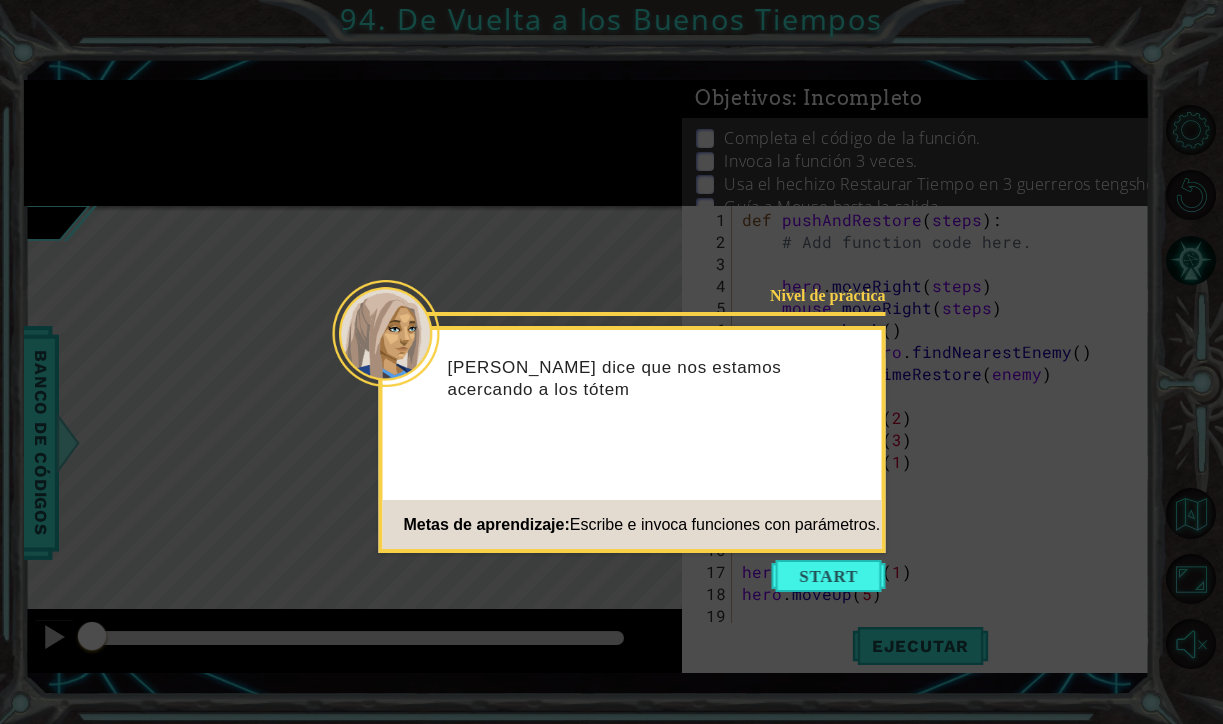 scroll, scrollTop: 0, scrollLeft: 0, axis: both 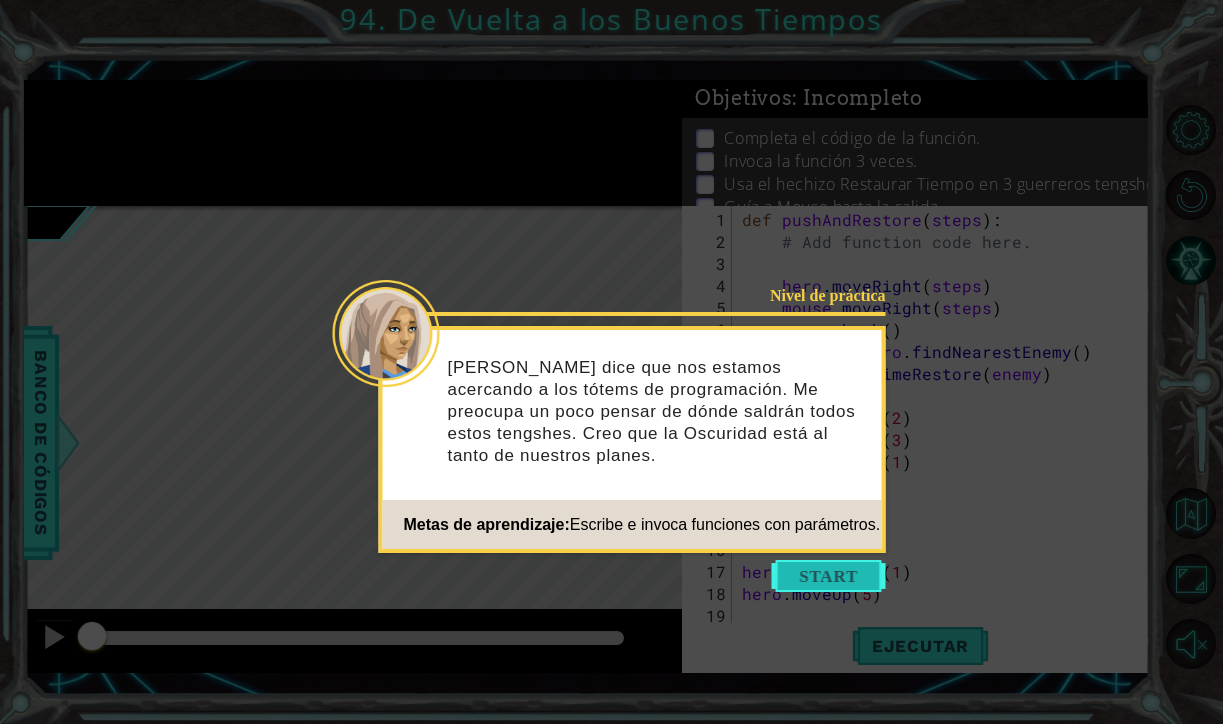 click at bounding box center [829, 576] 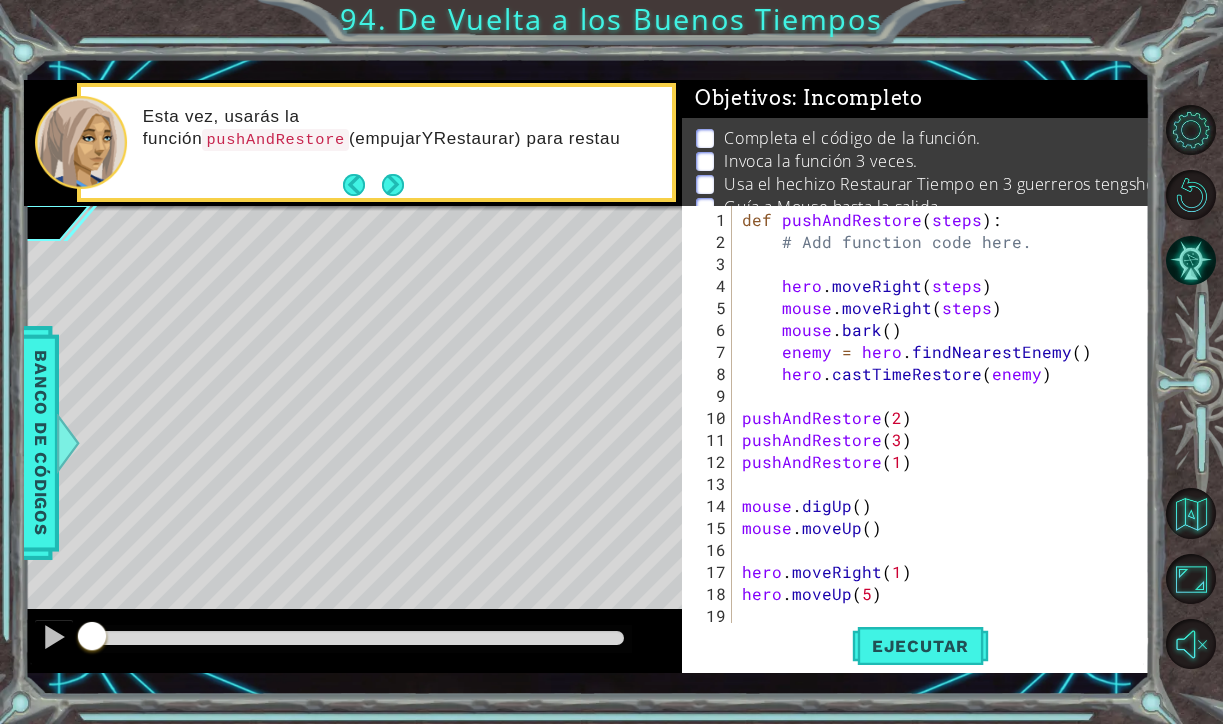 scroll, scrollTop: 1, scrollLeft: 0, axis: vertical 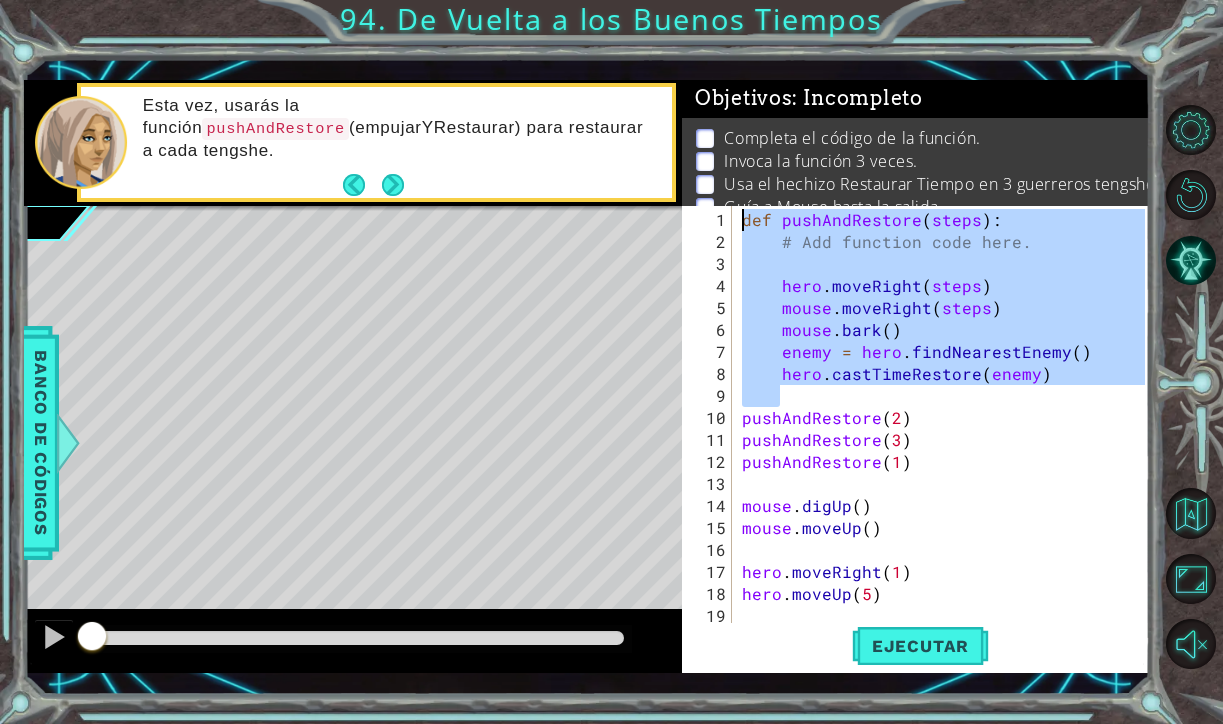 drag, startPoint x: 1051, startPoint y: 383, endPoint x: 700, endPoint y: 217, distance: 388.27438 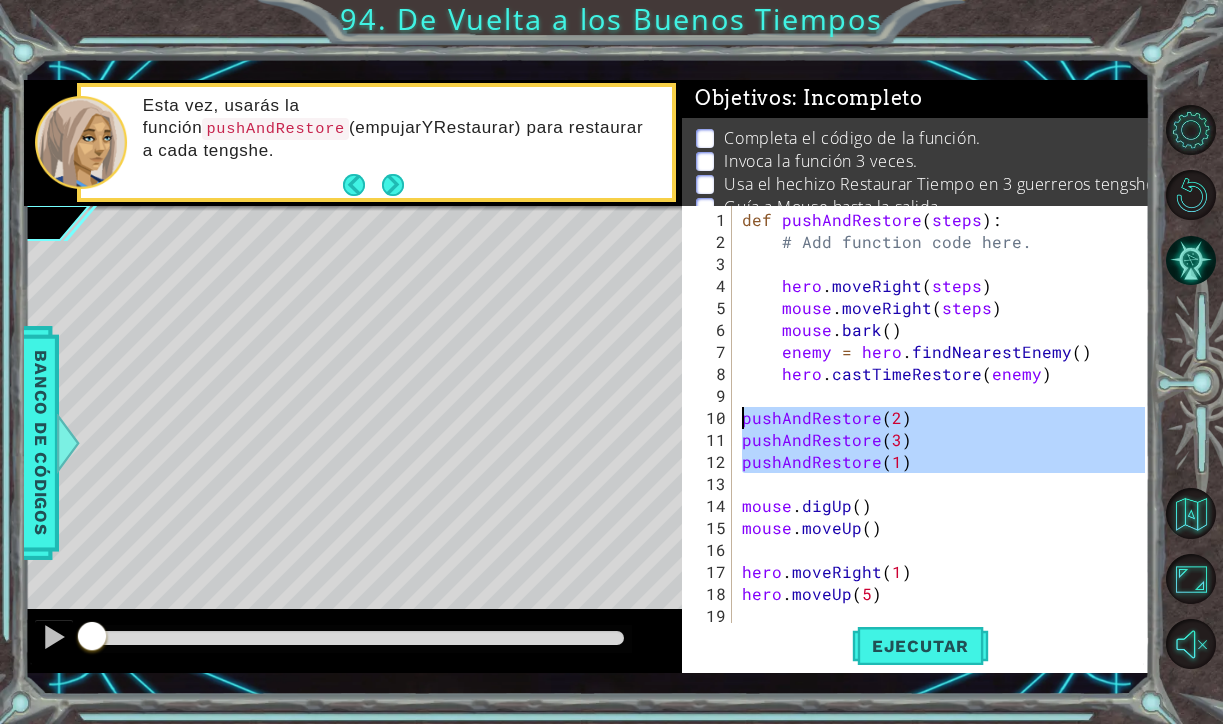 drag, startPoint x: 905, startPoint y: 473, endPoint x: 718, endPoint y: 408, distance: 197.97475 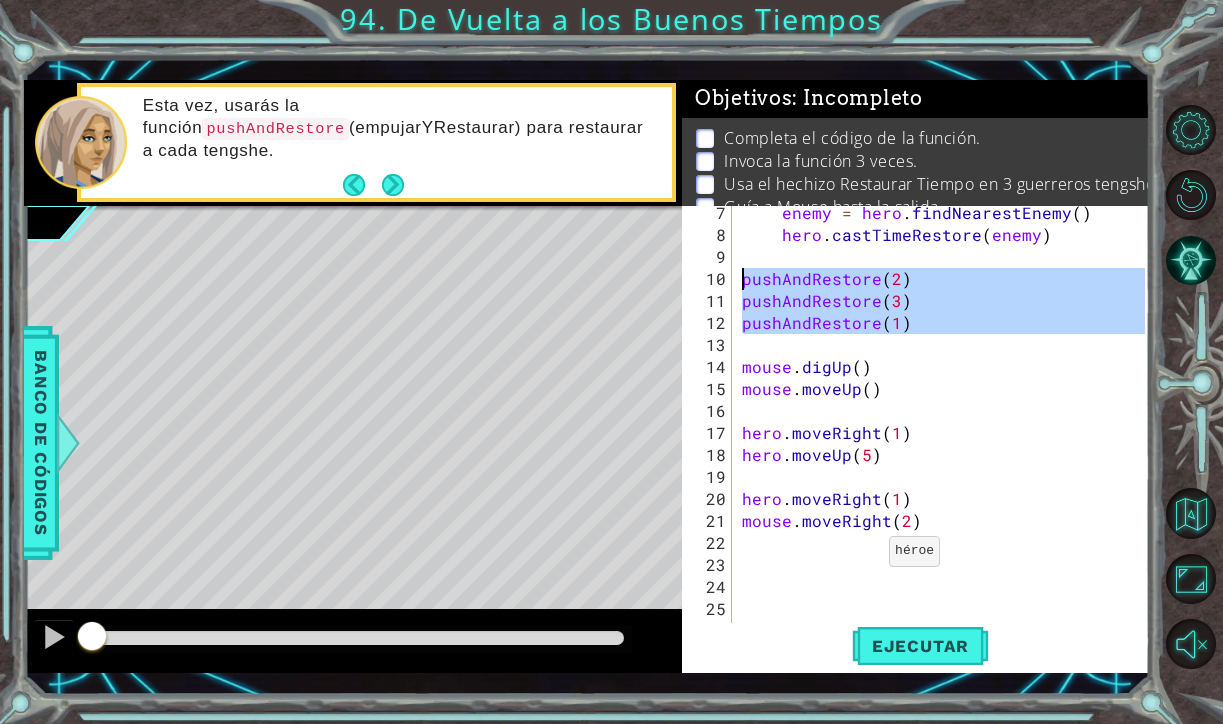 scroll, scrollTop: 154, scrollLeft: 0, axis: vertical 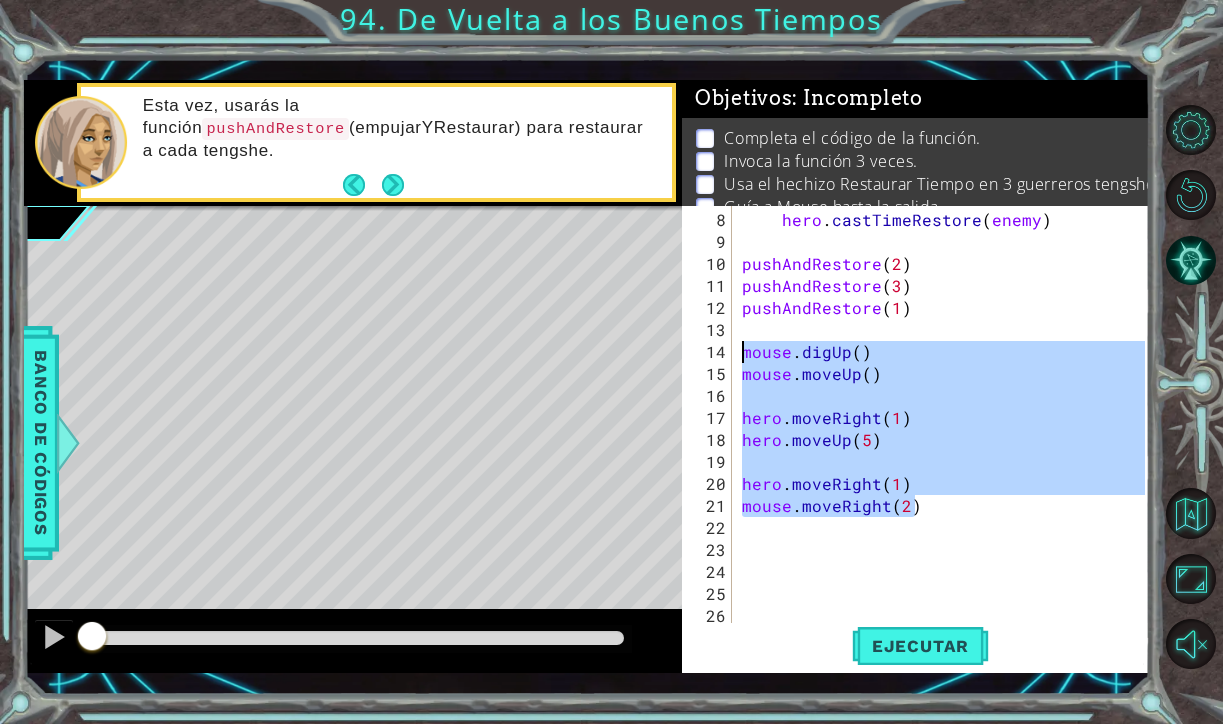 drag, startPoint x: 927, startPoint y: 509, endPoint x: 730, endPoint y: 358, distance: 248.21362 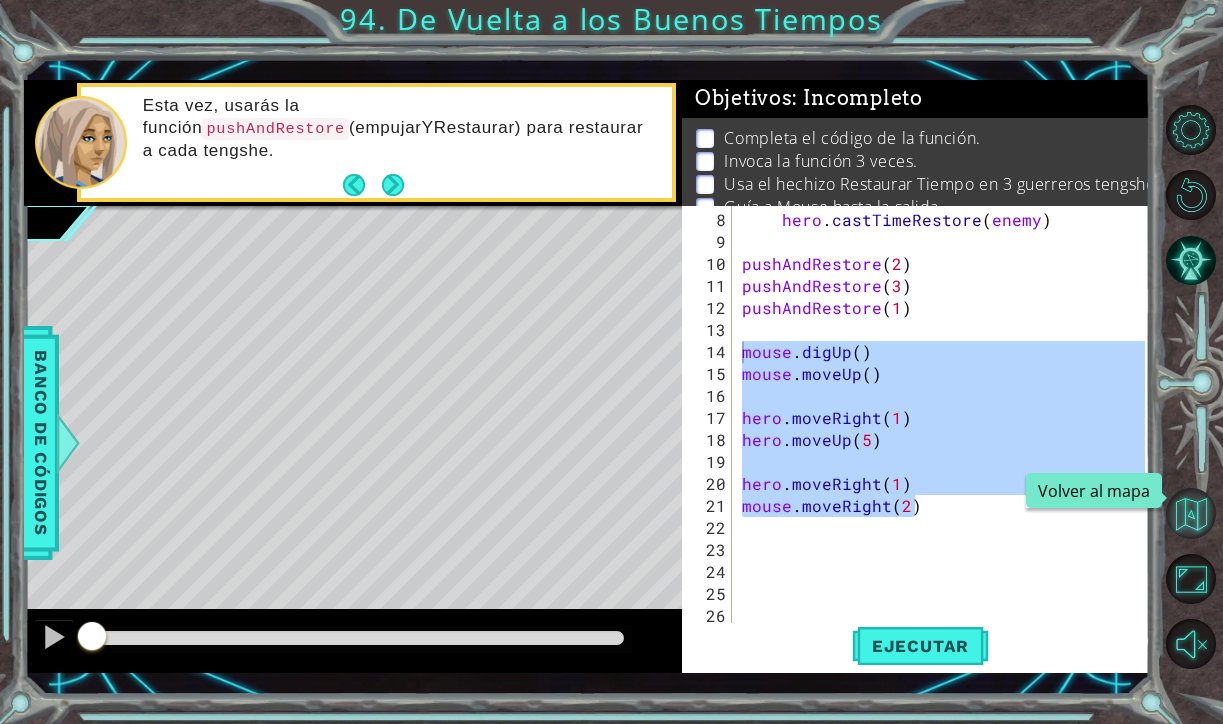 click at bounding box center [1191, 513] 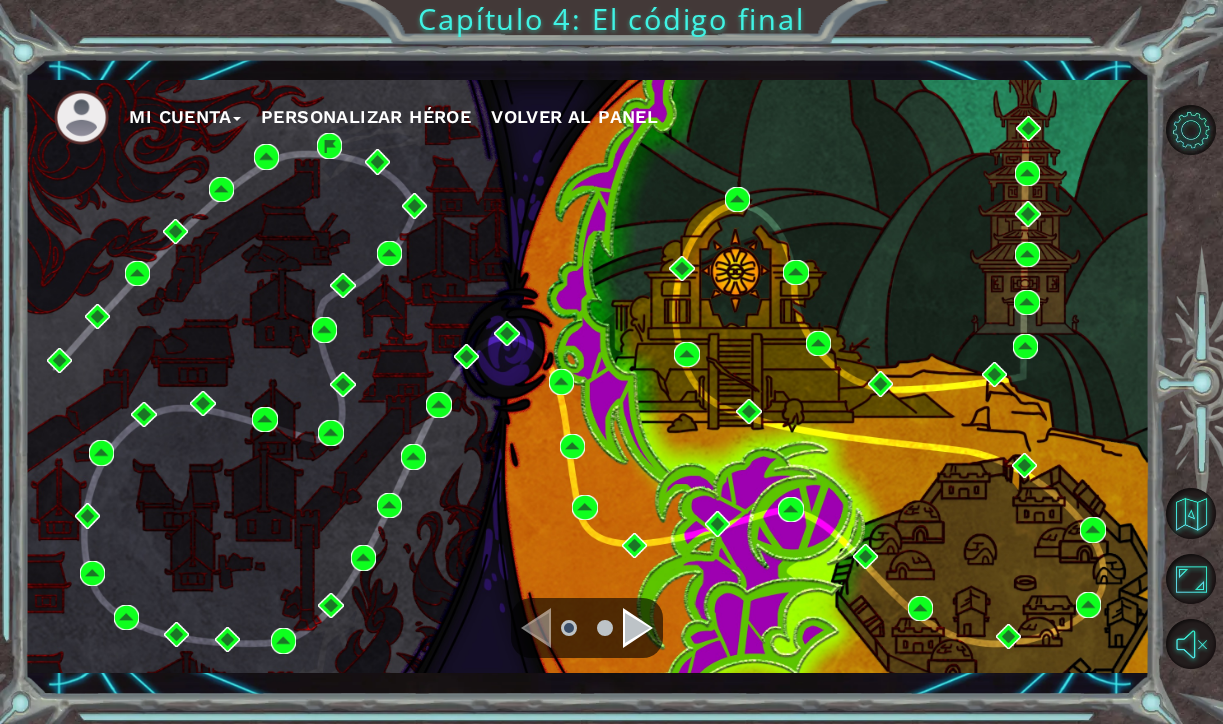 click at bounding box center [638, 628] 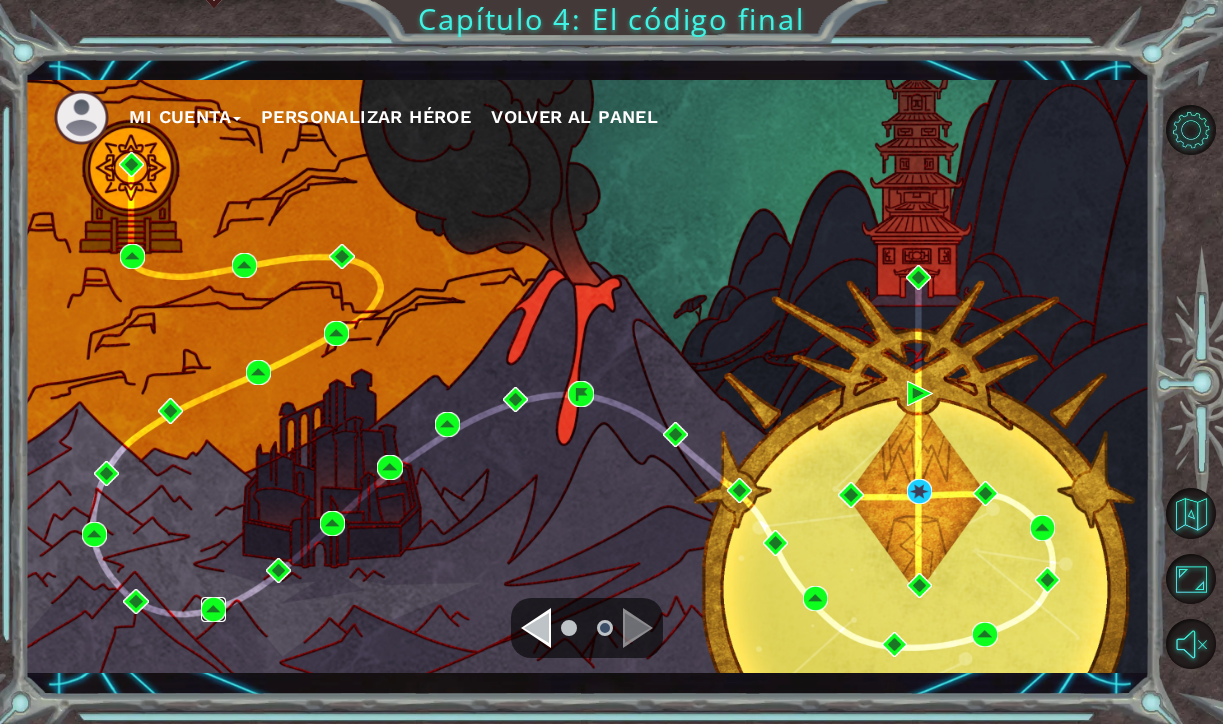 click at bounding box center (213, 609) 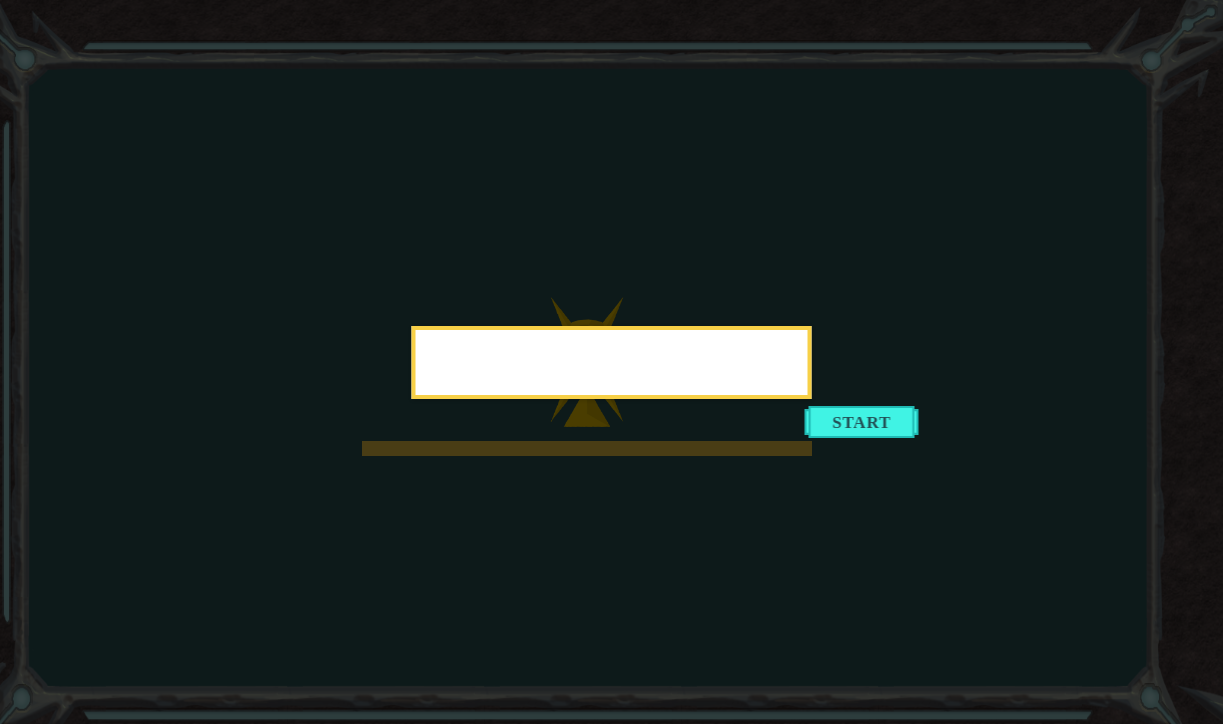 click at bounding box center [862, 422] 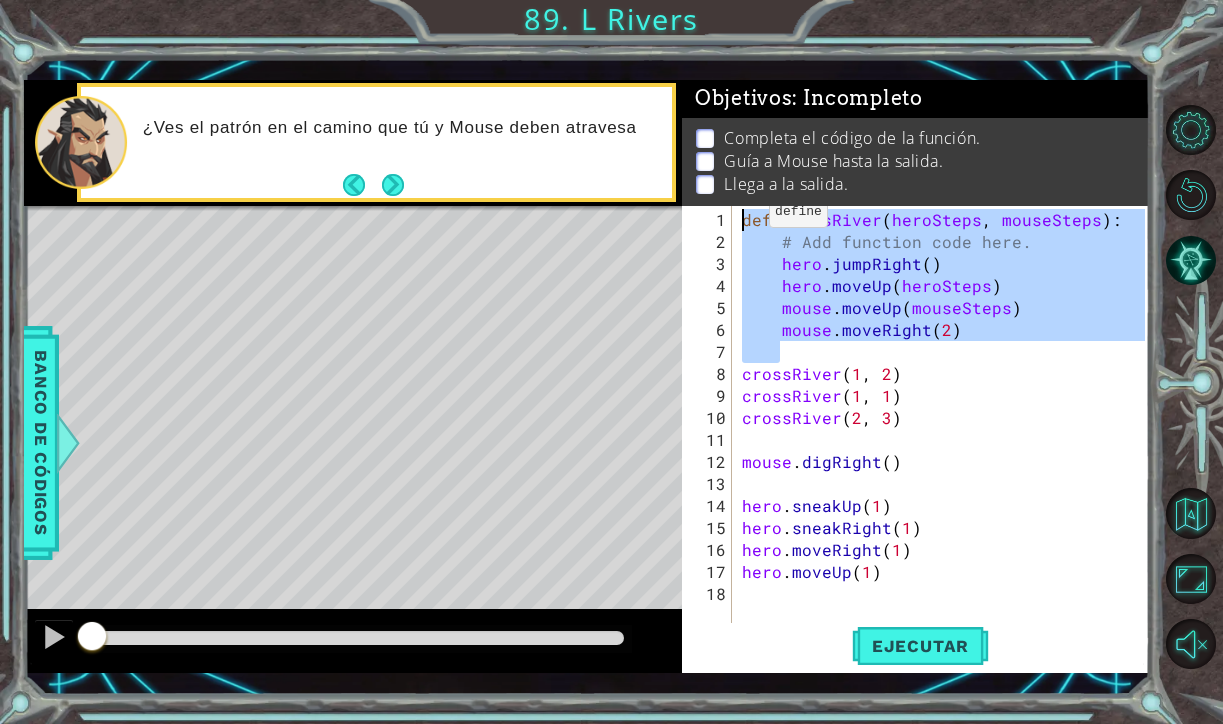 drag, startPoint x: 964, startPoint y: 344, endPoint x: 732, endPoint y: 208, distance: 268.92377 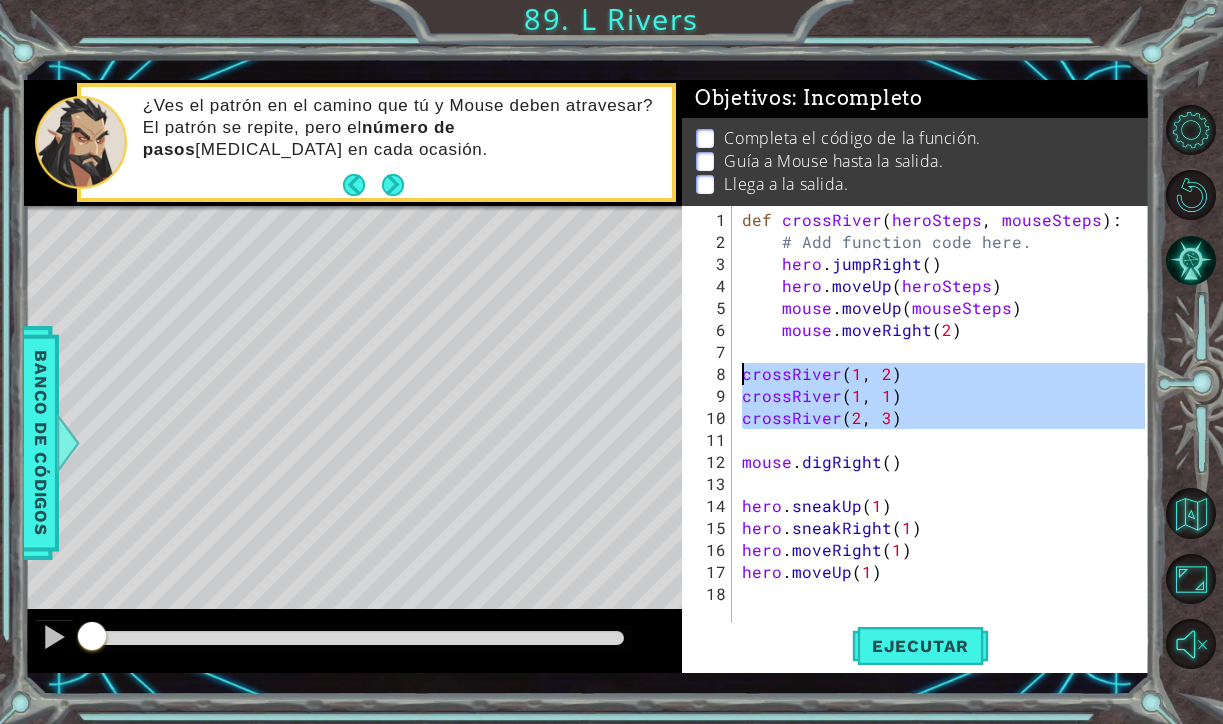 drag, startPoint x: 897, startPoint y: 428, endPoint x: 732, endPoint y: 365, distance: 176.61823 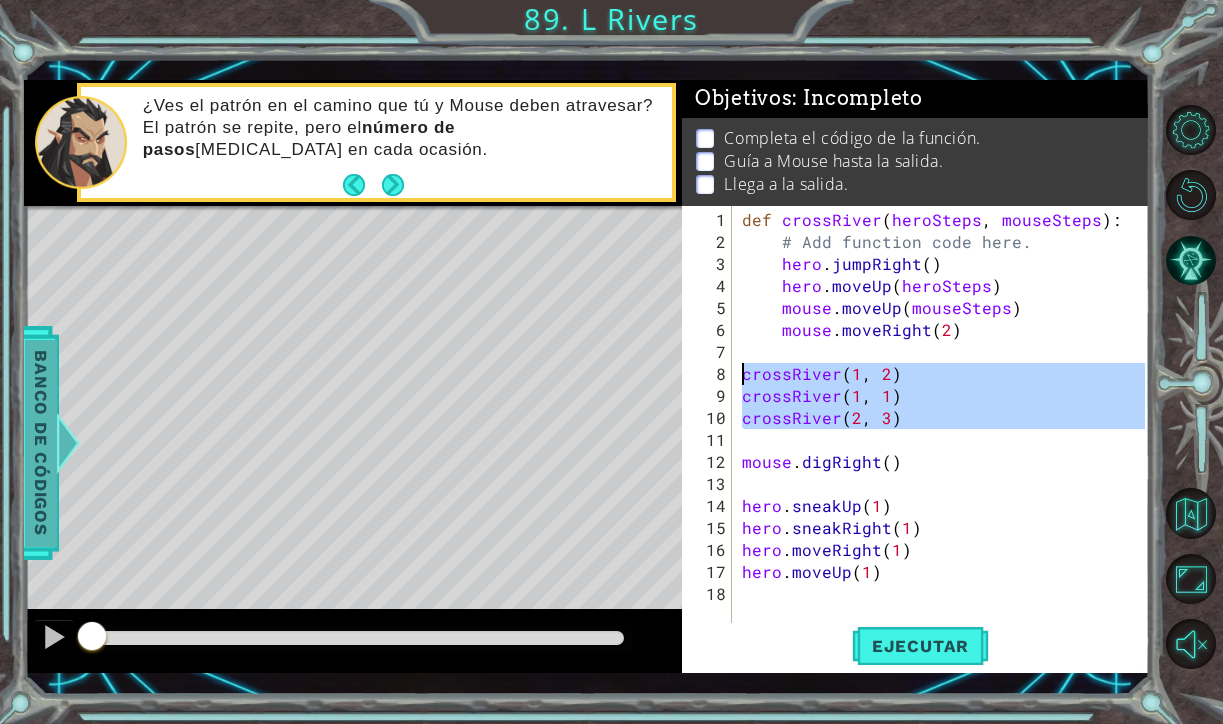 click on "1     הההההההההההההההההההההההההההההההההההההההההההההההההההההההההההההההההההההההההההההההההההההההההההההההההההההההההההההההההההההההההההההההההההההההההההההההההההההההההההההההההההההההההההההההההההההההההההההההההההההההההההההההההההההההההההההההההההההההההההההההההההההההההההההההה XXXXXXXXXXXXXXXXXXXXXXXXXXXXXXXXXXXXXXXXXXXXXXXXXXXXXXXXXXXXXXXXXXXXXXXXXXXXXXXXXXXXXXXXXXXXXXXXXXXXXXXXXXXXXXXXXXXXXXXXXXXXXXXXXXXXXXXXXXXXXXXXXXXXXXXXXXXXXXXXXXXXXXXXXXXXXXXXXXXXXXXXXXXXXXXXXXXXXXXXXXXXXXXXXXXXXXXXXXXXXXXXXXXXXXXXXXXXXXXXXXXXXXXXXXXXXXXX Solución × Objetivos : Incompleto       Completa el código de la función.
Guía a Mouse hasta la salida.
Llega a la salida.
crossRiver(1, 2)
crossRiver(1, 1) 1 2 3 4 5 6 7 8 9 10 11 12 13 14 15 16 17 18 def   crossRiver ( ," at bounding box center [611, 362] 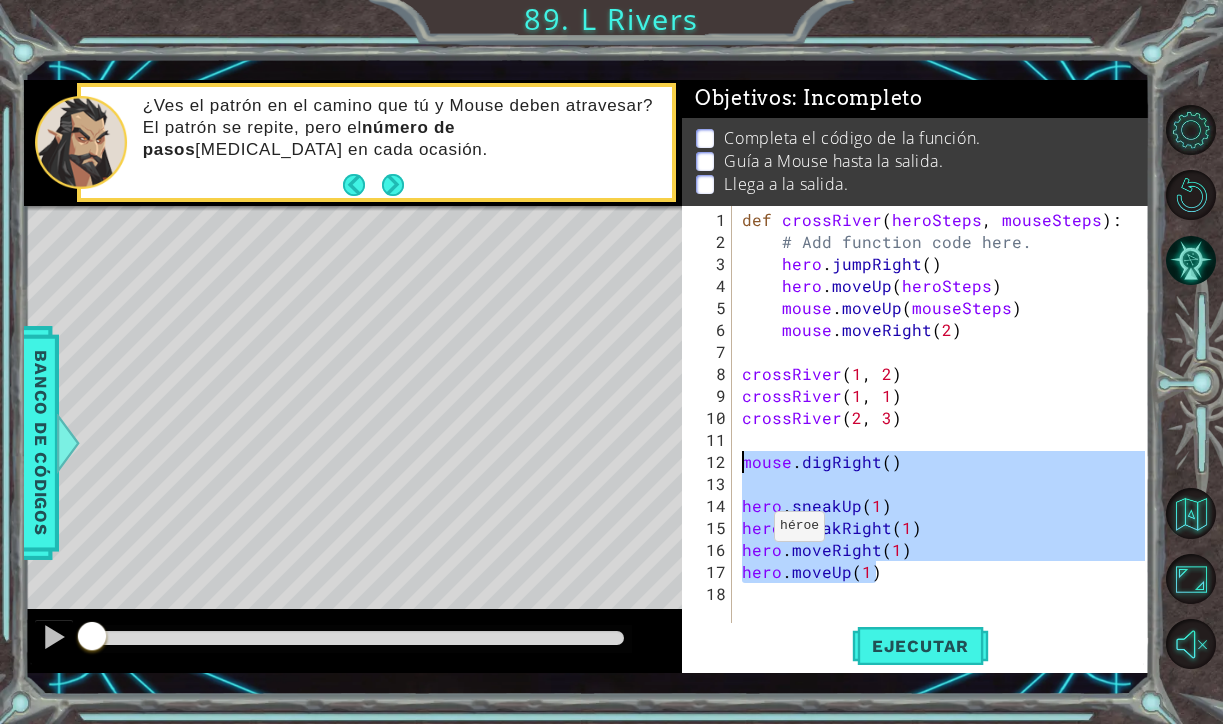 drag, startPoint x: 886, startPoint y: 574, endPoint x: 722, endPoint y: 455, distance: 202.62527 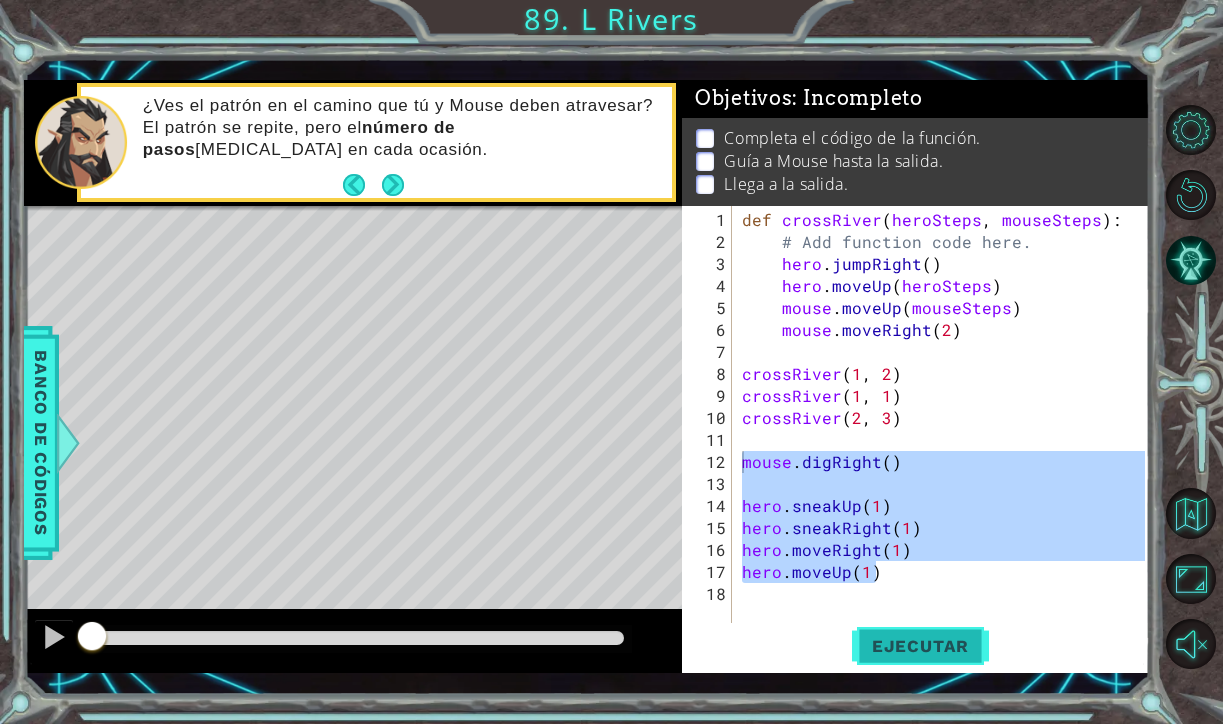click on "Ejecutar" at bounding box center (920, 646) 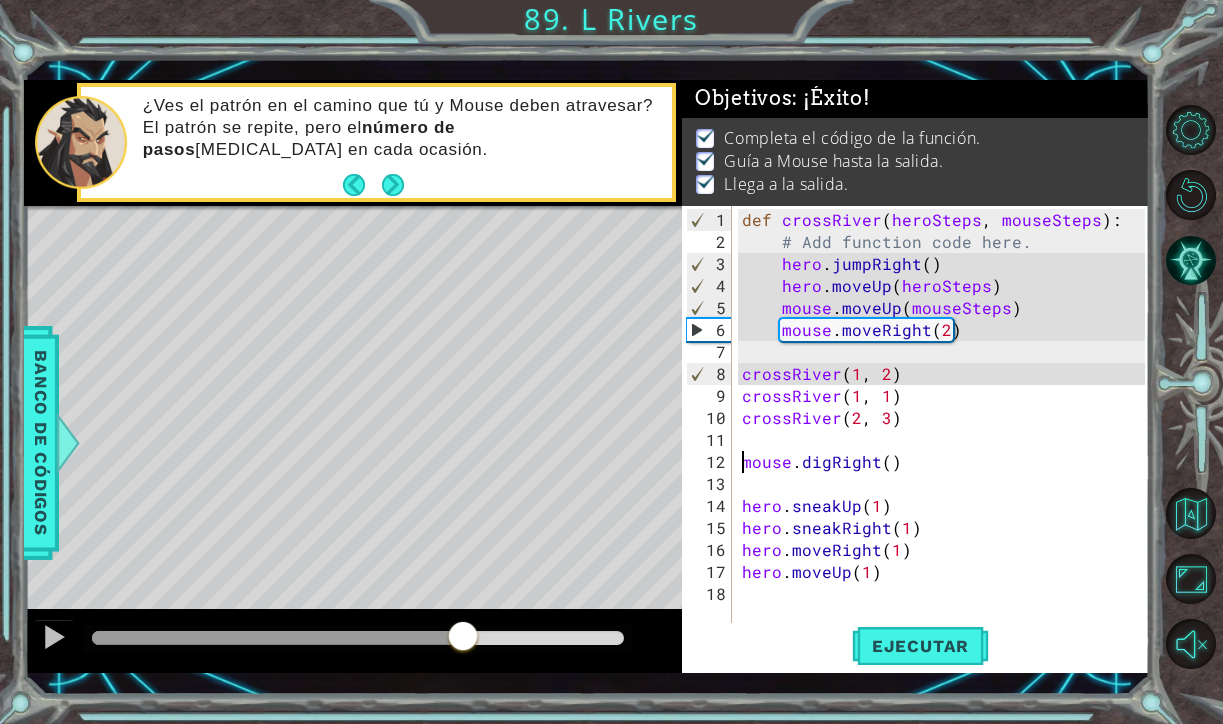drag, startPoint x: 113, startPoint y: 640, endPoint x: 835, endPoint y: 711, distance: 725.4826 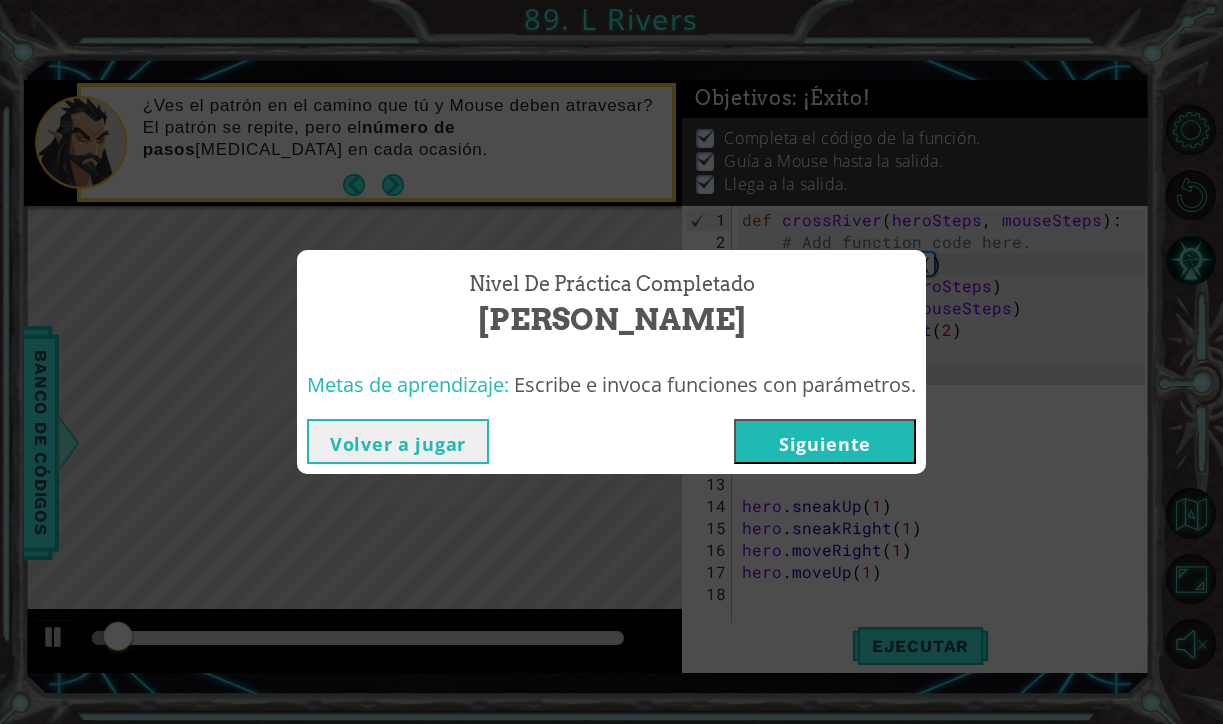 click on "Siguiente" at bounding box center (825, 441) 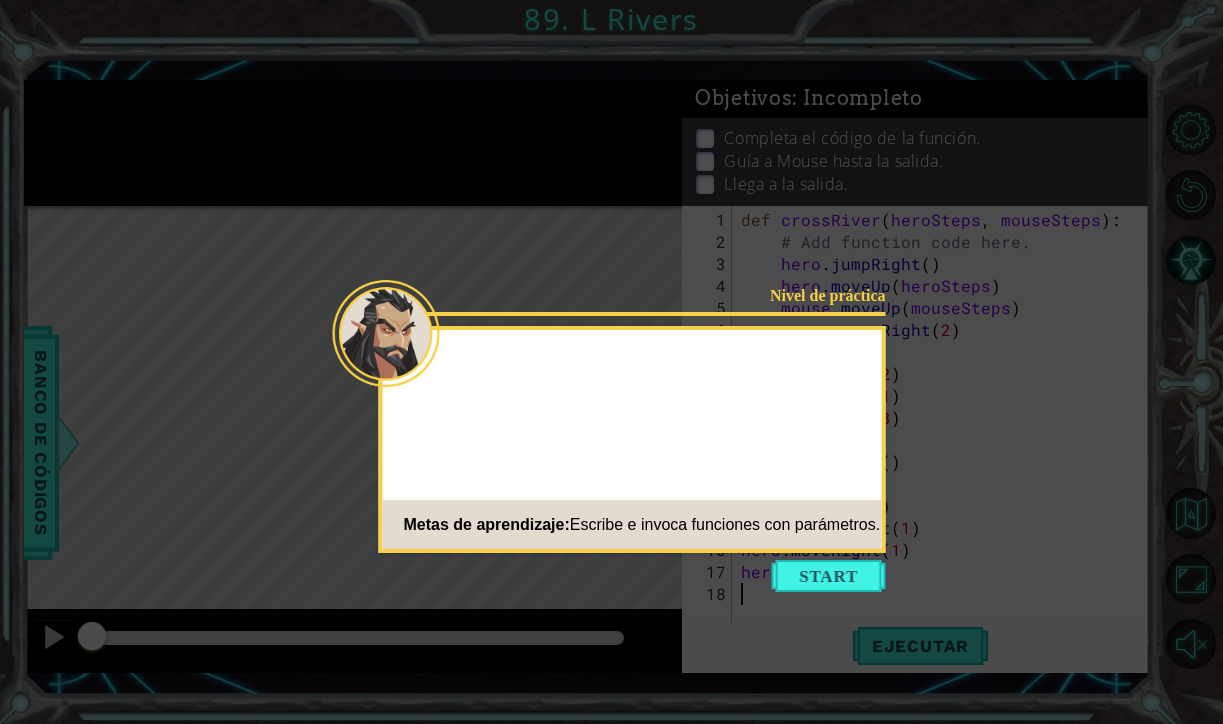 click at bounding box center (829, 576) 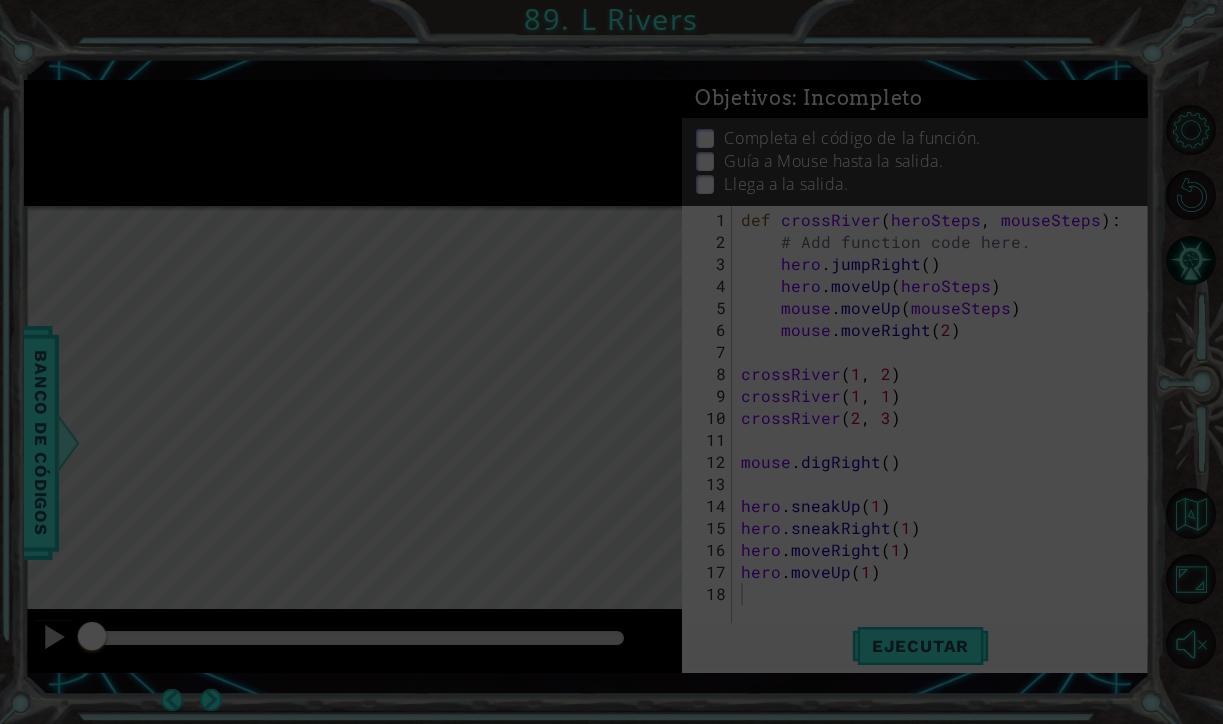 click 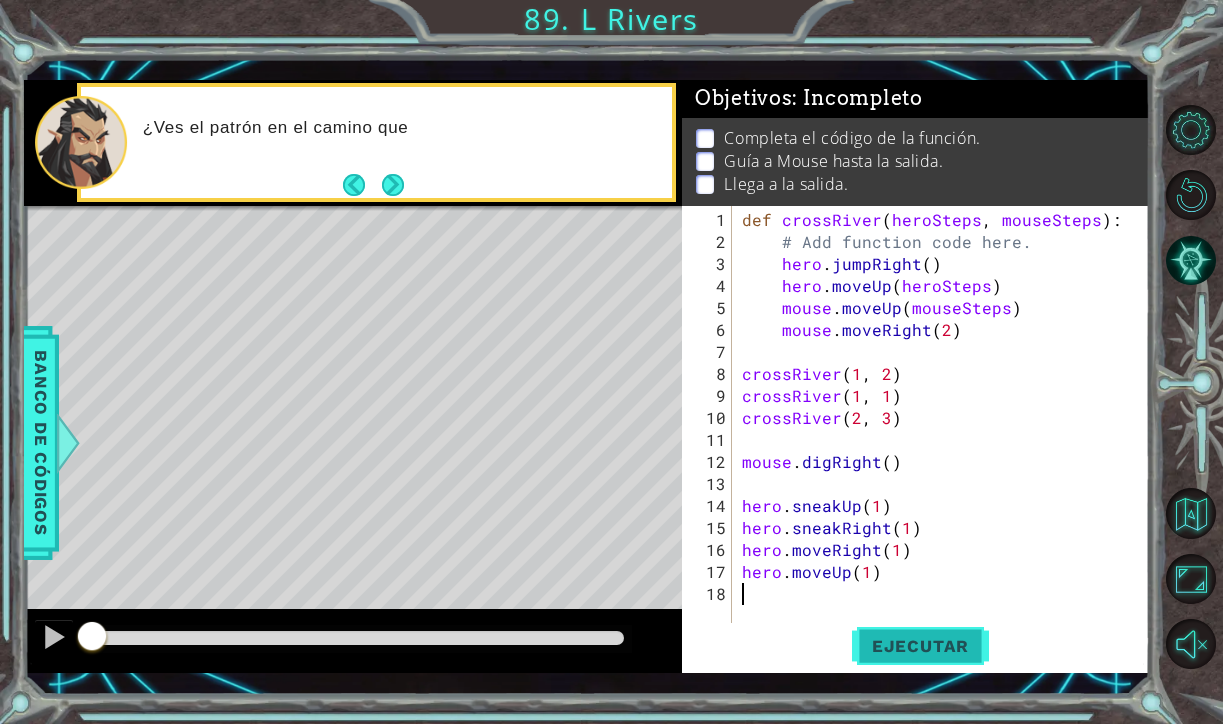click on "Ejecutar" at bounding box center (920, 646) 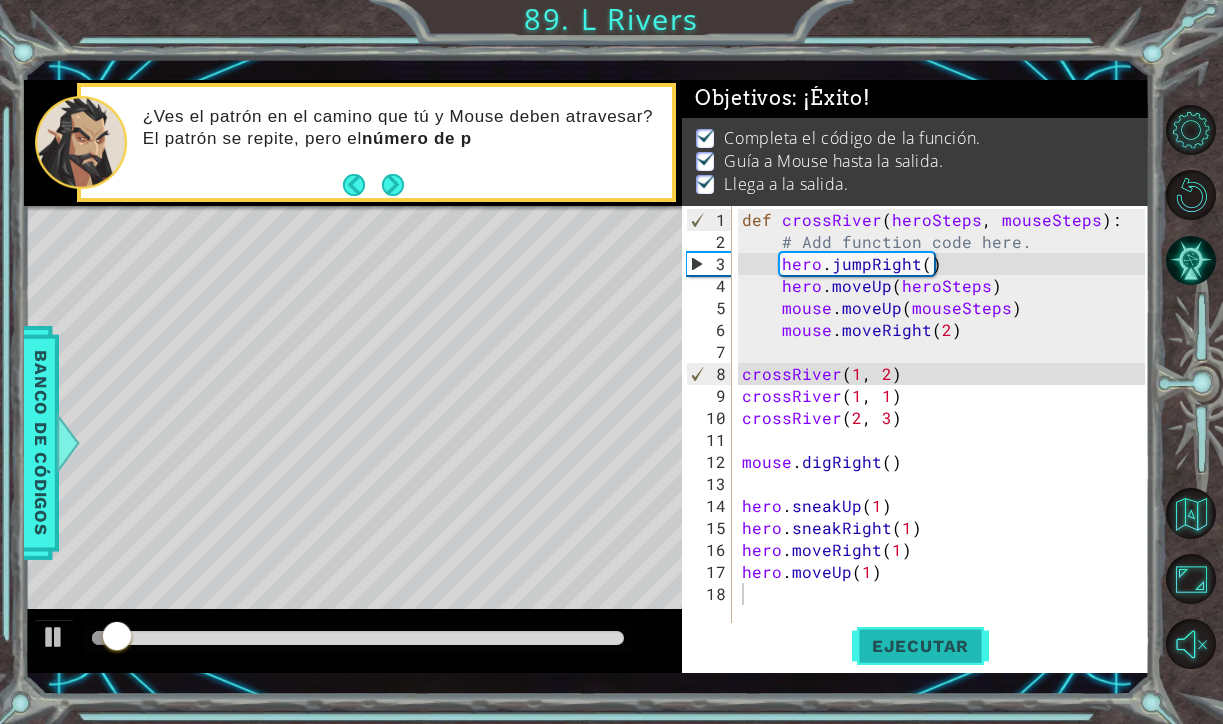 click on "Ejecutar" at bounding box center [920, 646] 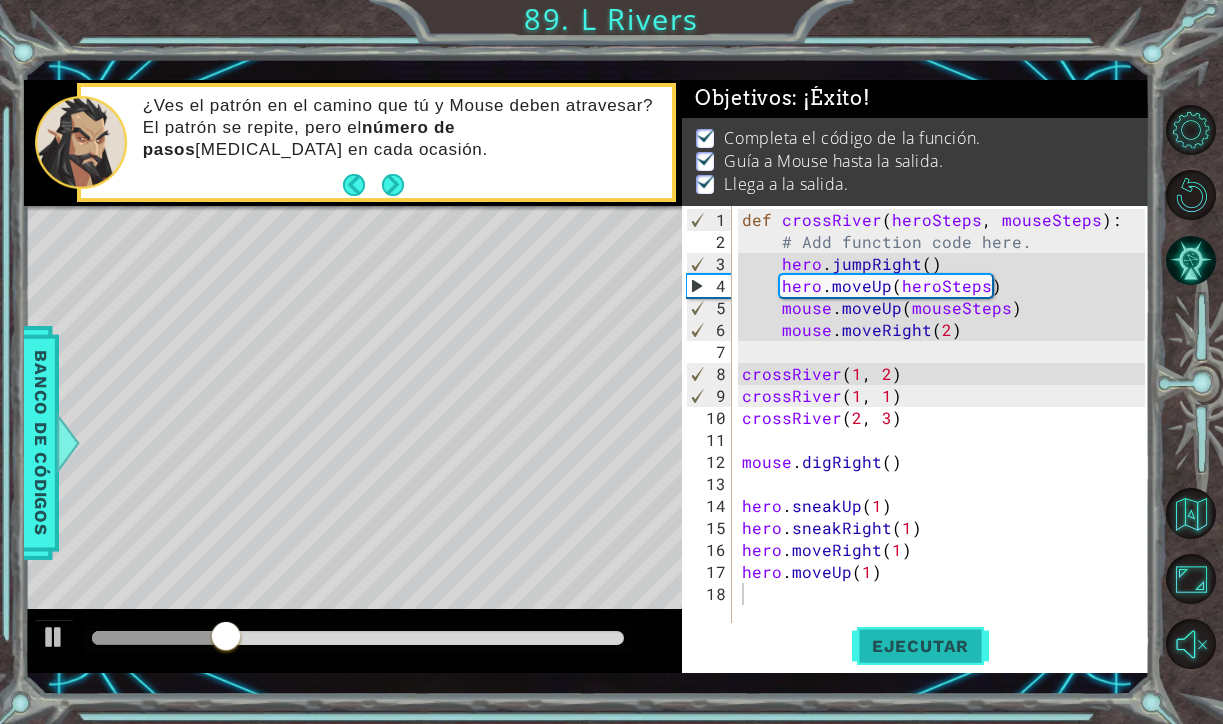 click on "Ejecutar" at bounding box center [920, 646] 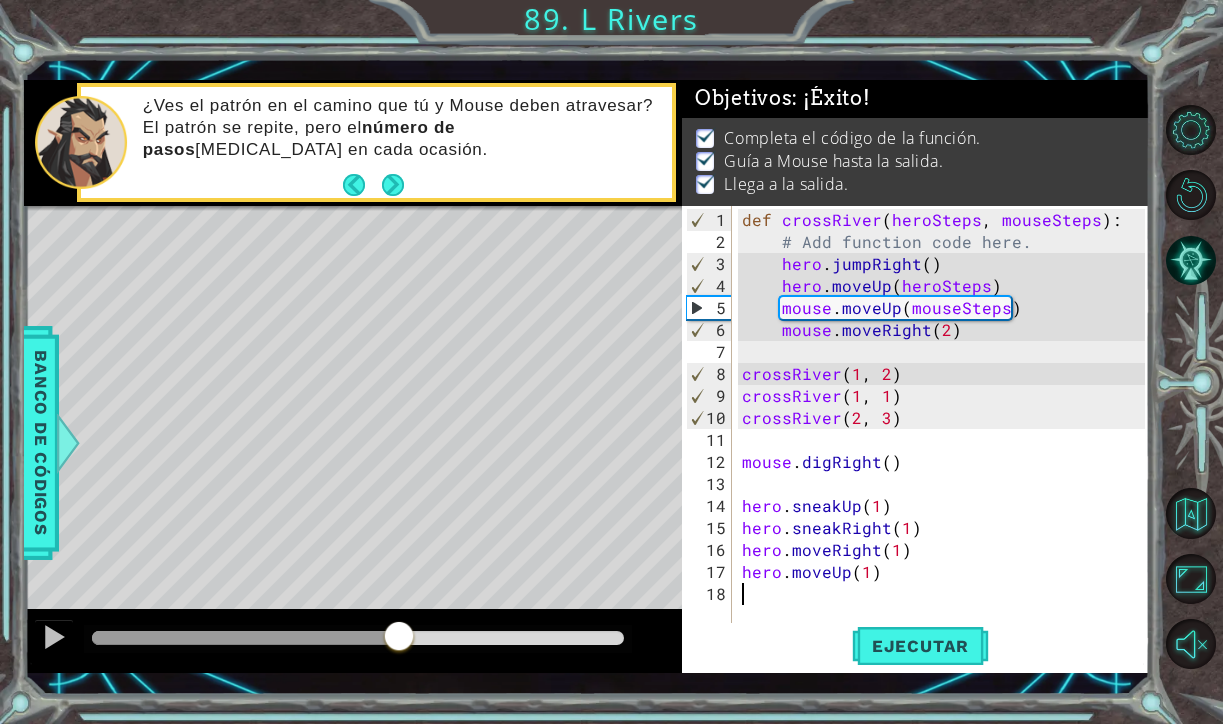 drag, startPoint x: 161, startPoint y: 634, endPoint x: 748, endPoint y: 583, distance: 589.21136 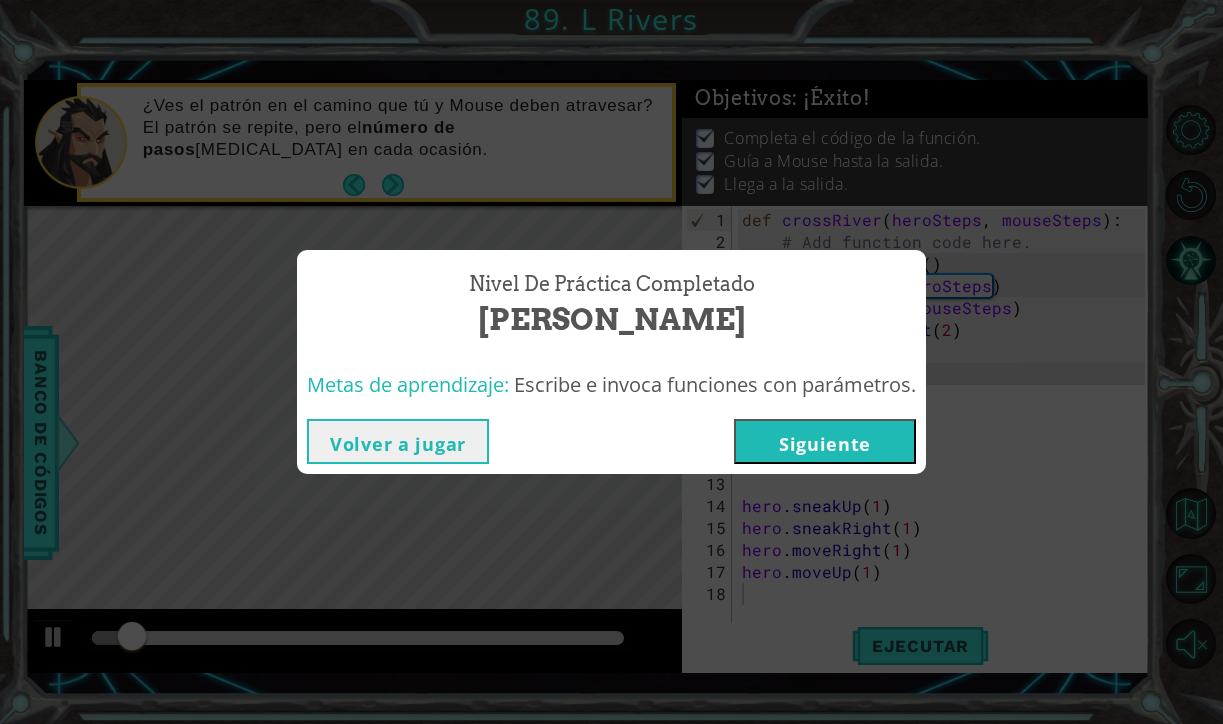 click on "Siguiente" at bounding box center [825, 441] 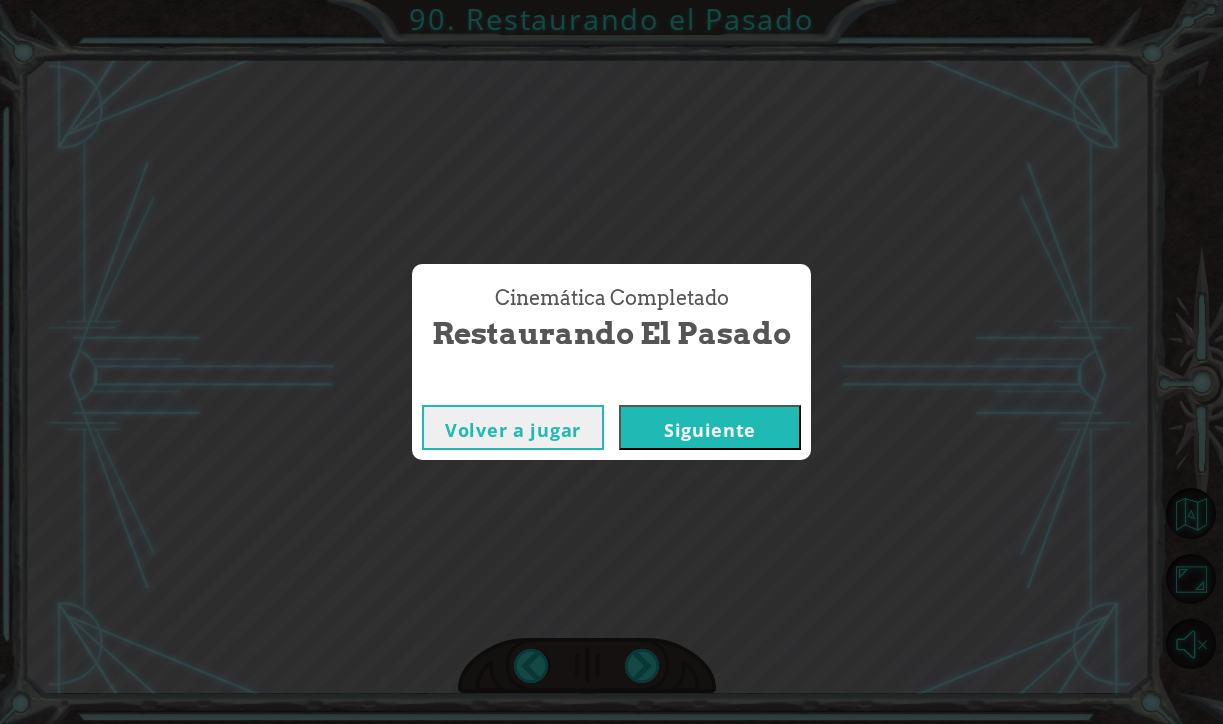 click on "Siguiente" at bounding box center [710, 427] 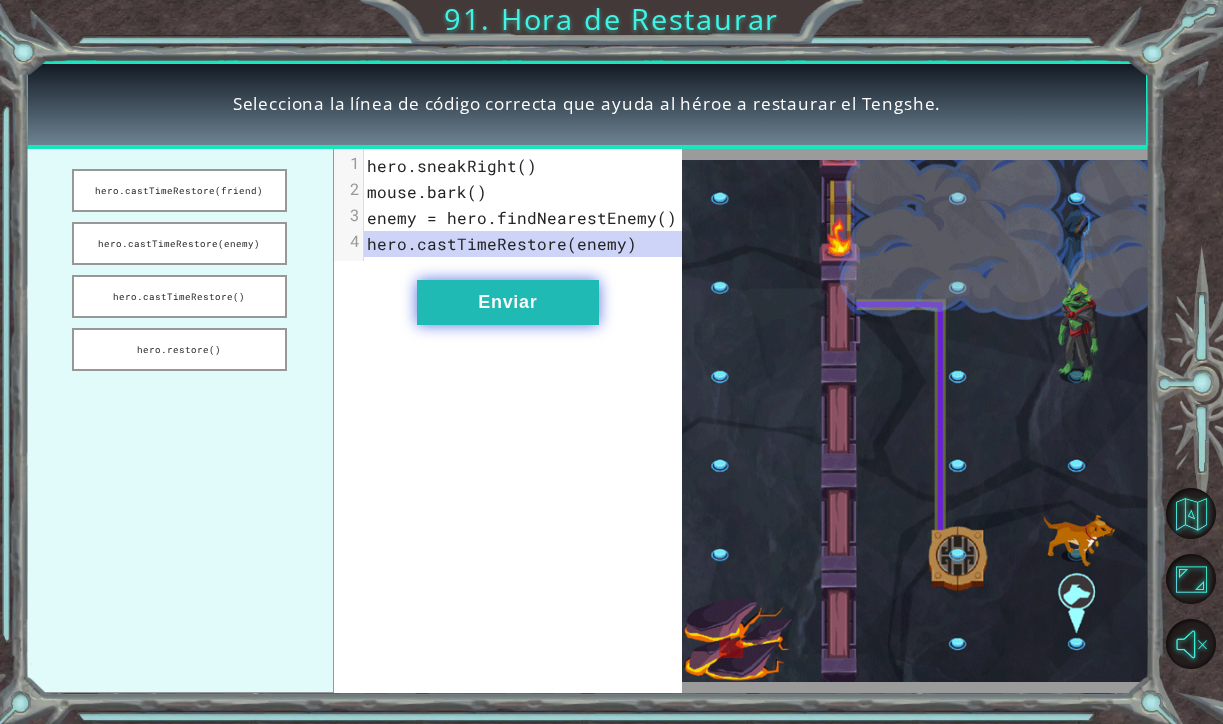 click on "Enviar" at bounding box center (508, 302) 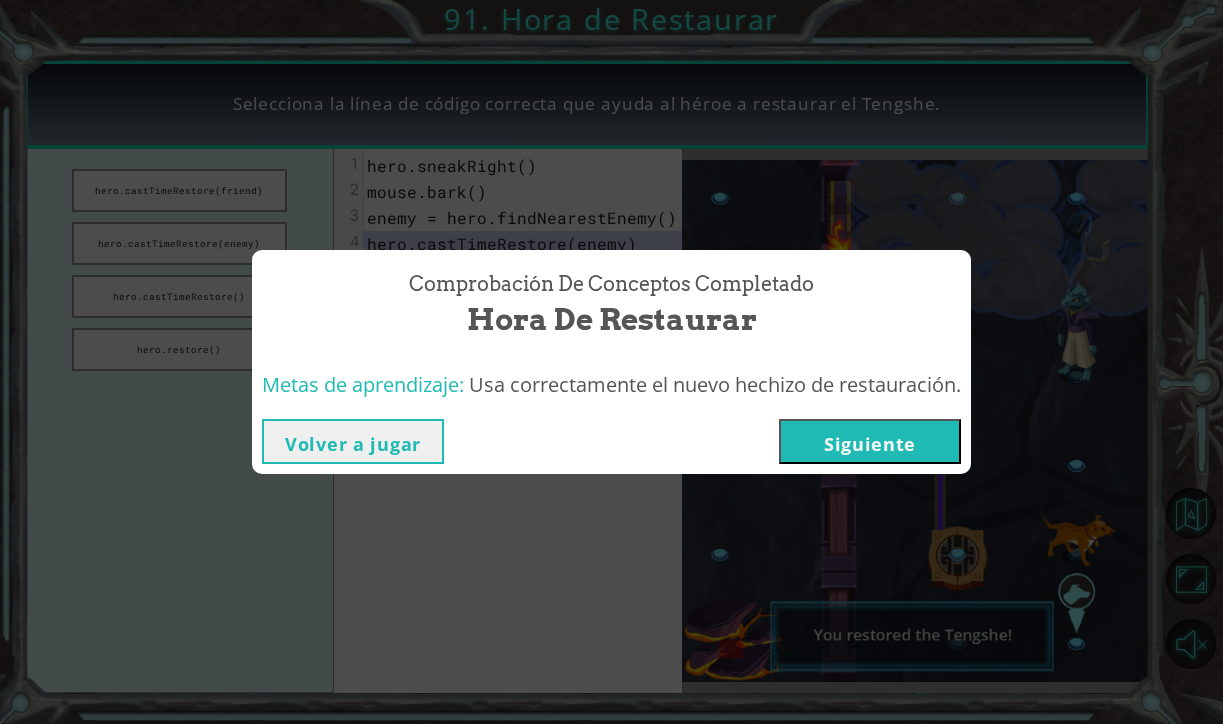 click on "Siguiente" at bounding box center (870, 441) 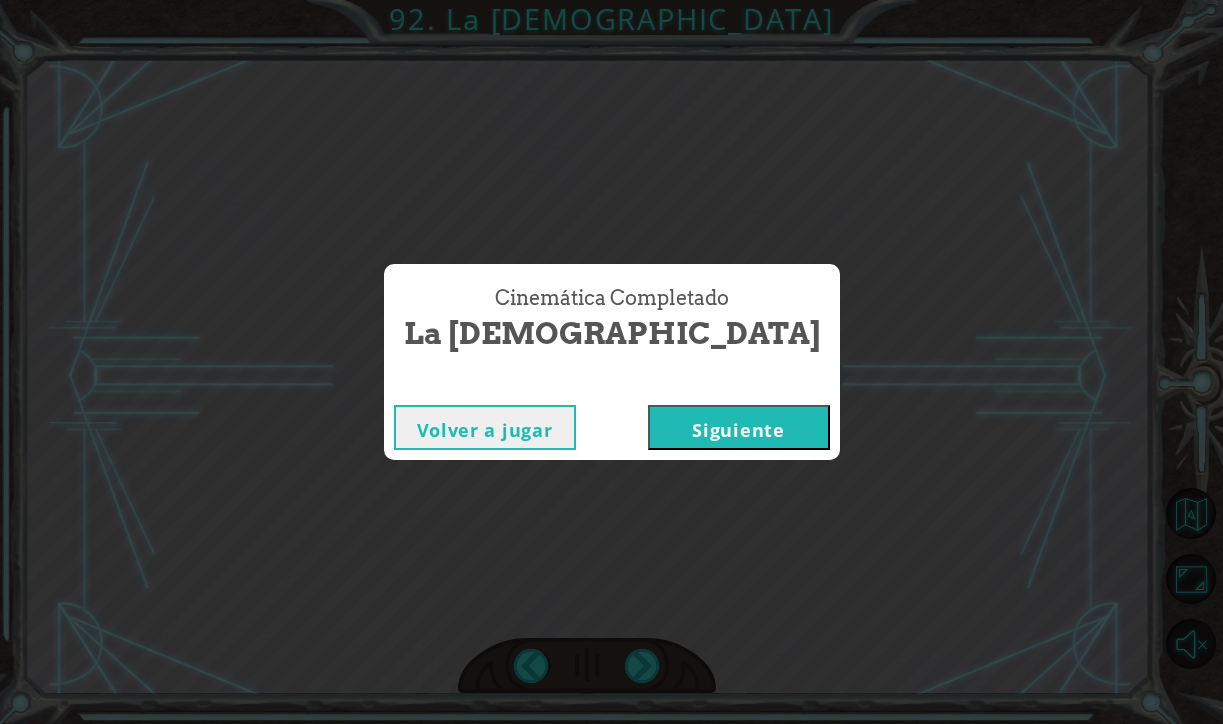 click on "Siguiente" at bounding box center [739, 427] 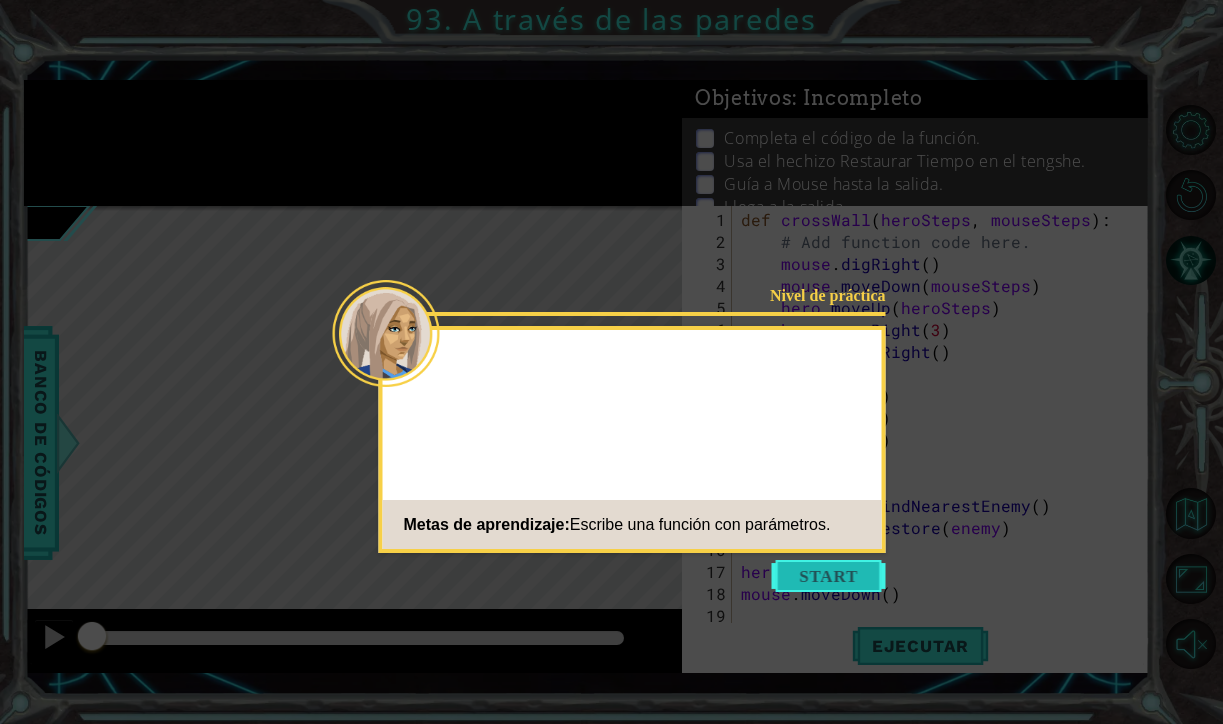 click at bounding box center [829, 576] 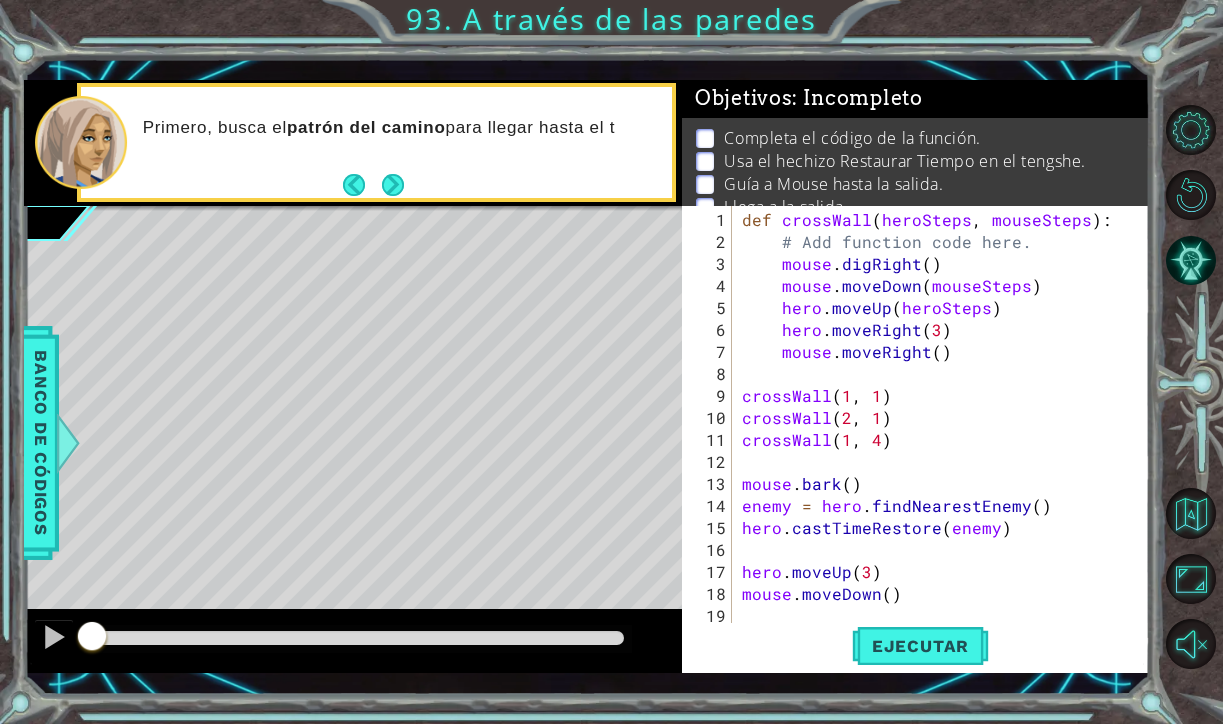 scroll, scrollTop: 22, scrollLeft: 0, axis: vertical 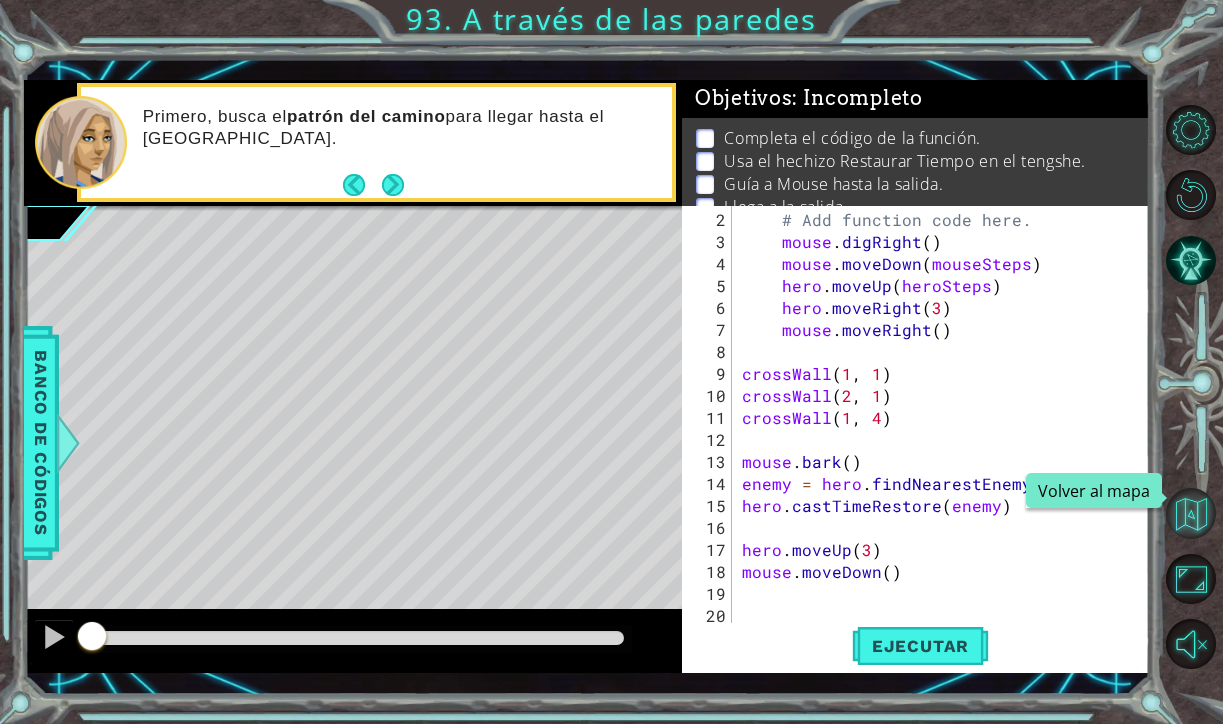 click at bounding box center [1191, 513] 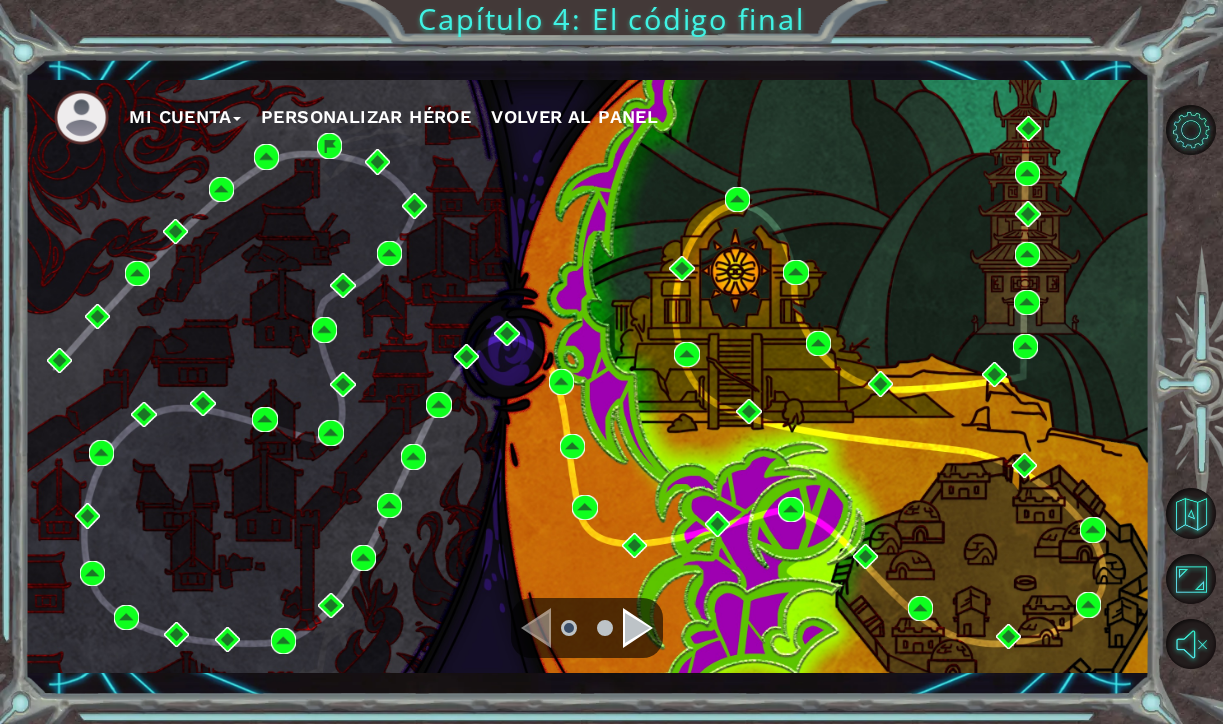 click at bounding box center (638, 628) 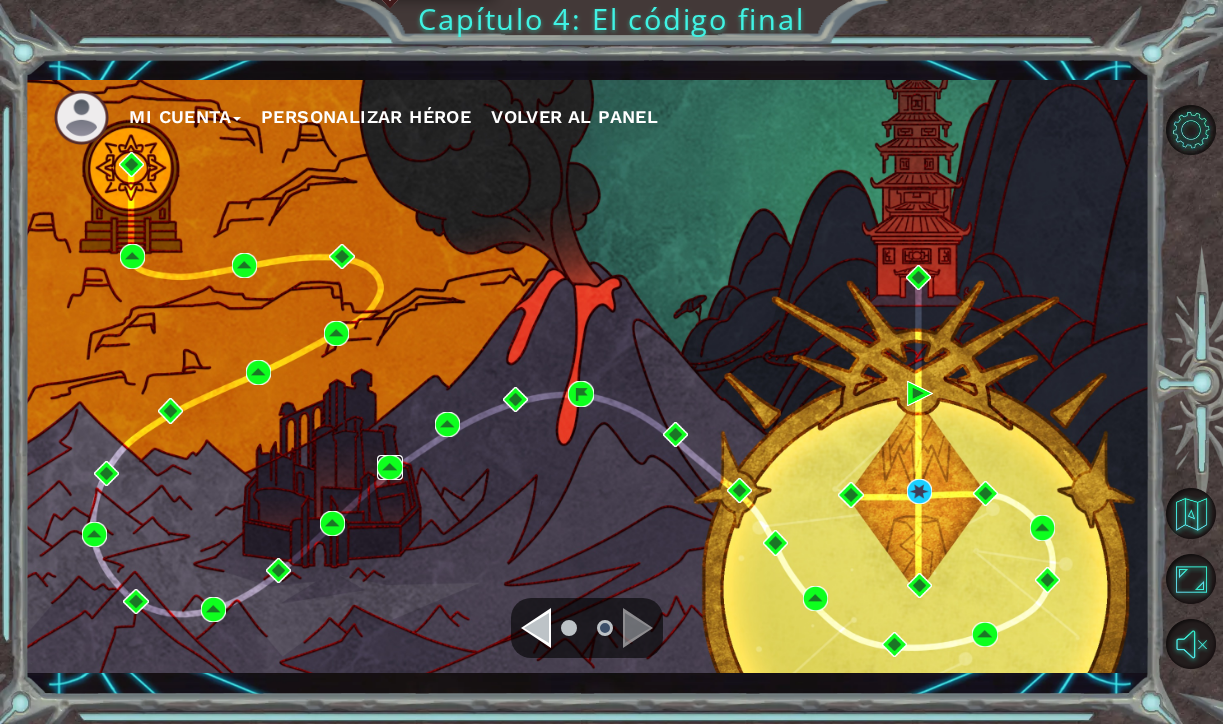click at bounding box center [389, 467] 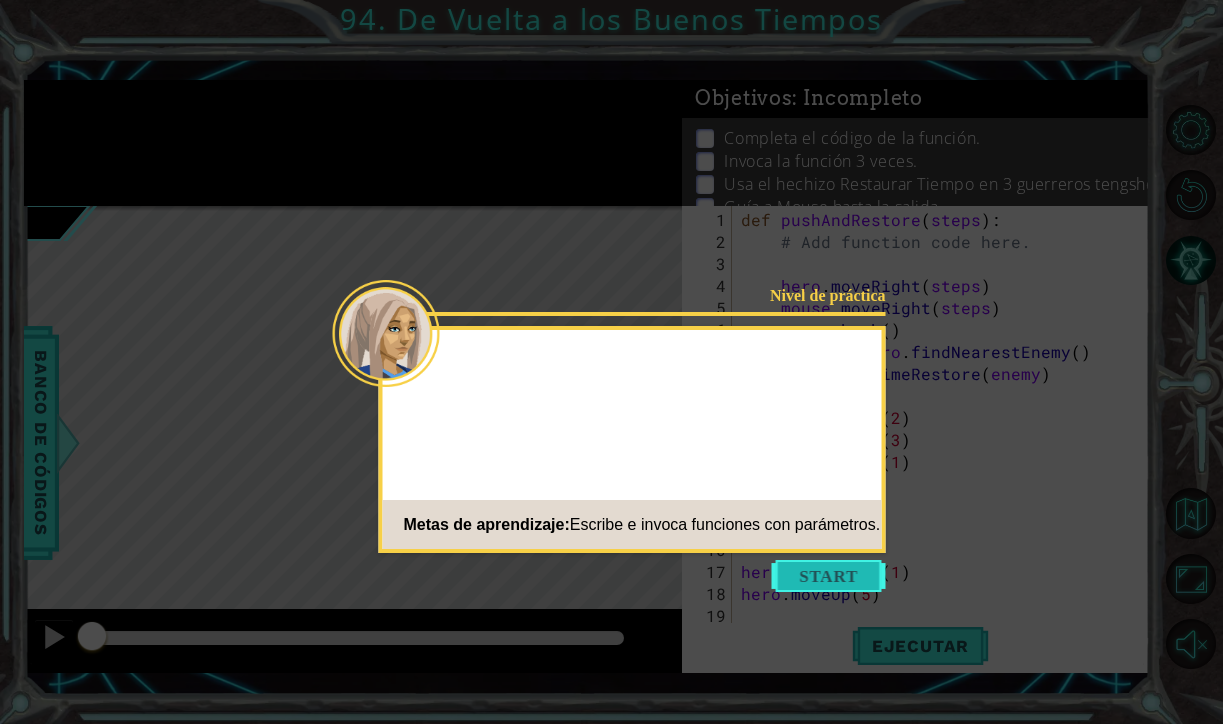 click at bounding box center [829, 576] 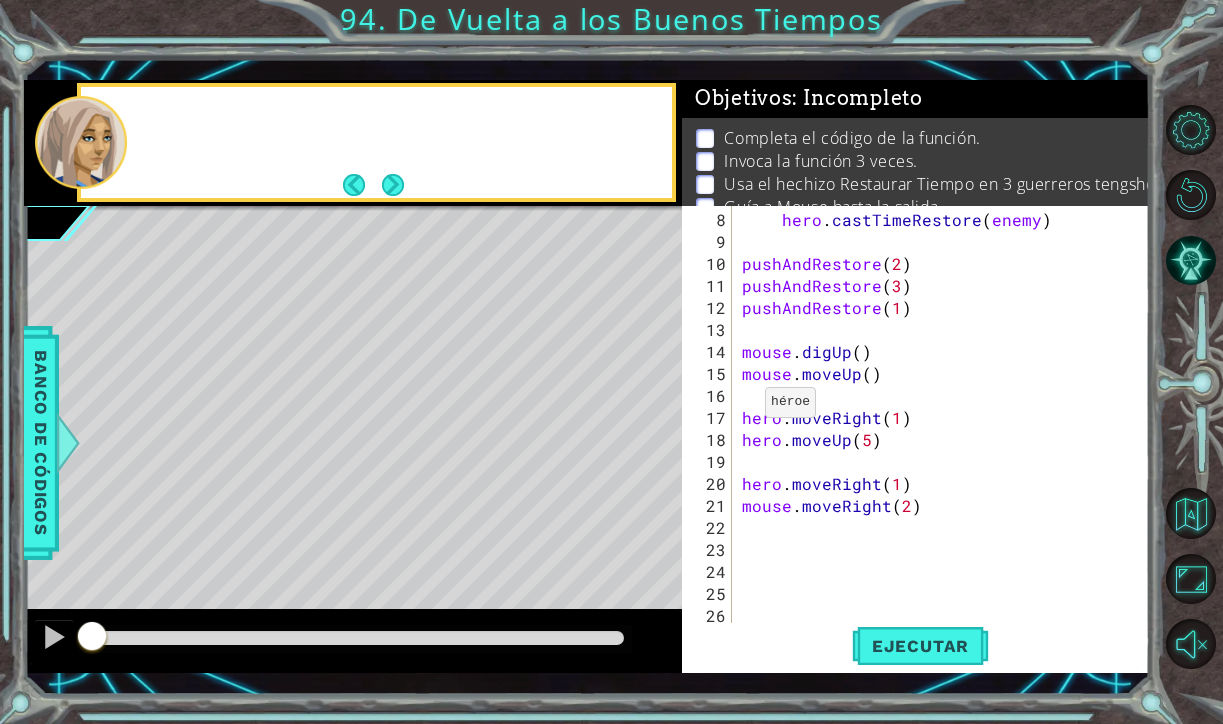 scroll, scrollTop: 154, scrollLeft: 0, axis: vertical 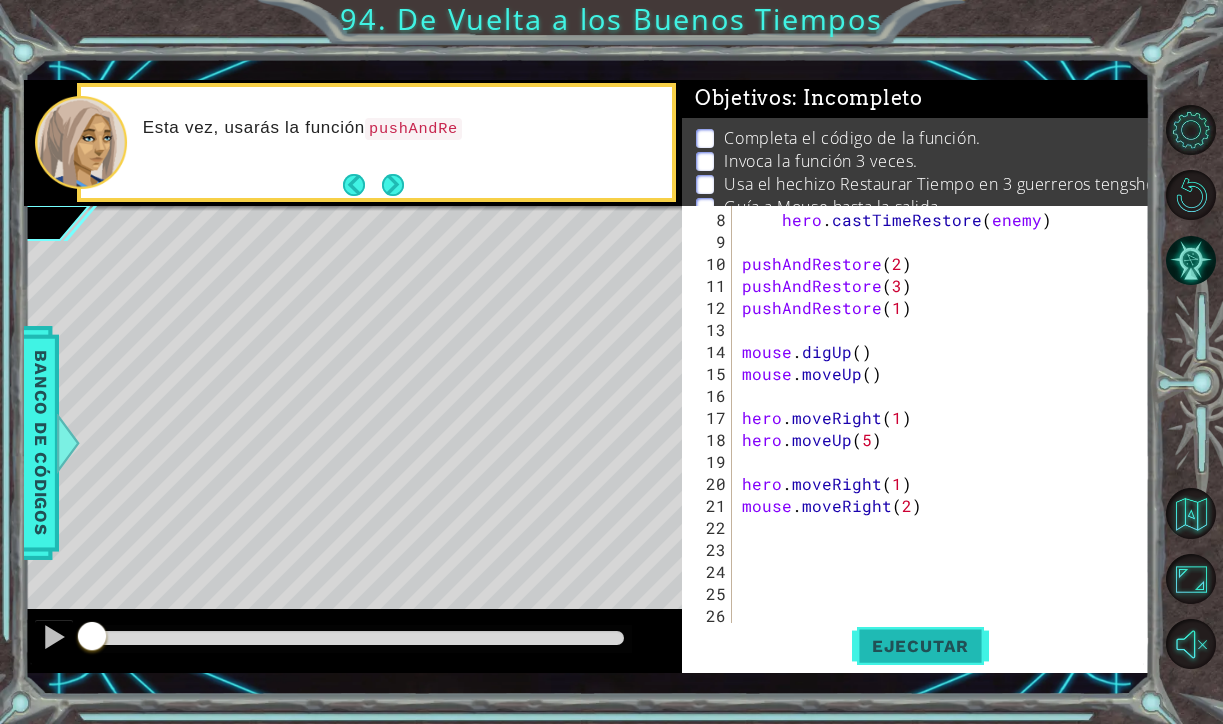 click on "Ejecutar" at bounding box center (920, 646) 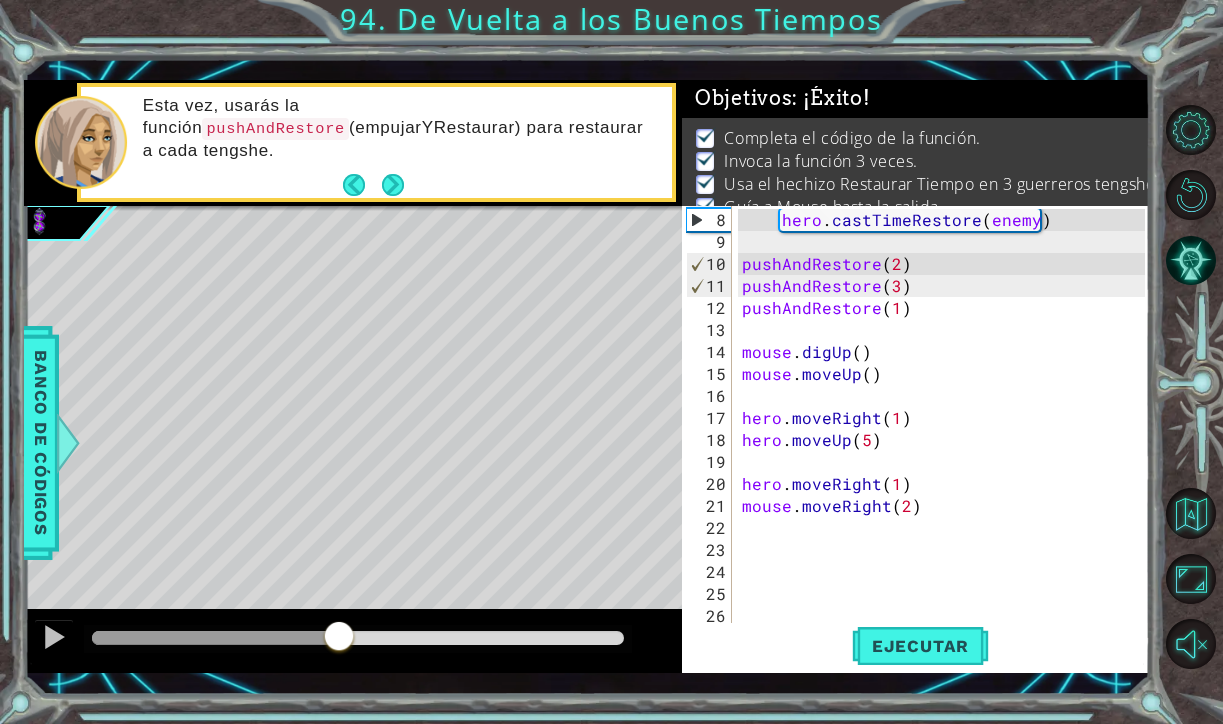 drag, startPoint x: 112, startPoint y: 628, endPoint x: 664, endPoint y: 681, distance: 554.5386 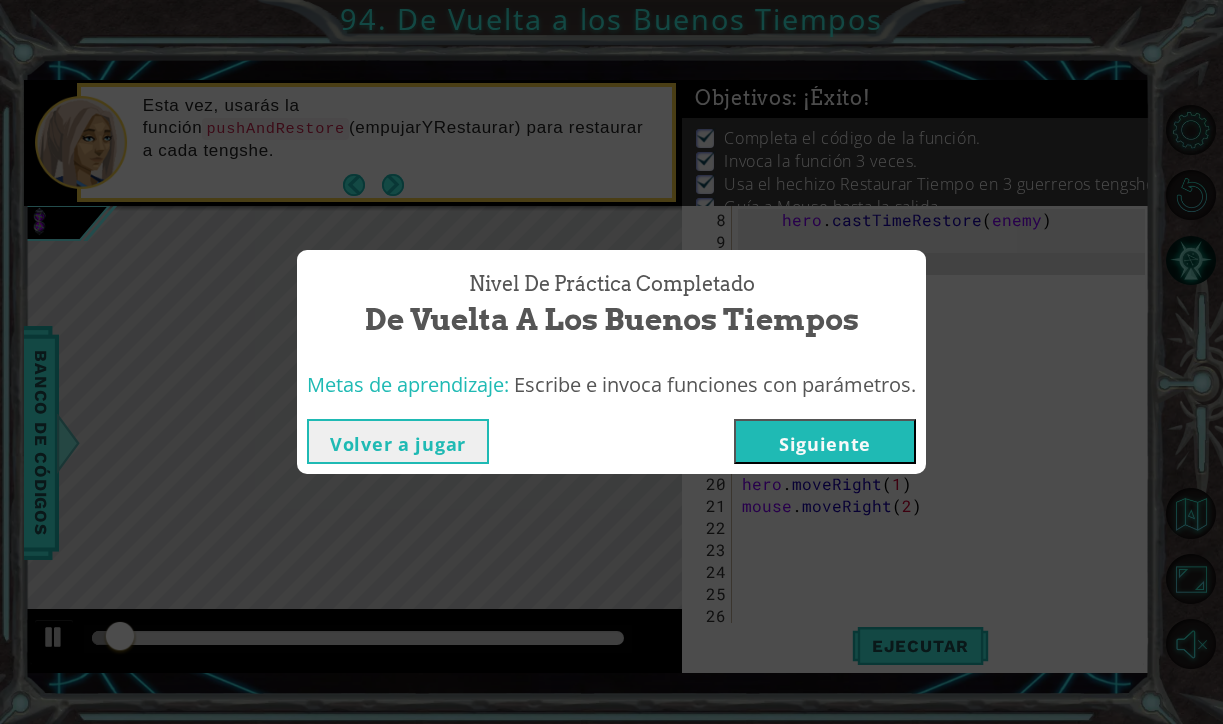 click on "Siguiente" at bounding box center (825, 441) 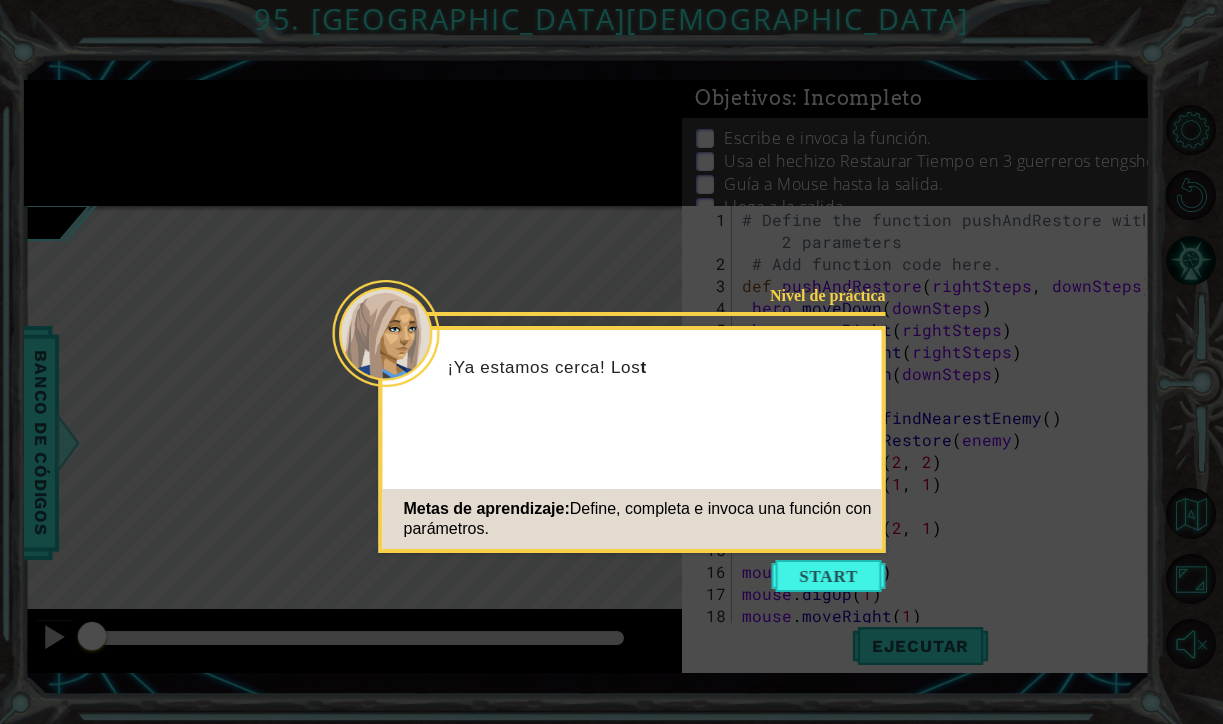 scroll, scrollTop: 0, scrollLeft: 0, axis: both 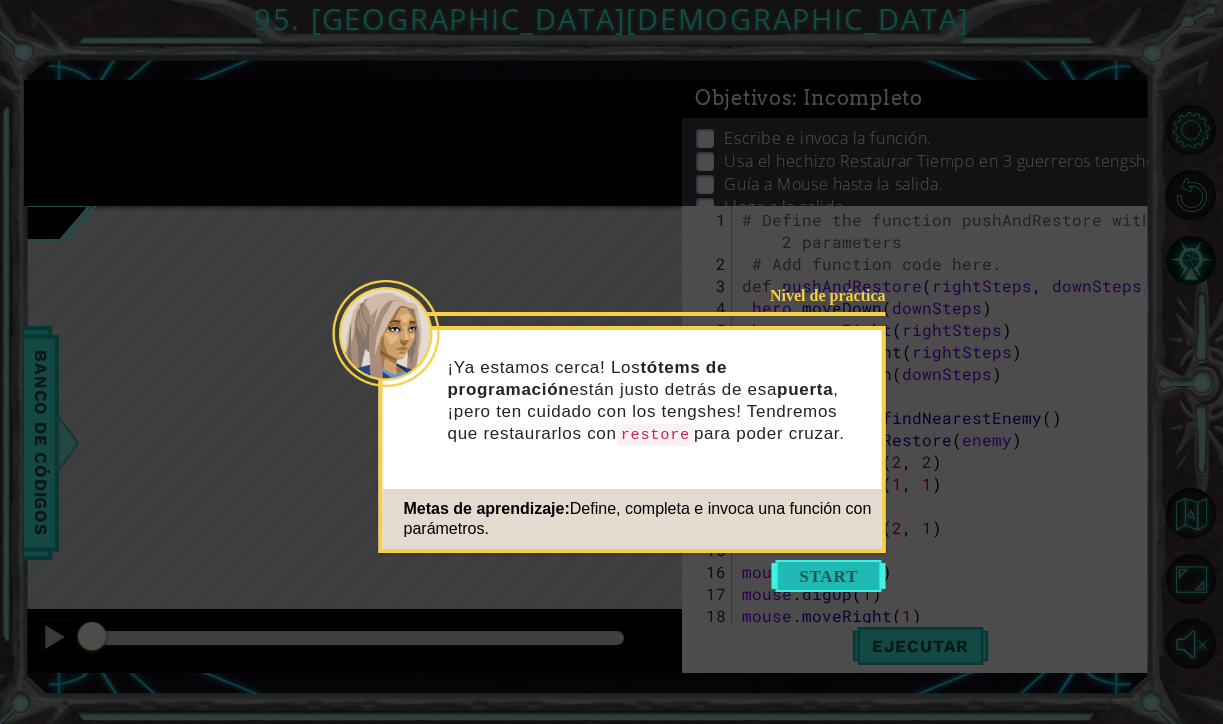 click at bounding box center (829, 576) 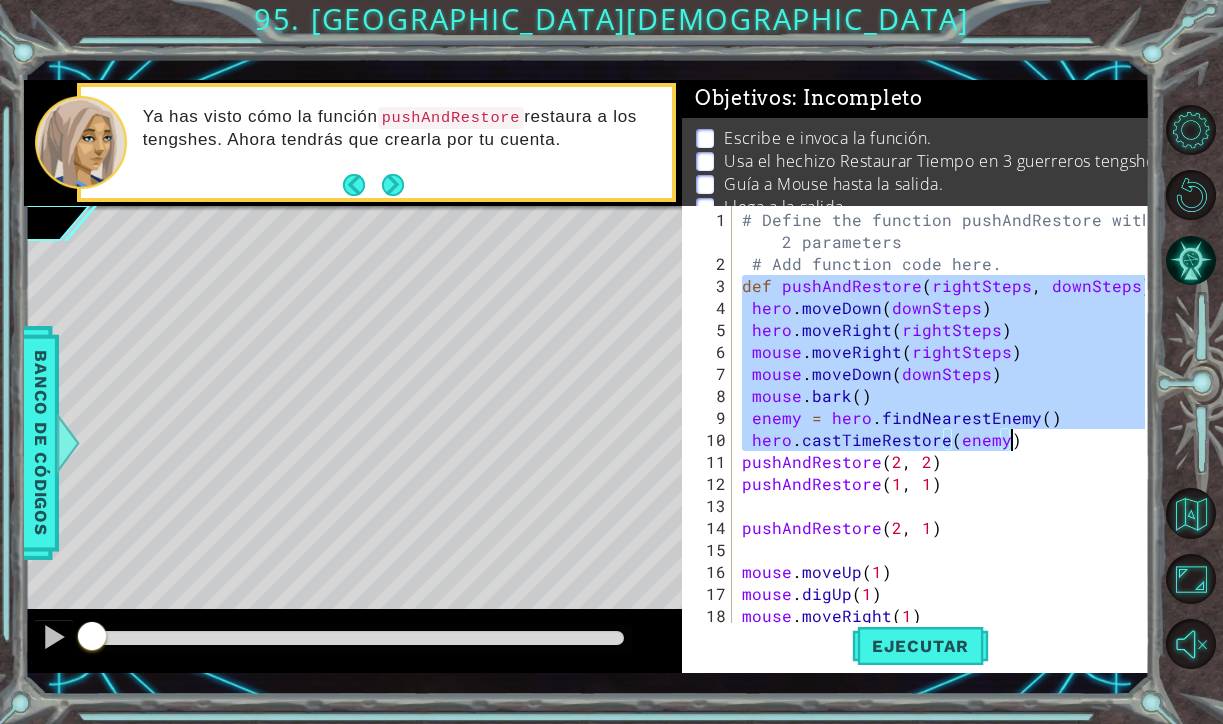 drag, startPoint x: 740, startPoint y: 284, endPoint x: 1015, endPoint y: 435, distance: 313.7292 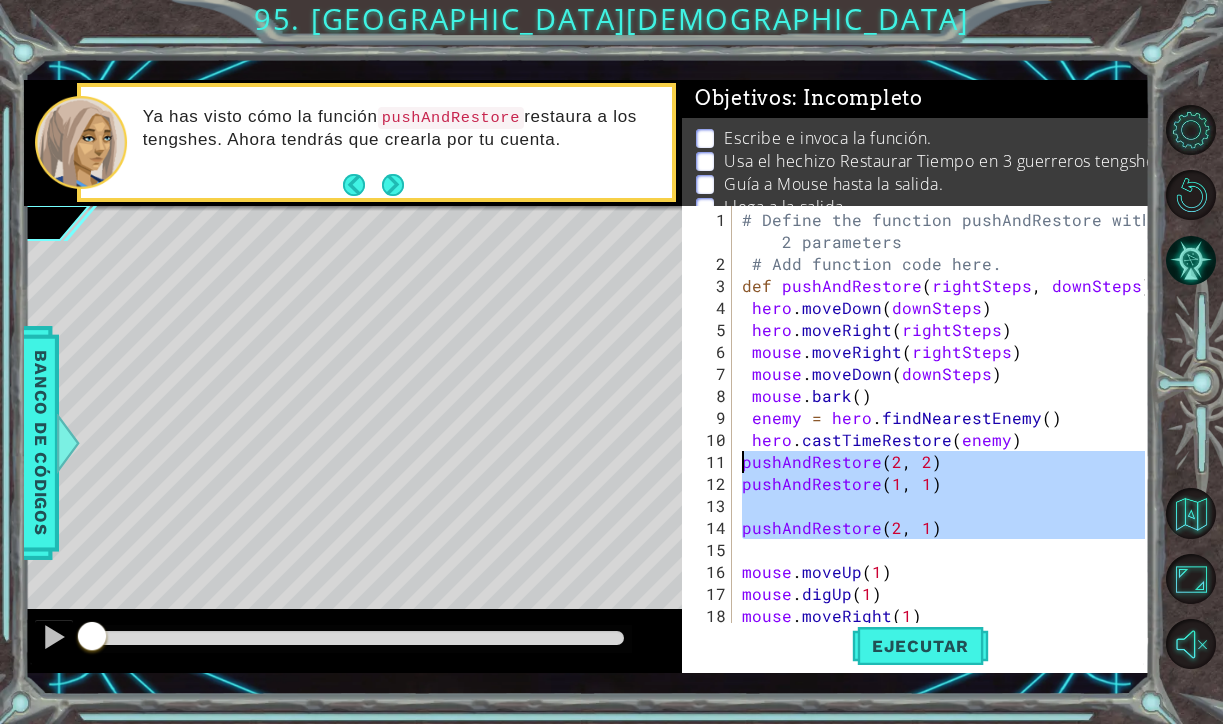 drag, startPoint x: 943, startPoint y: 537, endPoint x: 742, endPoint y: 467, distance: 212.84032 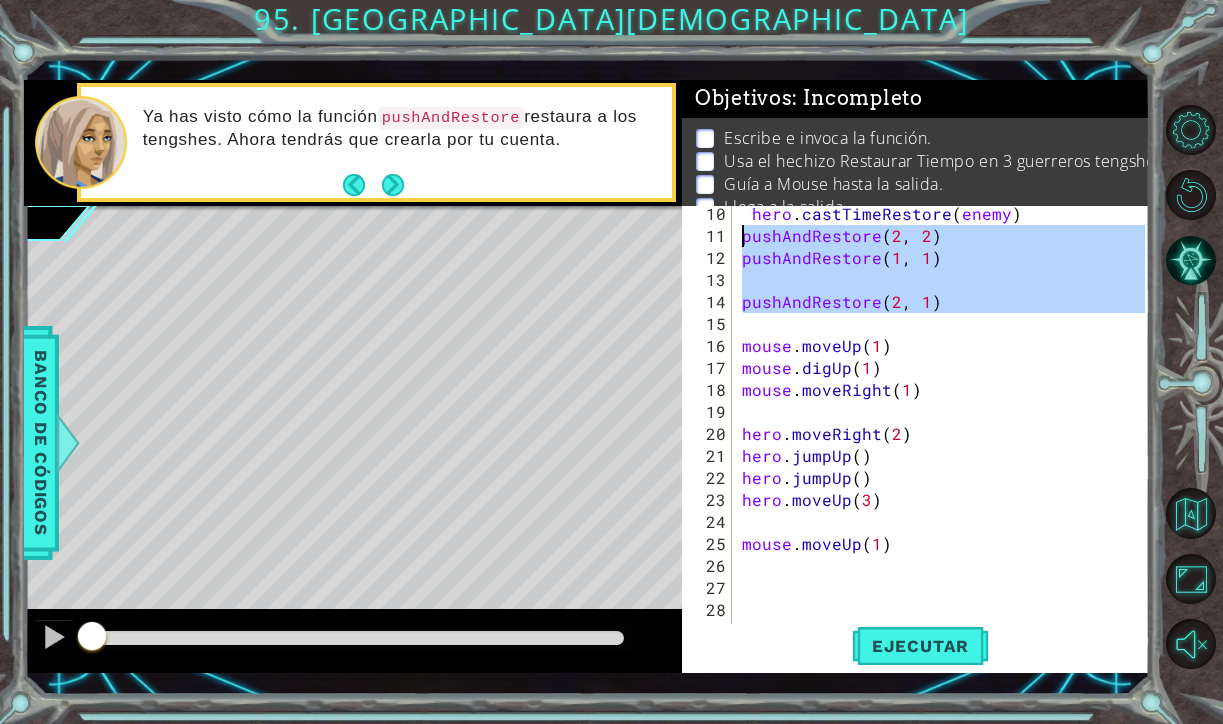 scroll, scrollTop: 221, scrollLeft: 0, axis: vertical 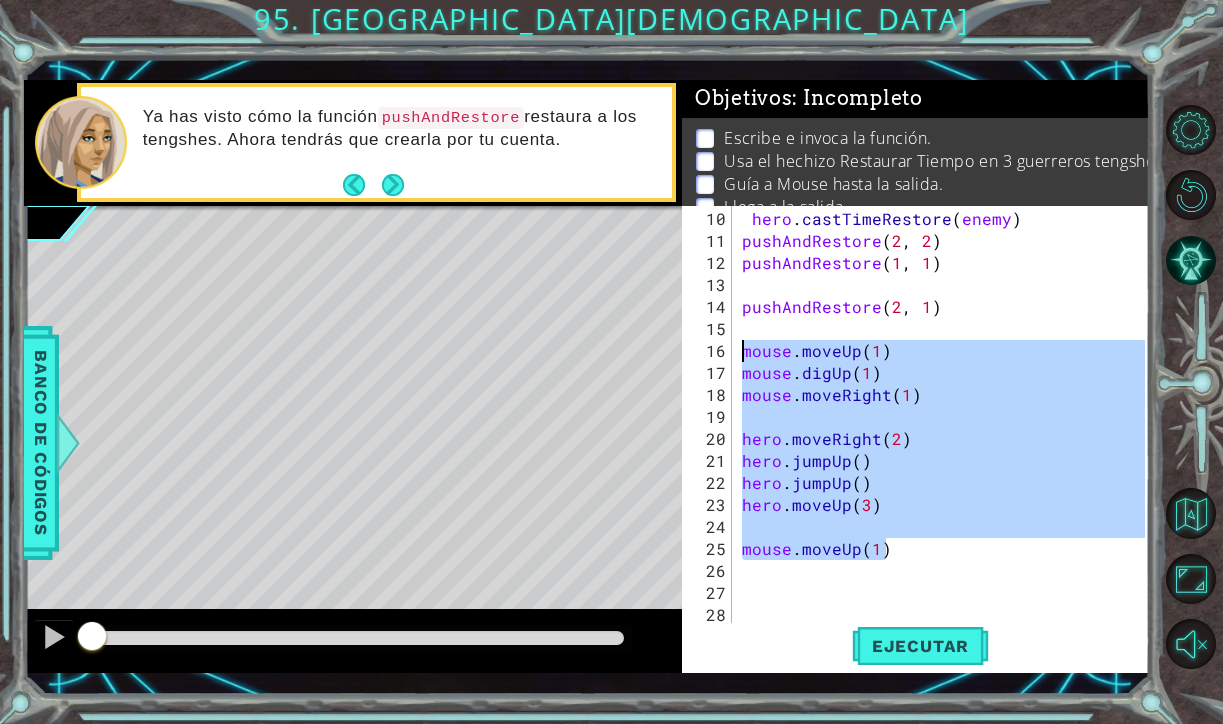 drag, startPoint x: 902, startPoint y: 546, endPoint x: 741, endPoint y: 349, distance: 254.42091 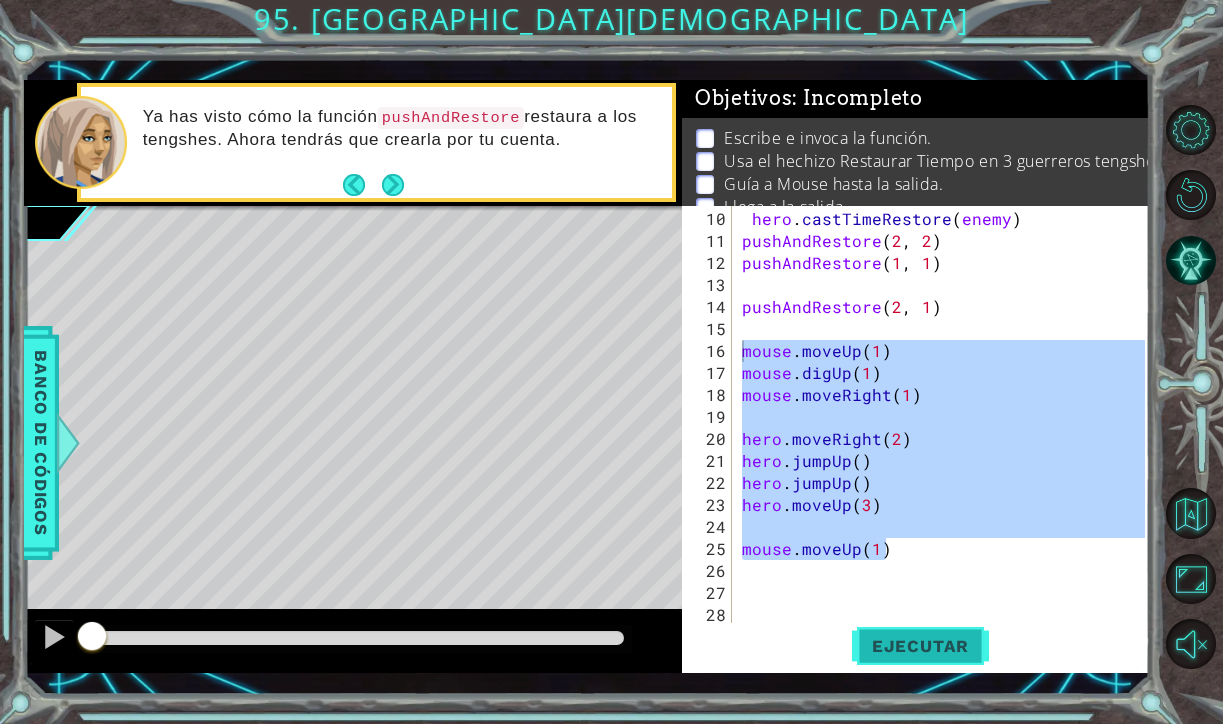 click on "Ejecutar" at bounding box center [920, 646] 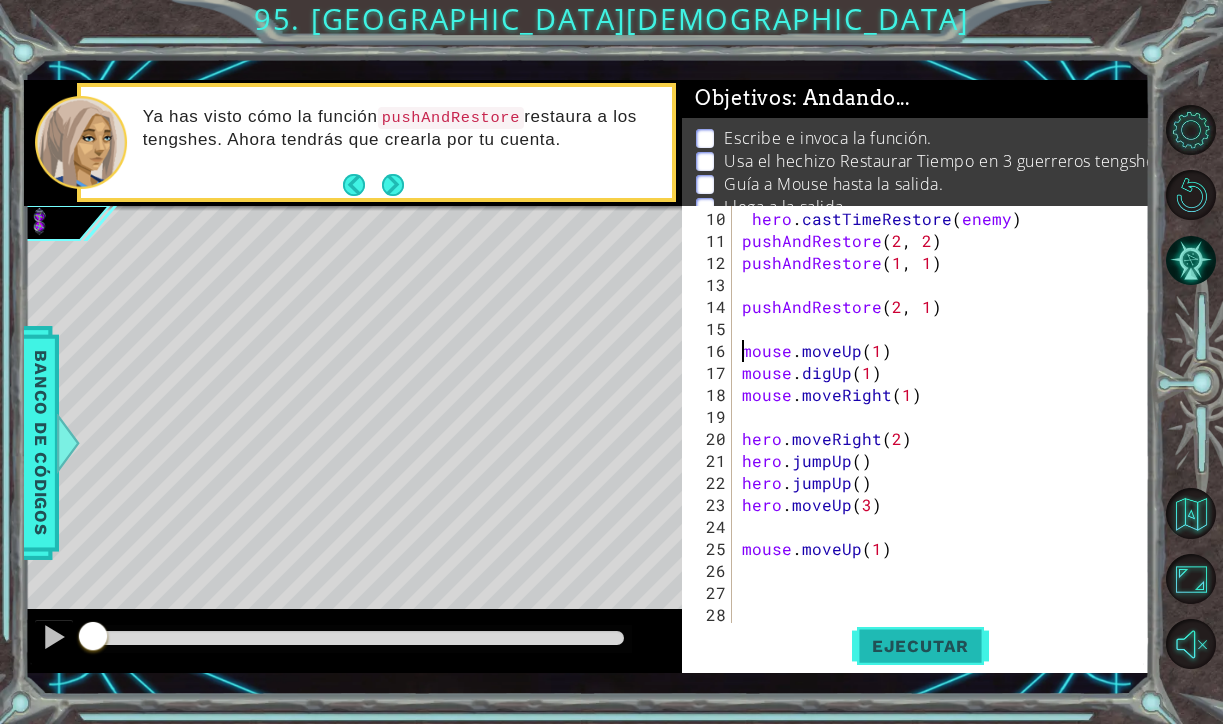 type on "mouse.moveUp(1)" 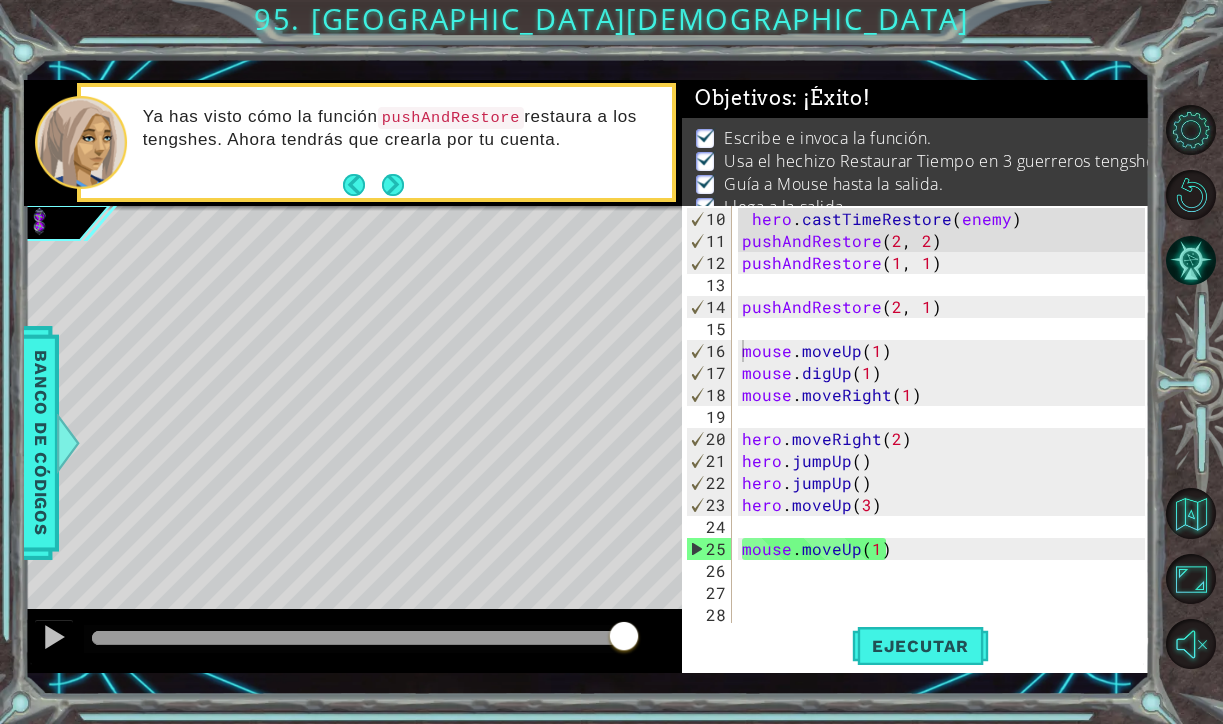 drag, startPoint x: 140, startPoint y: 635, endPoint x: 695, endPoint y: 652, distance: 555.2603 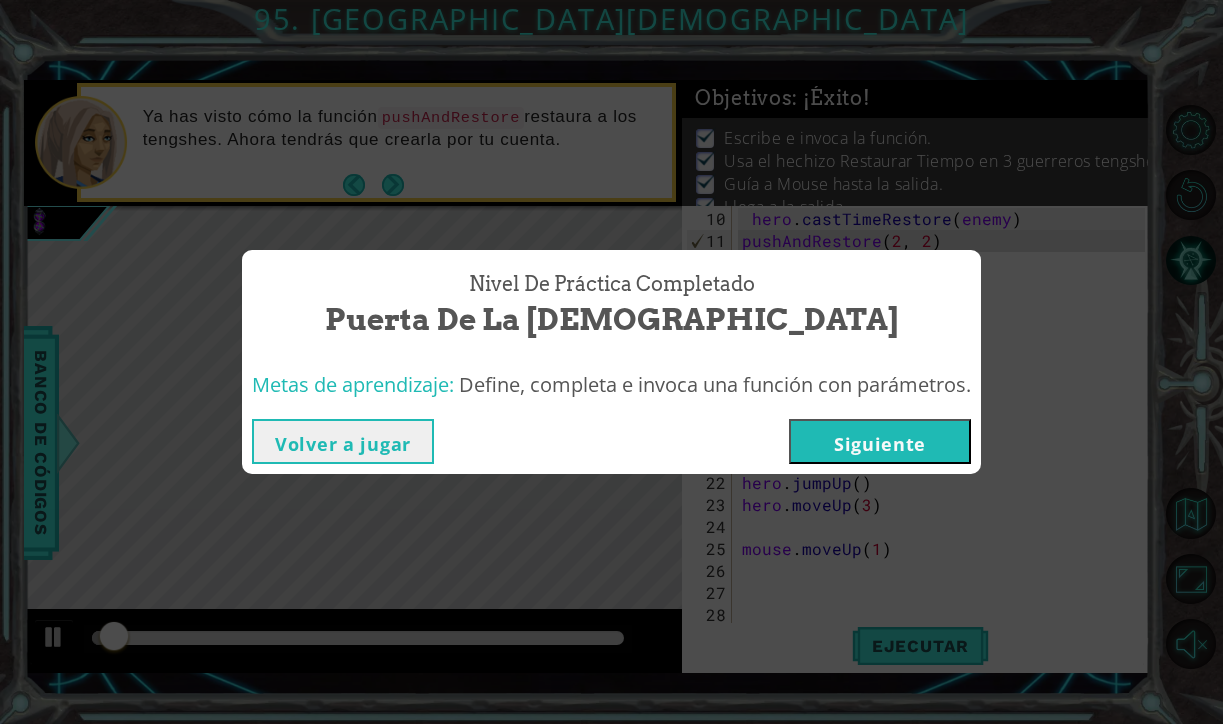 click on "Siguiente" at bounding box center (880, 441) 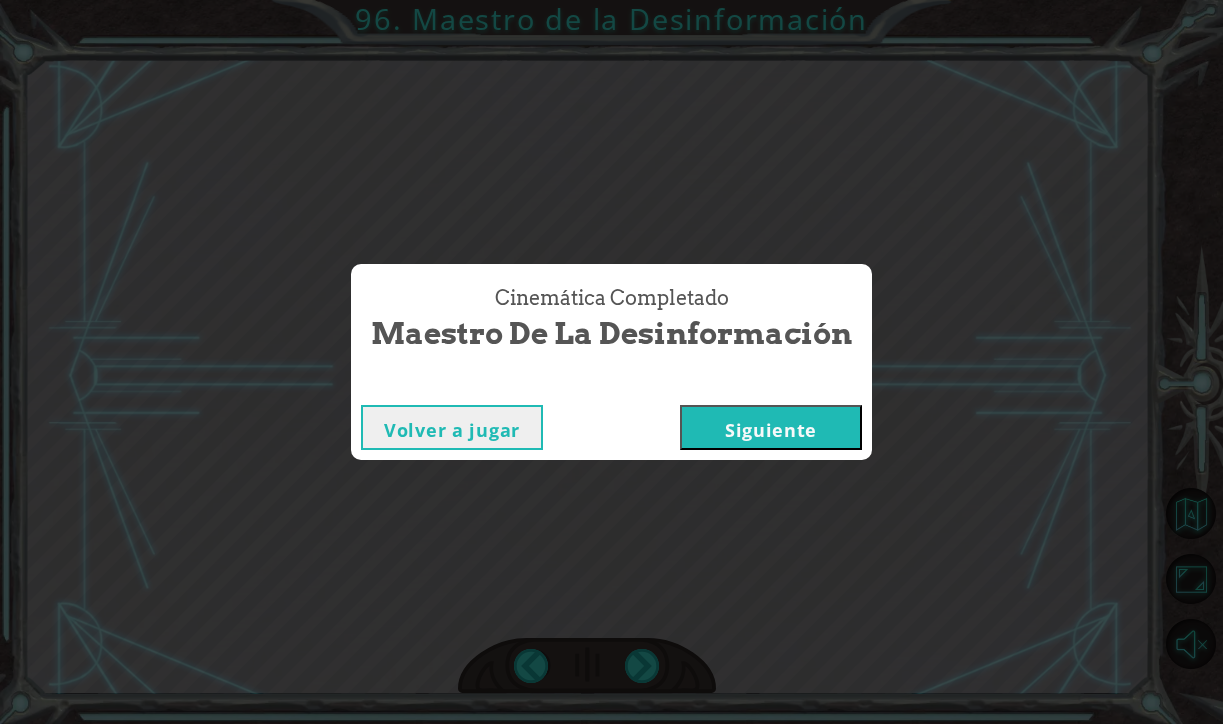 click on "Siguiente" at bounding box center (771, 427) 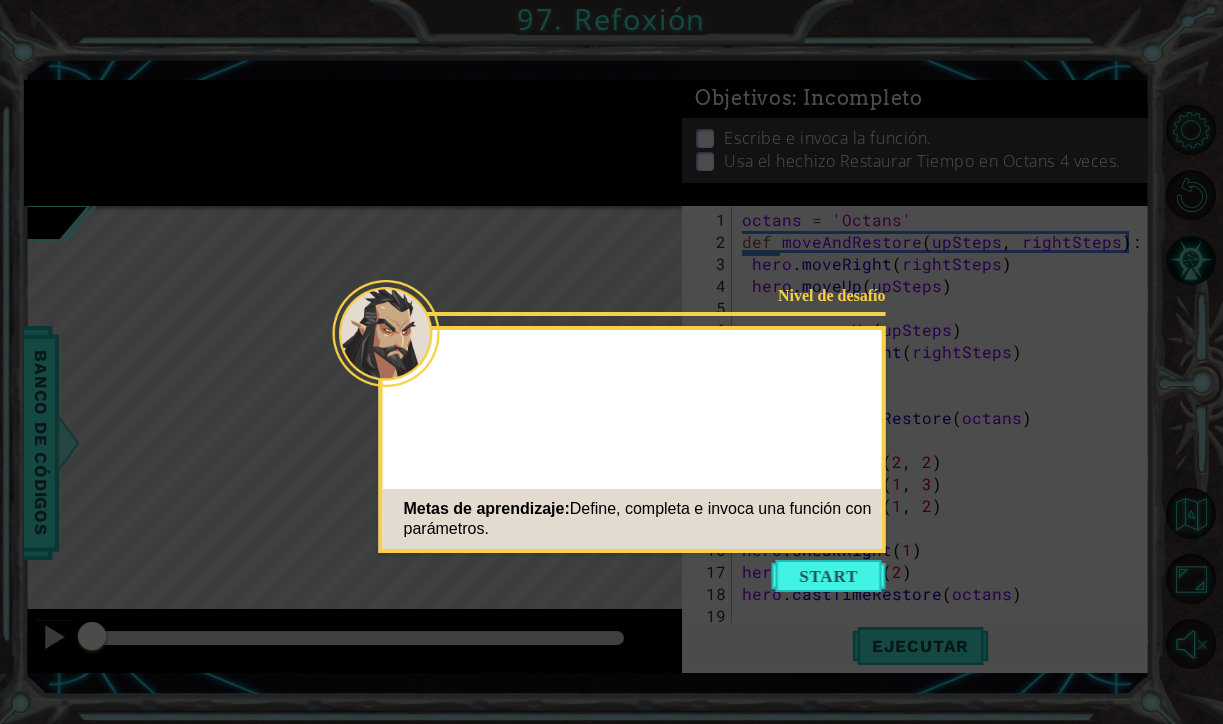 click at bounding box center [829, 576] 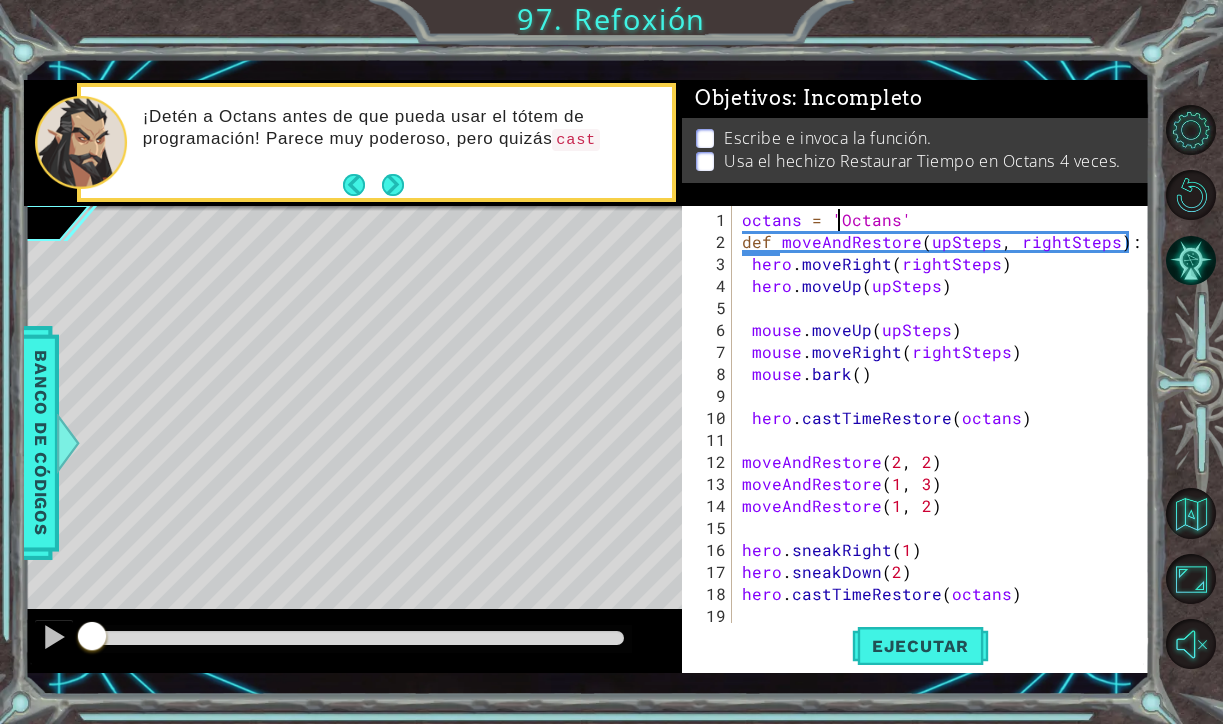 click on "octans   =   'Octans' def   moveAndRestore ( upSteps ,   rightSteps ) :   hero . moveRight ( rightSteps )   hero . moveUp ( upSteps )   mouse . moveUp ( upSteps )   mouse . moveRight ( rightSteps )   mouse . bark ( )   hero . castTimeRestore ( octans ) moveAndRestore ( 2 ,   2 ) moveAndRestore ( 1 ,   3 ) moveAndRestore ( 1 ,   2 ) hero . sneakRight ( 1 ) hero . sneakDown ( 2 ) hero . castTimeRestore ( octans )" at bounding box center [946, 451] 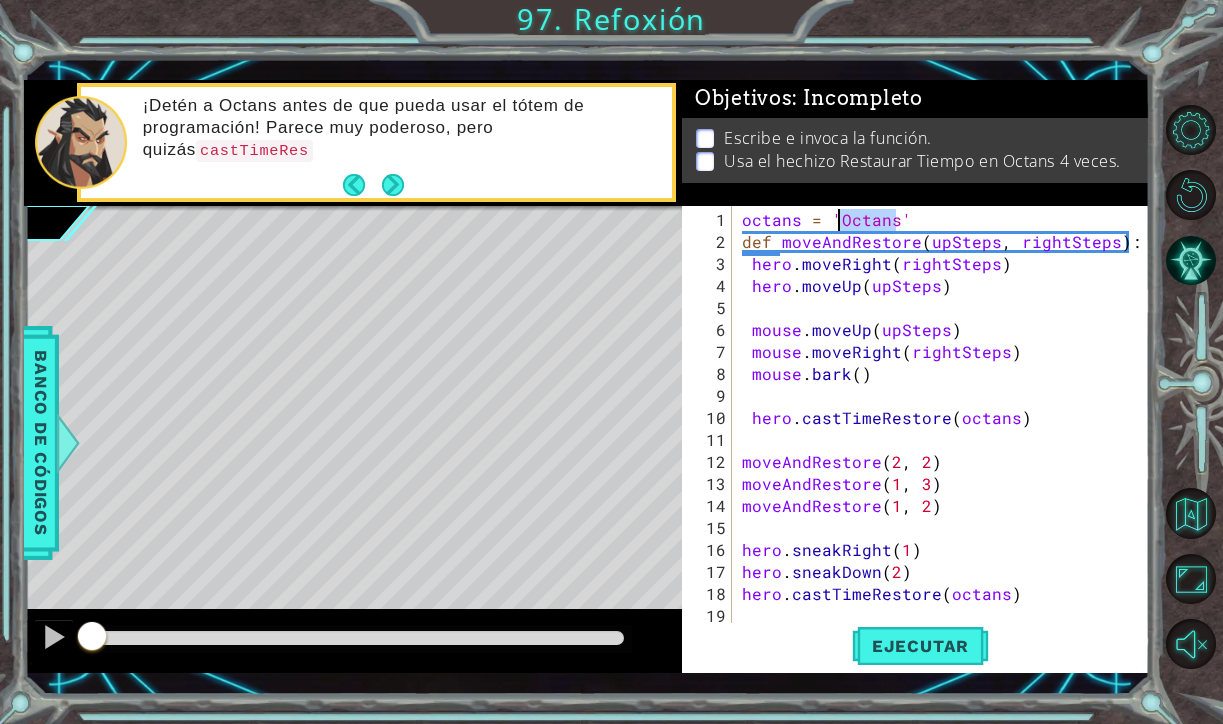 click on "octans   =   'Octans' def   moveAndRestore ( upSteps ,   rightSteps ) :   hero . moveRight ( rightSteps )   hero . moveUp ( upSteps )   mouse . moveUp ( upSteps )   mouse . moveRight ( rightSteps )   mouse . bark ( )   hero . castTimeRestore ( octans ) moveAndRestore ( 2 ,   2 ) moveAndRestore ( 1 ,   3 ) moveAndRestore ( 1 ,   2 ) hero . sneakRight ( 1 ) hero . sneakDown ( 2 ) hero . castTimeRestore ( octans )" at bounding box center (946, 451) 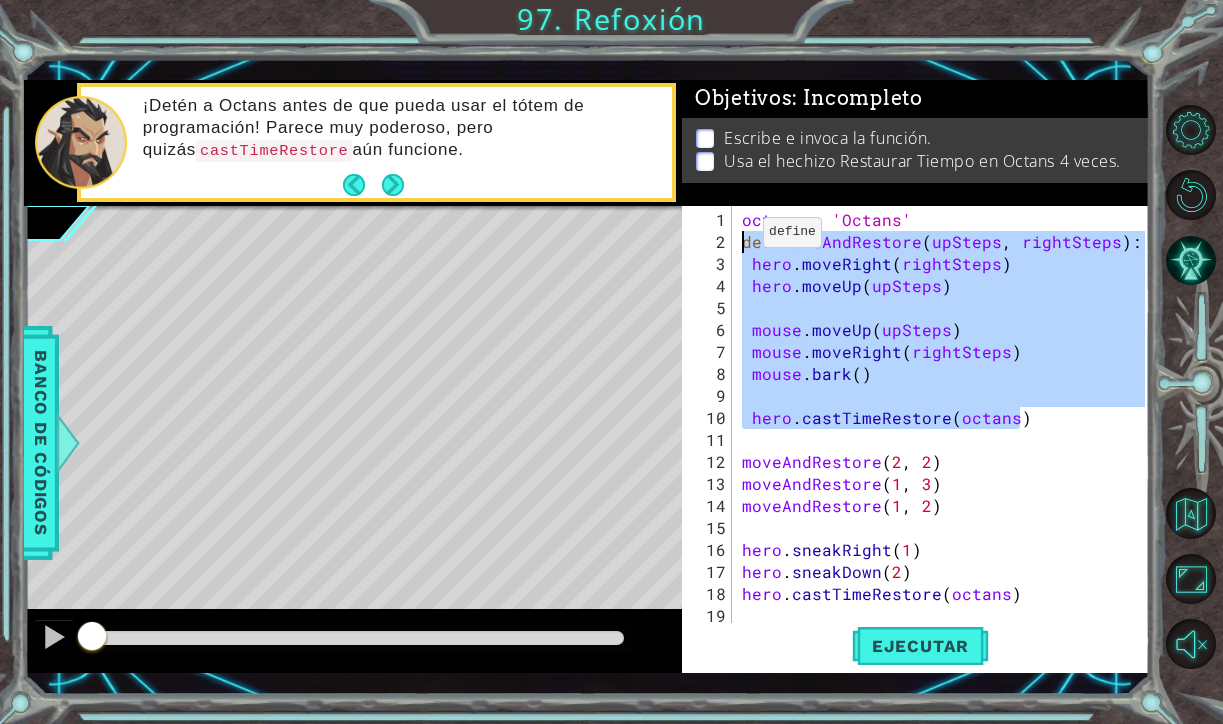 drag, startPoint x: 1076, startPoint y: 425, endPoint x: 739, endPoint y: 239, distance: 384.92206 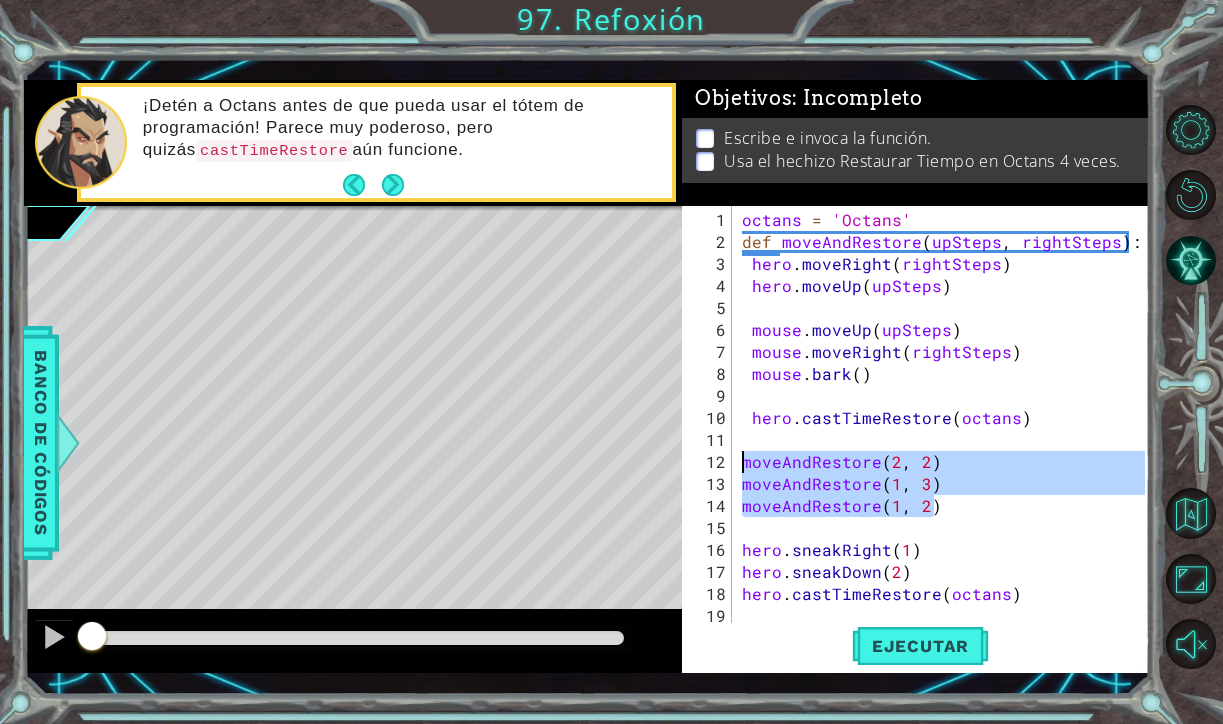 drag, startPoint x: 937, startPoint y: 512, endPoint x: 734, endPoint y: 466, distance: 208.14658 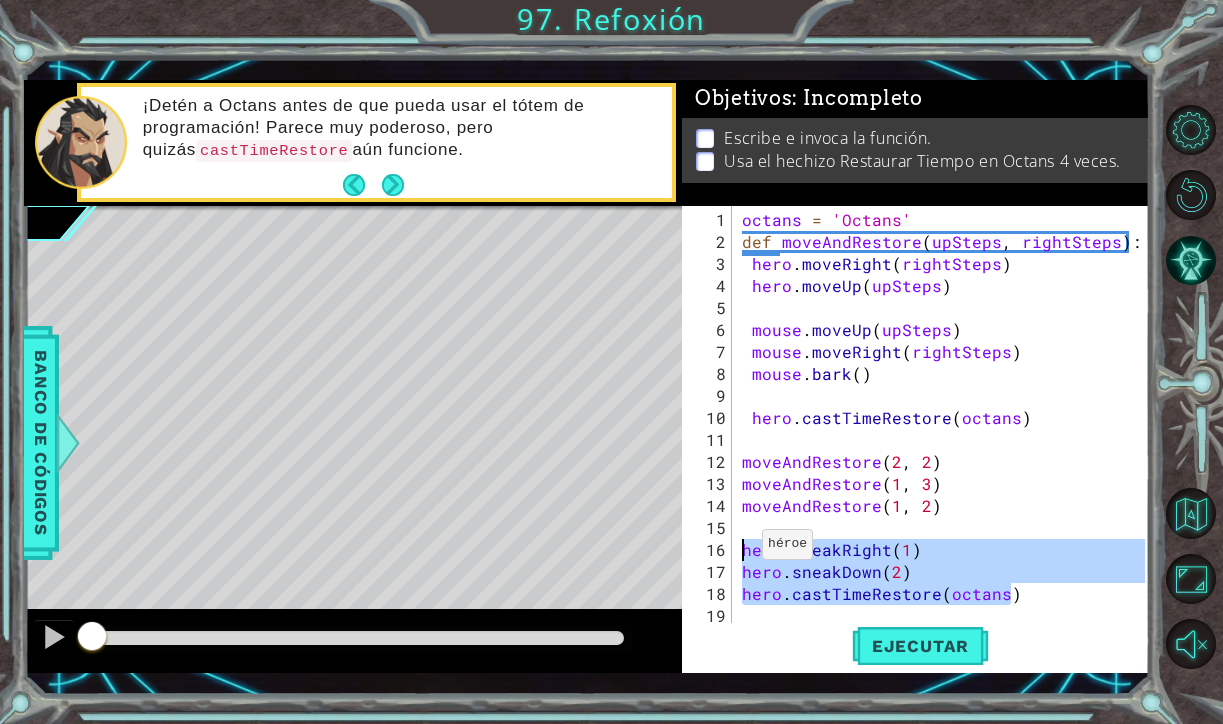 drag, startPoint x: 1011, startPoint y: 595, endPoint x: 737, endPoint y: 551, distance: 277.51035 